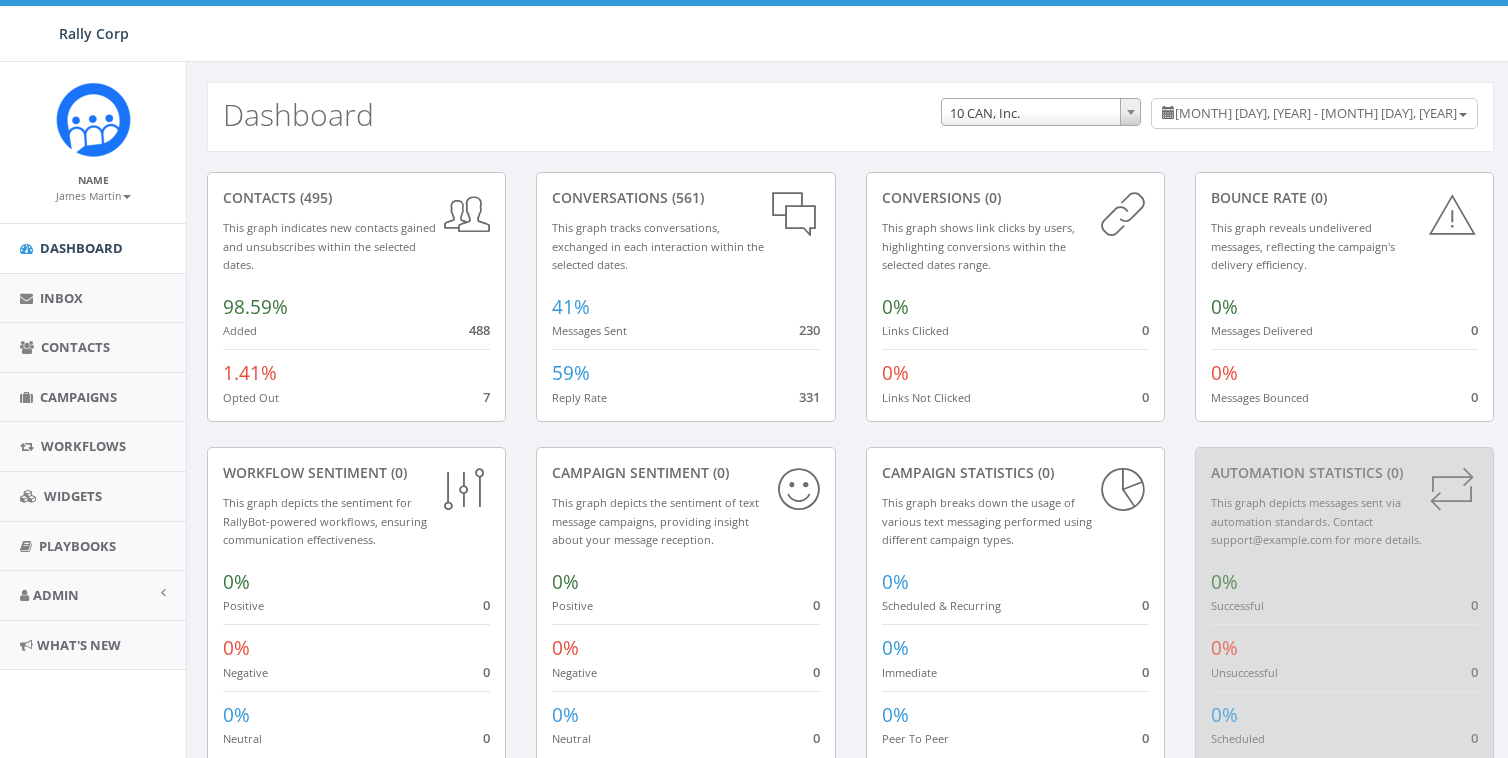 scroll, scrollTop: 0, scrollLeft: 0, axis: both 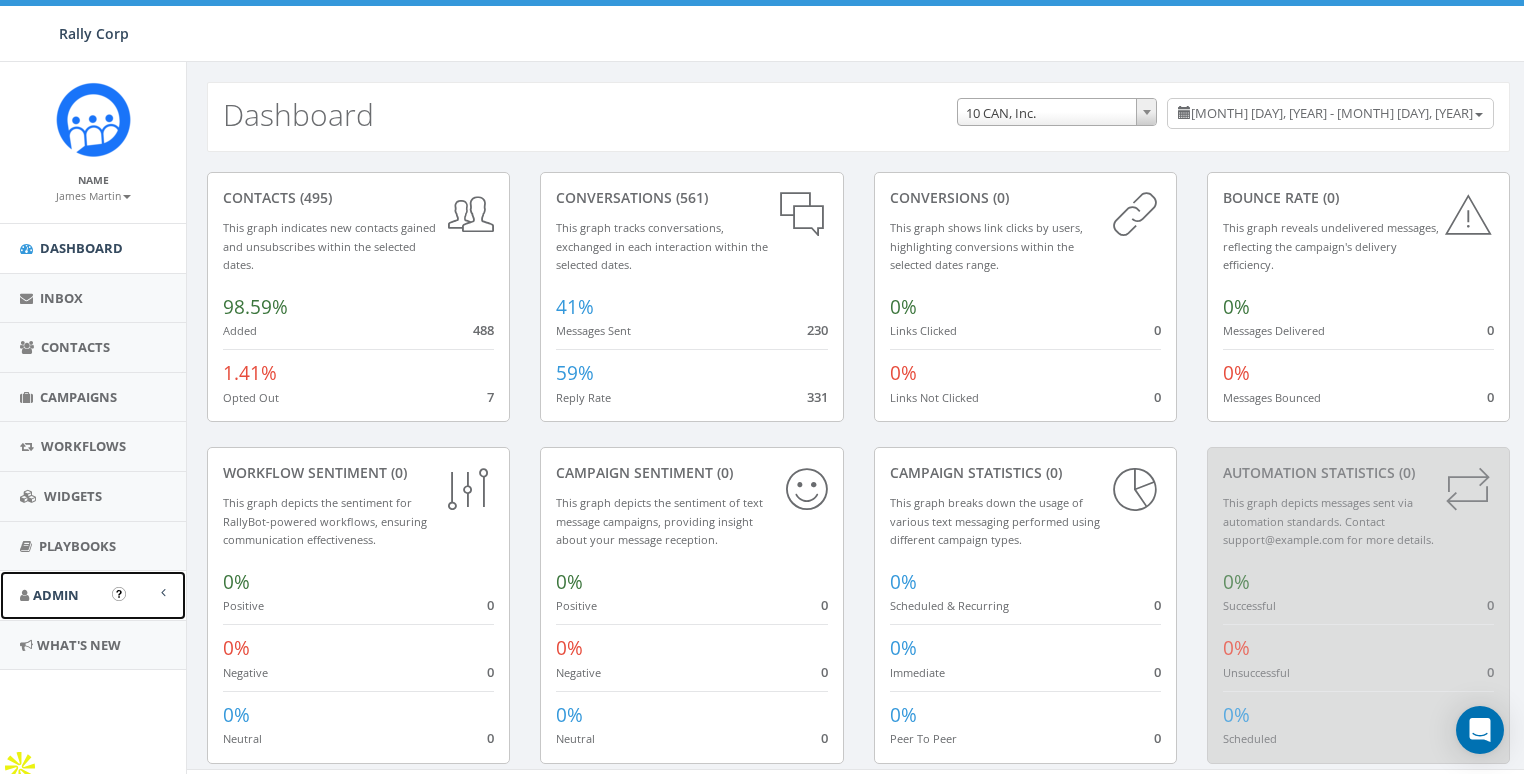 click on "Admin" at bounding box center (93, 595) 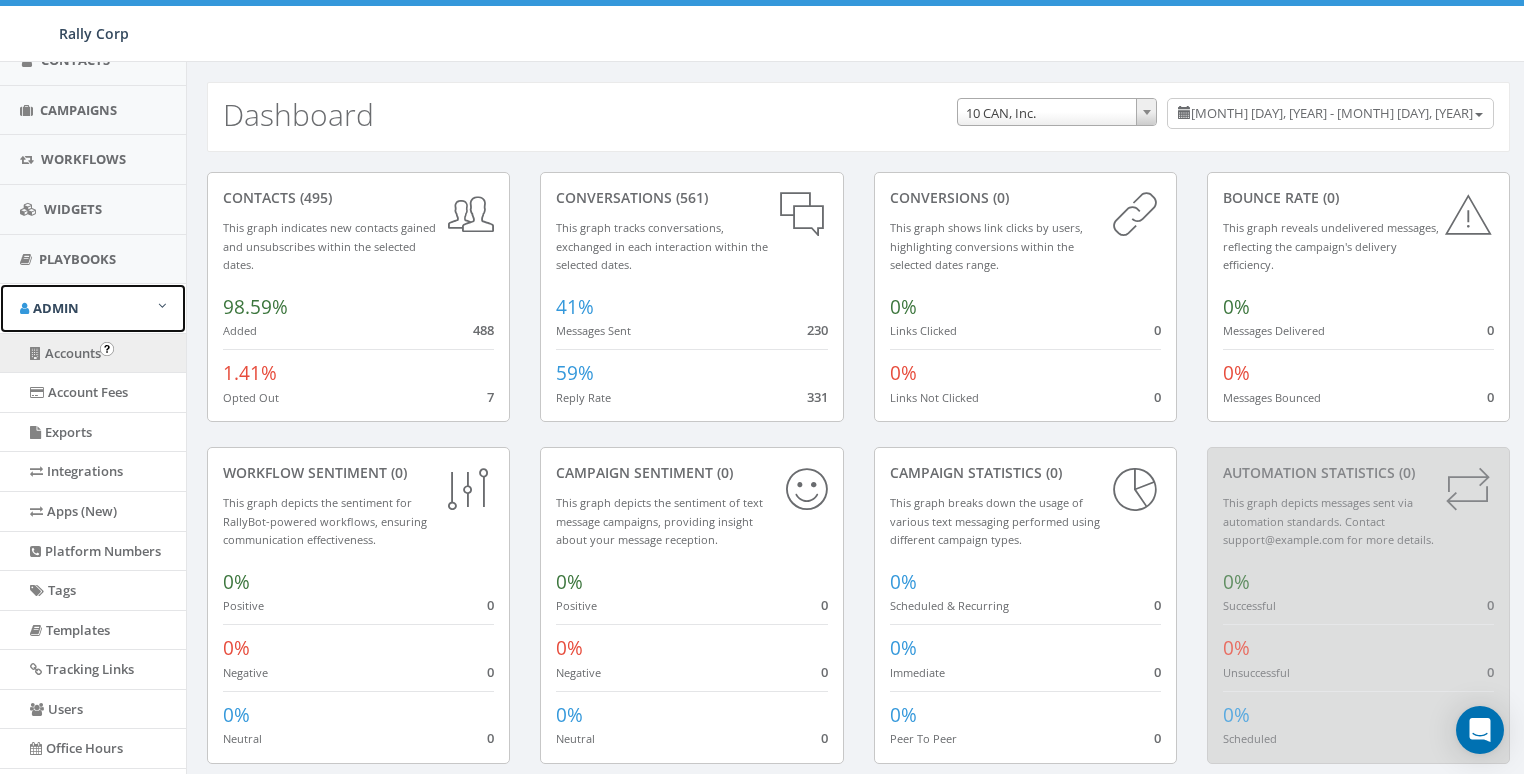 scroll, scrollTop: 290, scrollLeft: 0, axis: vertical 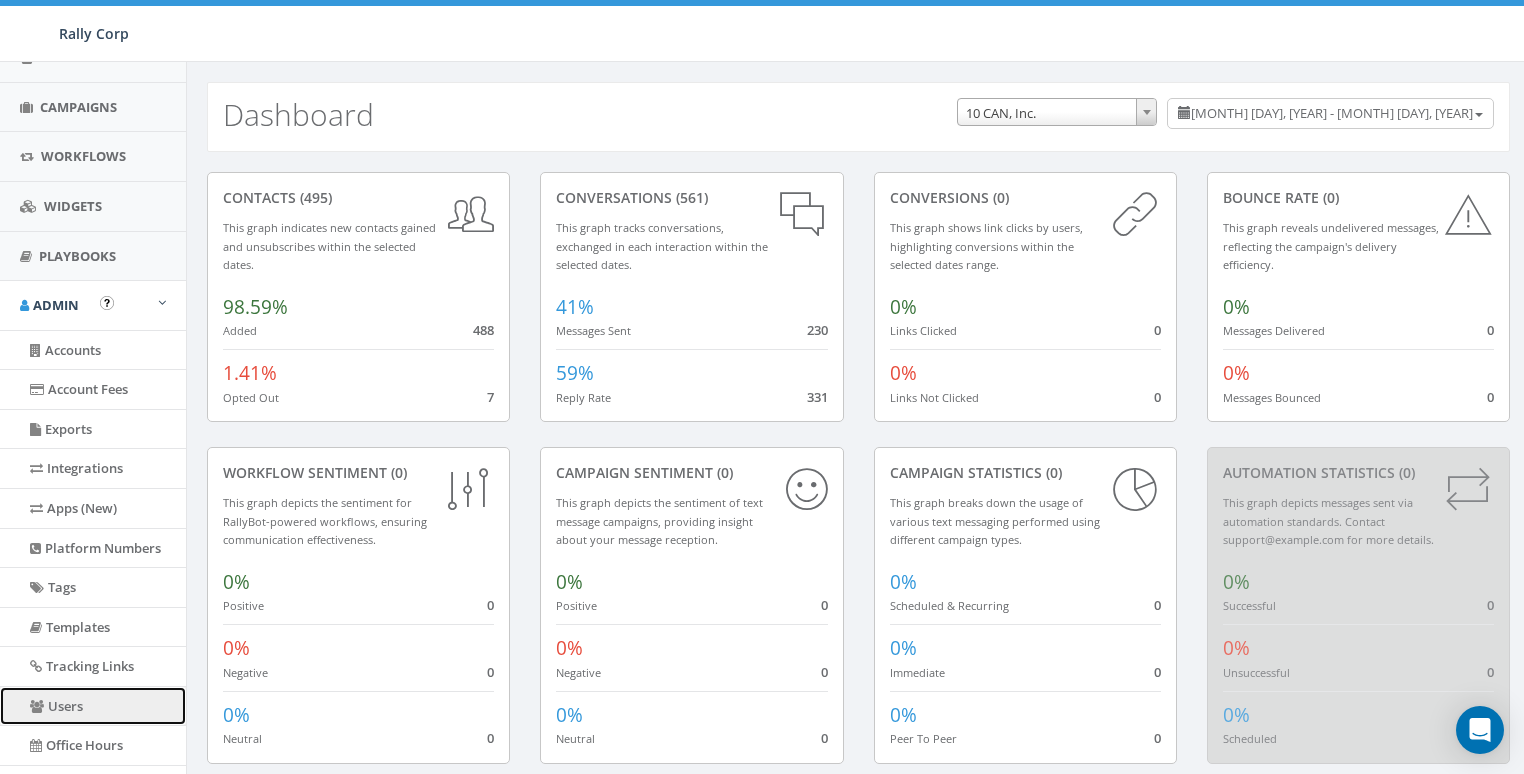 click on "Users" at bounding box center (93, 706) 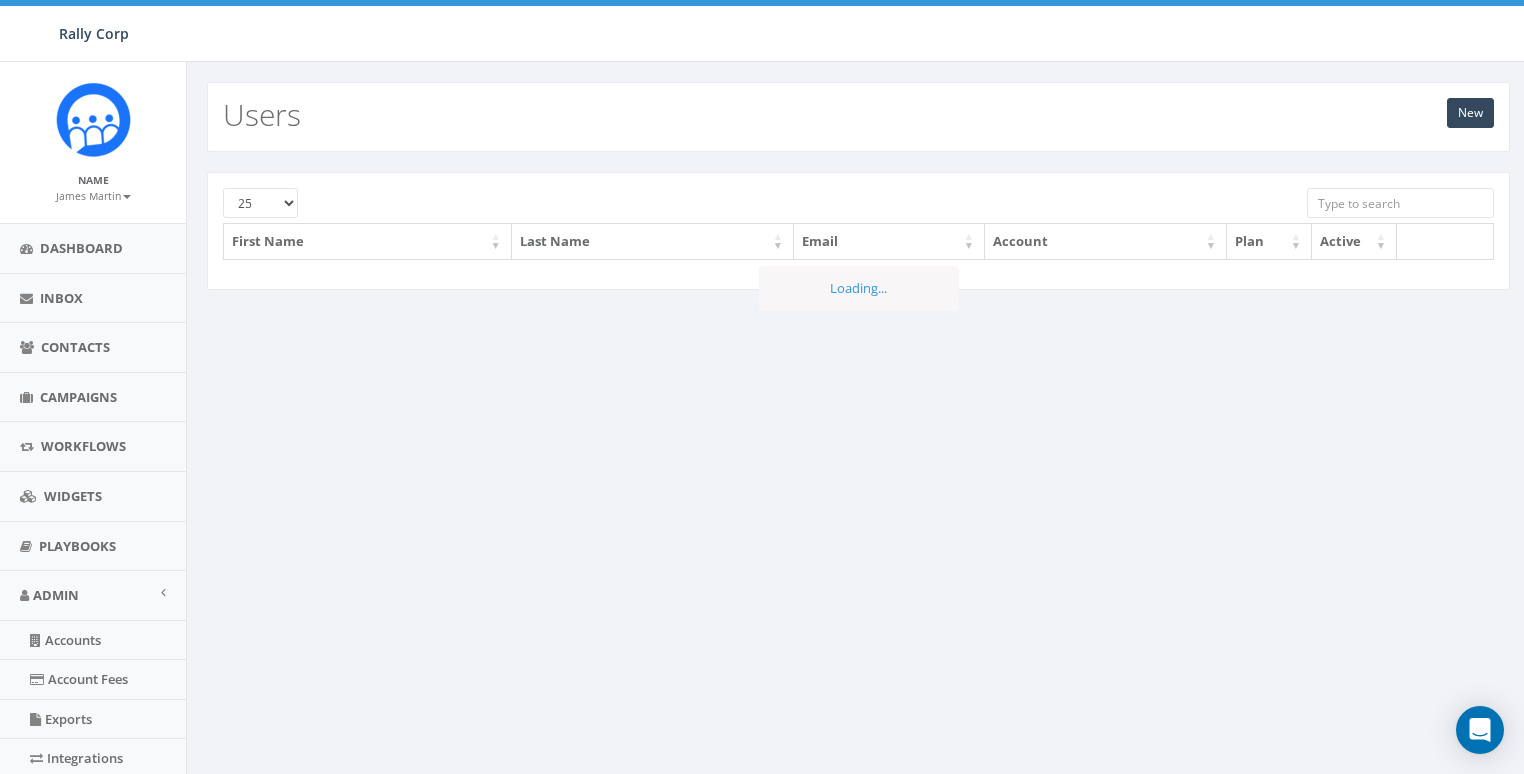 scroll, scrollTop: 0, scrollLeft: 0, axis: both 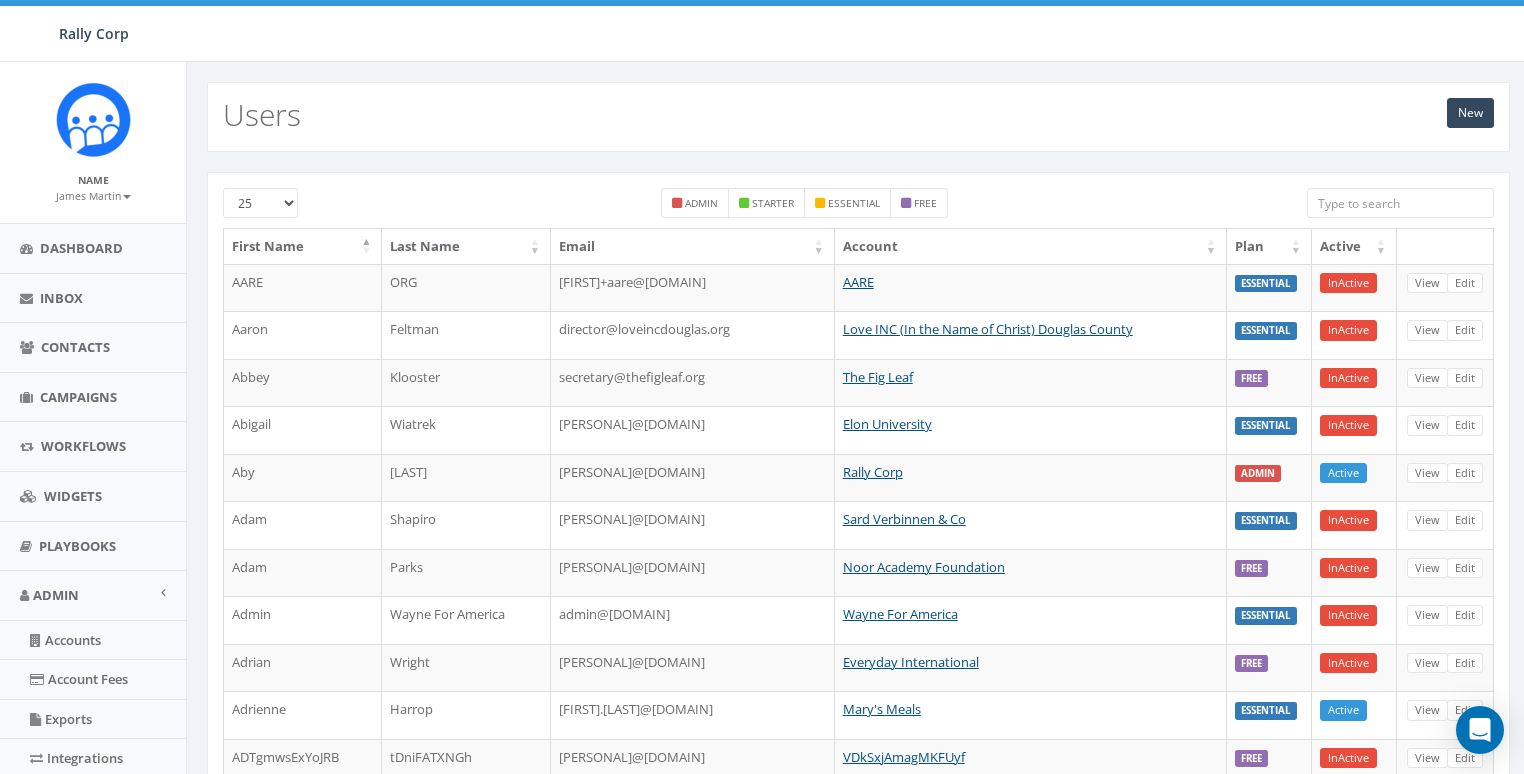 click at bounding box center (1400, 203) 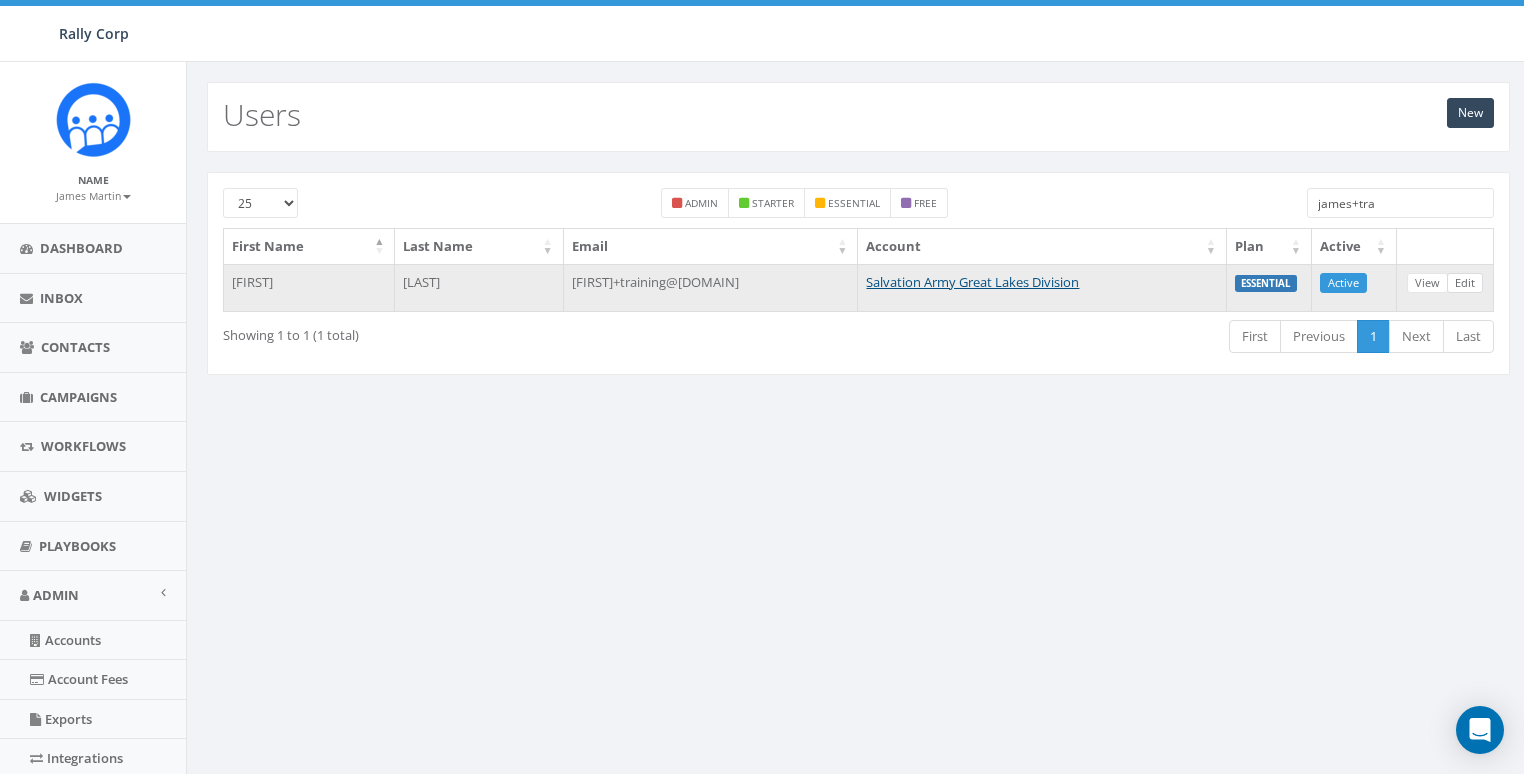 type on "james+tra" 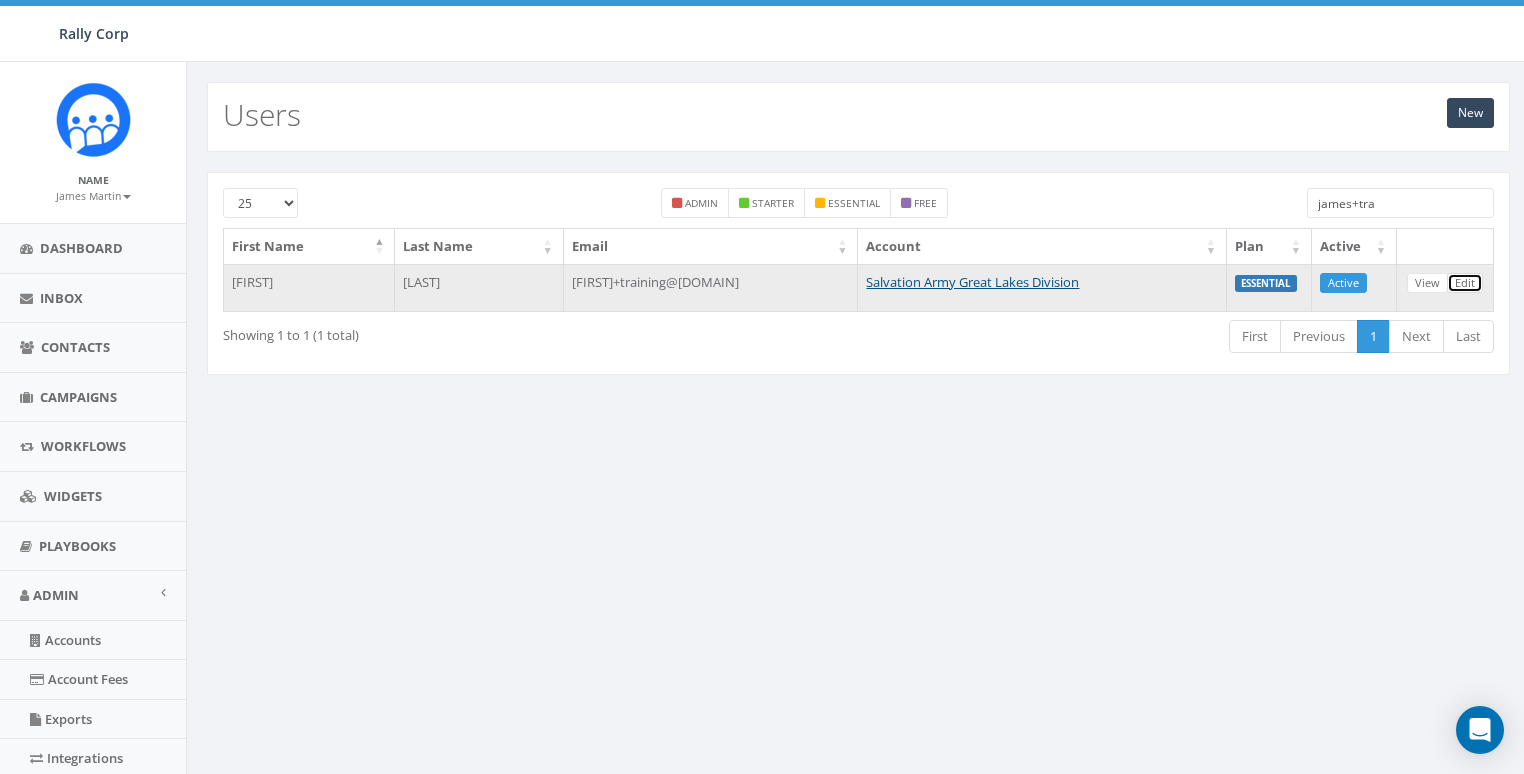 click on "Edit" at bounding box center (1465, 283) 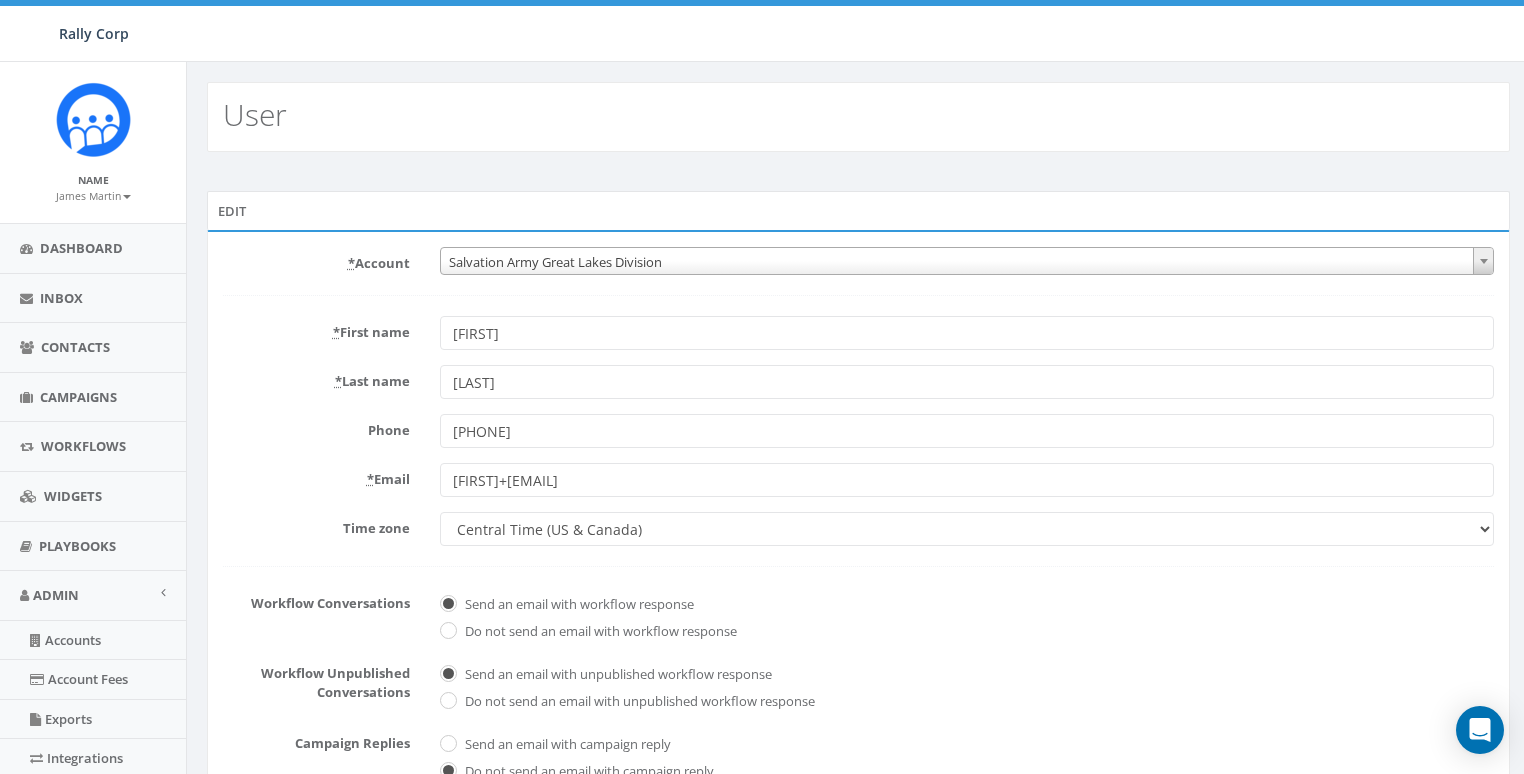 scroll, scrollTop: 0, scrollLeft: 0, axis: both 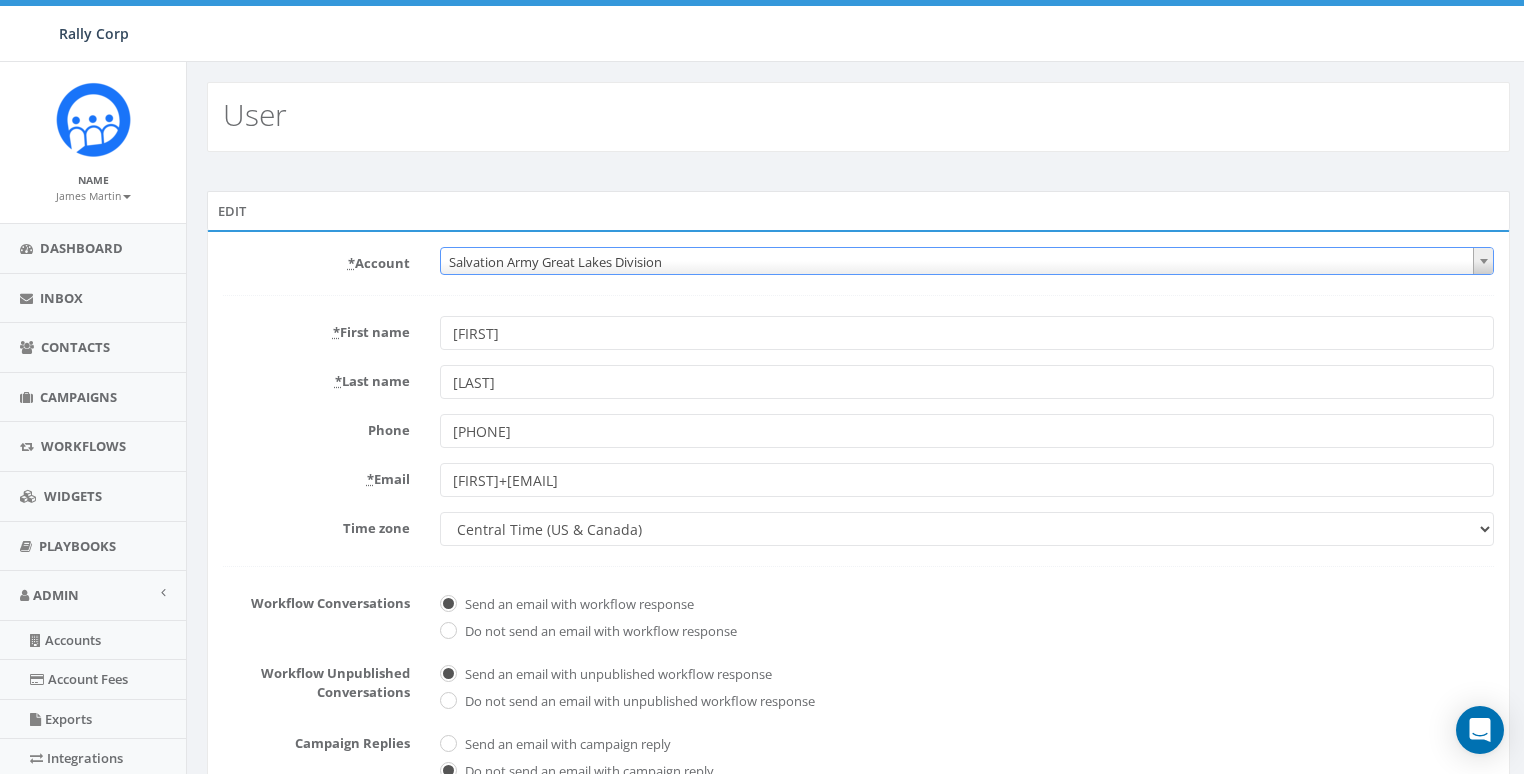 click on "Salvation Army Great Lakes Division" at bounding box center (967, 262) 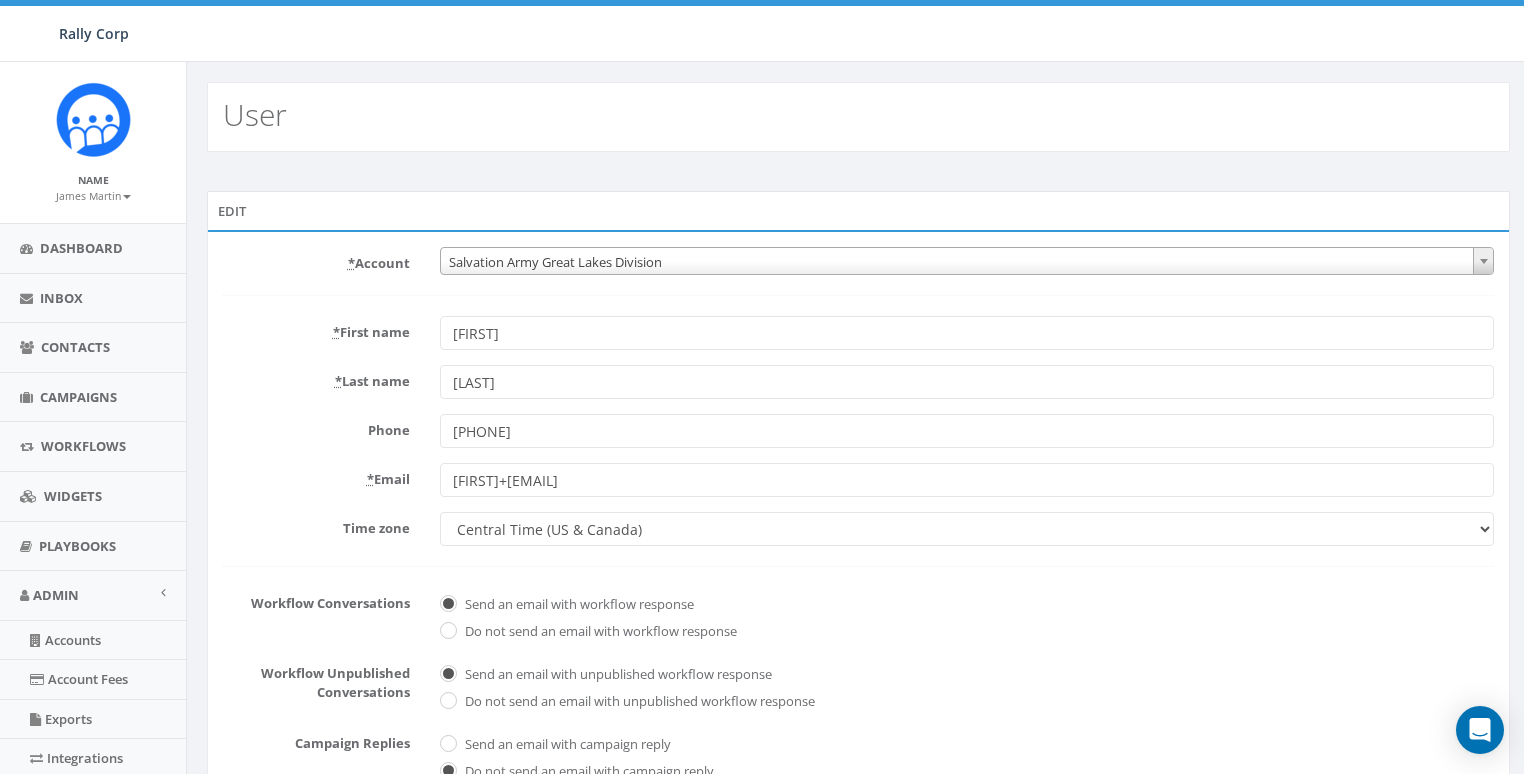 scroll, scrollTop: 0, scrollLeft: 0, axis: both 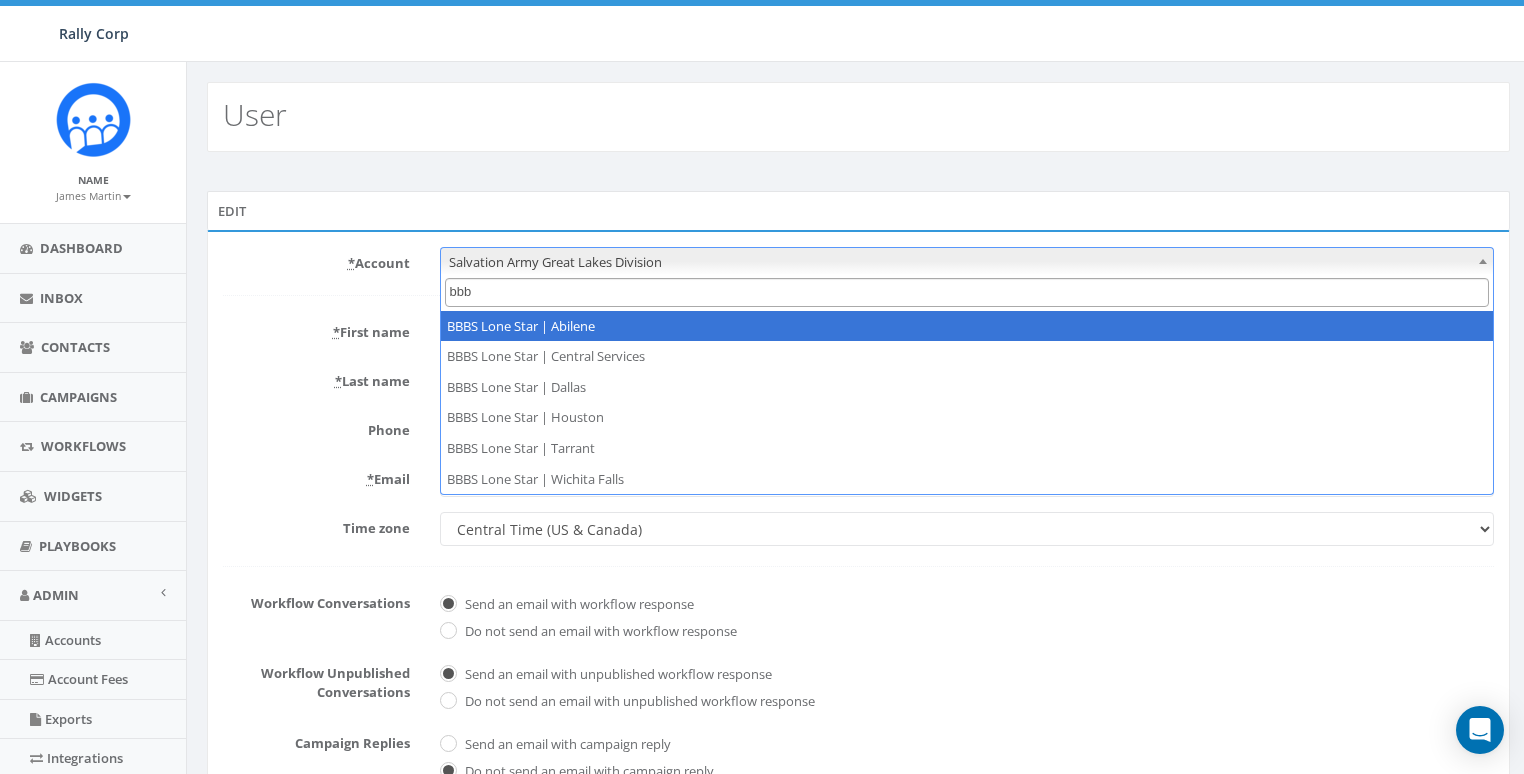 type on "bbbs" 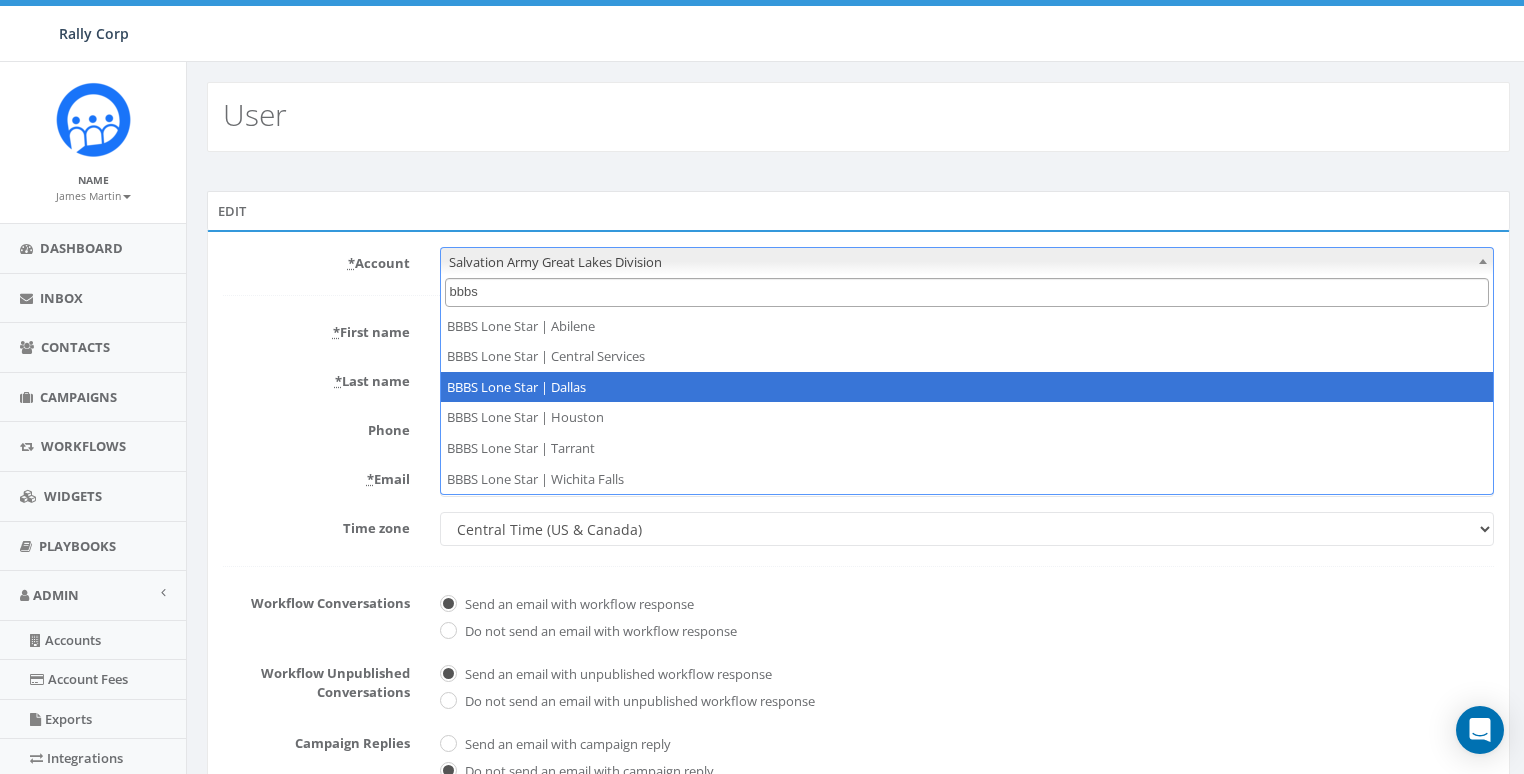 select on "1365" 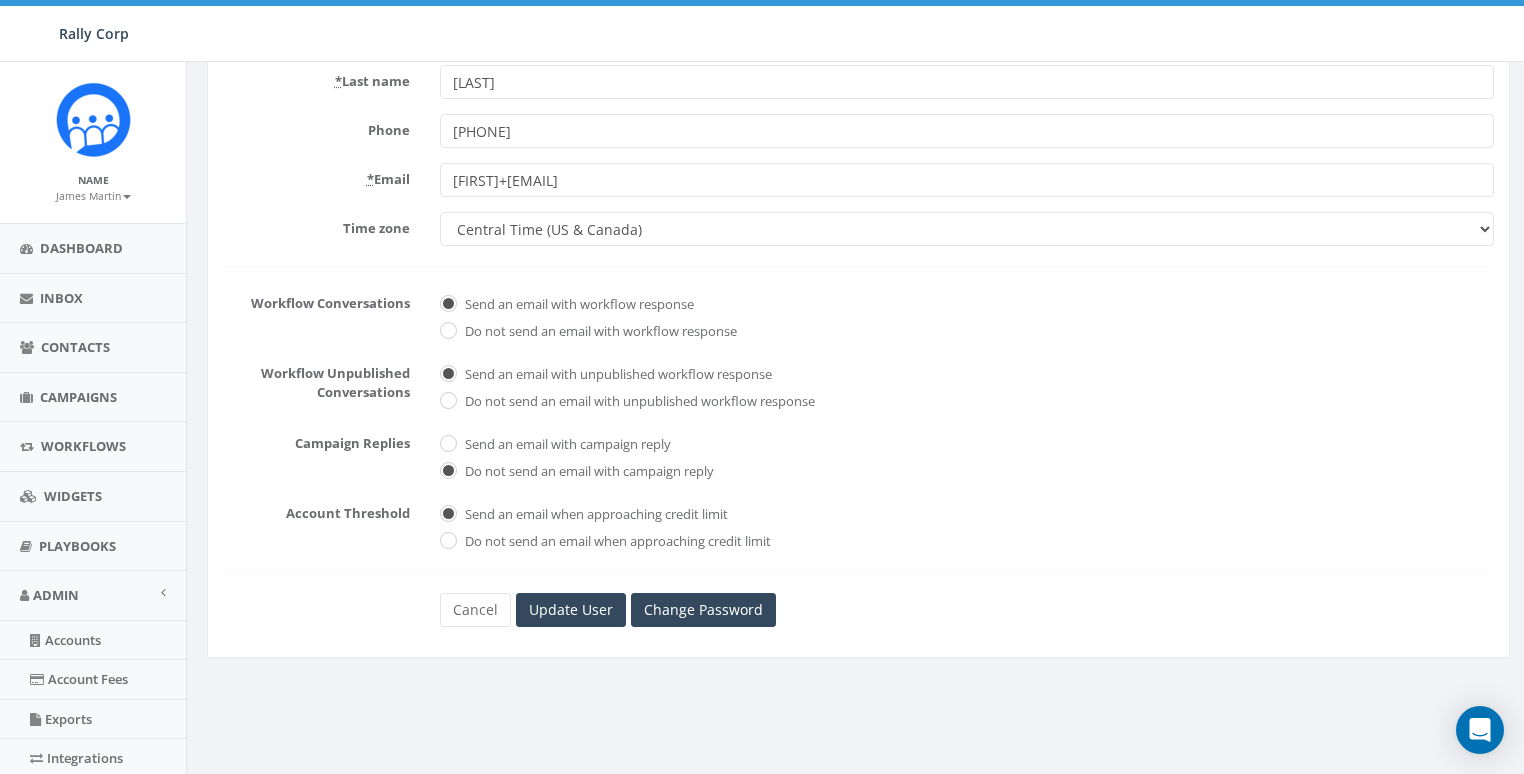 scroll, scrollTop: 422, scrollLeft: 0, axis: vertical 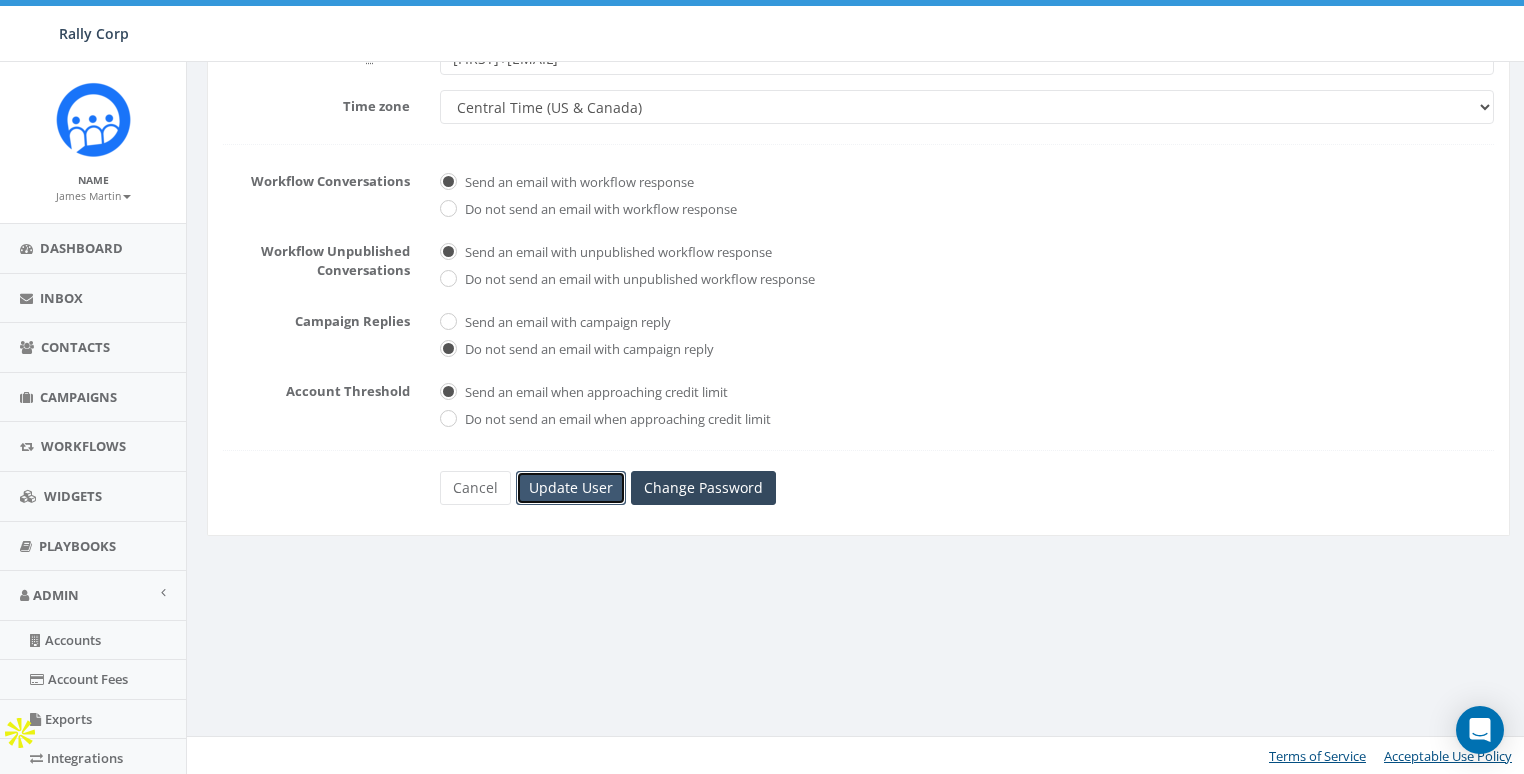 click on "Update User" at bounding box center (571, 488) 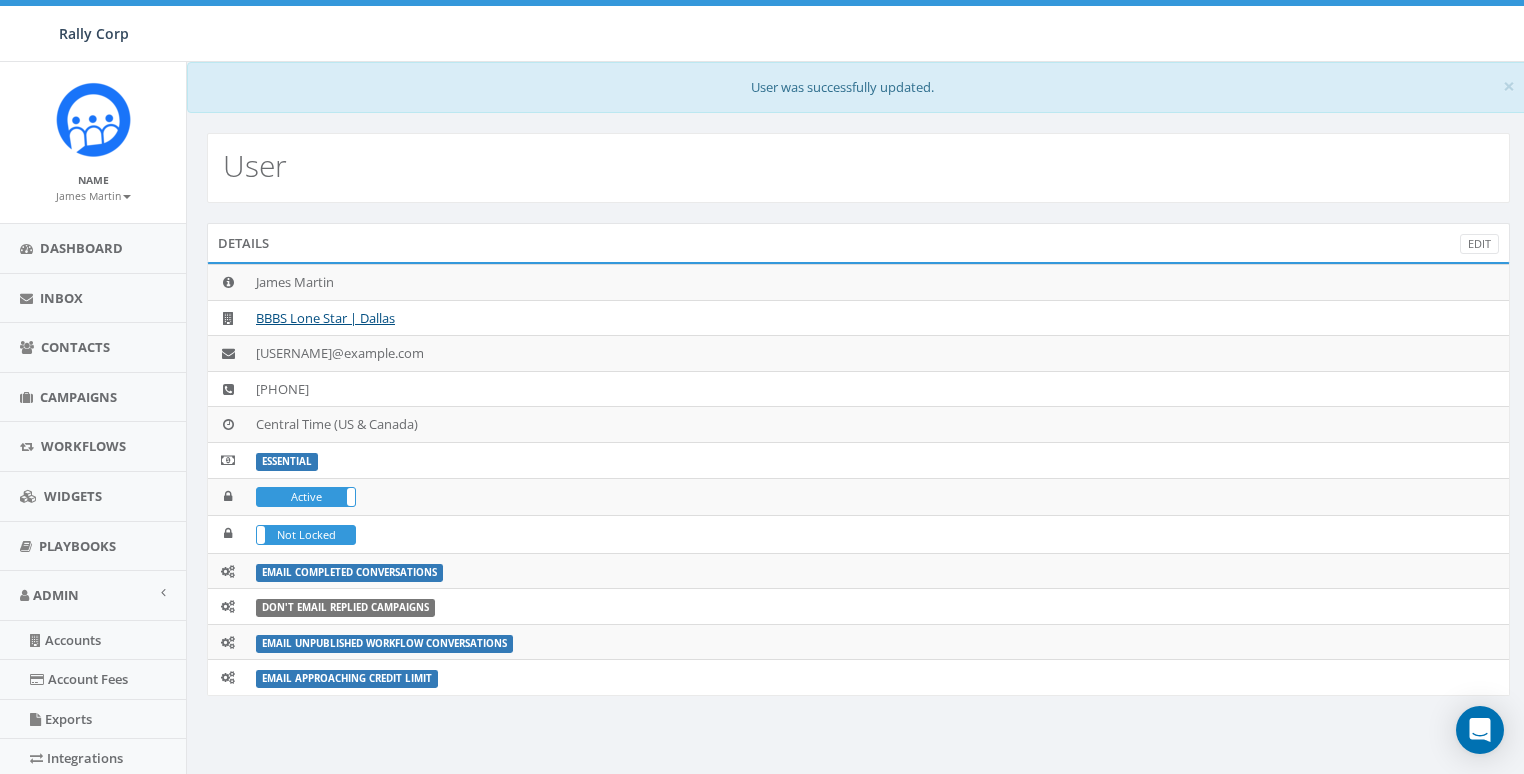 scroll, scrollTop: 0, scrollLeft: 0, axis: both 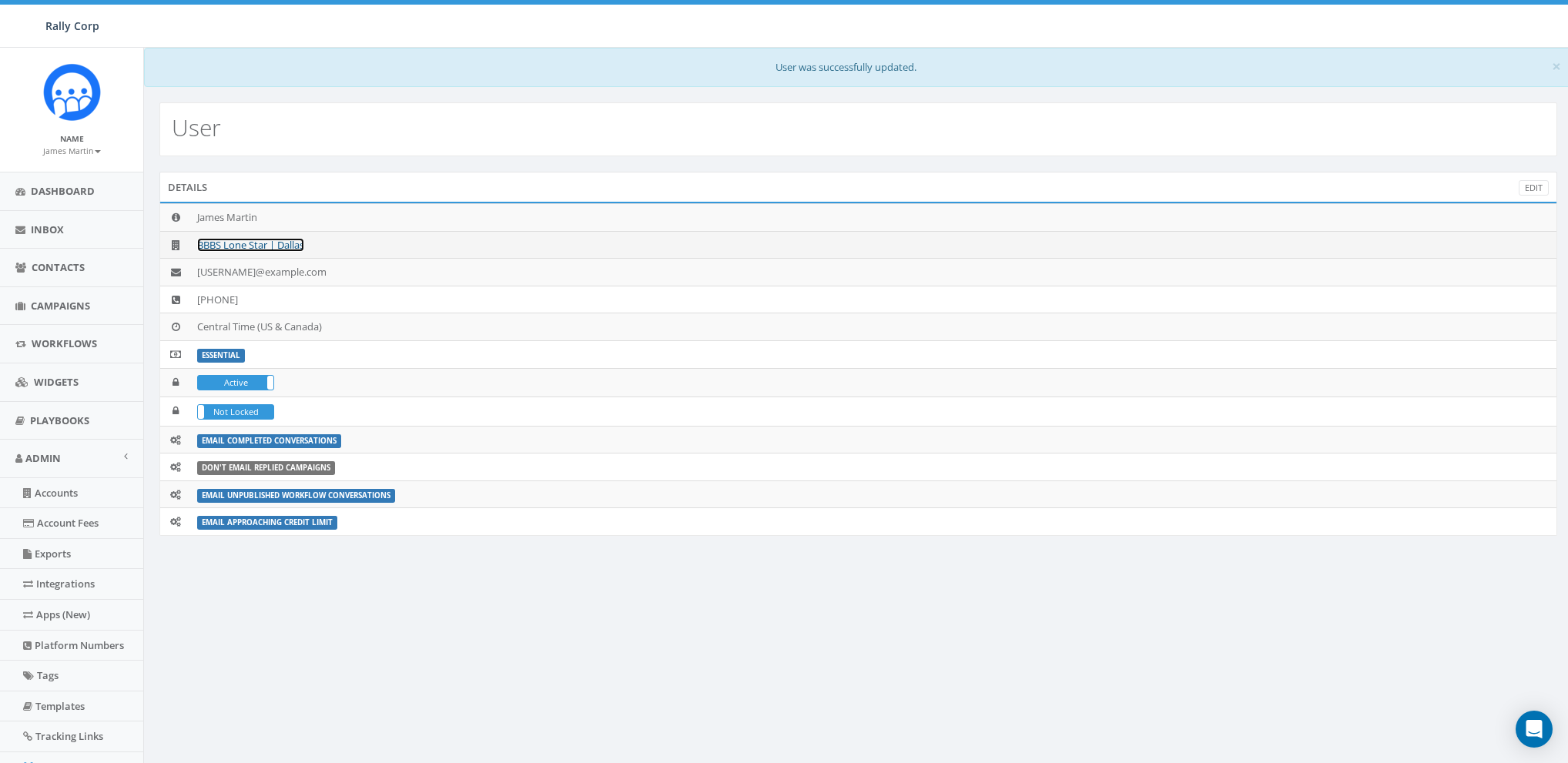 click on "BBBS Lone Star | Dallas" at bounding box center (250, 245) 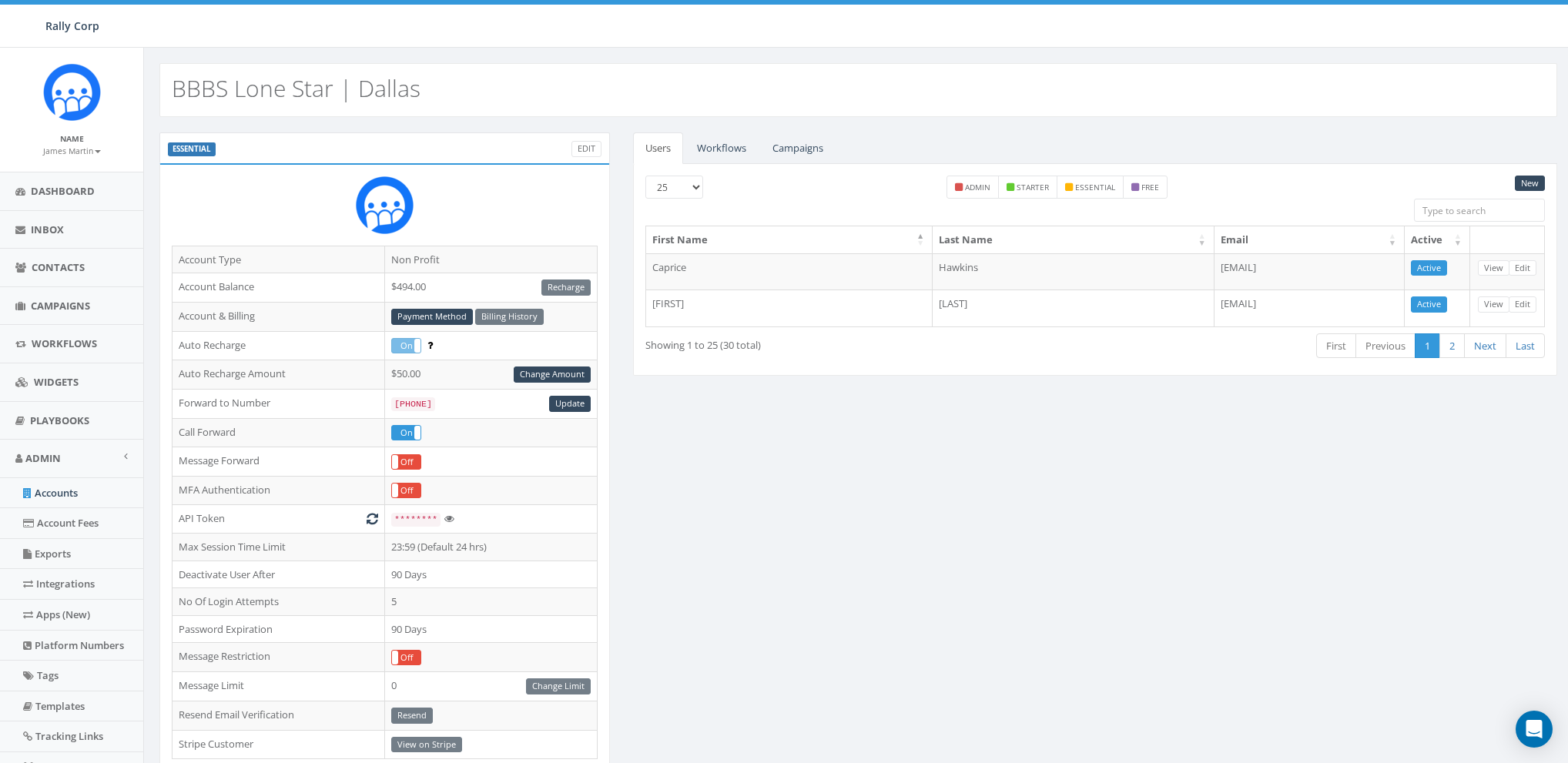 scroll, scrollTop: 0, scrollLeft: 0, axis: both 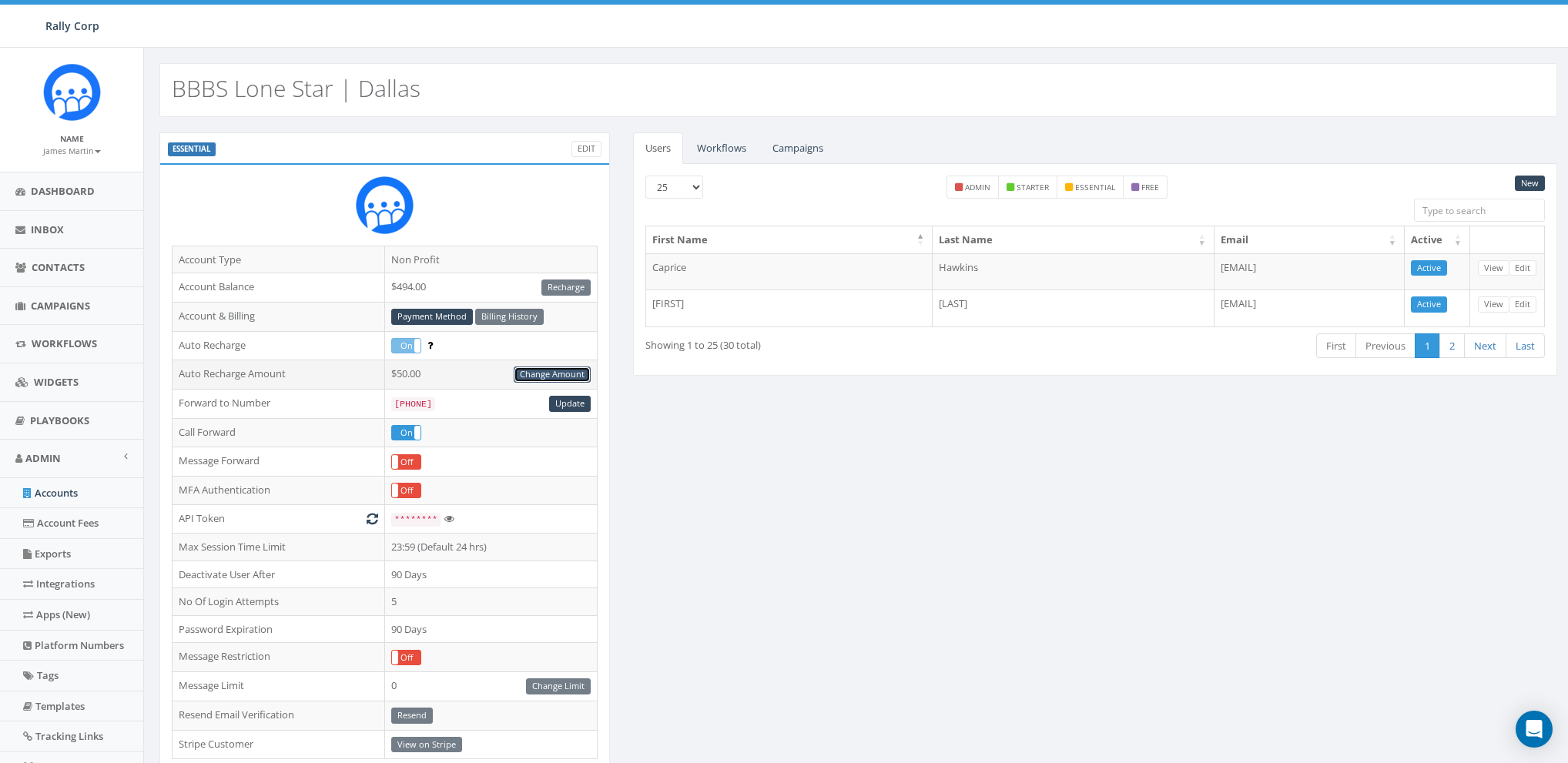click on "Change Amount" at bounding box center [552, 374] 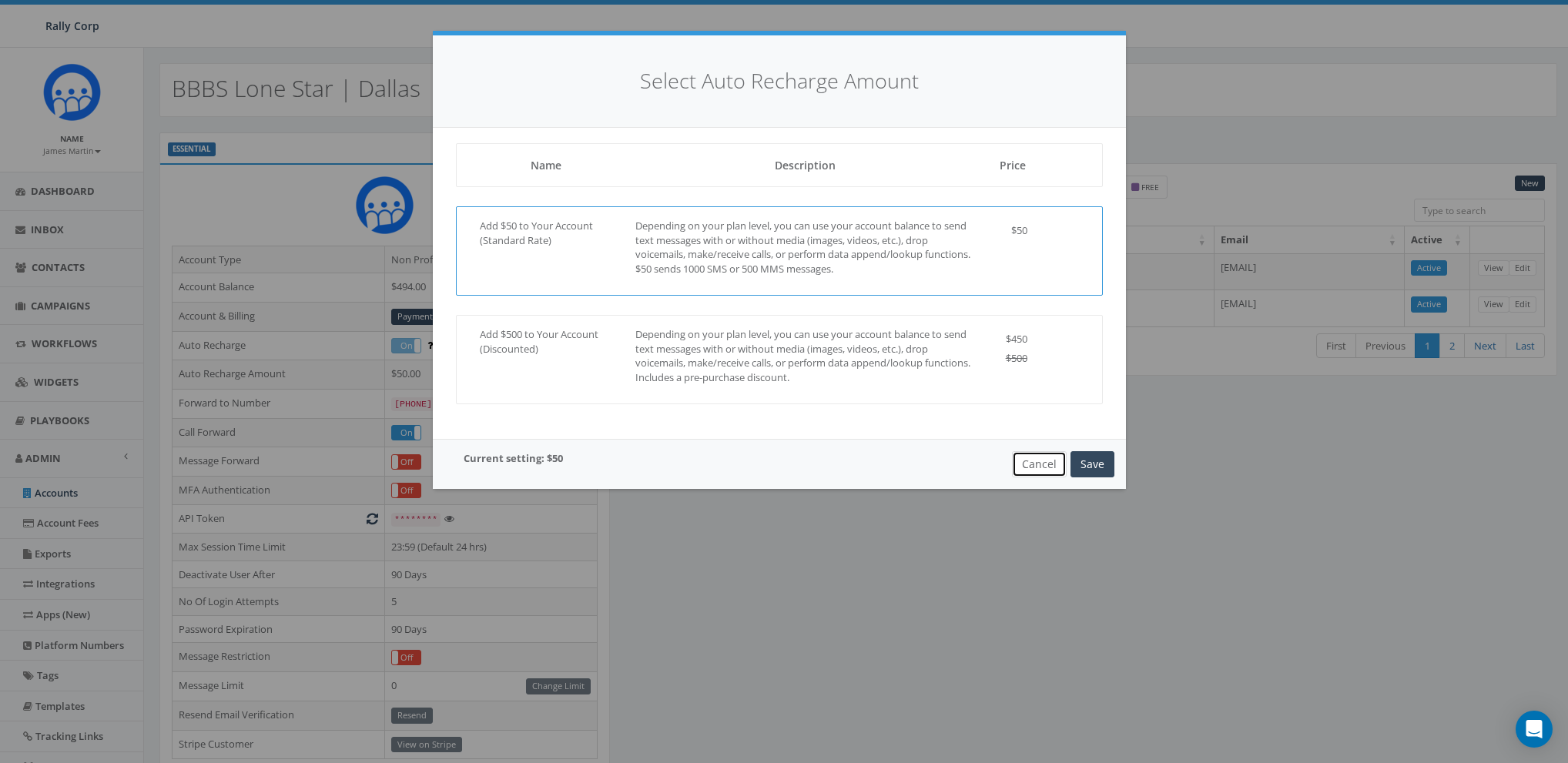click on "Cancel" at bounding box center (1039, 464) 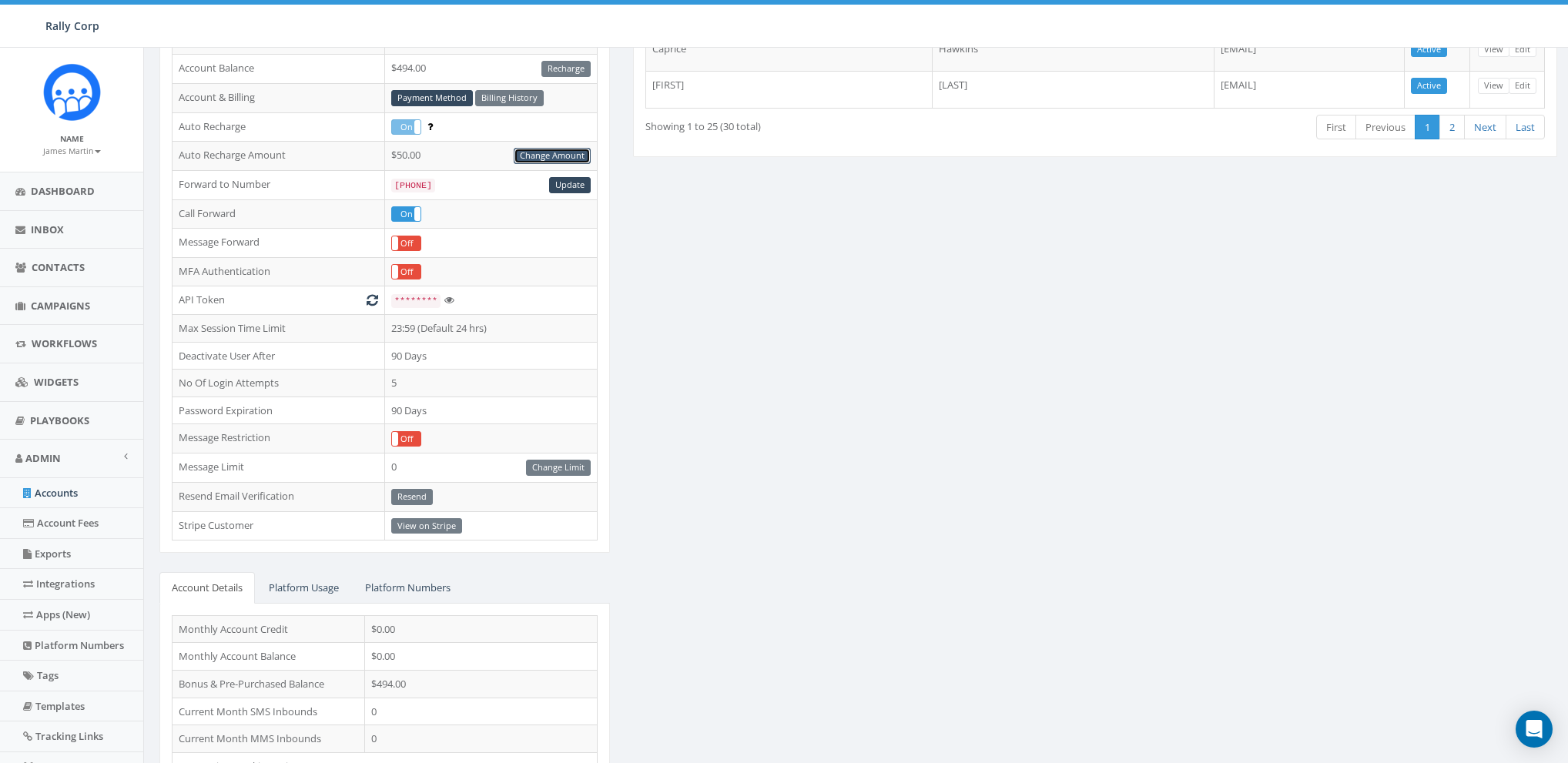 scroll, scrollTop: 8, scrollLeft: 0, axis: vertical 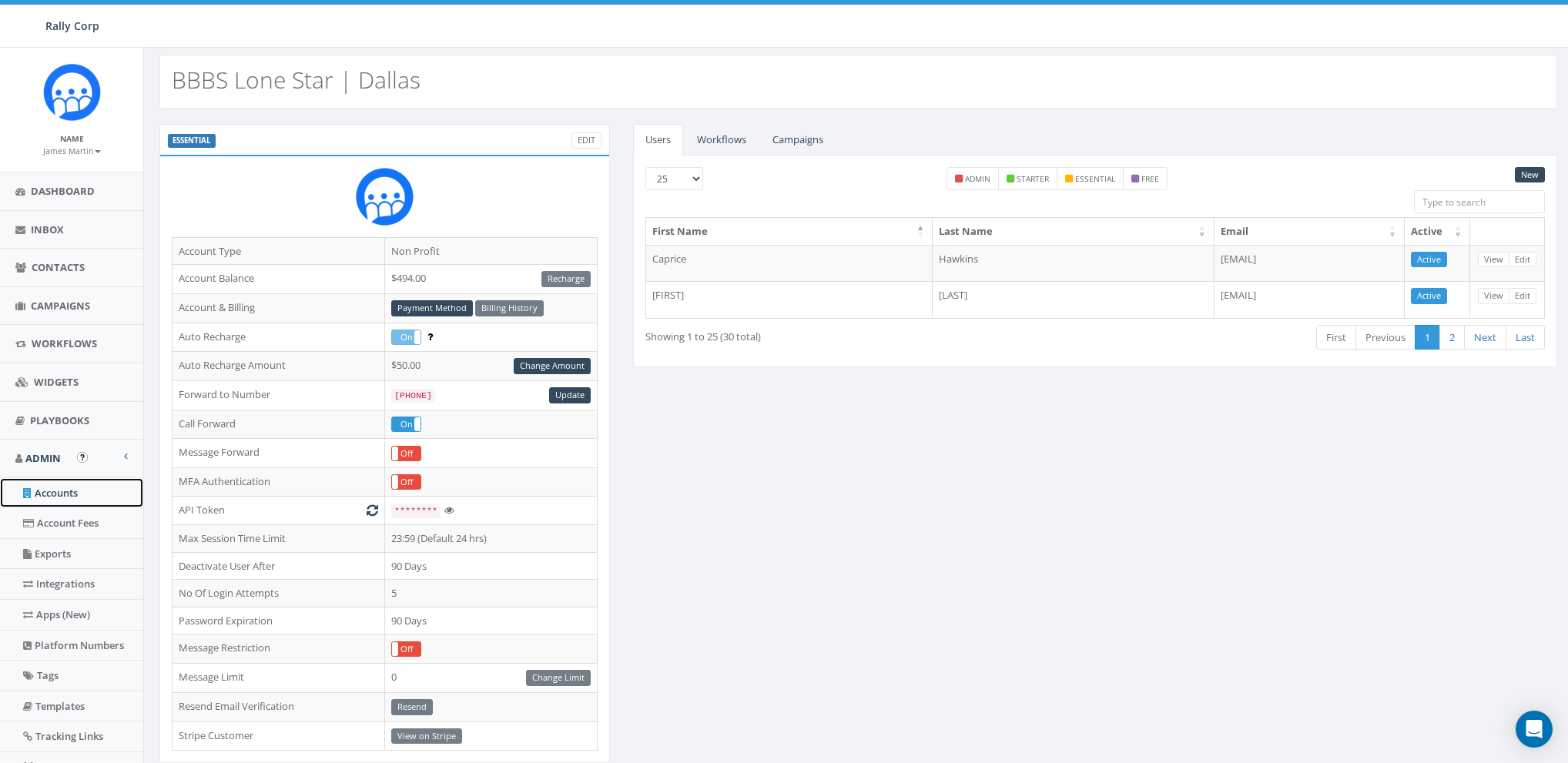 click on "Accounts" at bounding box center [72, 493] 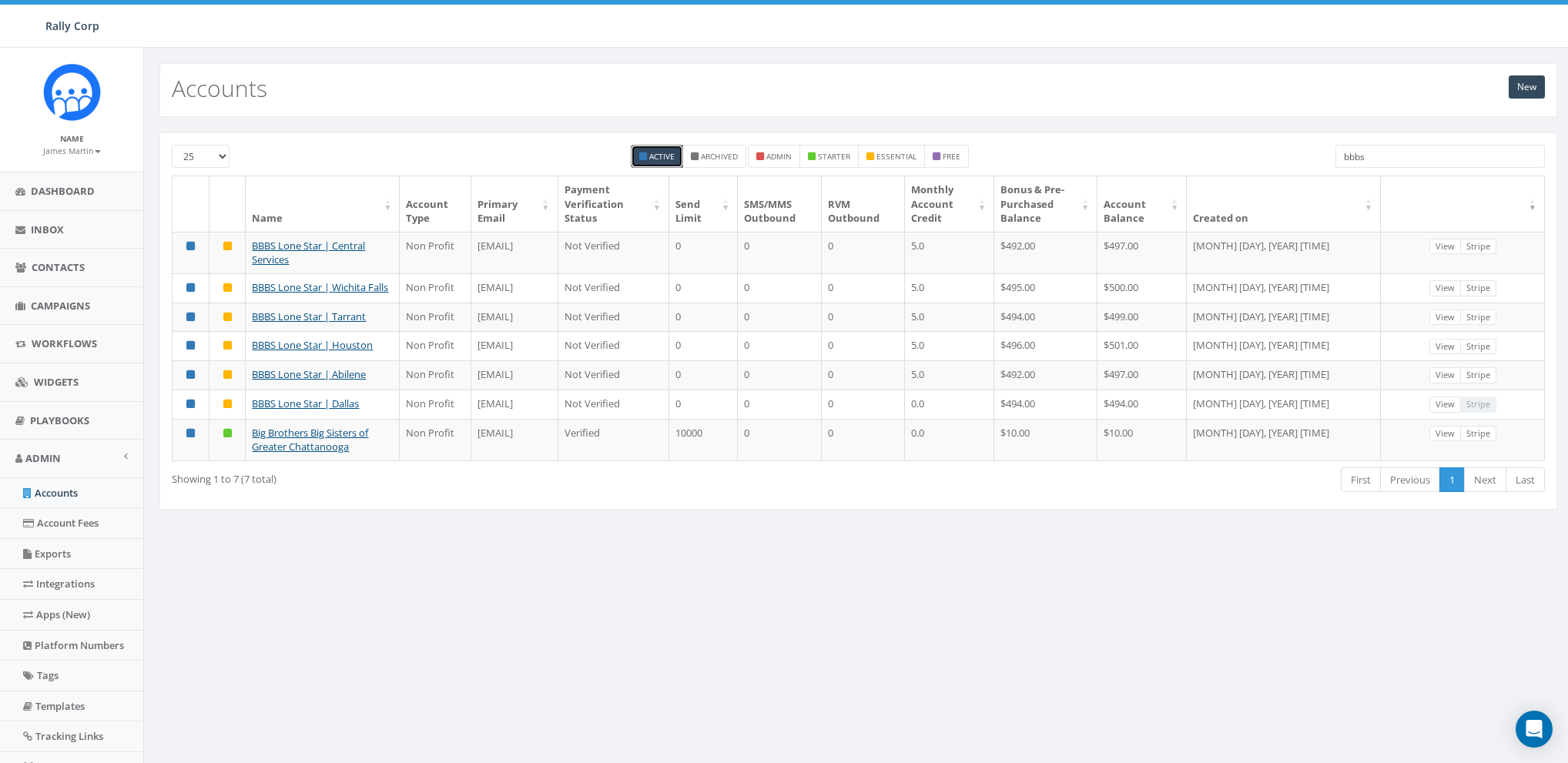 scroll, scrollTop: 0, scrollLeft: 0, axis: both 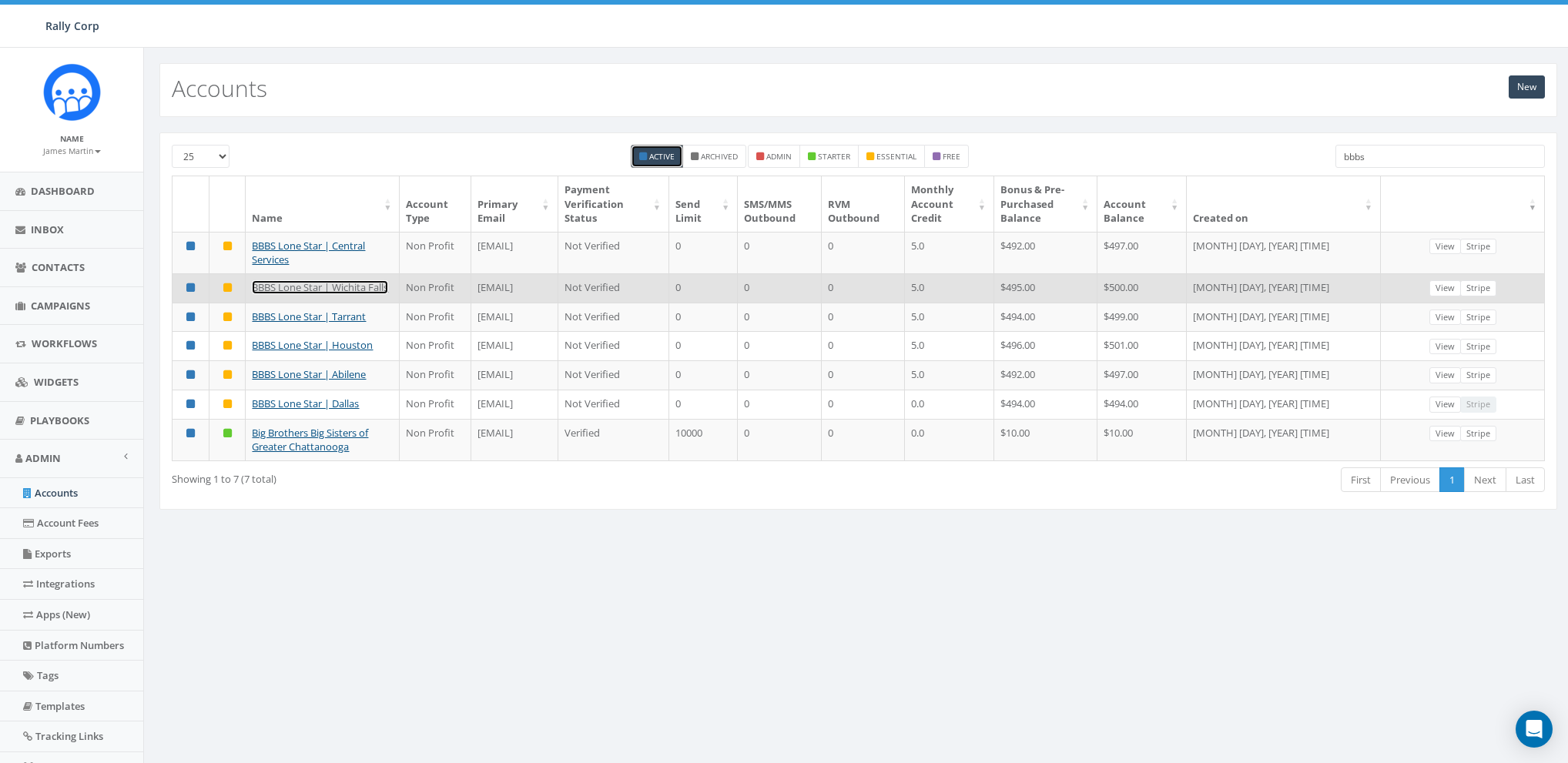 drag, startPoint x: 334, startPoint y: 284, endPoint x: 382, endPoint y: 283, distance: 48.01042 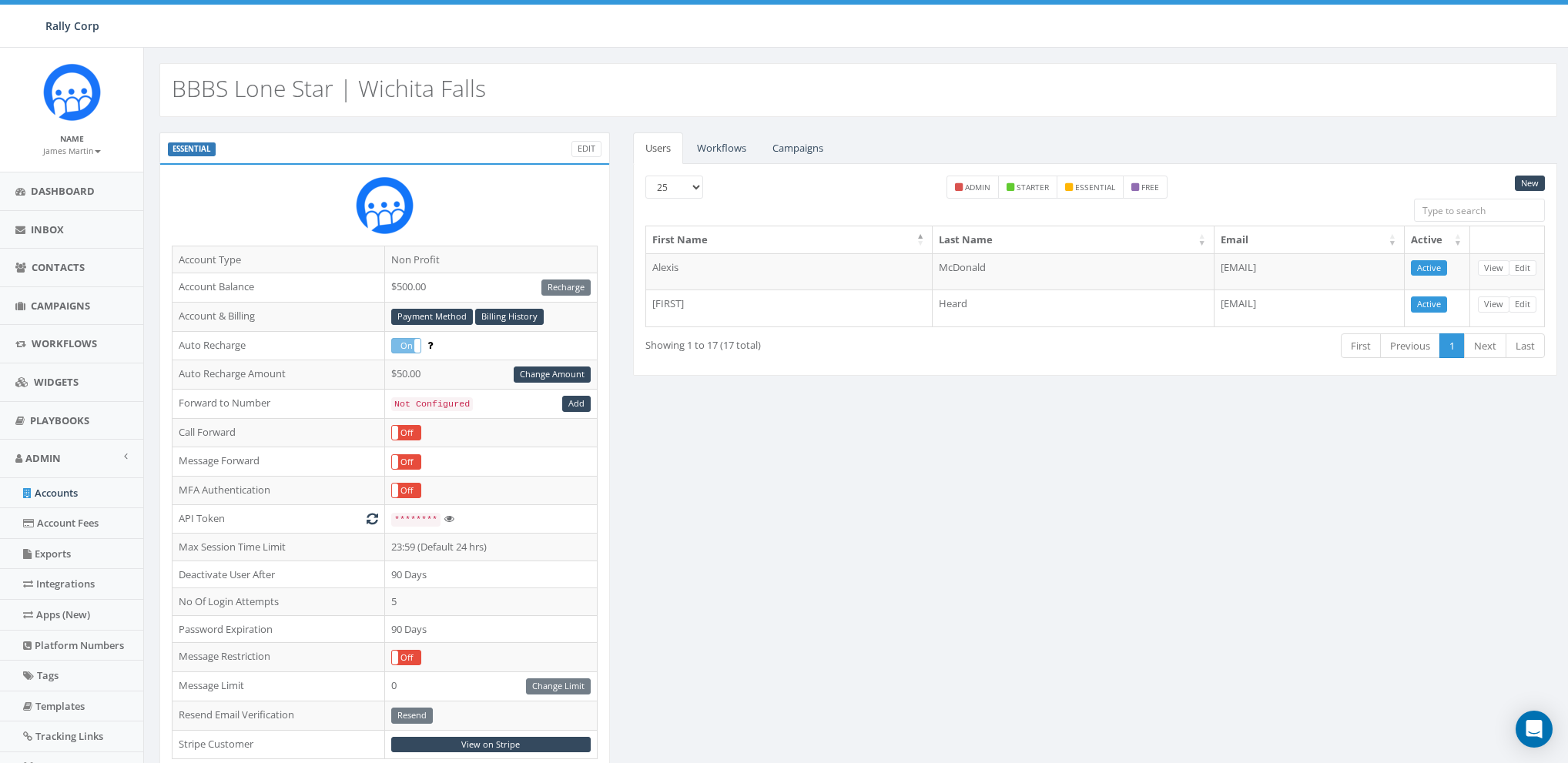 scroll, scrollTop: 0, scrollLeft: 0, axis: both 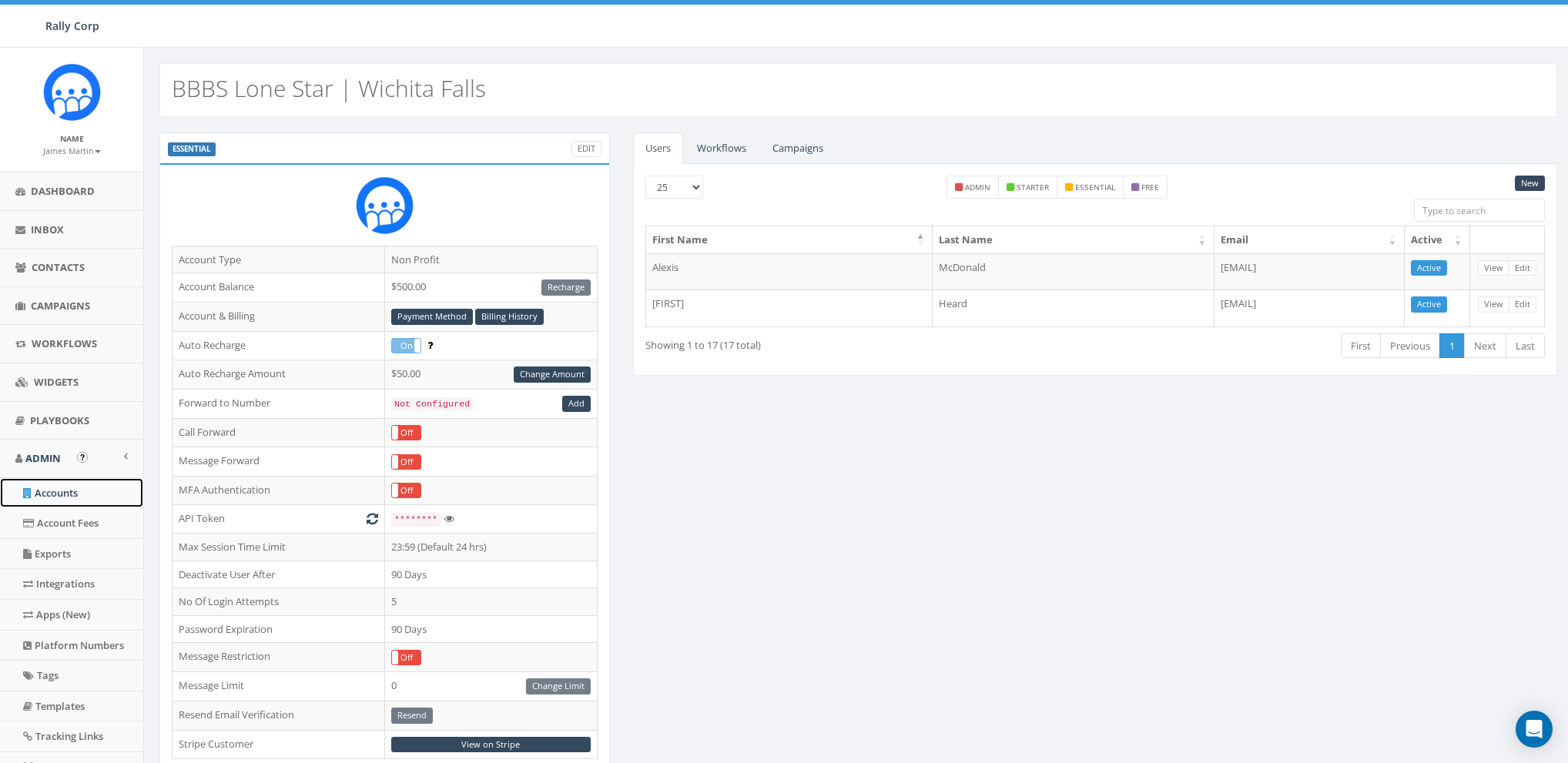 click on "Accounts" at bounding box center [72, 493] 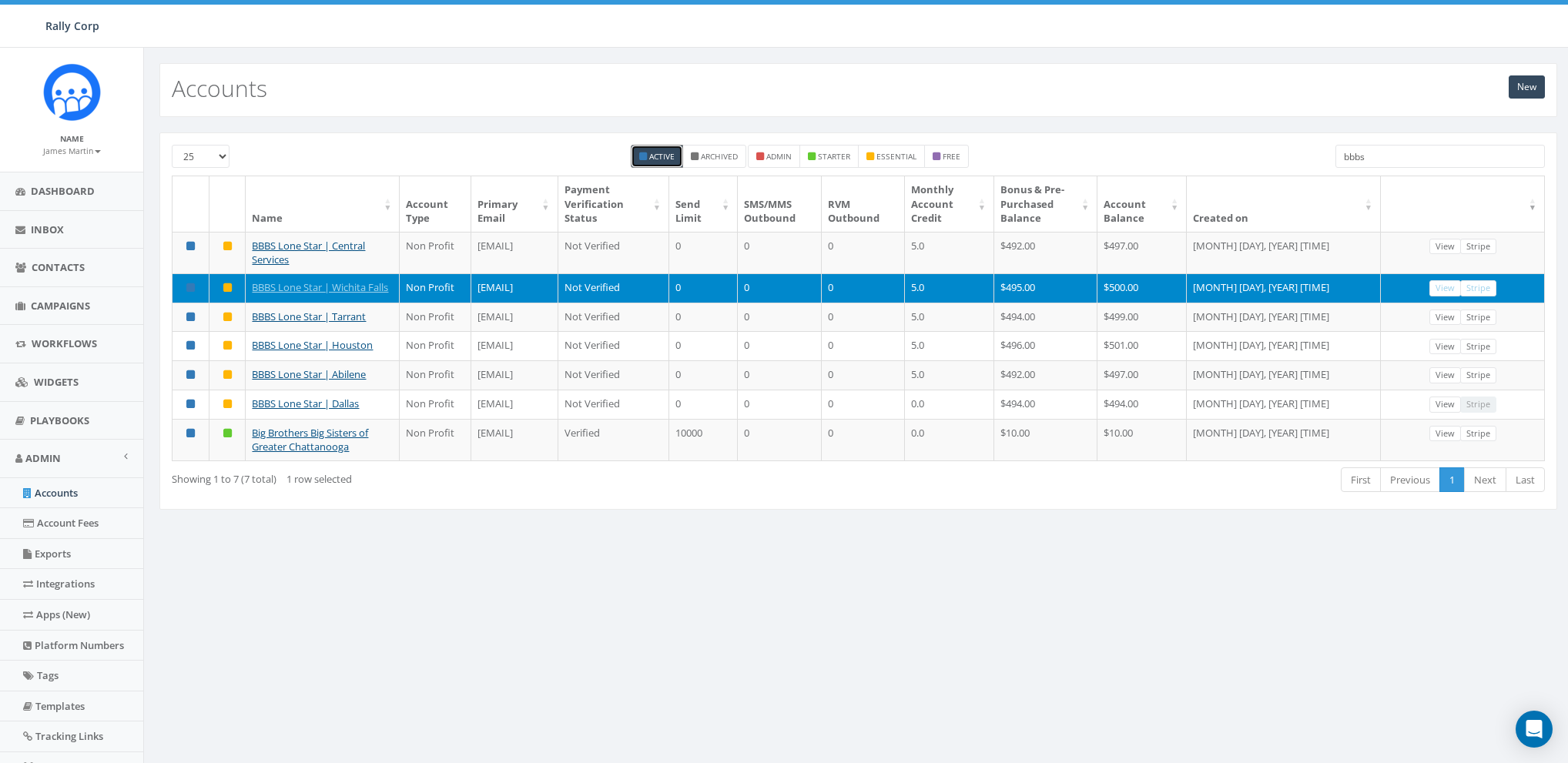 scroll, scrollTop: 0, scrollLeft: 0, axis: both 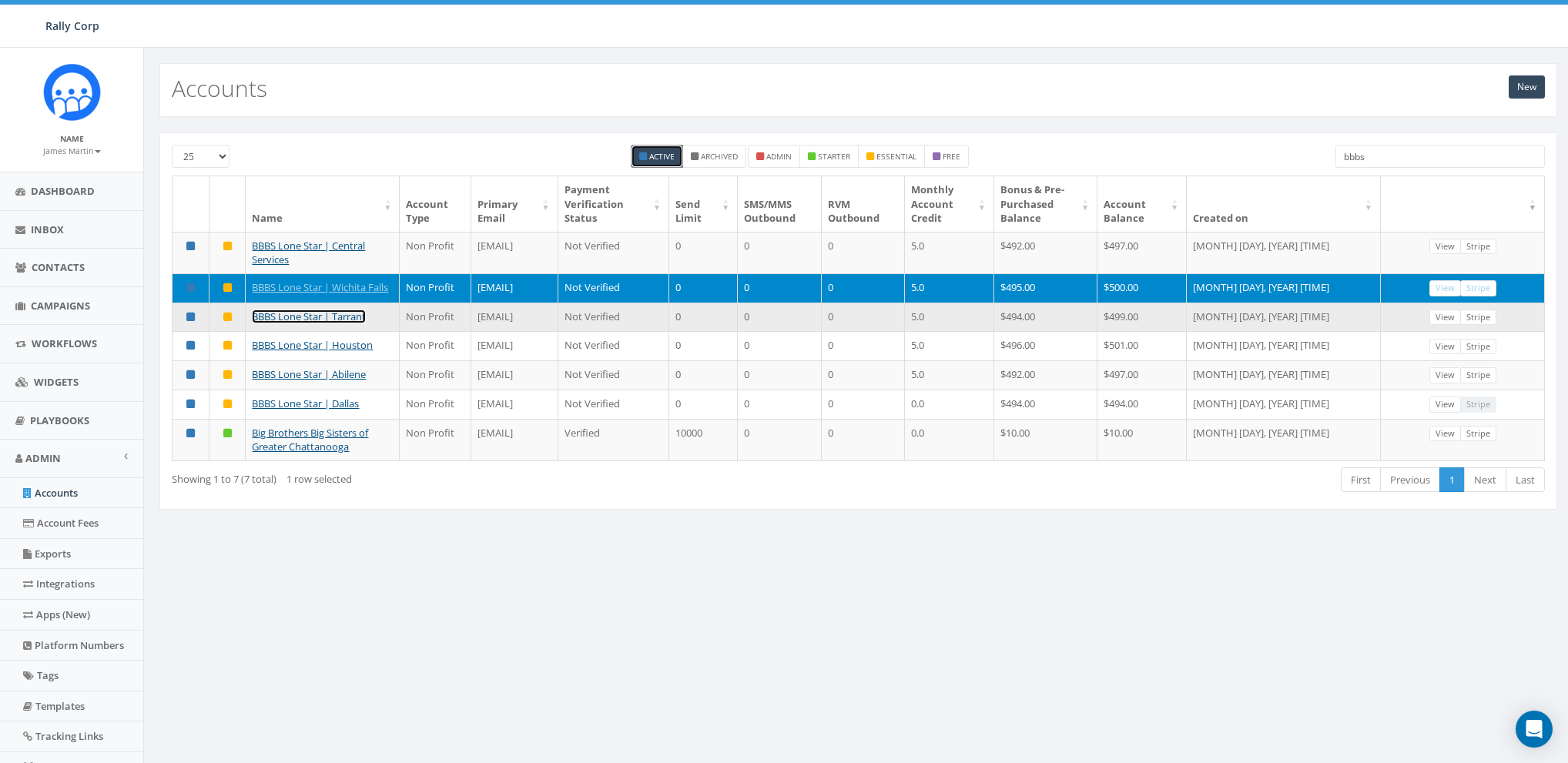 click on "BBBS Lone Star | Tarrant" at bounding box center [309, 316] 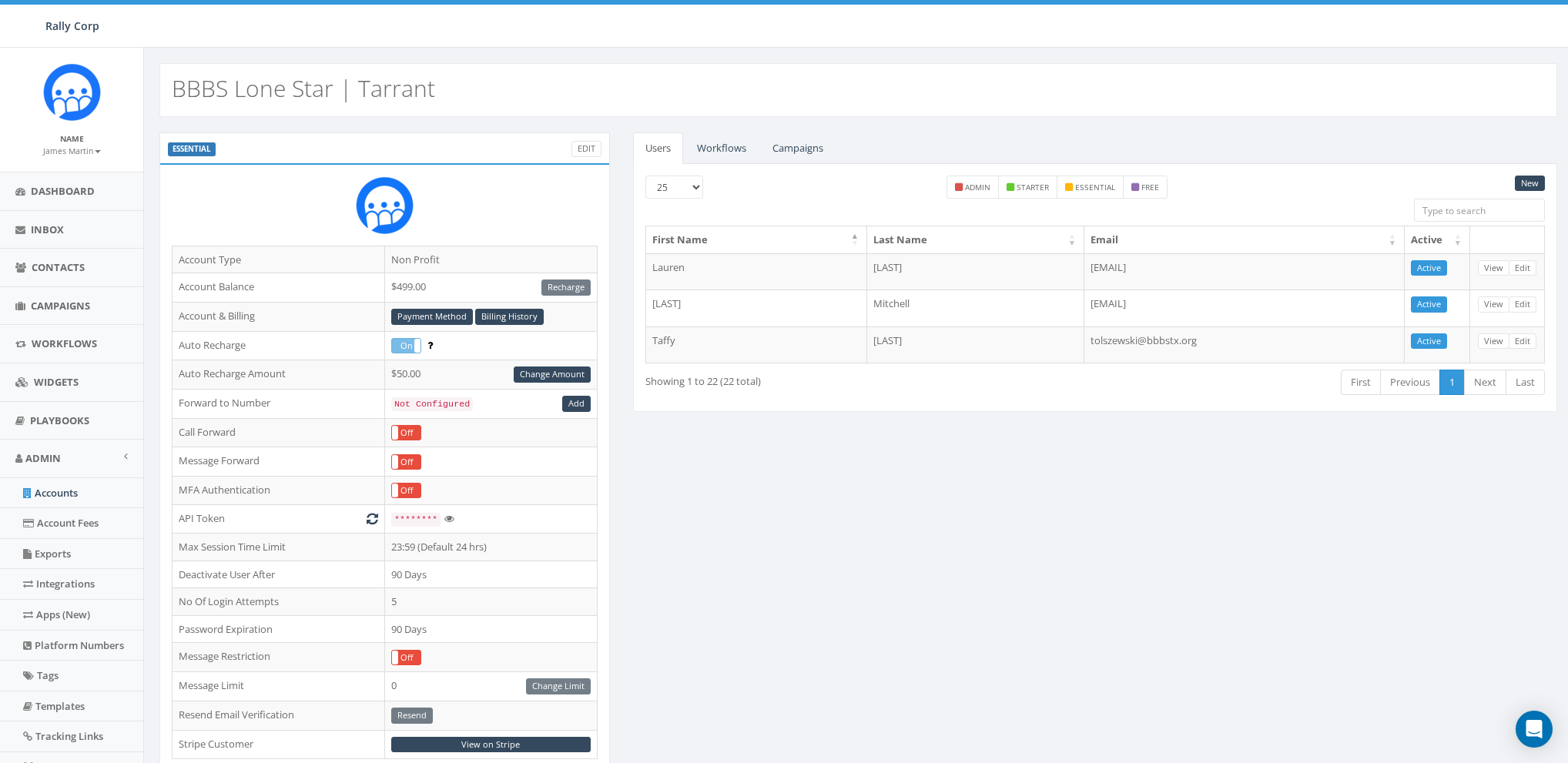 scroll, scrollTop: 0, scrollLeft: 0, axis: both 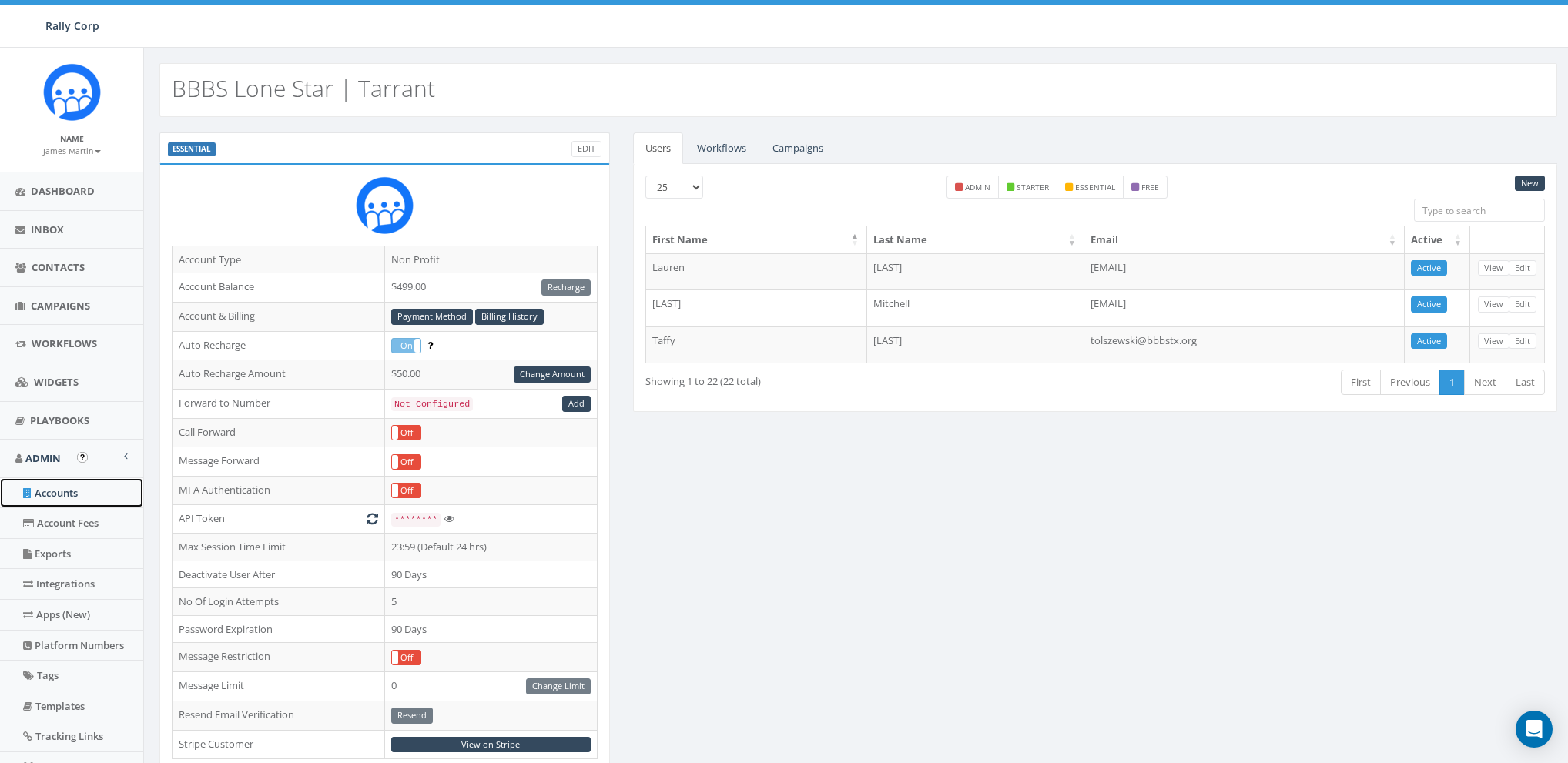 click on "Accounts" at bounding box center [72, 493] 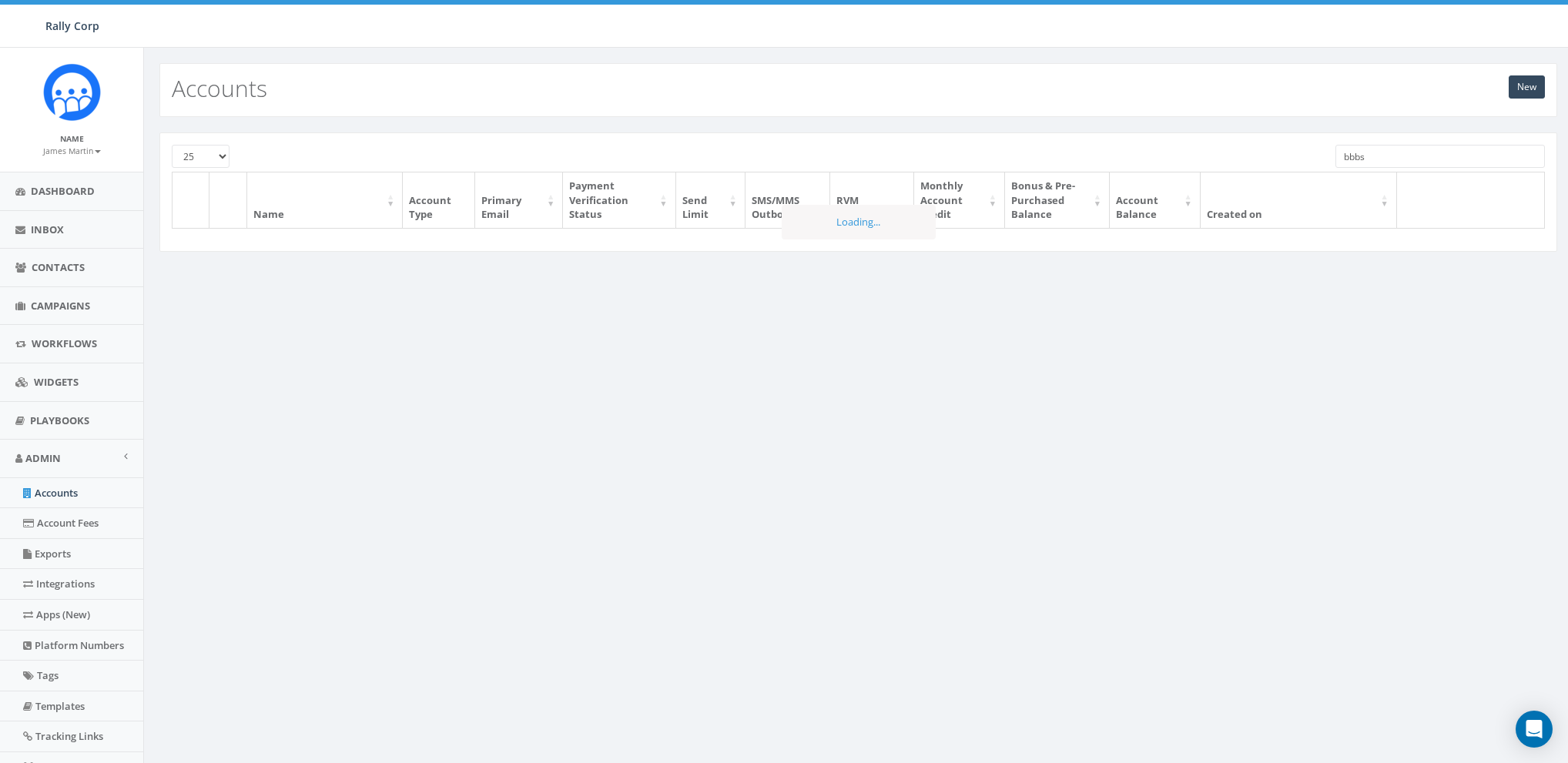 scroll, scrollTop: 0, scrollLeft: 0, axis: both 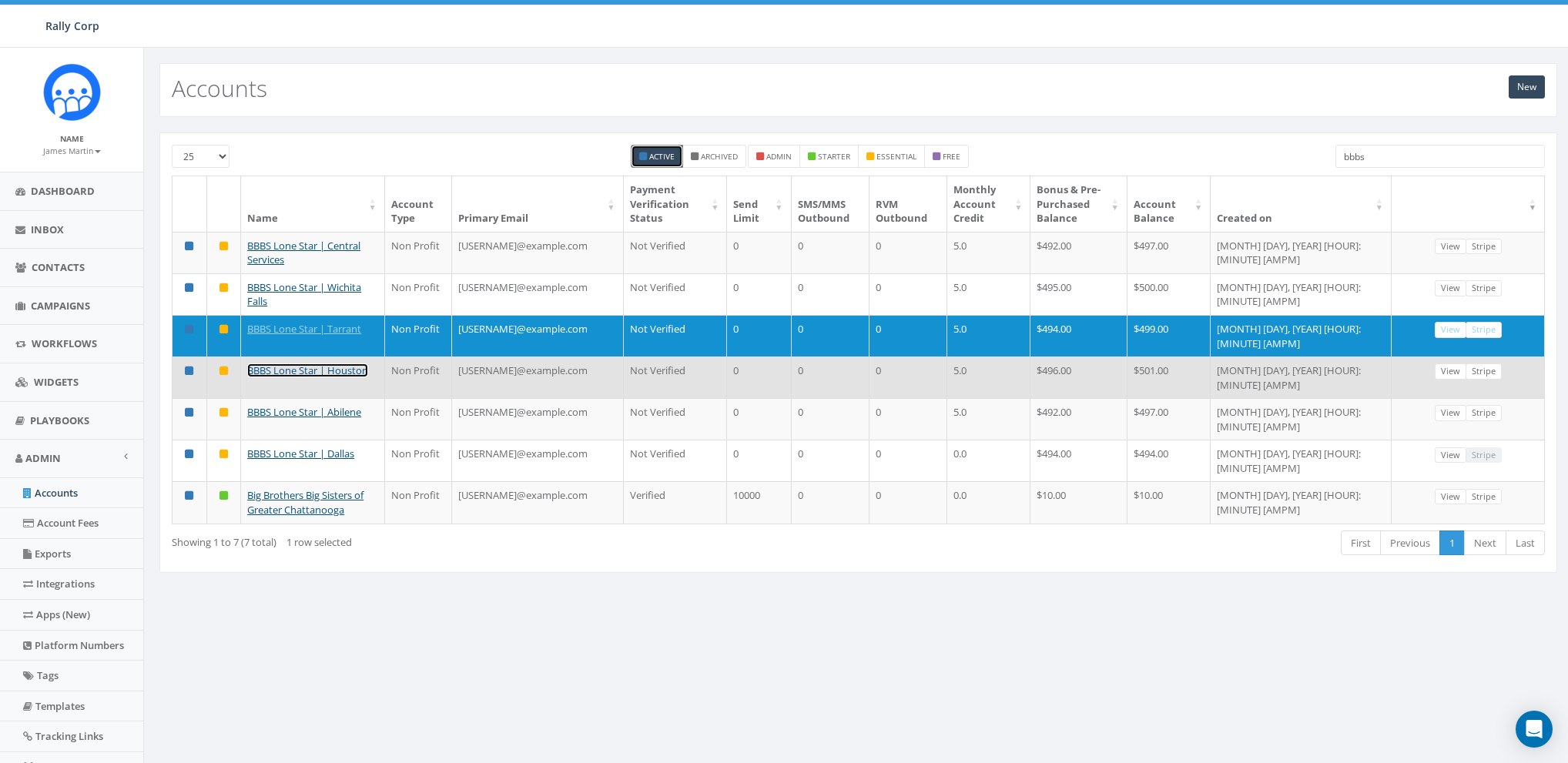 click on "BBBS Lone Star | Houston" at bounding box center [307, 370] 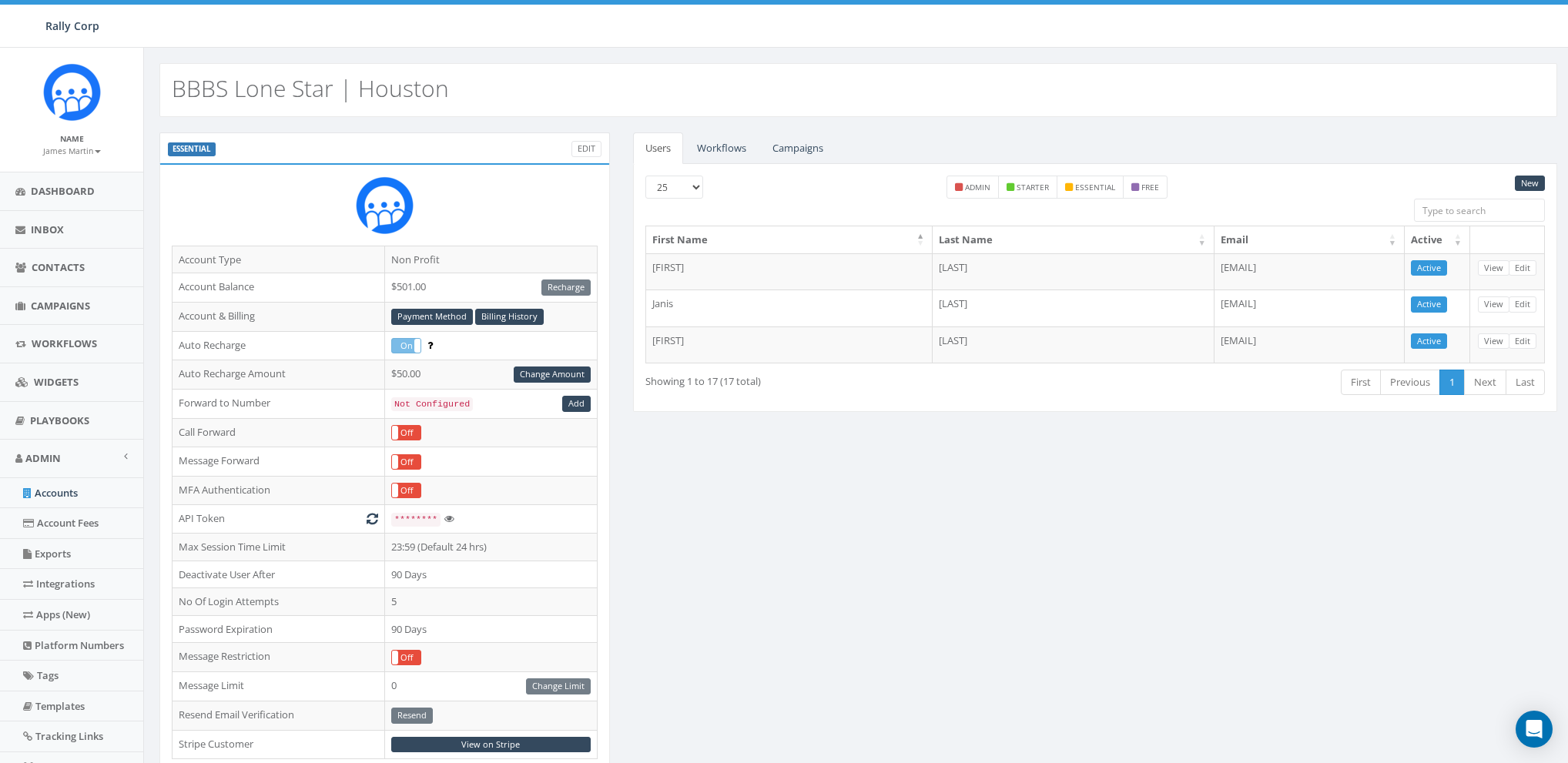 scroll, scrollTop: 0, scrollLeft: 0, axis: both 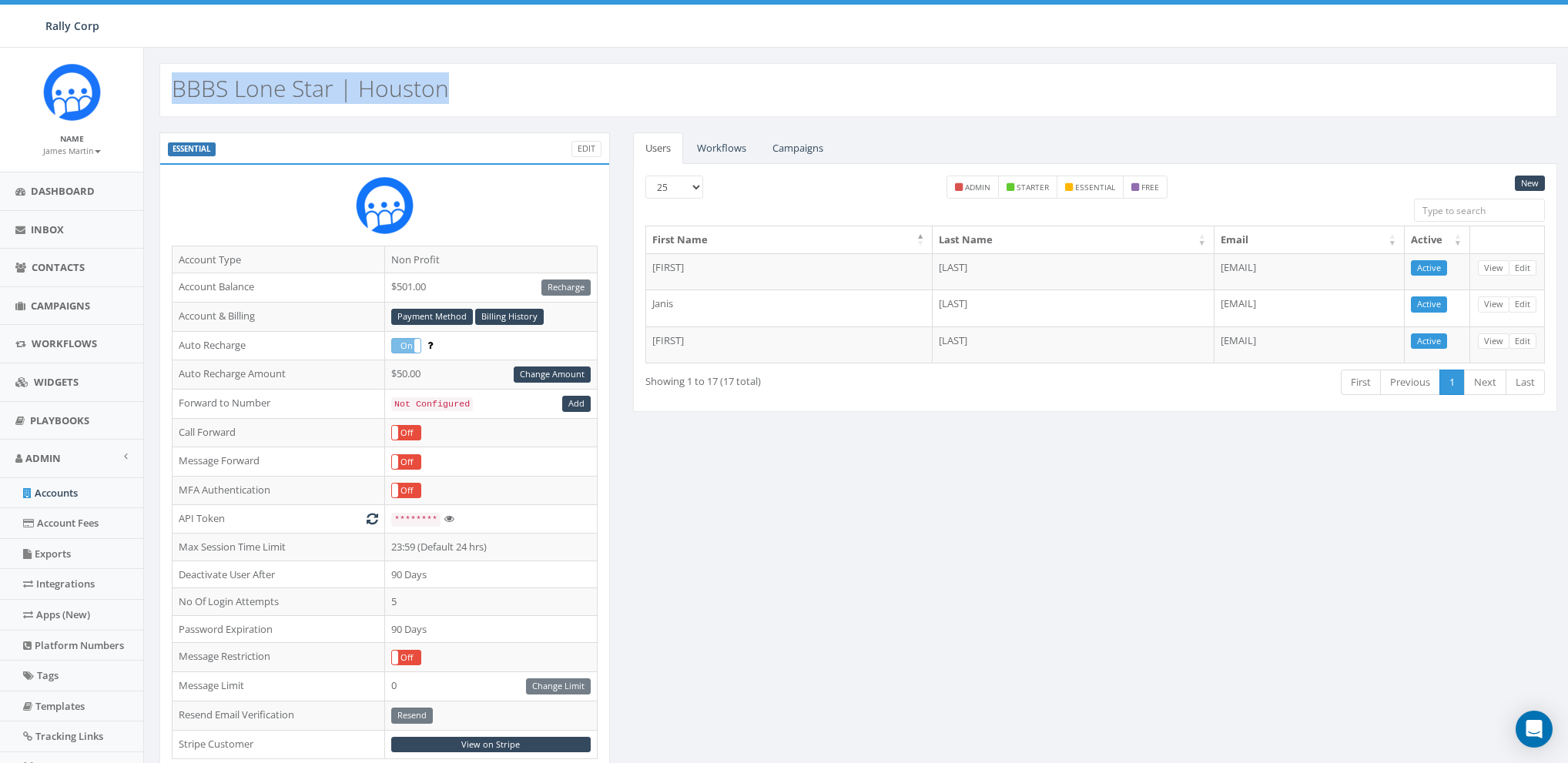 drag, startPoint x: 169, startPoint y: 86, endPoint x: 553, endPoint y: 89, distance: 384.01172 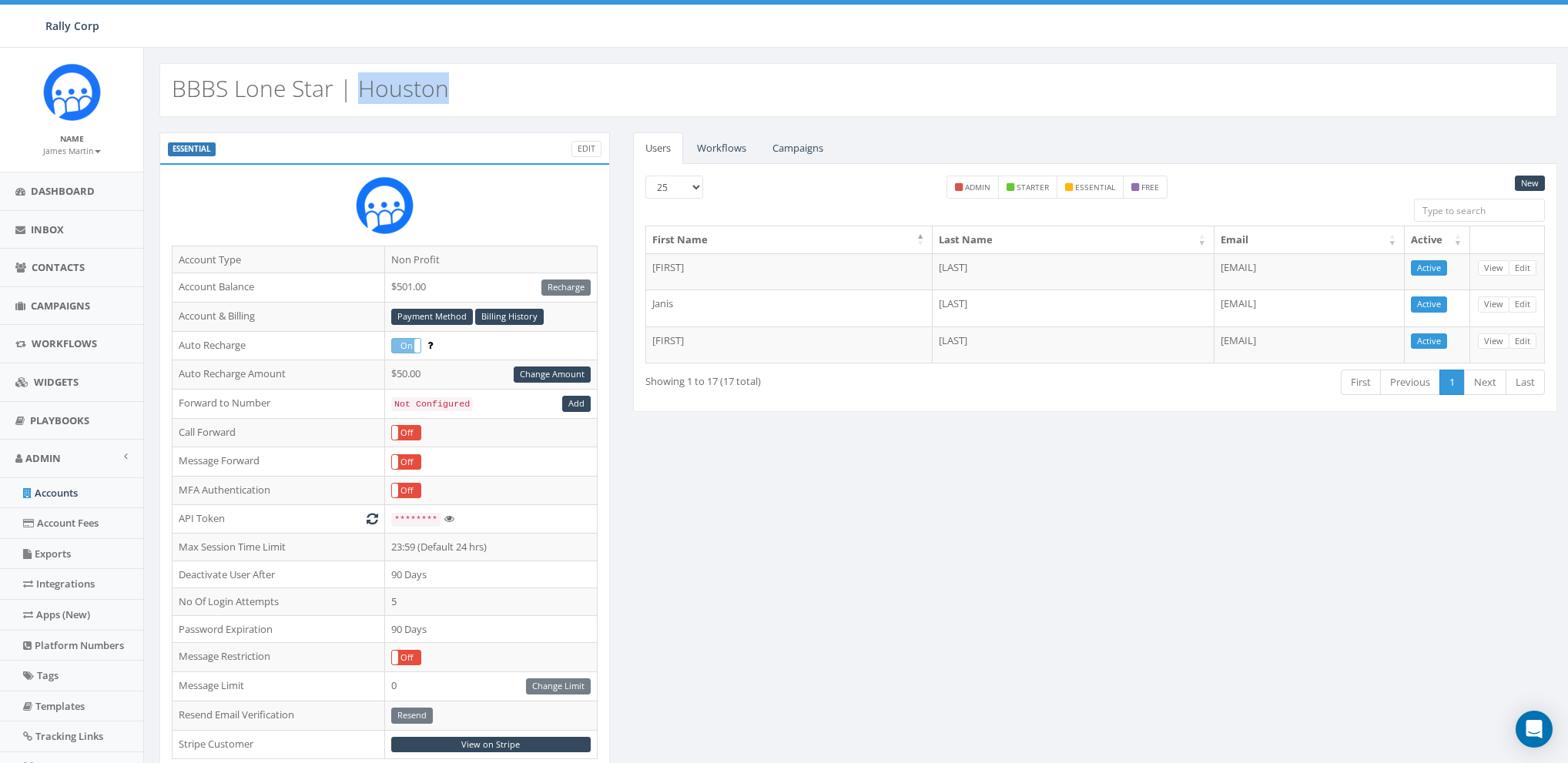 click on "BBBS Lone Star | Houston" at bounding box center (310, 88) 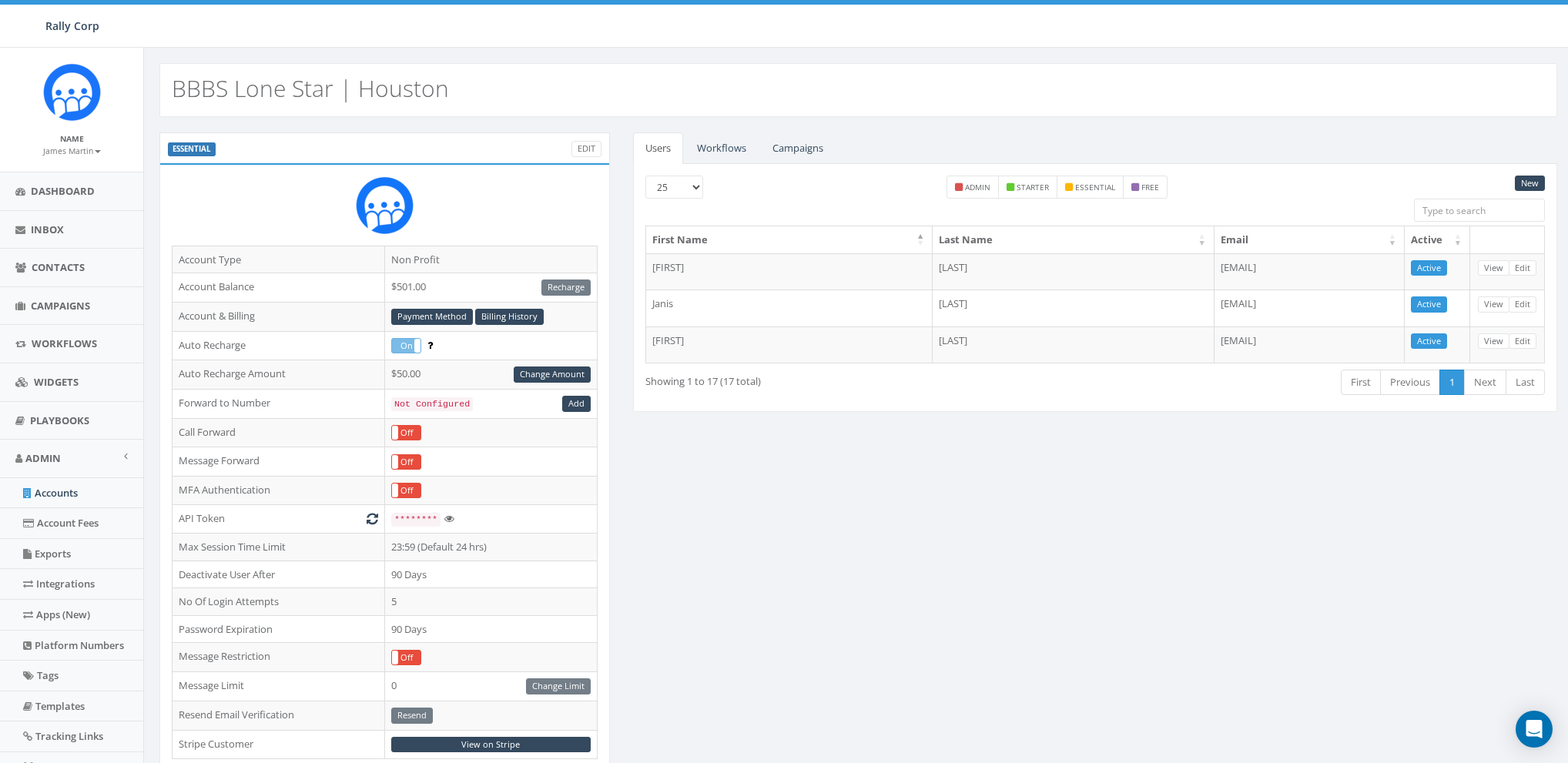 click on "BBBS Lone Star | Houston" at bounding box center [310, 88] 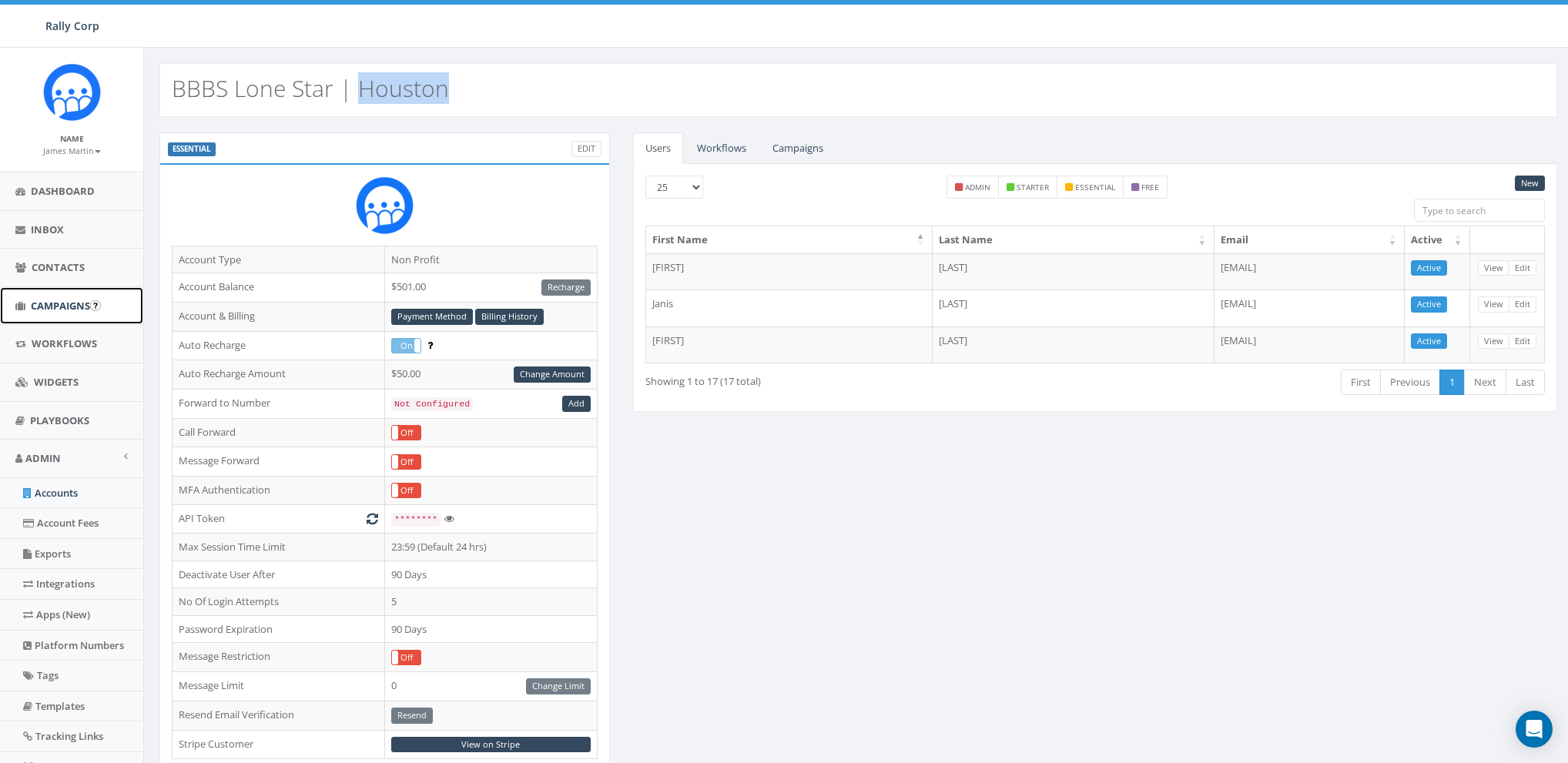 click on "Campaigns" at bounding box center [60, 306] 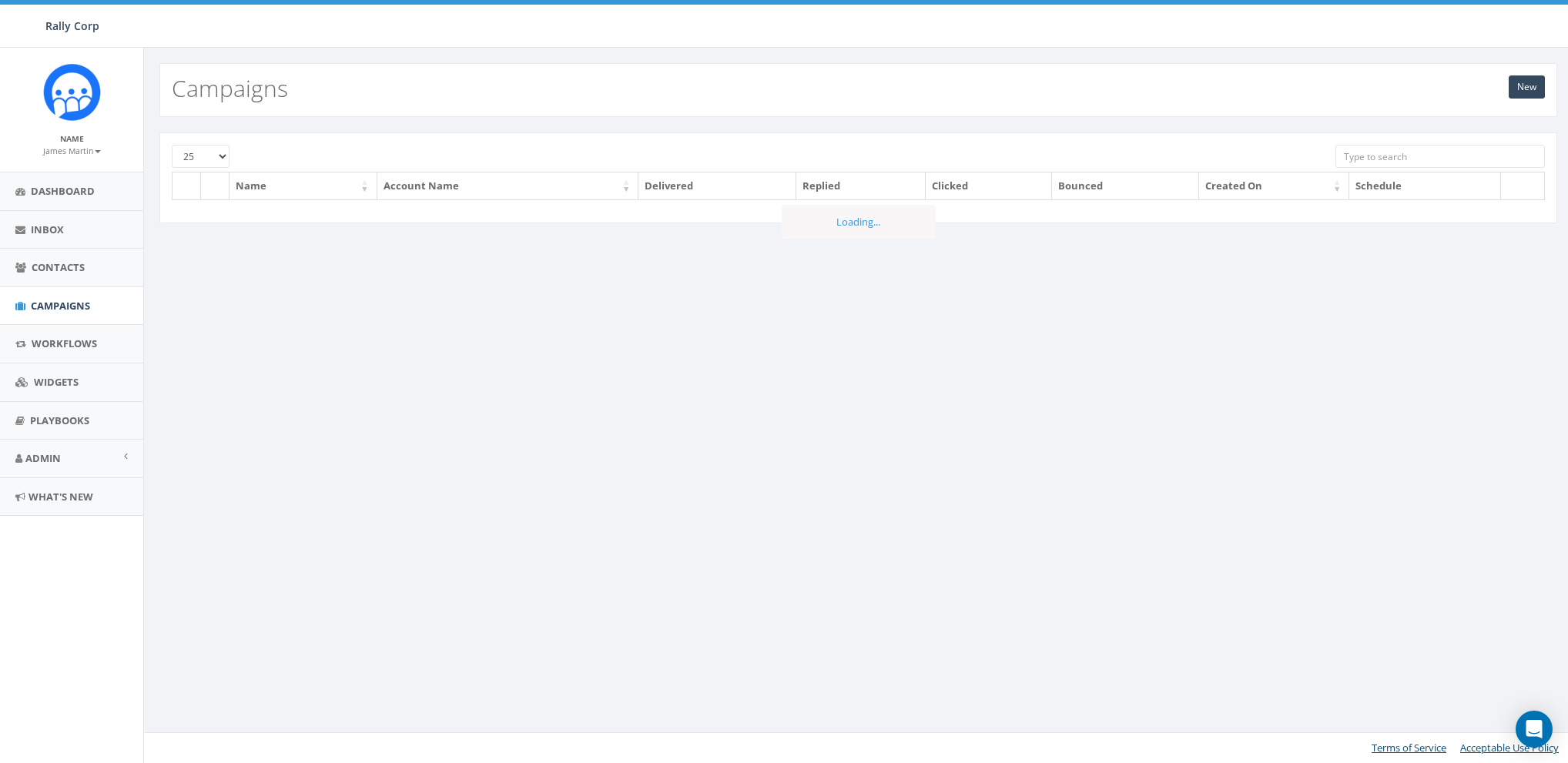 scroll, scrollTop: 0, scrollLeft: 0, axis: both 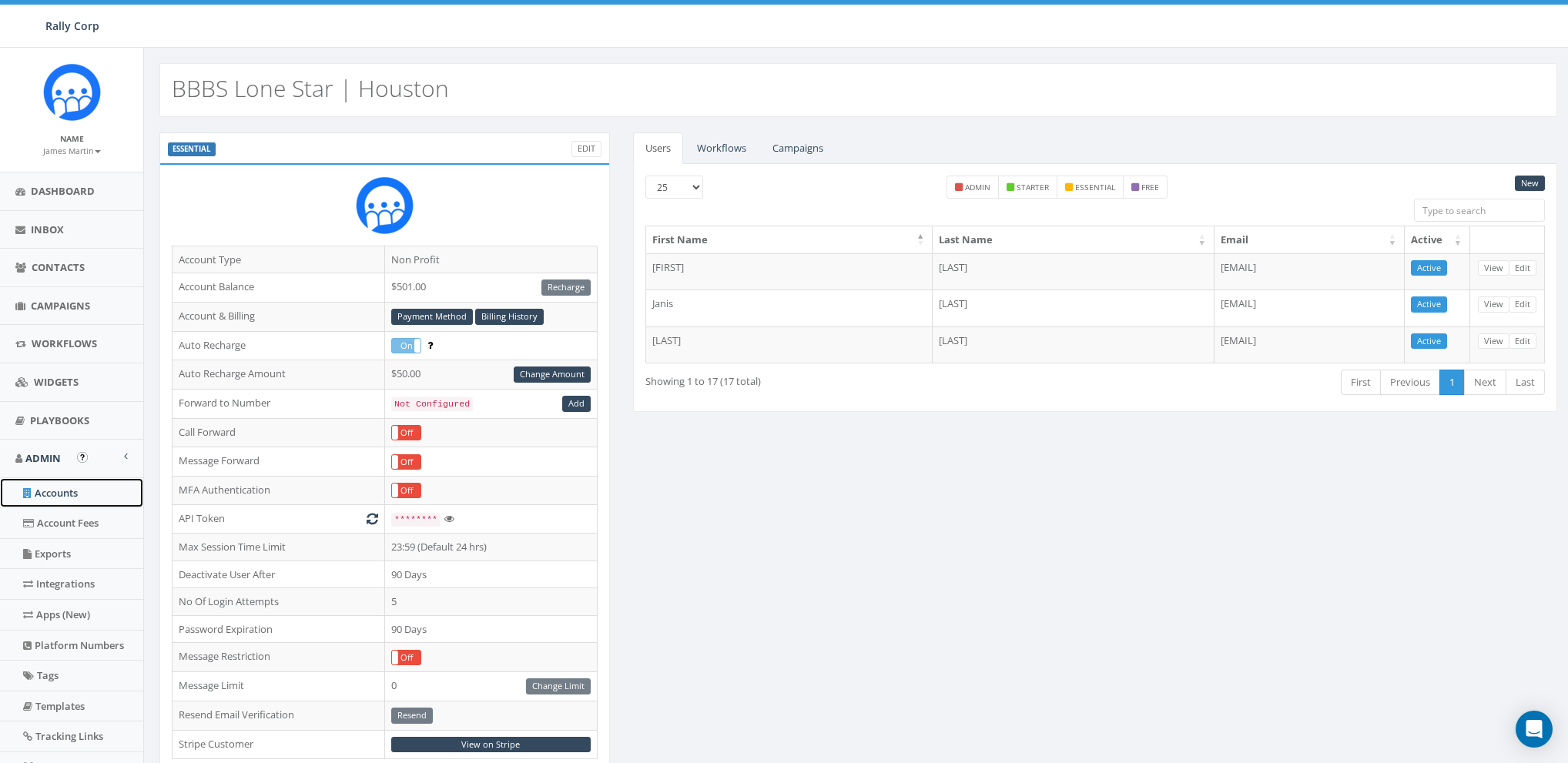 click on "Accounts" at bounding box center (72, 493) 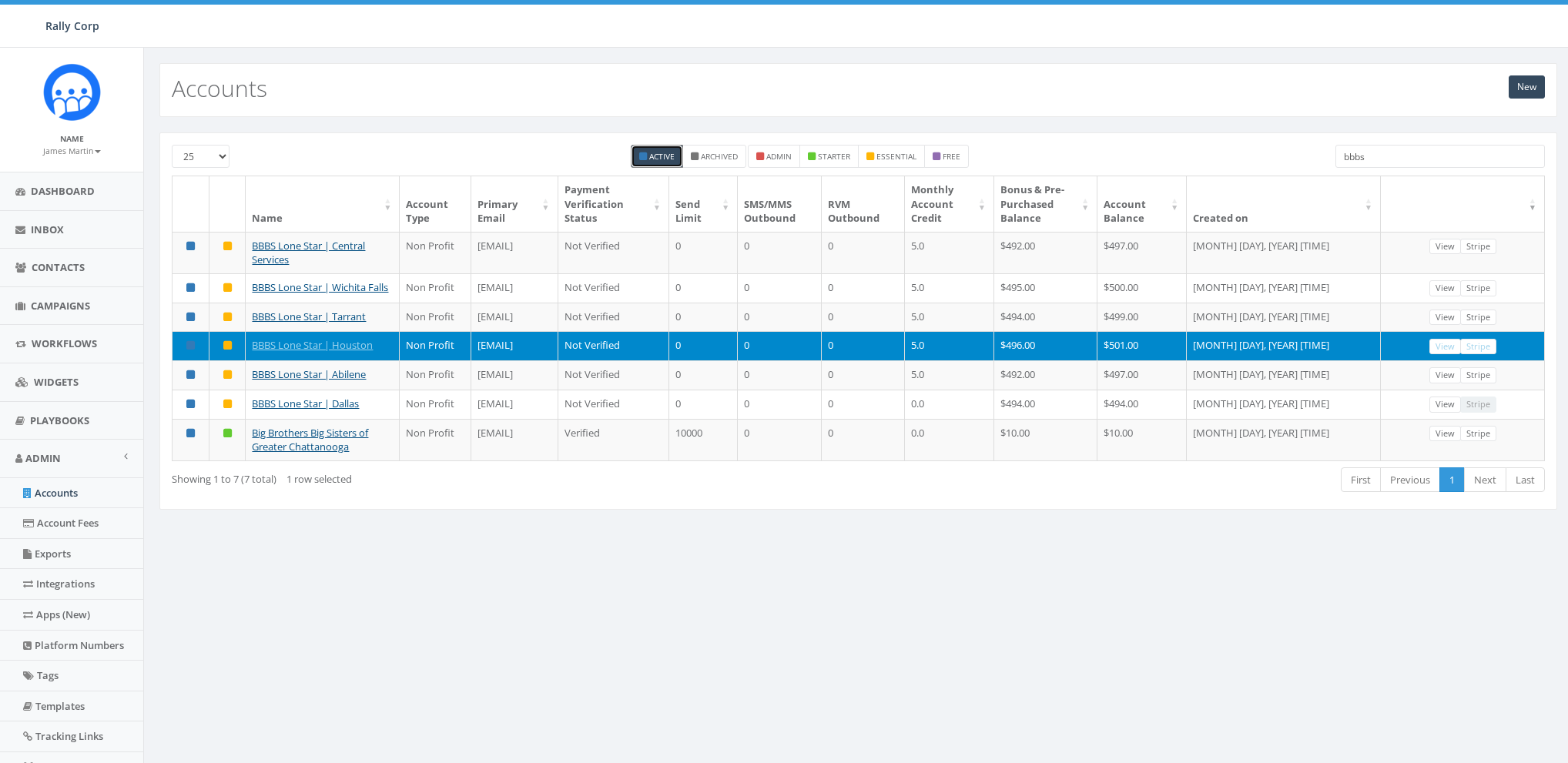 scroll, scrollTop: 0, scrollLeft: 0, axis: both 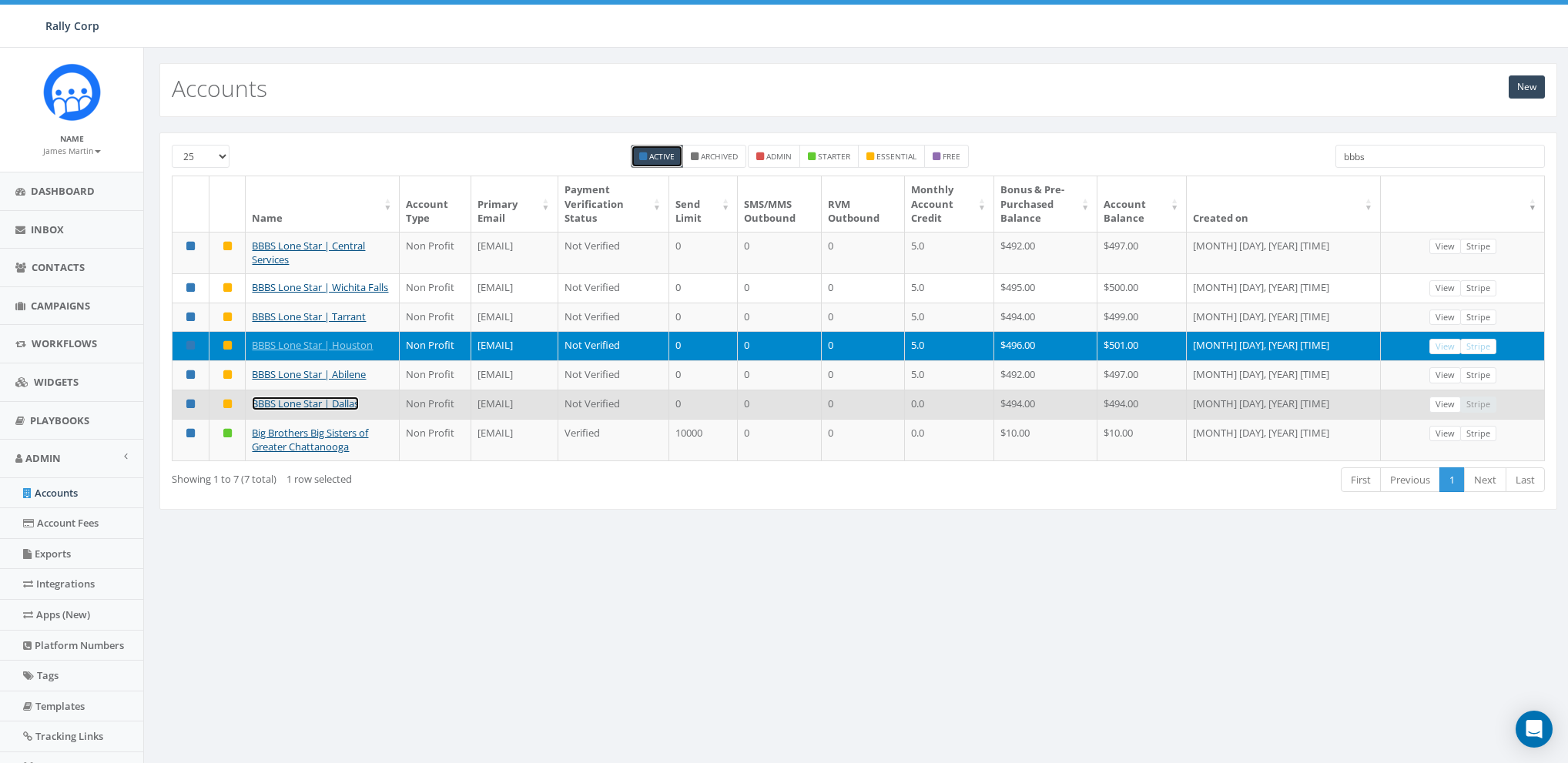 click on "BBBS Lone Star | Dallas" at bounding box center [305, 403] 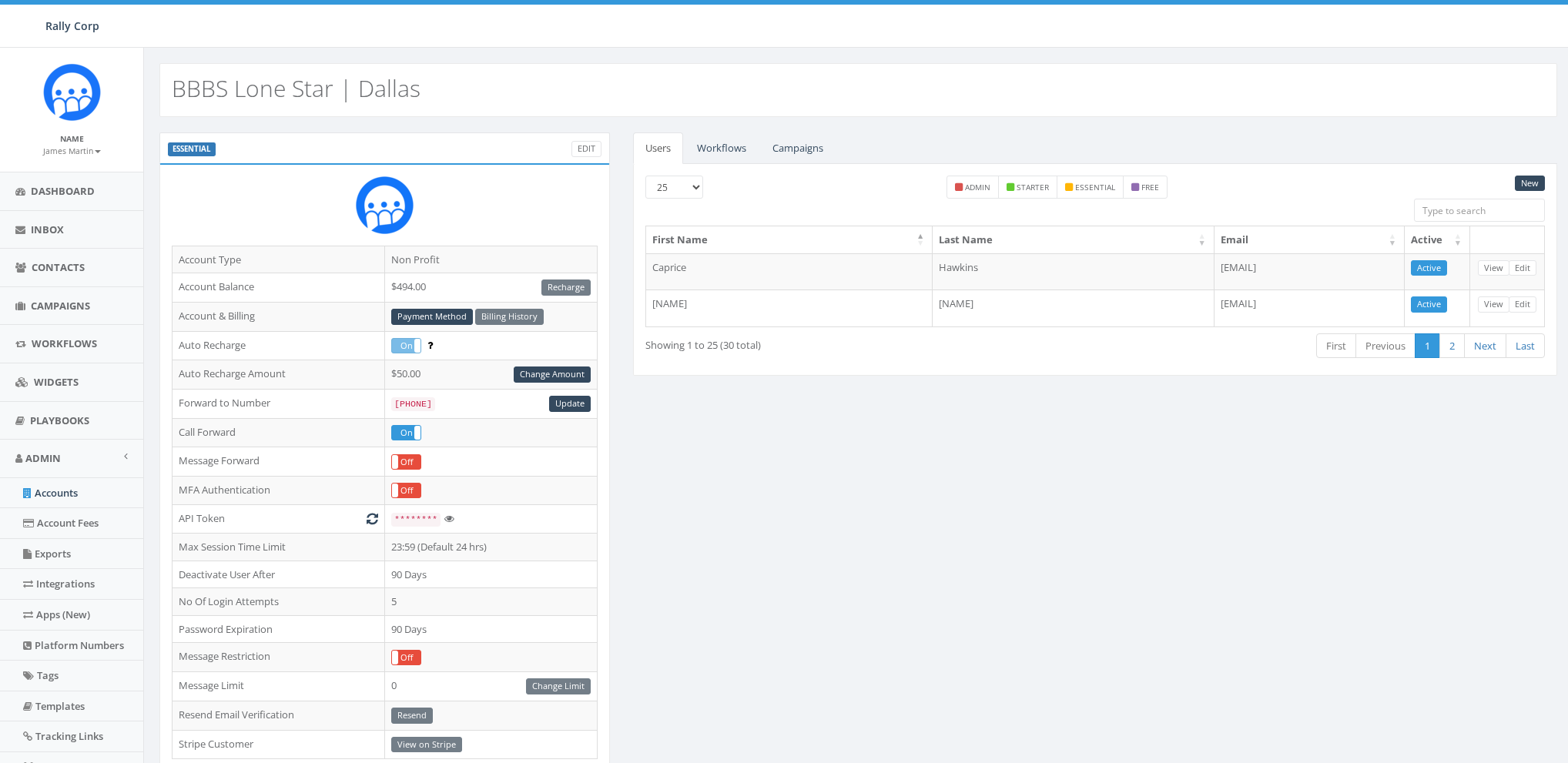 scroll, scrollTop: 0, scrollLeft: 0, axis: both 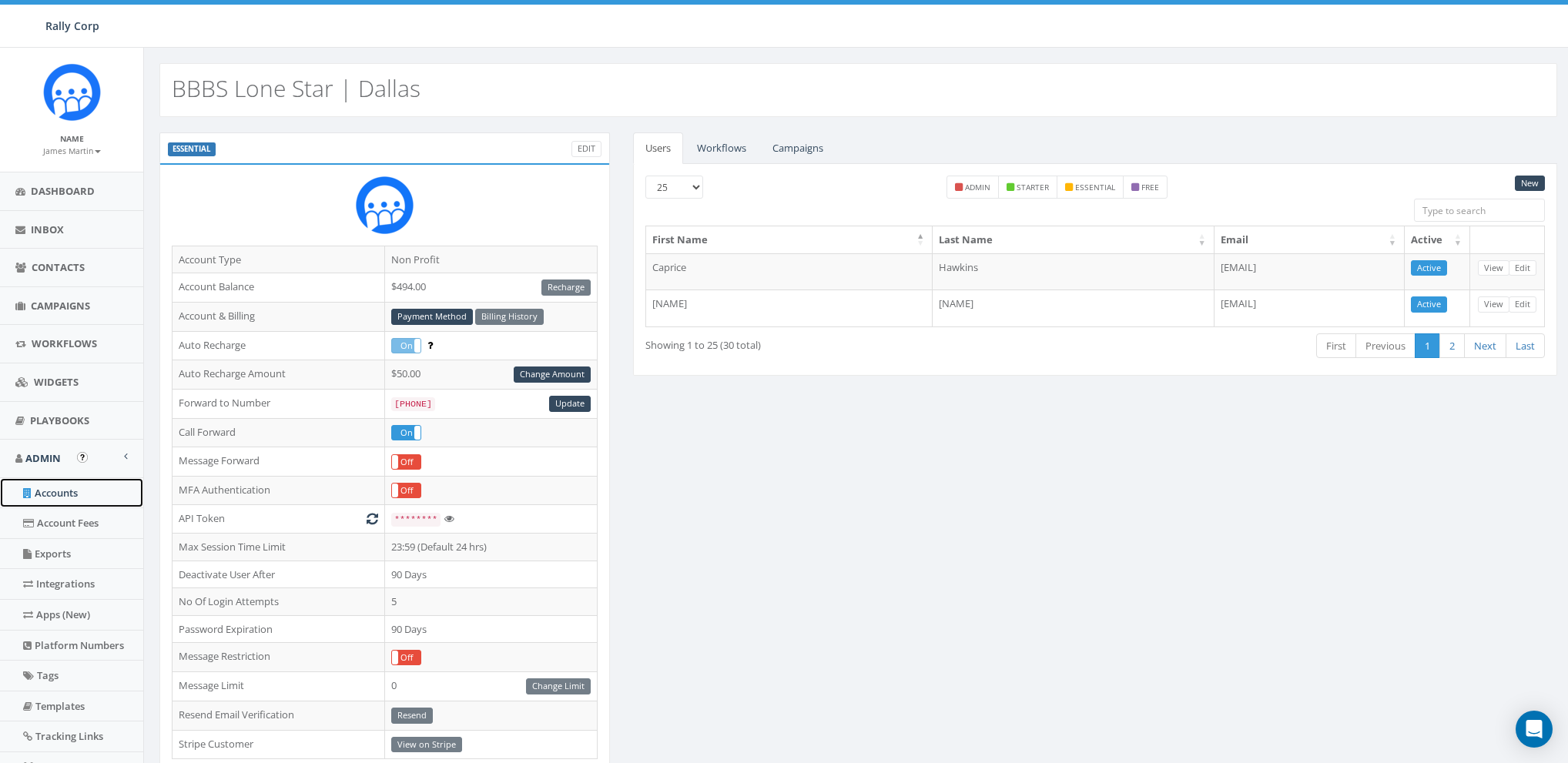 click on "Accounts" at bounding box center [72, 493] 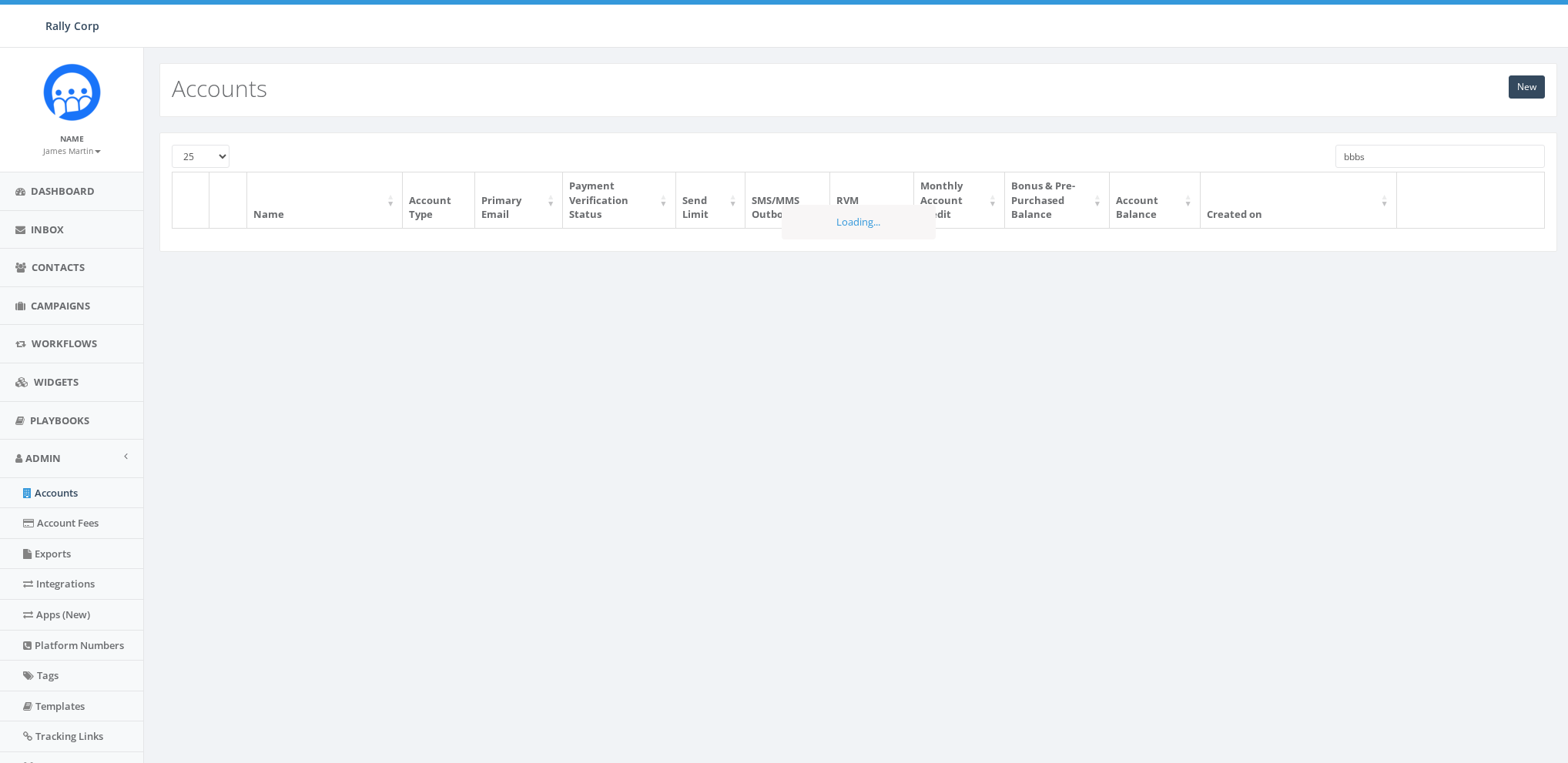 scroll, scrollTop: 0, scrollLeft: 0, axis: both 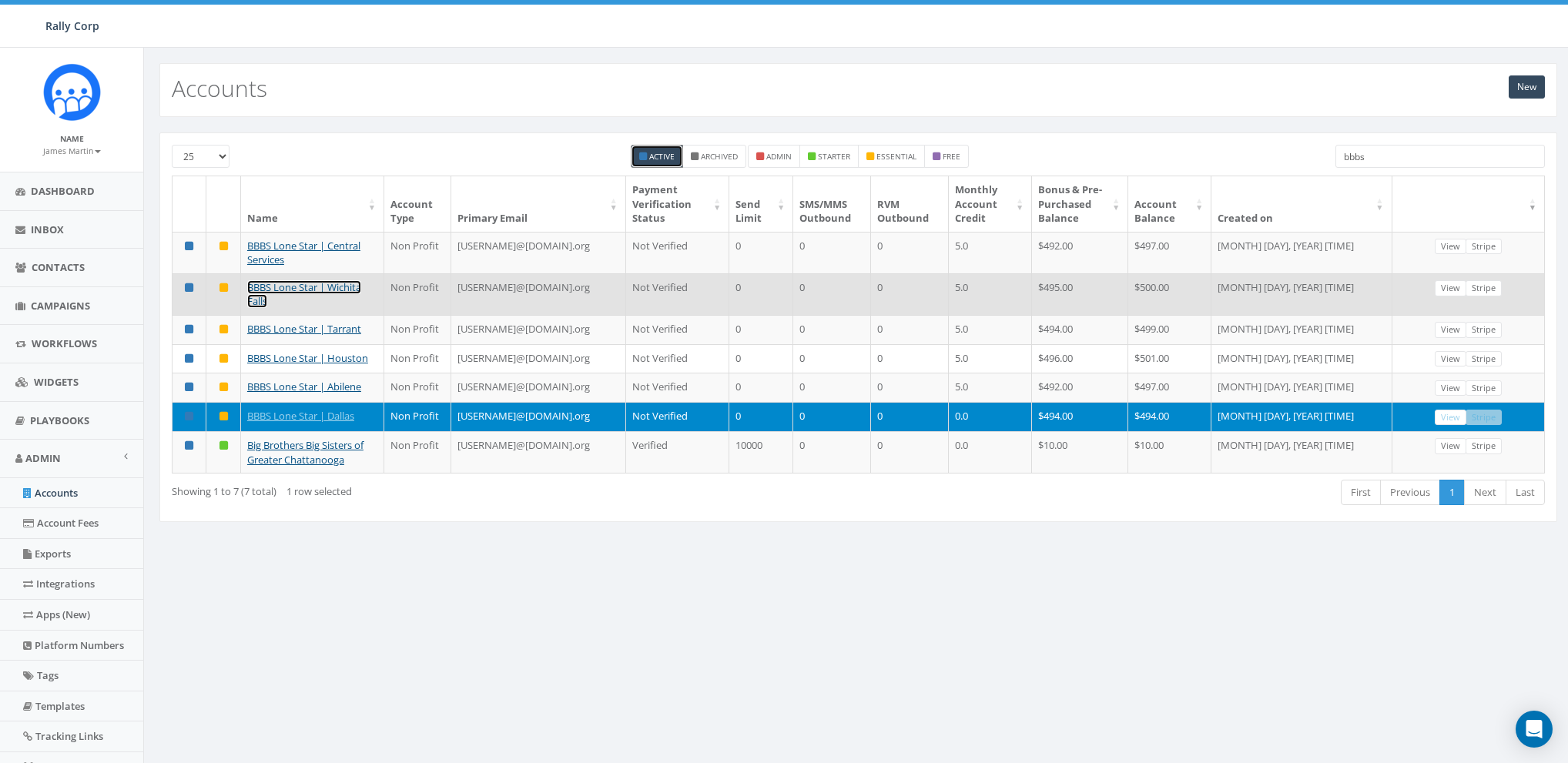click on "BBBS Lone Star | Wichita Falls" at bounding box center (304, 294) 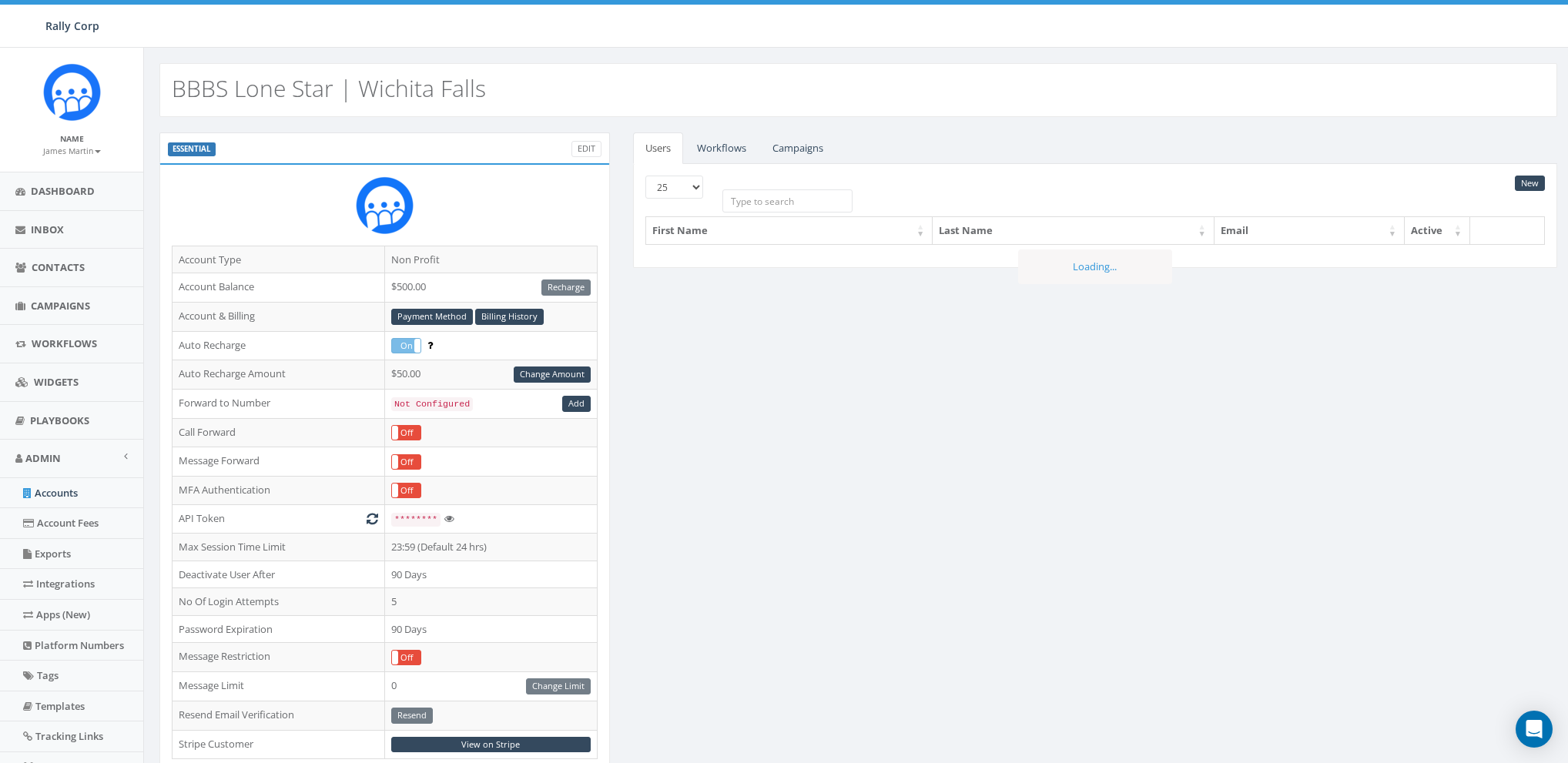 scroll, scrollTop: 0, scrollLeft: 0, axis: both 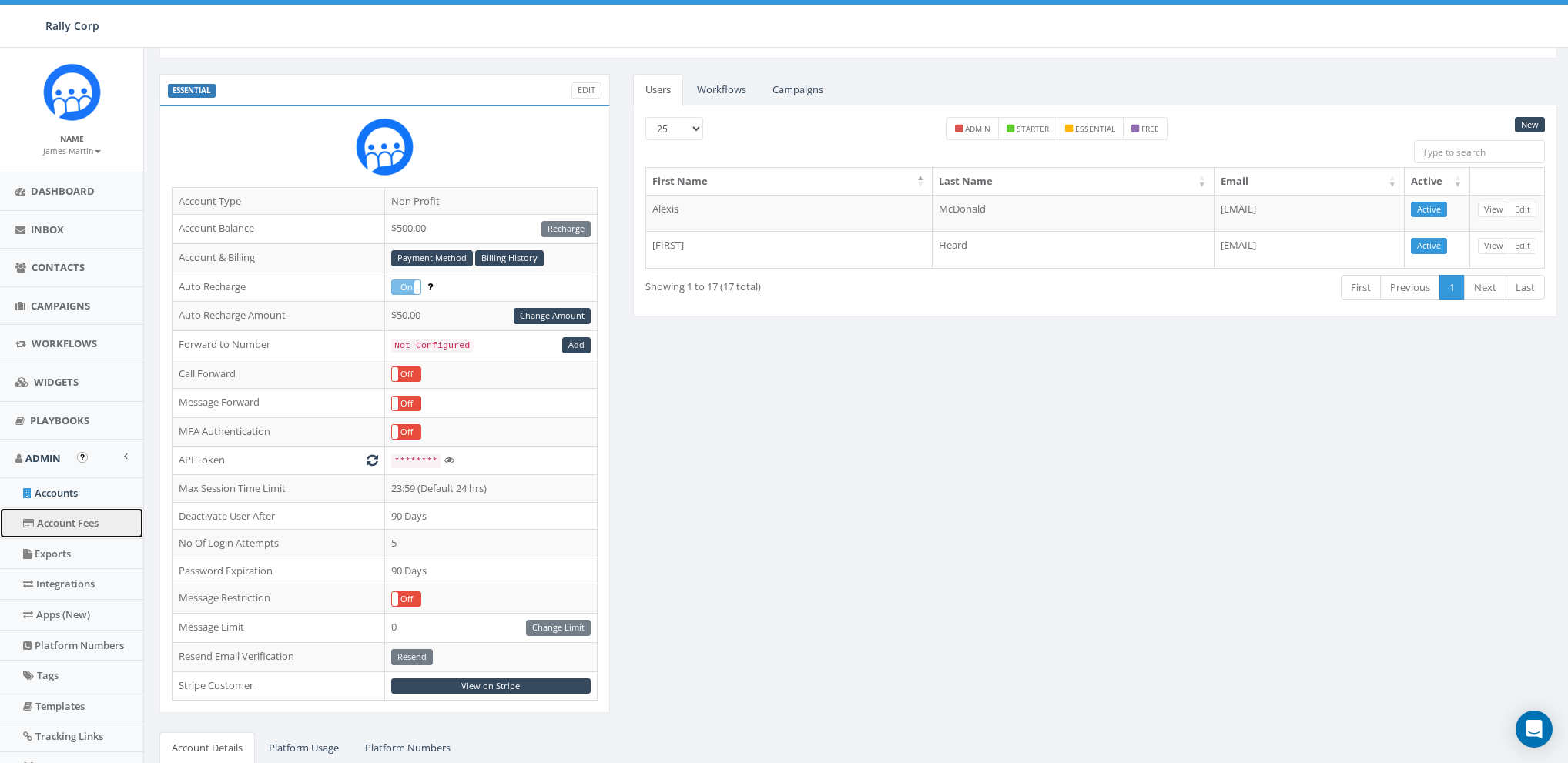 click on "Account Fees" at bounding box center (72, 523) 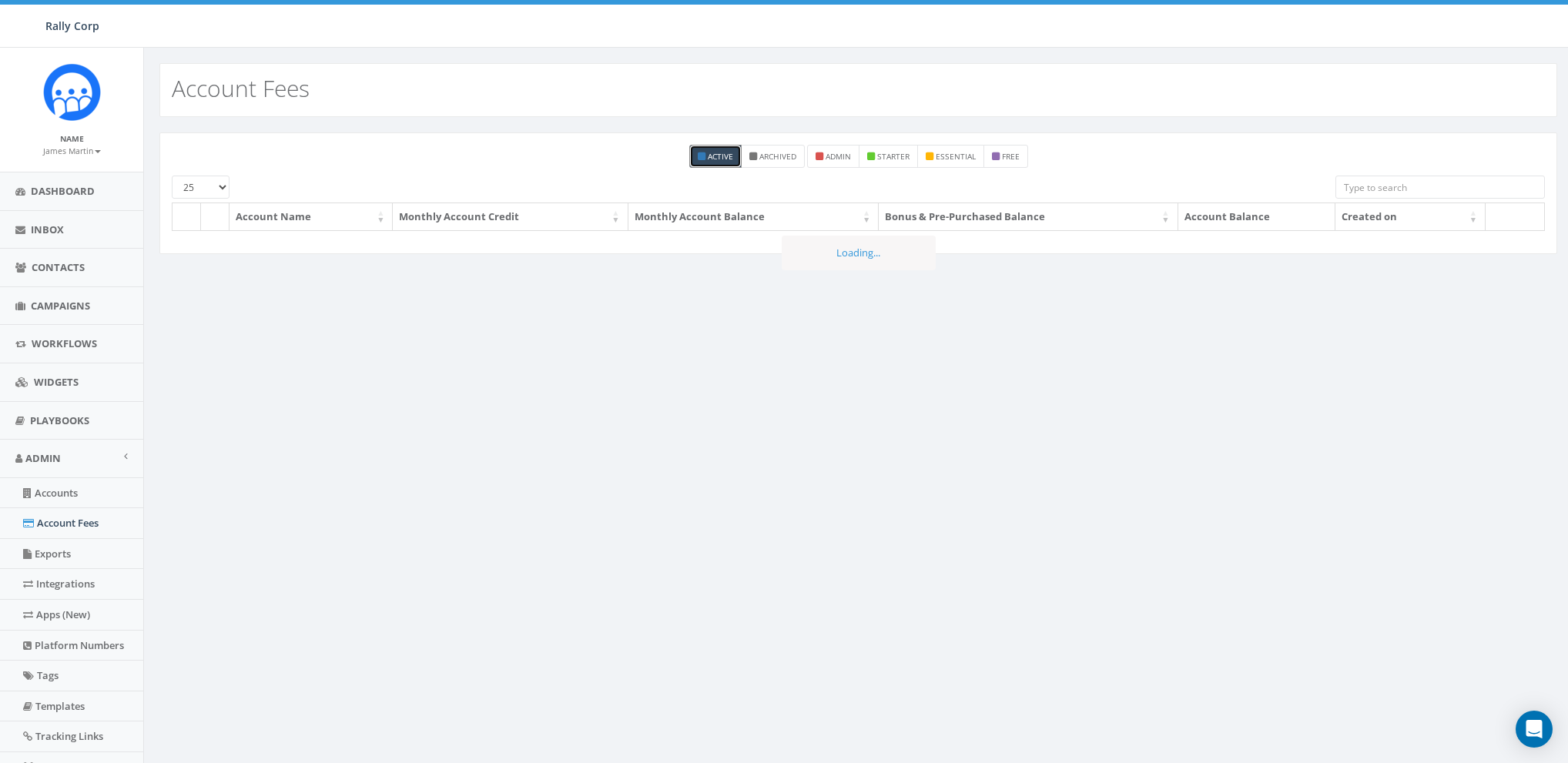 scroll, scrollTop: 0, scrollLeft: 0, axis: both 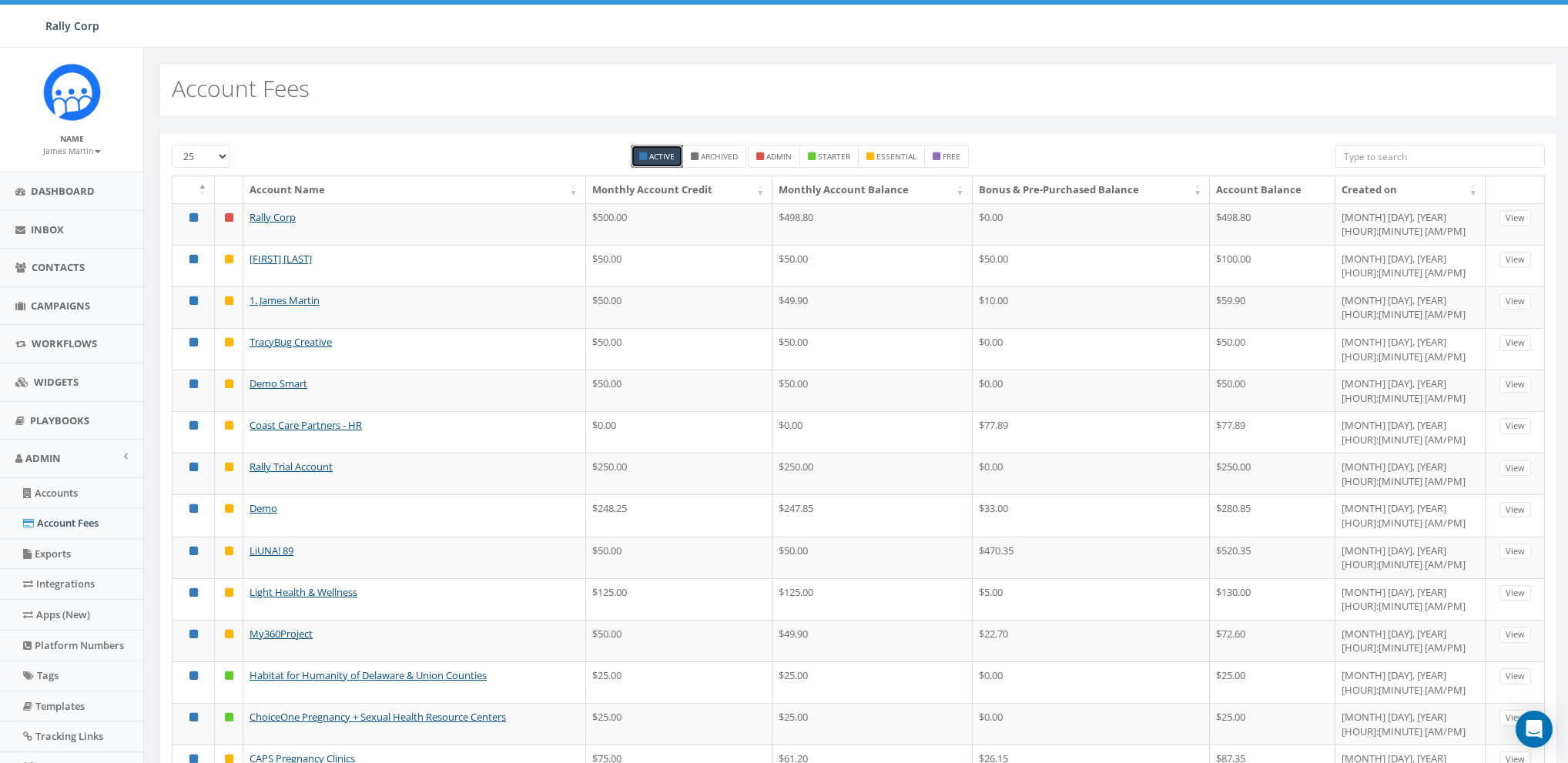 click at bounding box center (1440, 156) 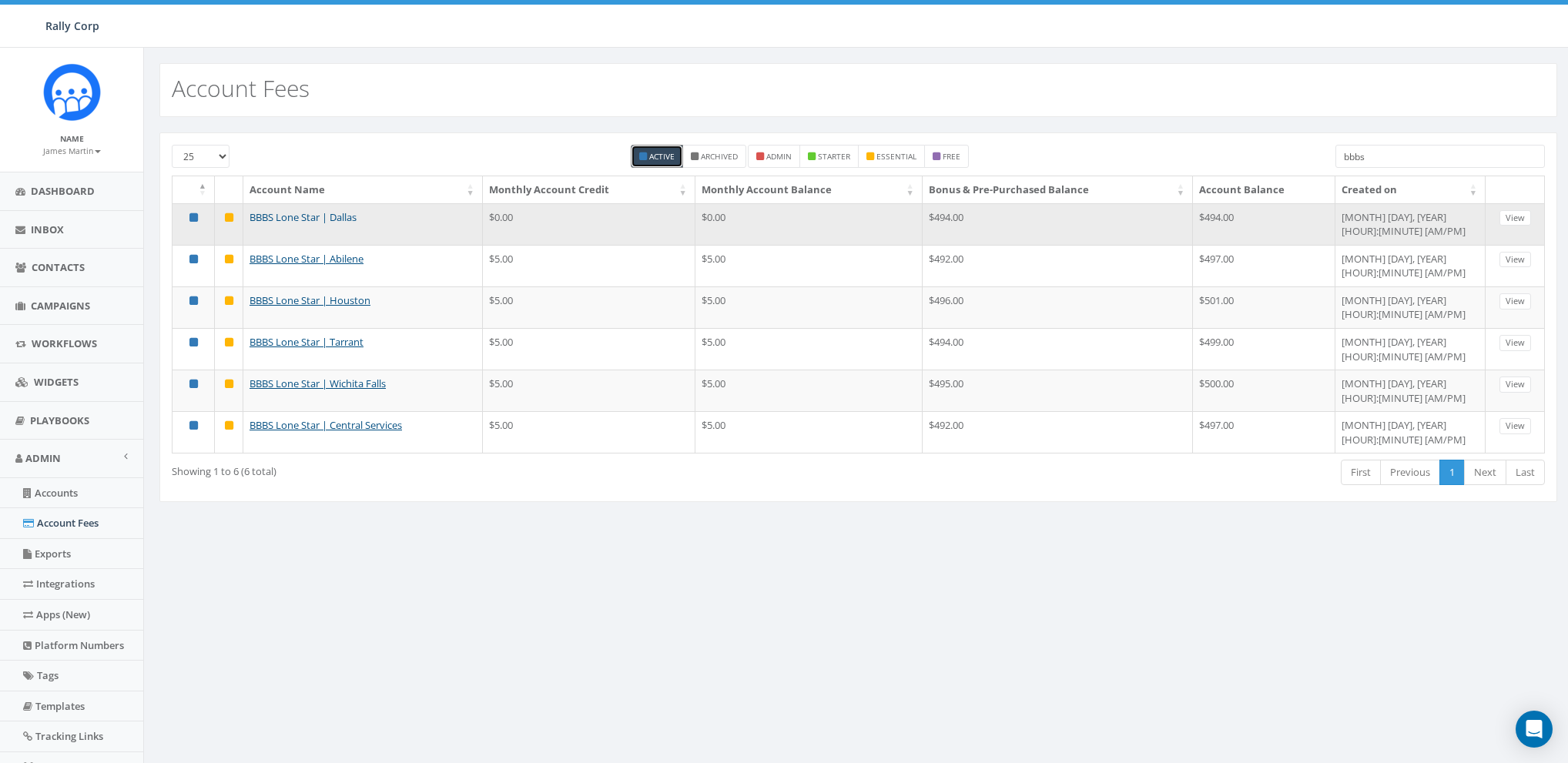 type on "bbbs" 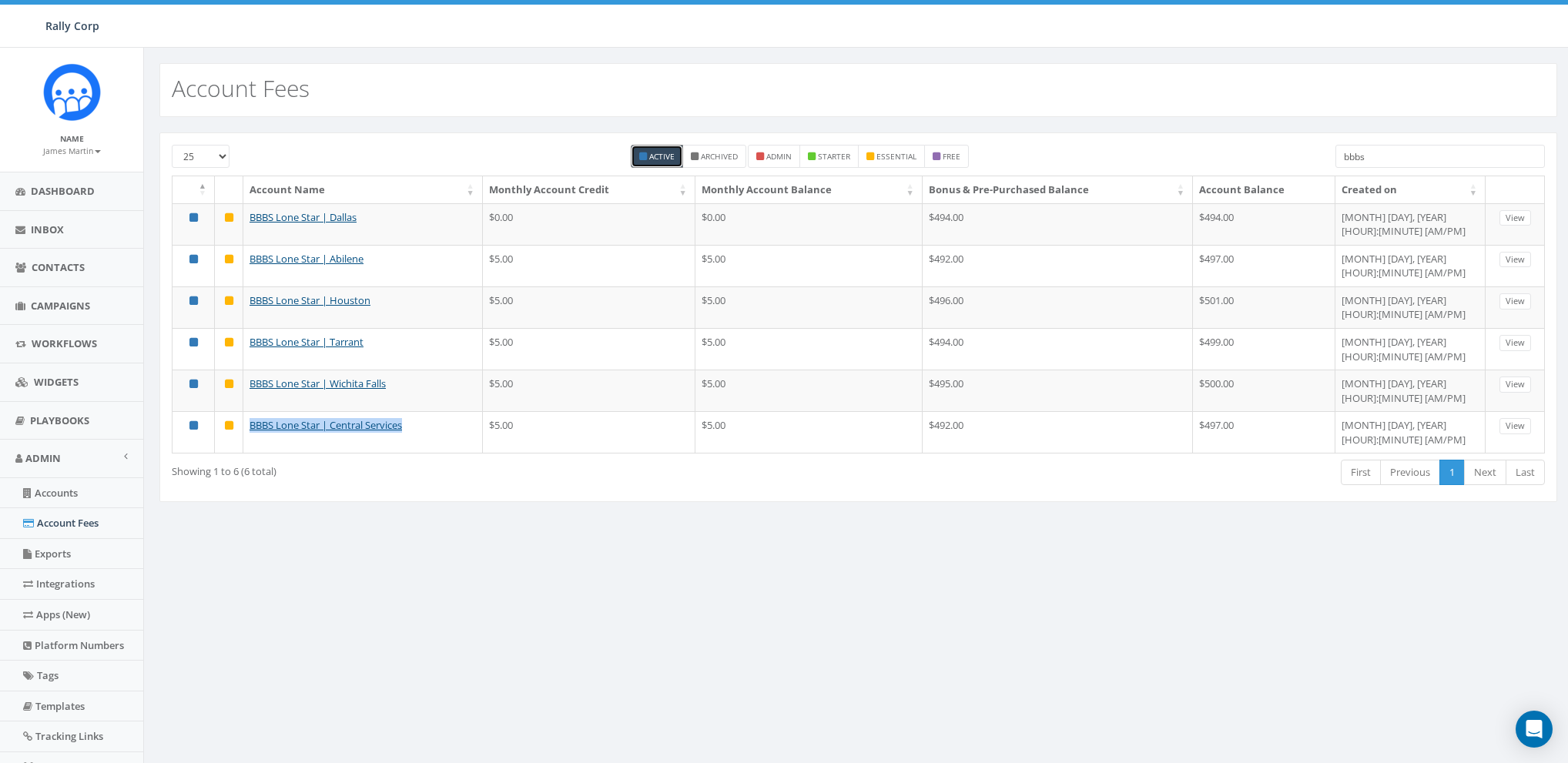 click on "Account Fees 25 50 100   Active   Archived     admin   starter   essential   free bbbs  Account Name  Monthly Account Credit  Monthly Account Balance  Bonus & Pre-Purchased Balance  Account Balance Created on BBBS Lone Star | Dallas $0.00 $0.00 $494.00 $494.00 July 17, 2025 08:12 AM View BBBS Lone Star | Abilene $5.00 $5.00 $492.00 $497.00 July 28, 2025 05:11 PM View BBBS Lone Star | Houston $5.00 $5.00 $496.00 $501.00 July 28, 2025 05:16 PM View BBBS Lone Star | Tarrant $5.00 $5.00 $494.00 $499.00 July 28, 2025 05:18 PM View BBBS Lone Star | Wichita Falls $5.00 $5.00 $495.00 $500.00 July 28, 2025 05:20 PM View BBBS Lone Star | Central Services $5.00 $5.00 $492.00 $497.00 July 28, 2025 05:31 PM View Loading... Showing 1 to 6 (6 total)  First Previous 1 Next Last Terms of Service   Acceptable Use Policy" at bounding box center [858, 484] 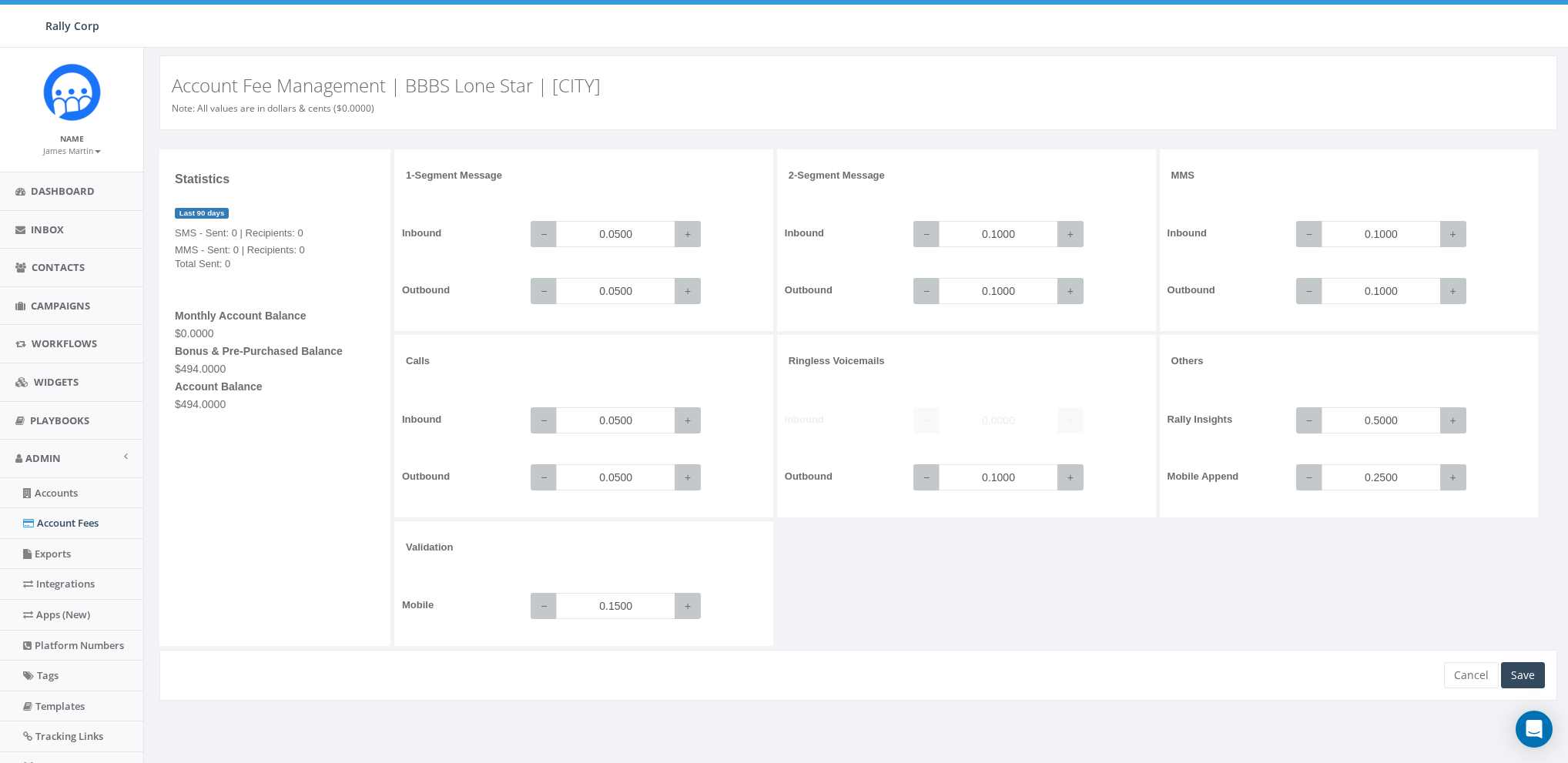 scroll, scrollTop: 0, scrollLeft: 0, axis: both 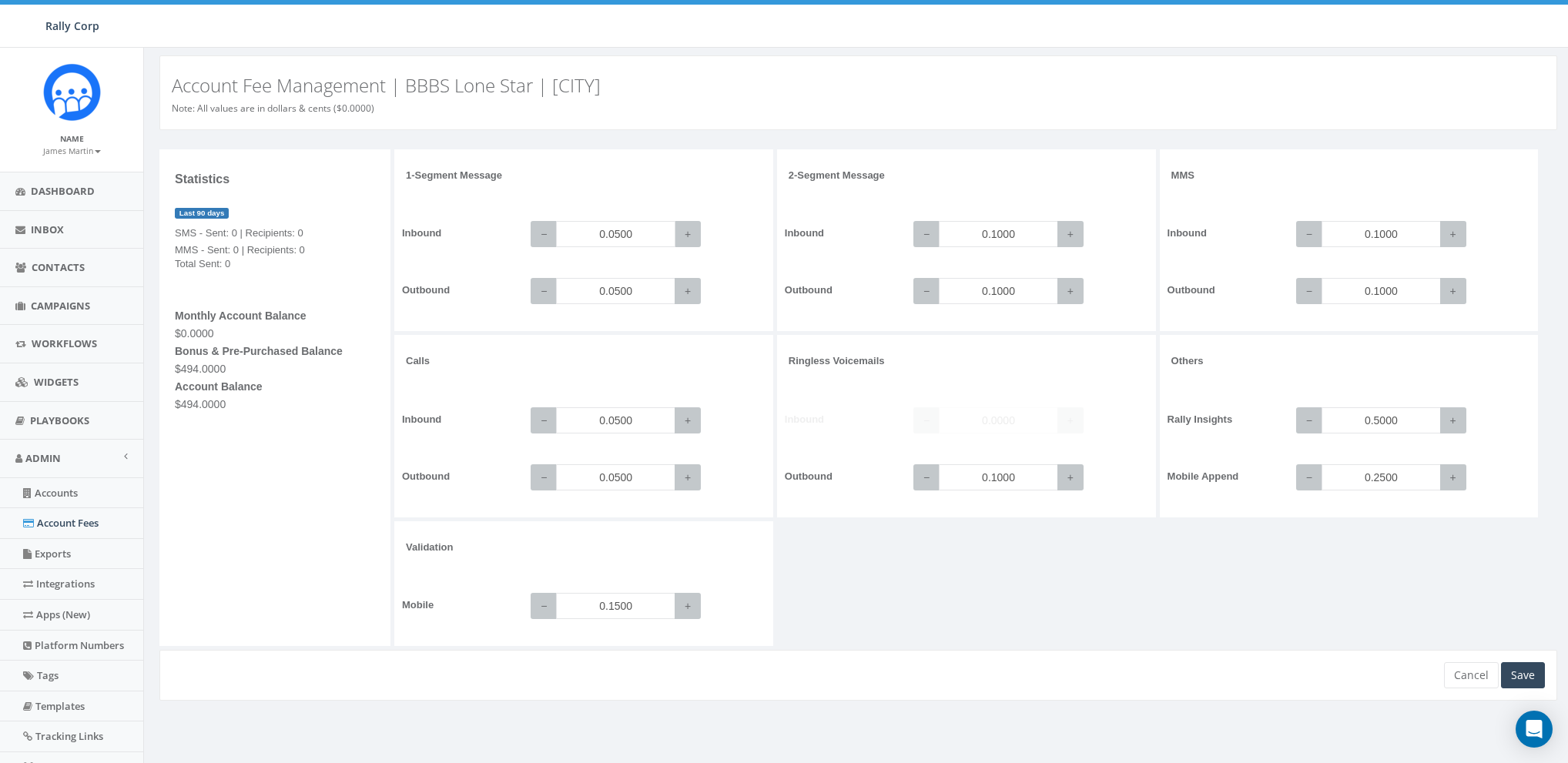 click on "0.0500" at bounding box center (615, 234) 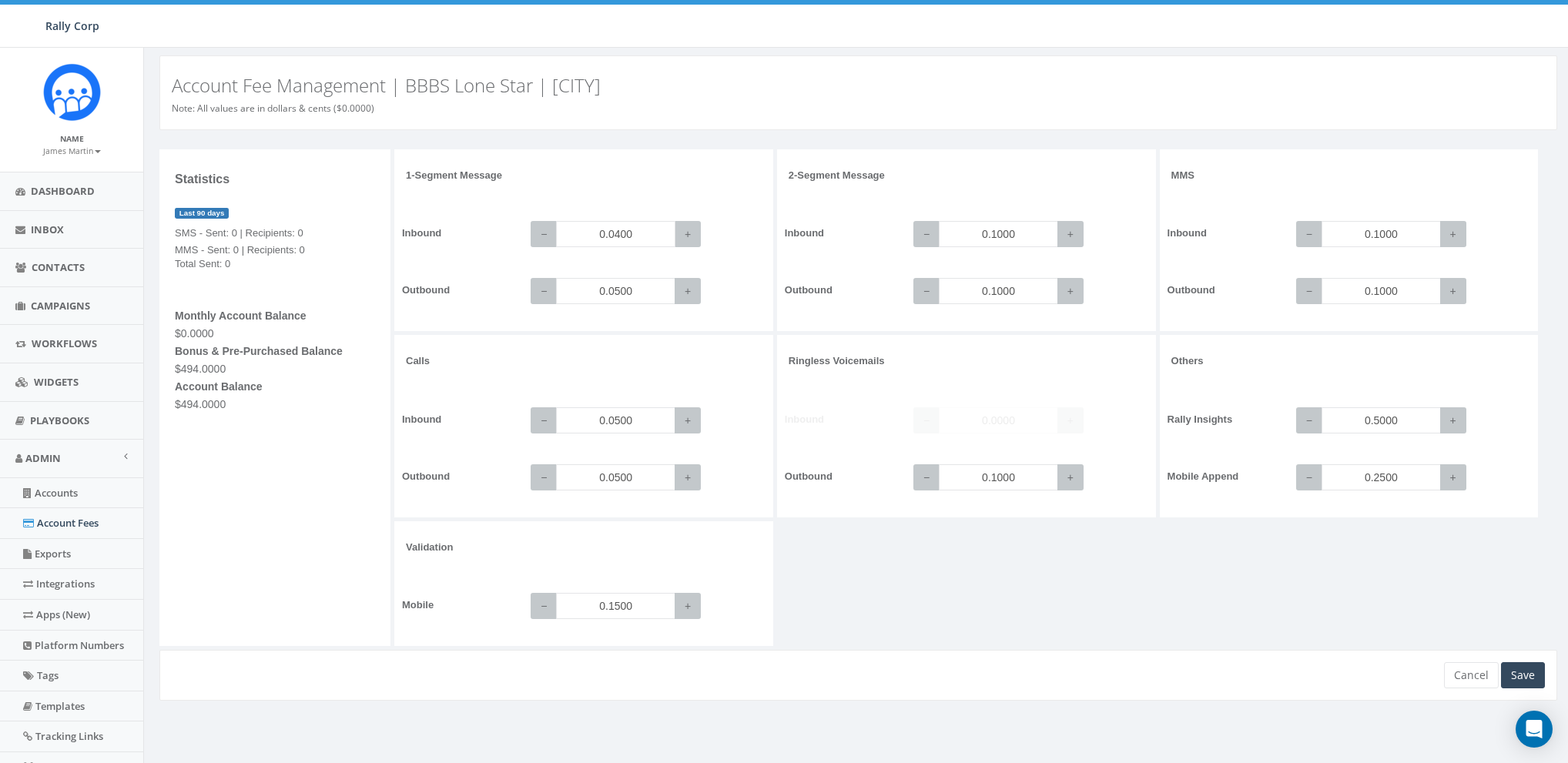 click on "0.0400" at bounding box center (615, 234) 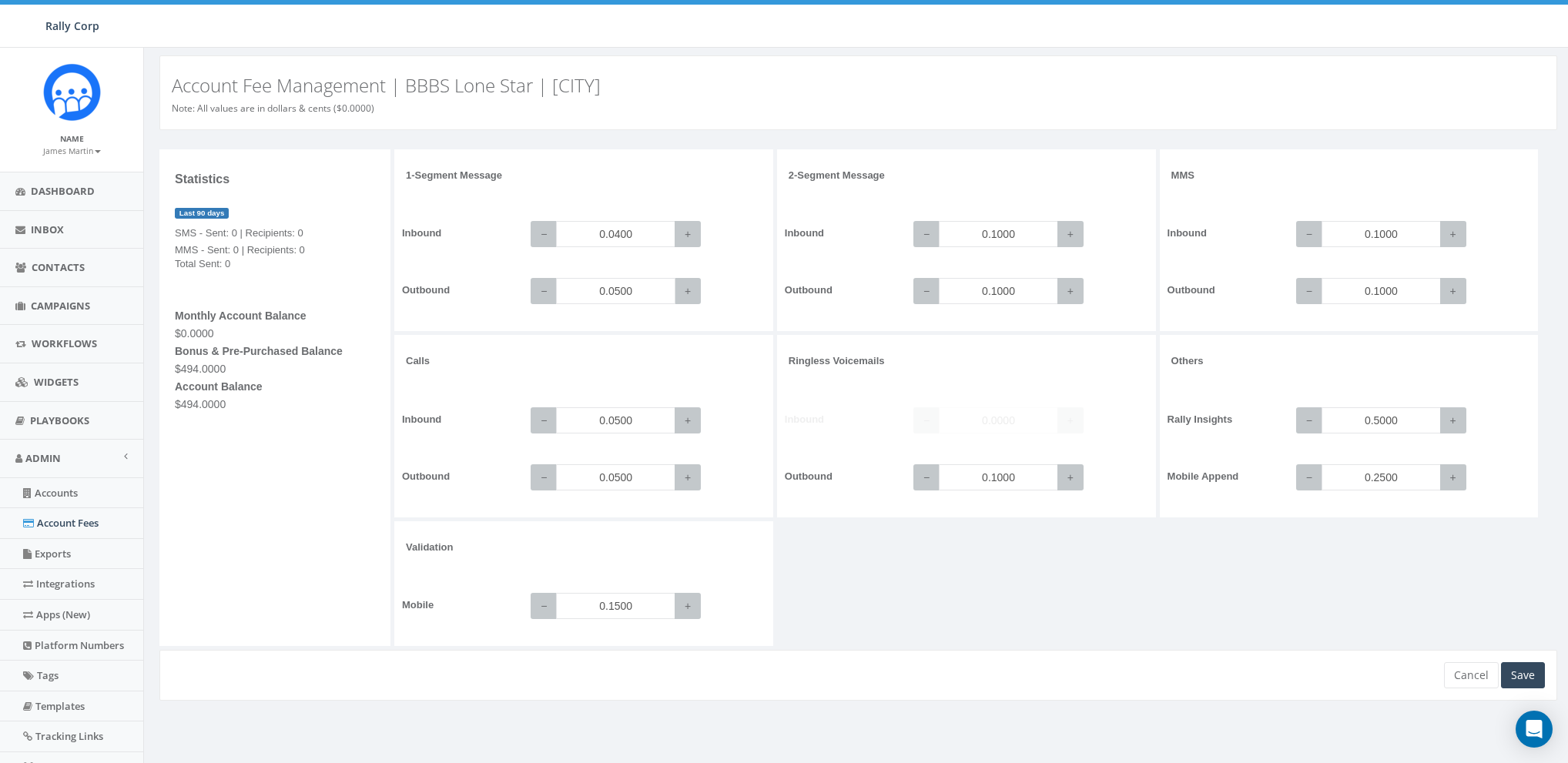 click on "0.0500" at bounding box center [615, 291] 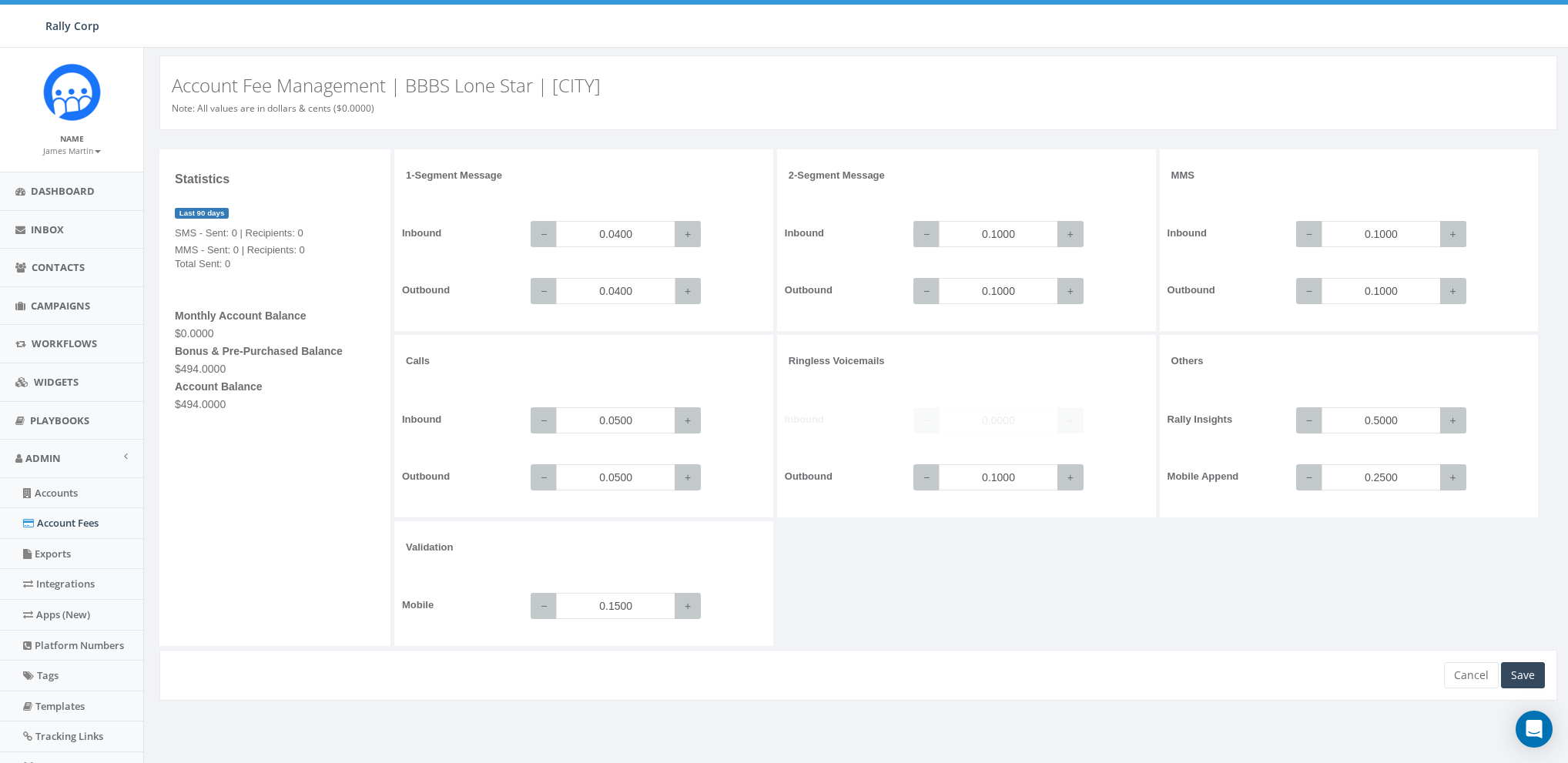 type on "0.0400" 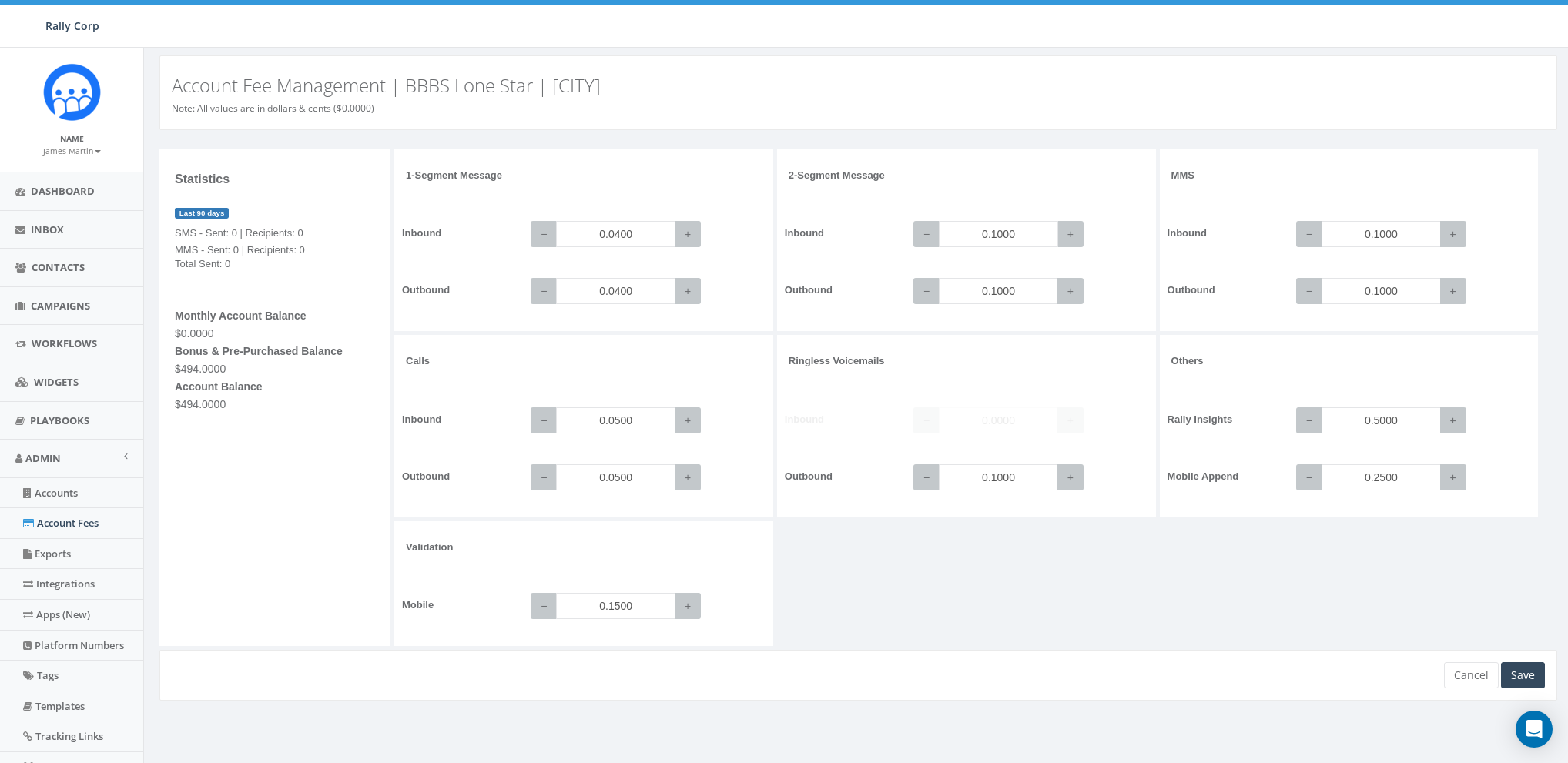 click on "0.1000" at bounding box center (998, 234) 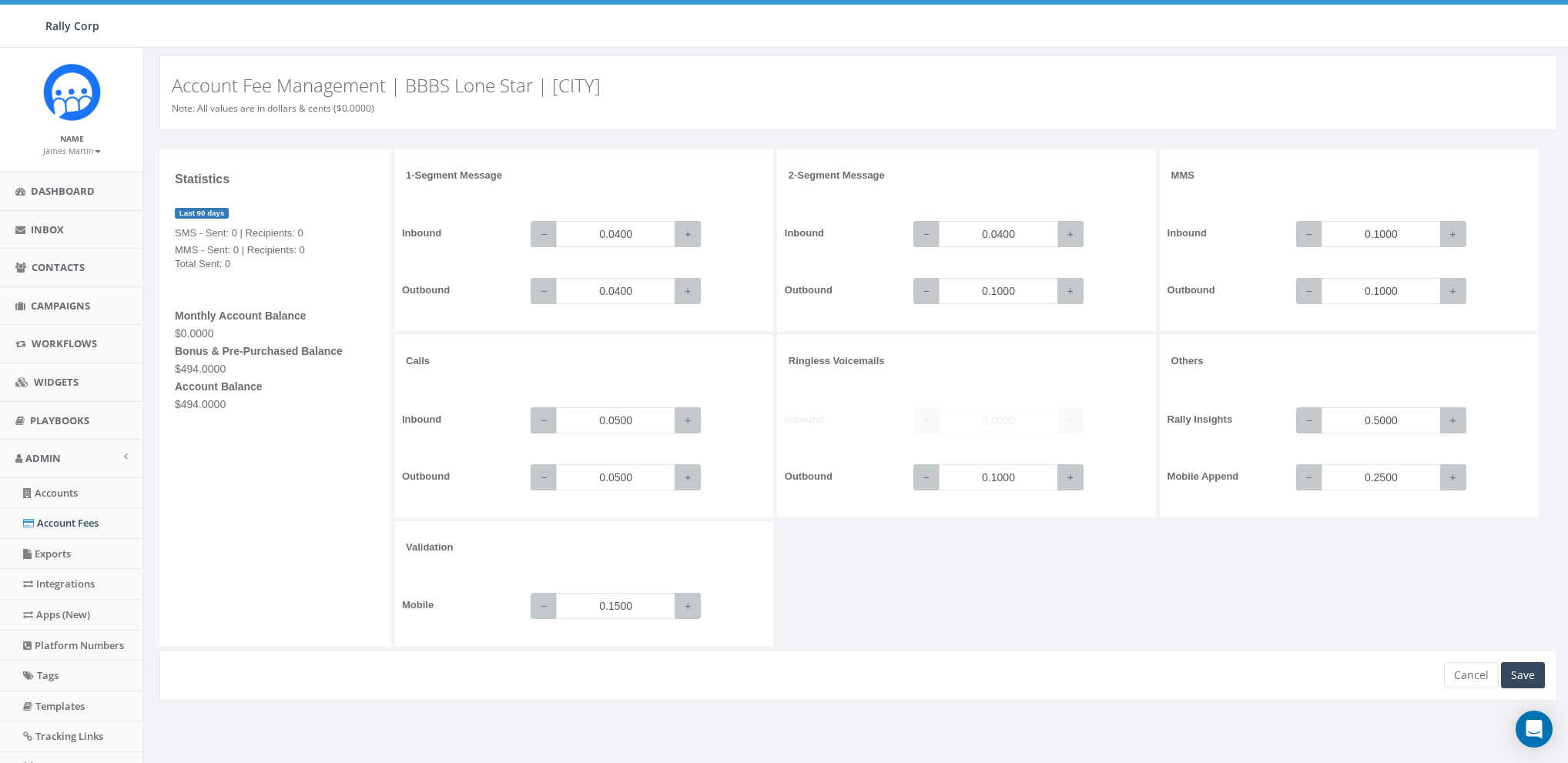 click on "0.0400" at bounding box center [998, 234] 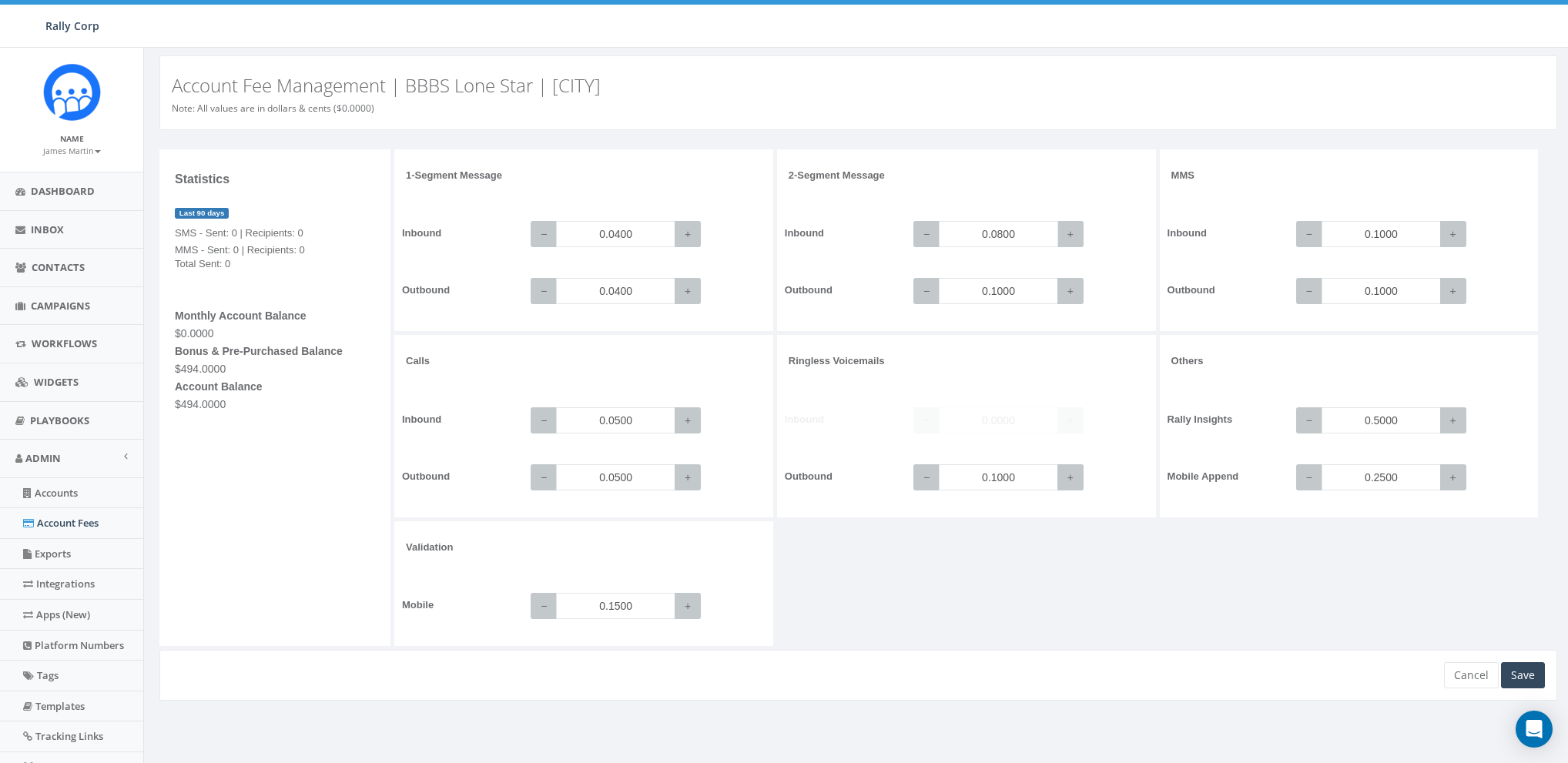 type on "0.0800" 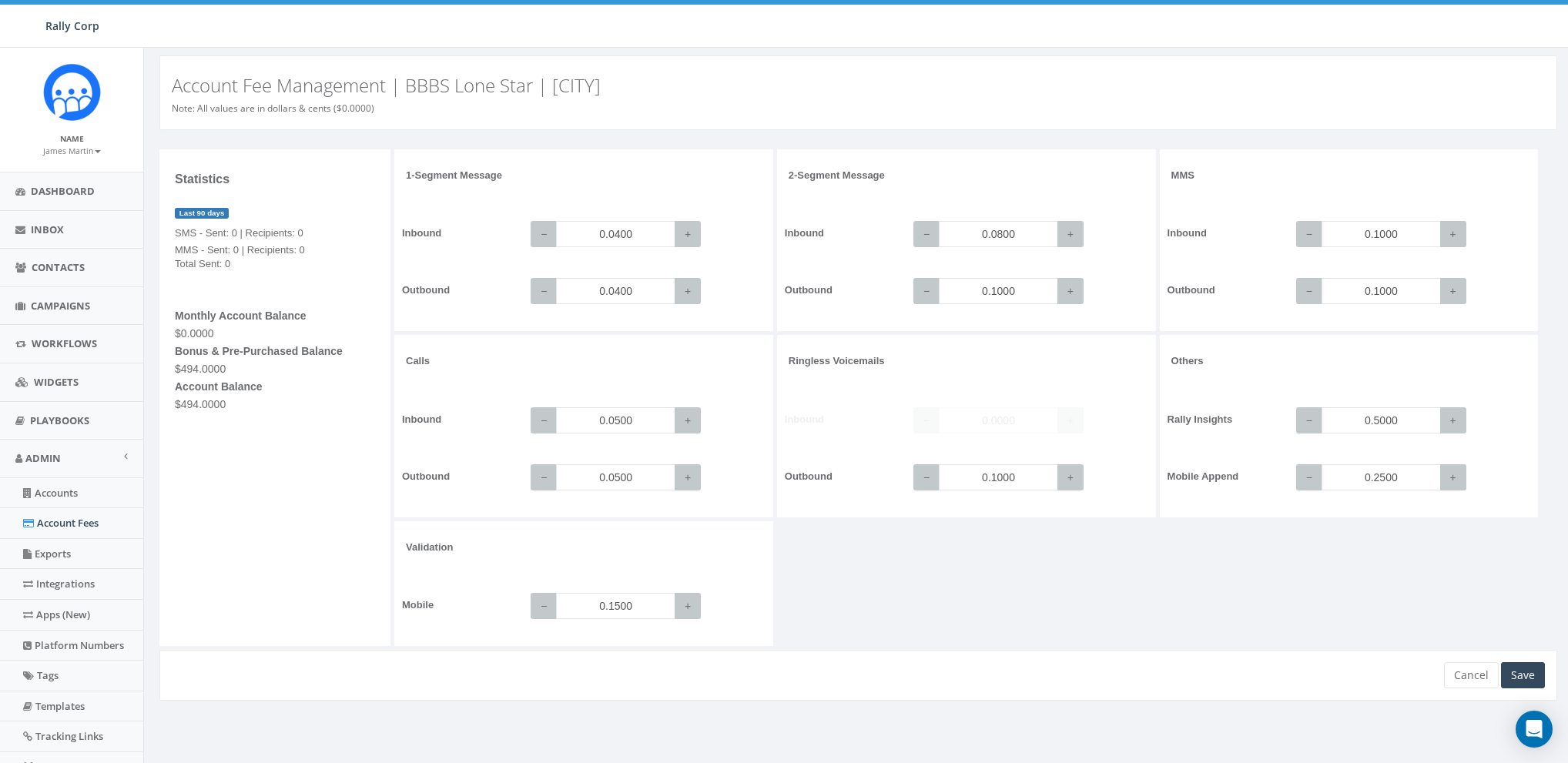 click on "Outbound
−
0.1000
+" at bounding box center [967, 291] 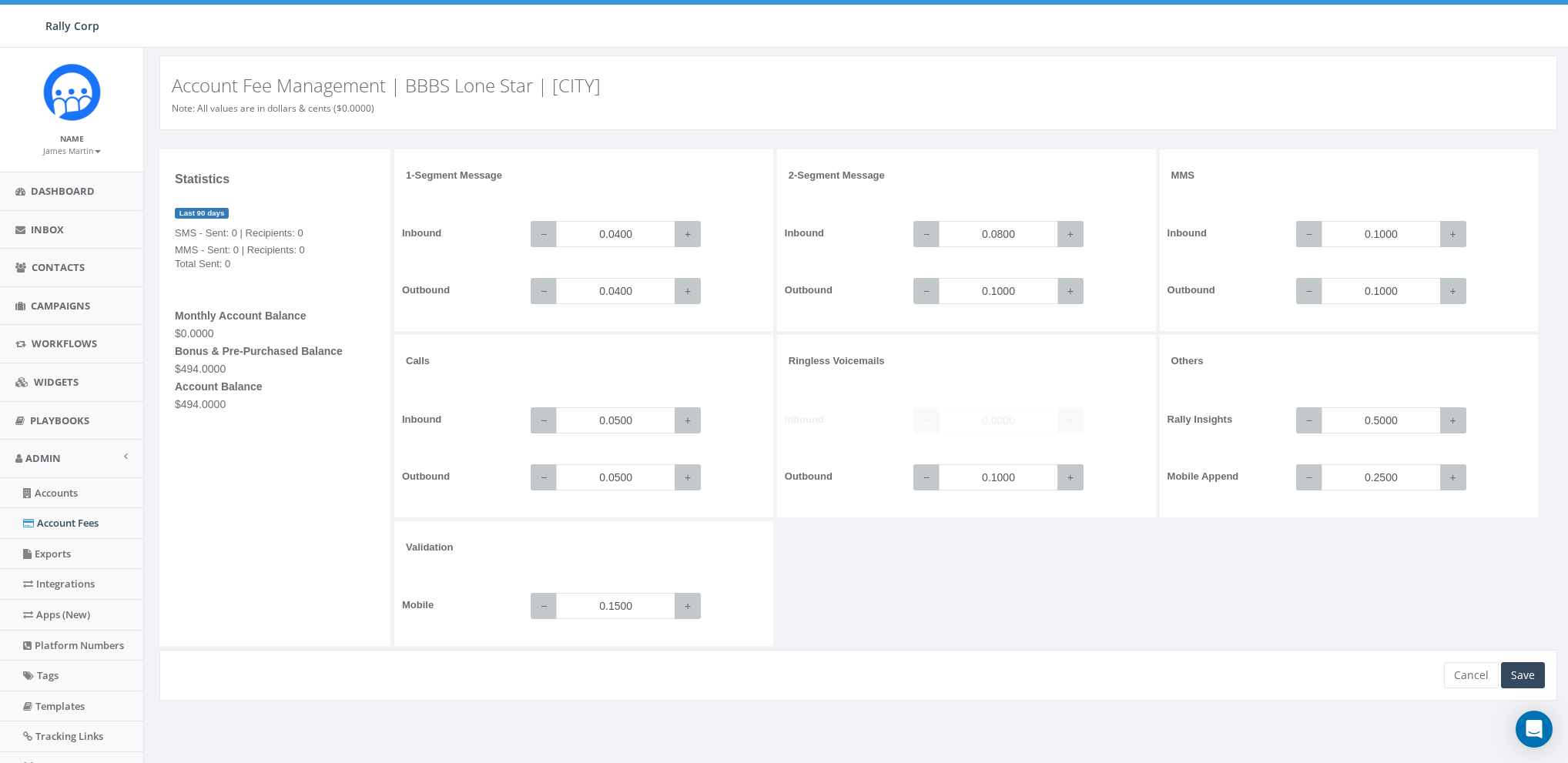 click on "0.1000" at bounding box center [998, 291] 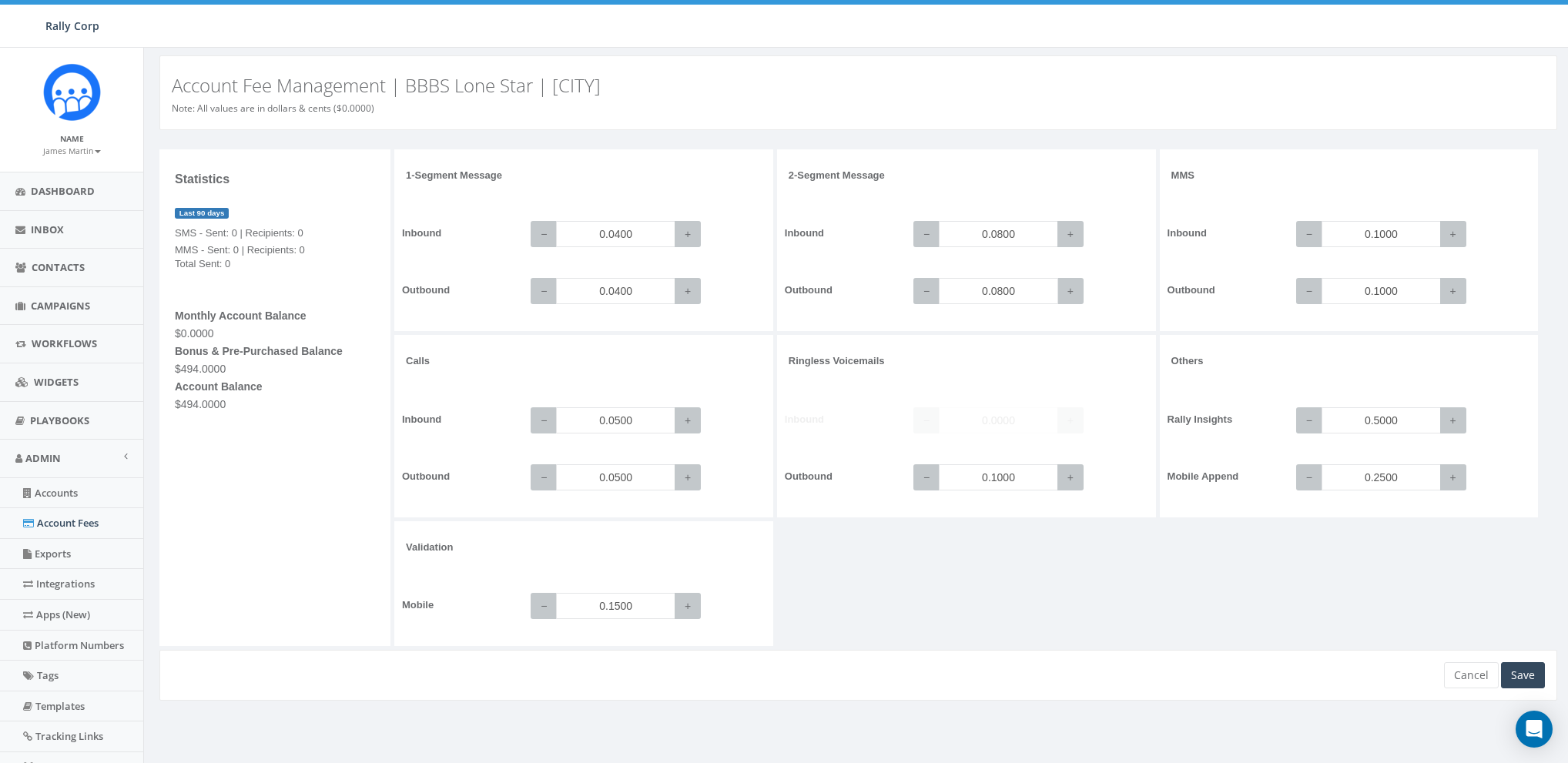 type on "0.0800" 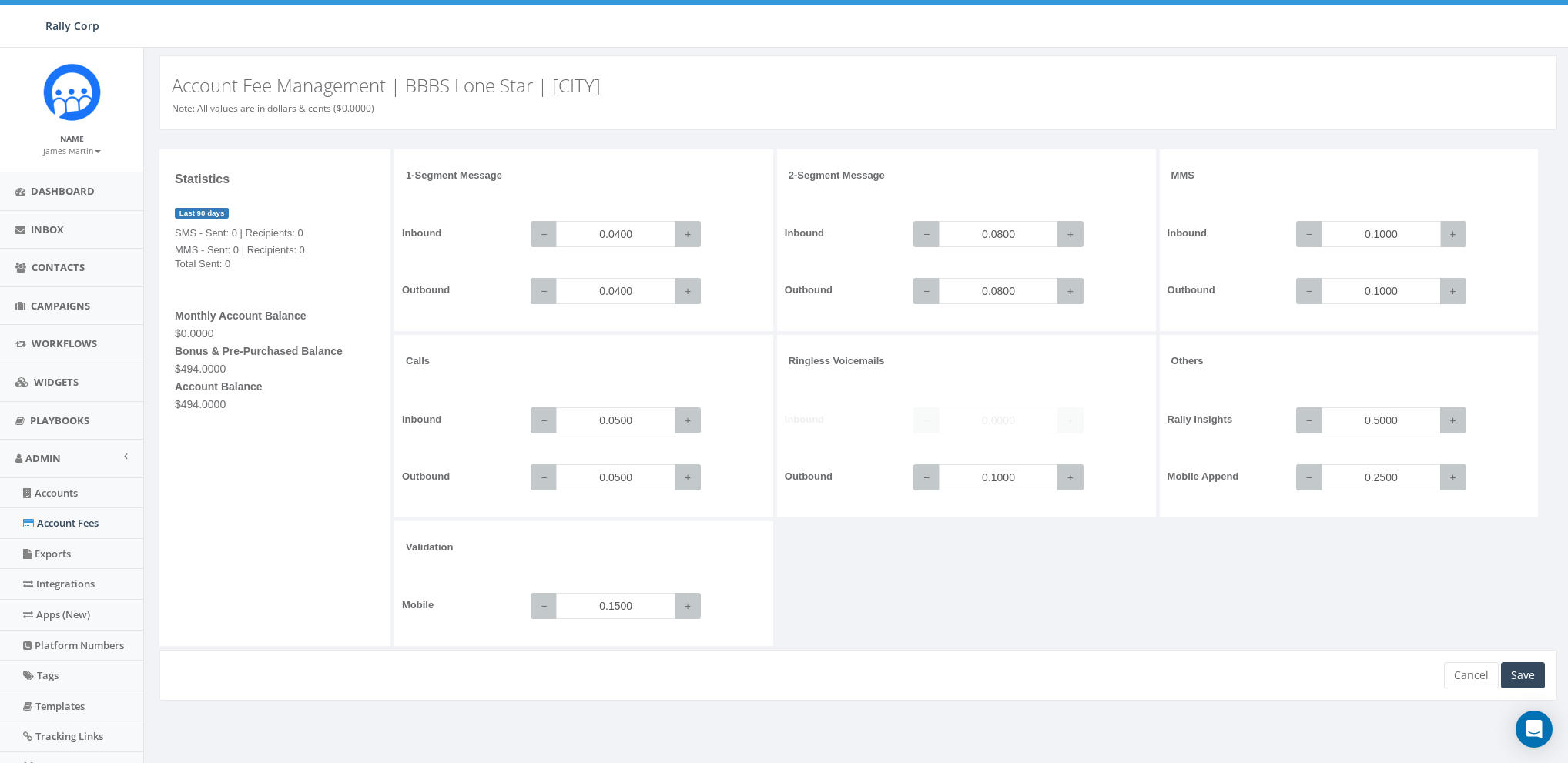click on "0.1000" at bounding box center (1381, 234) 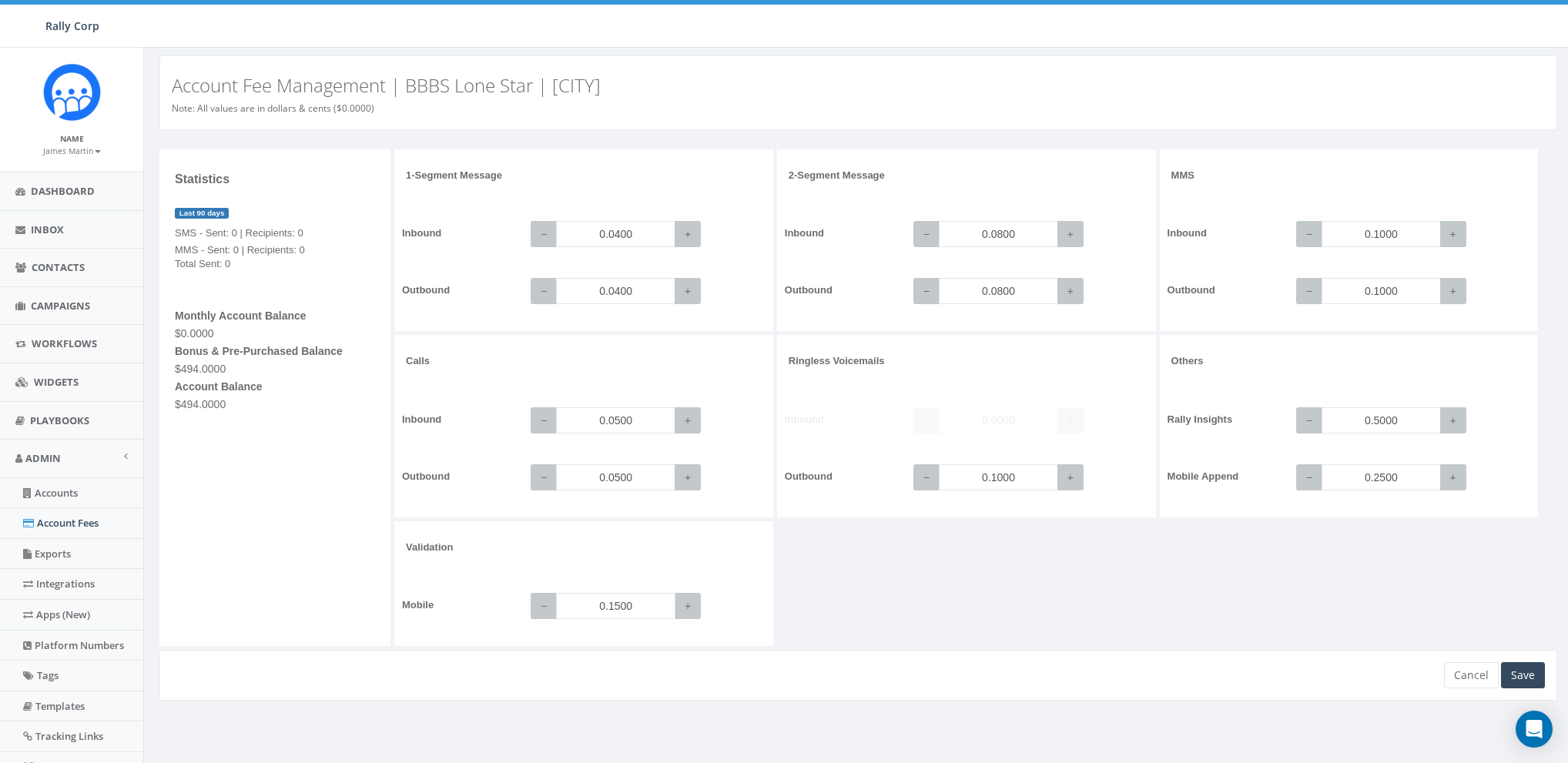 click on "0.1500" at bounding box center (615, 606) 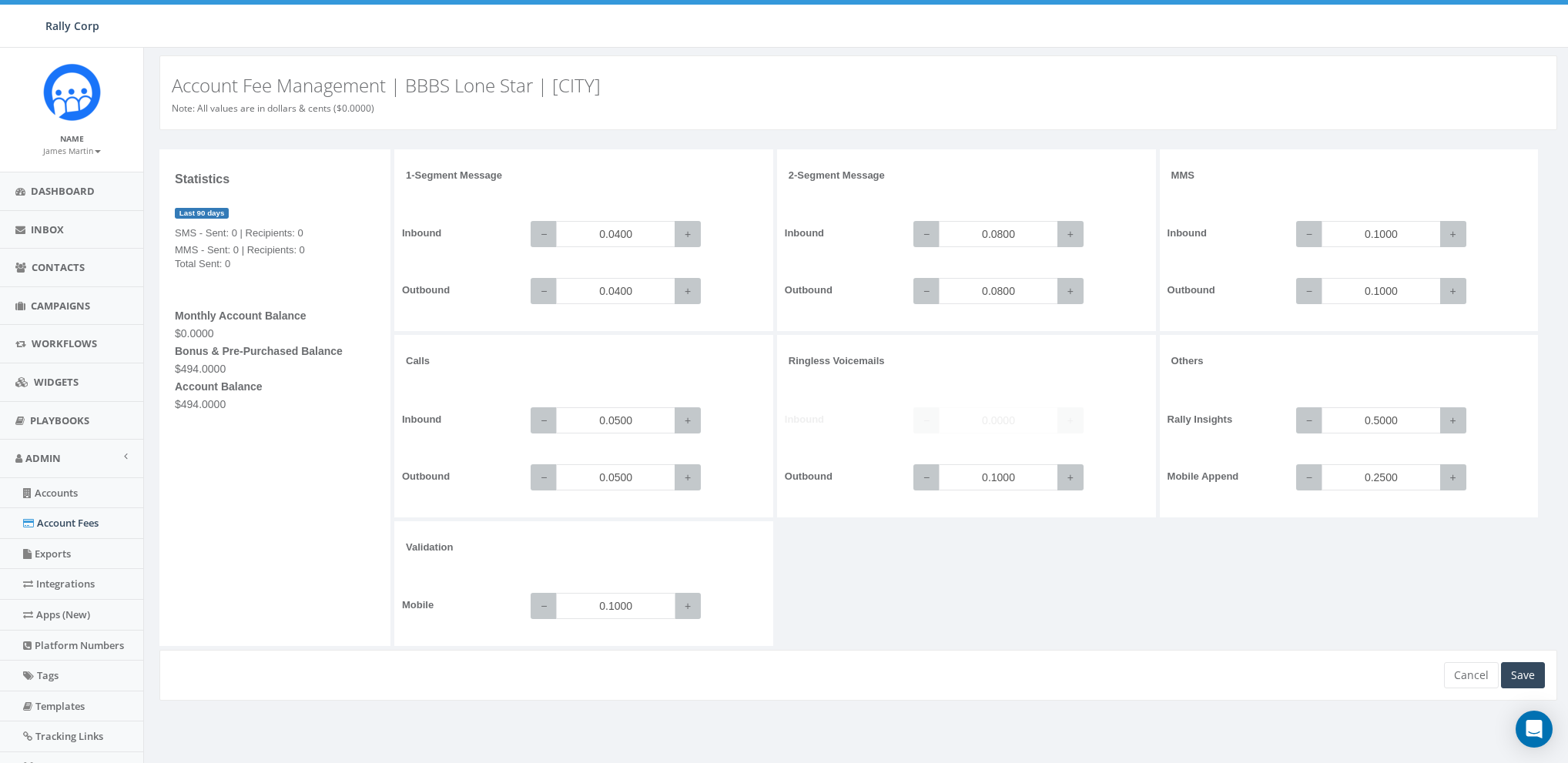 type on "0.1000" 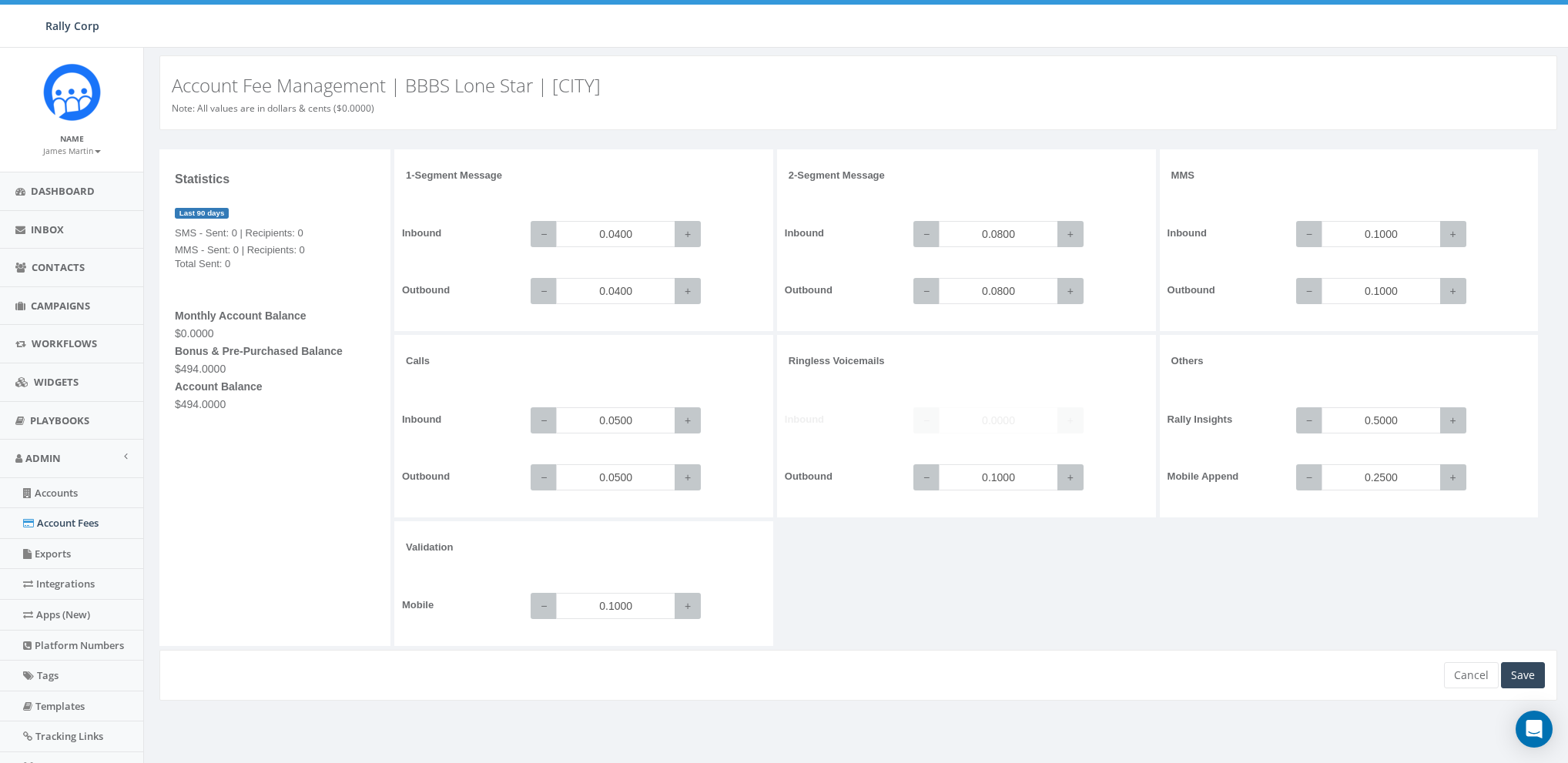 click on "1-Segment Message Inbound
−
0.0400
+
Outbound
−
0.0400
+
2-Segment Message Inbound
−
0.0800
+
Outbound
−
0.0800
+
MMS Inbound
−
0.1000
+
Outbound
−
0.1000
+ Calls +" at bounding box center (977, 400) 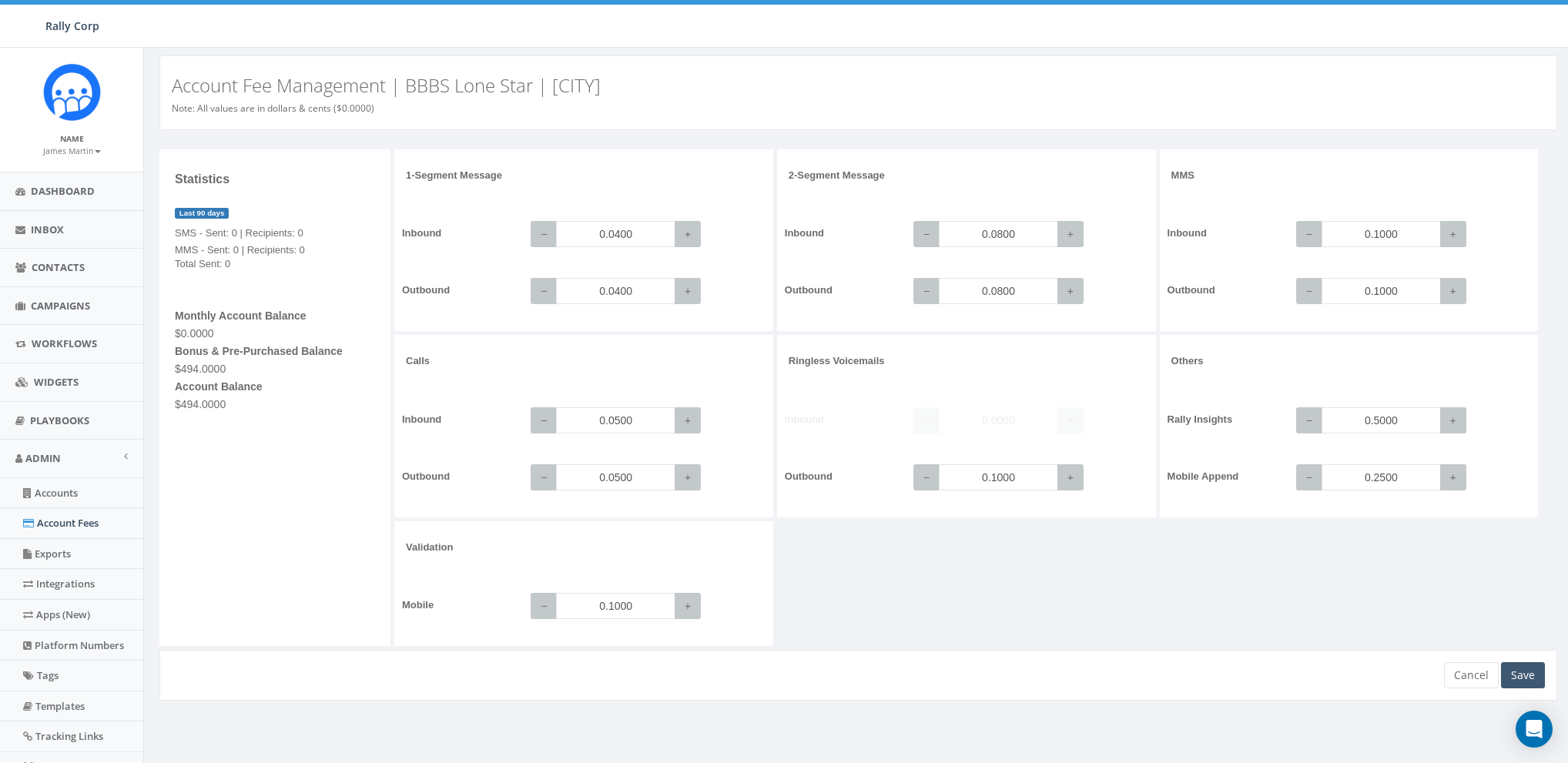 click on "Save" at bounding box center [1523, 675] 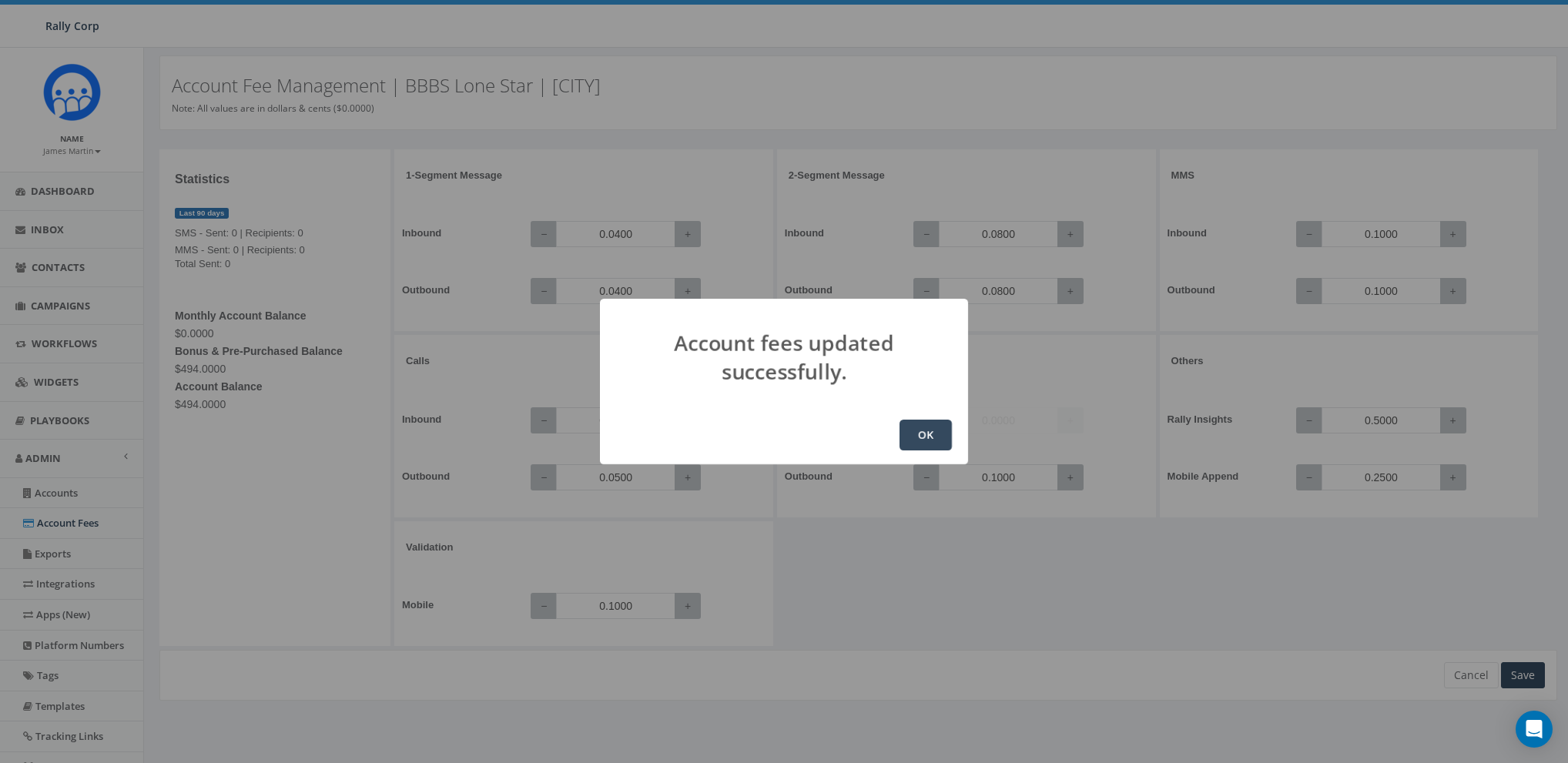 click on "OK" at bounding box center (926, 435) 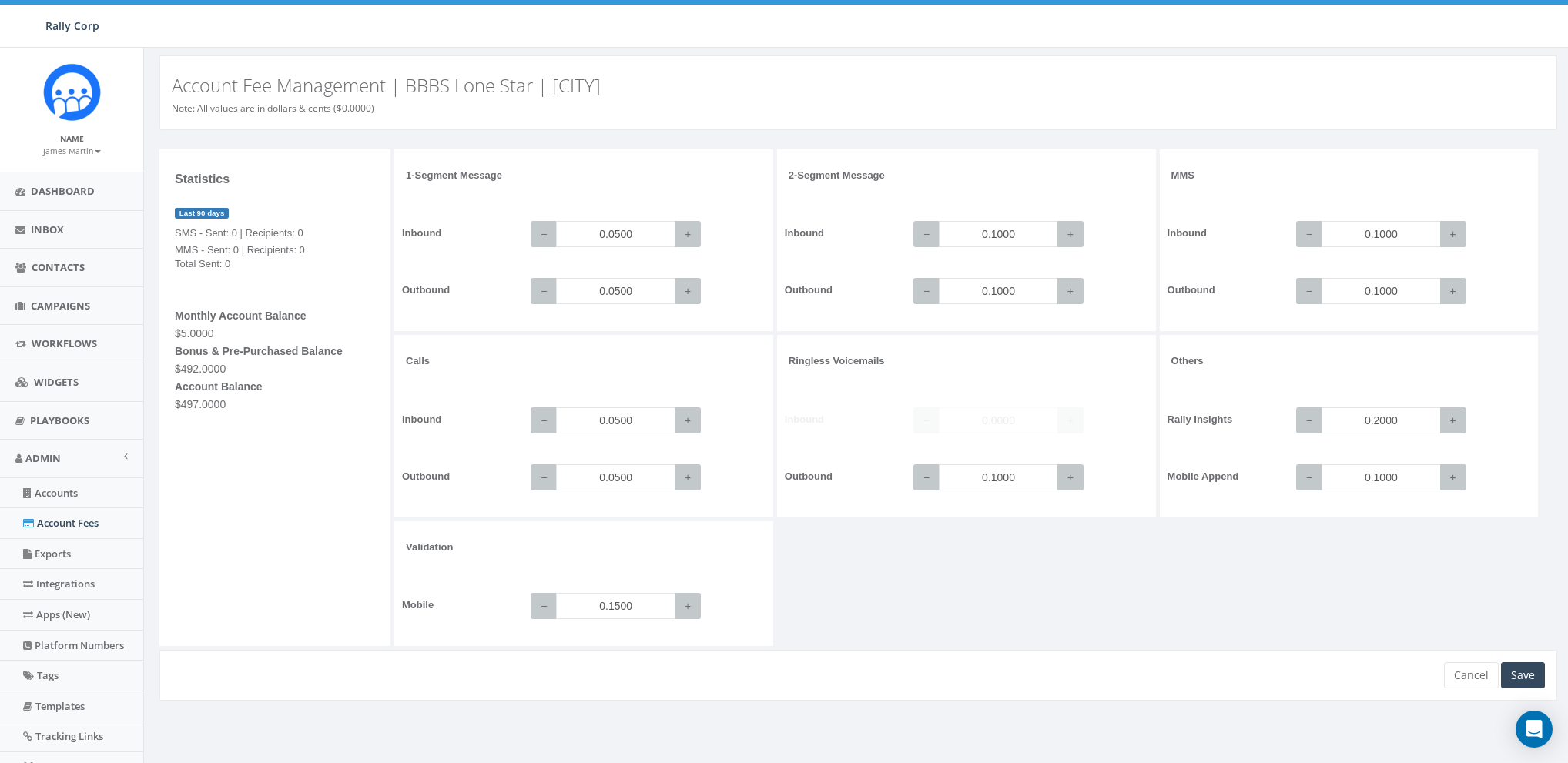 scroll, scrollTop: 0, scrollLeft: 0, axis: both 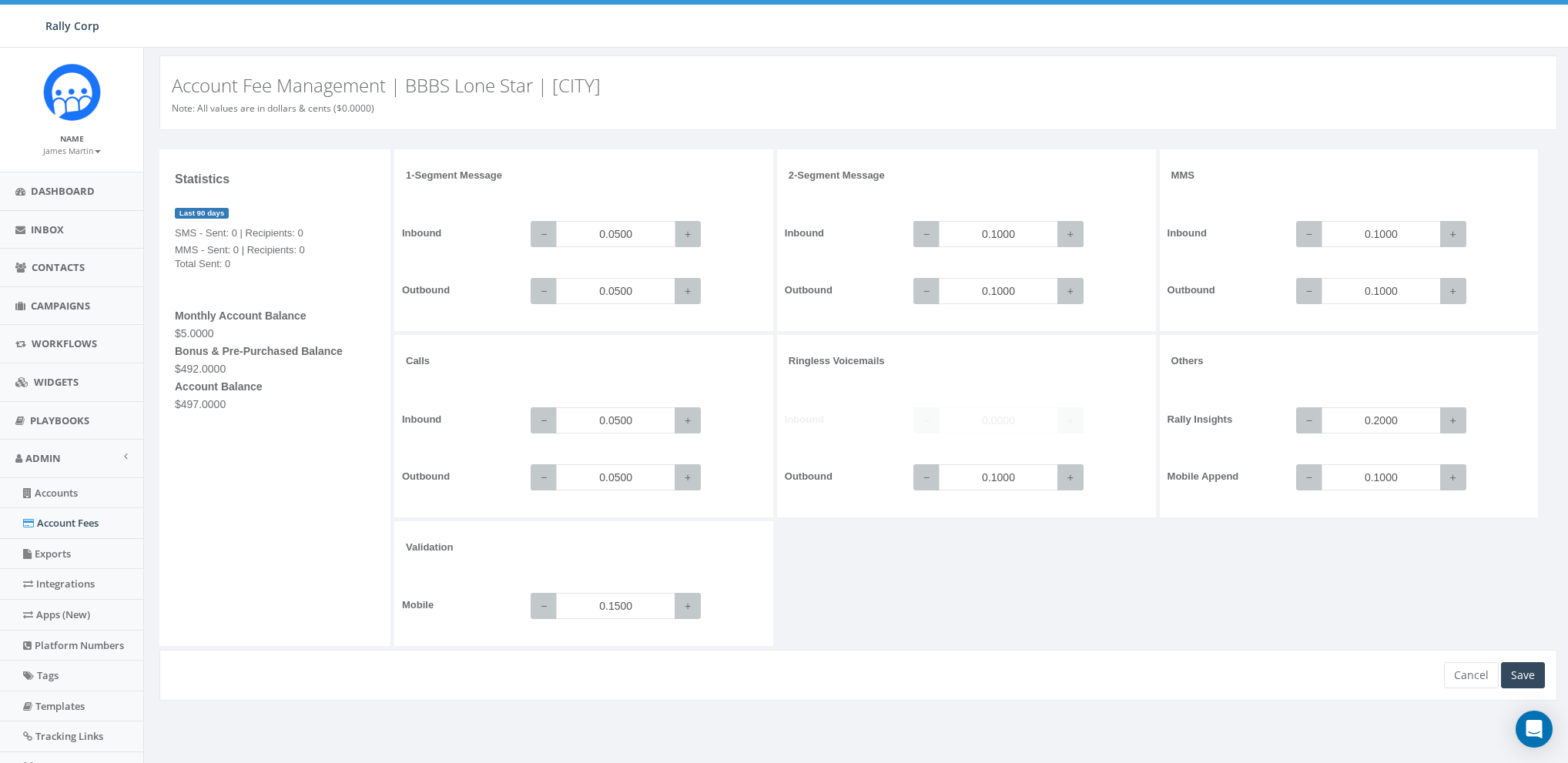 click on "0.0500" at bounding box center [615, 234] 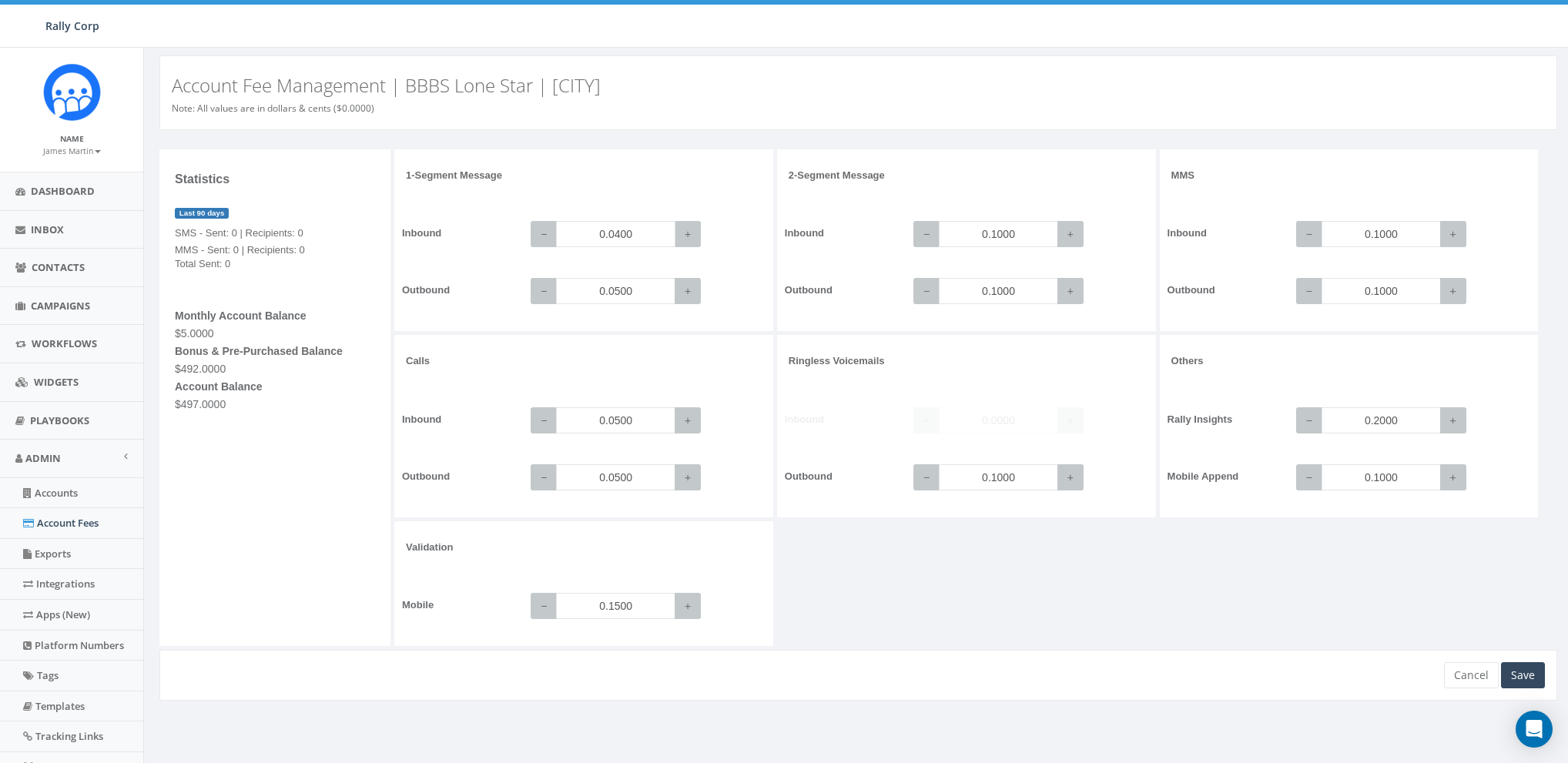 type on "0.0400" 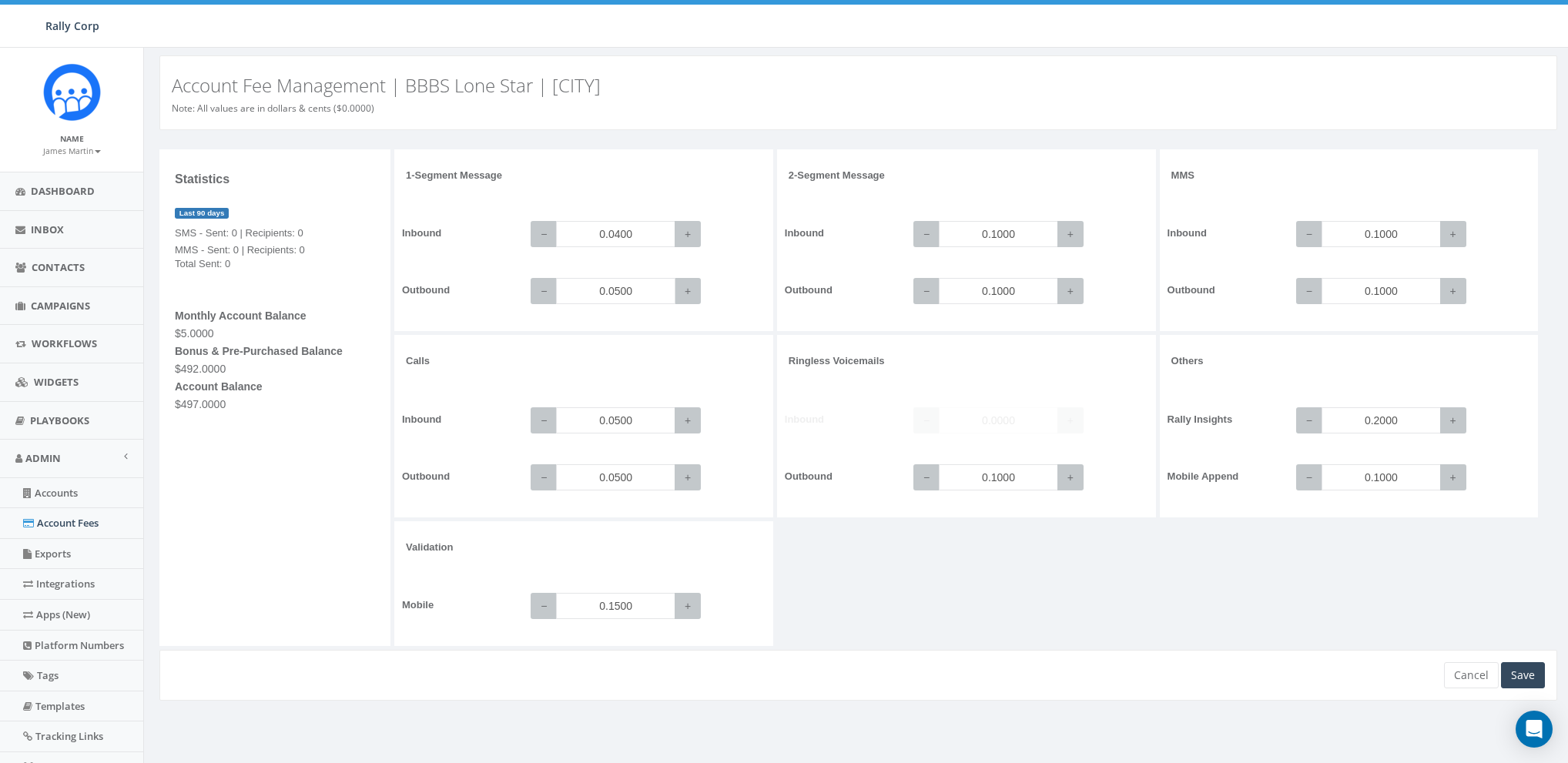 click on "0.0500" at bounding box center [615, 291] 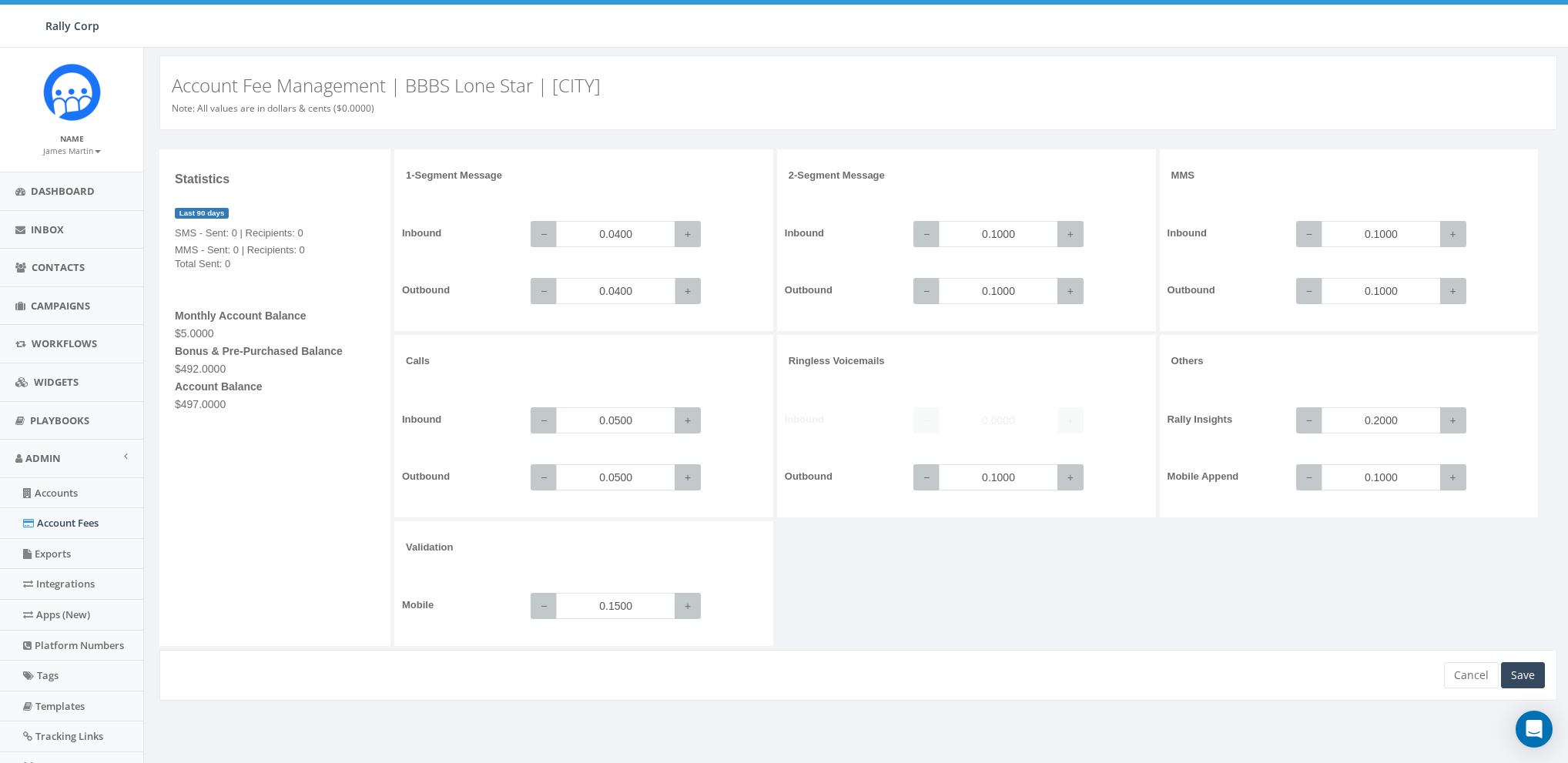 type on "0.0400" 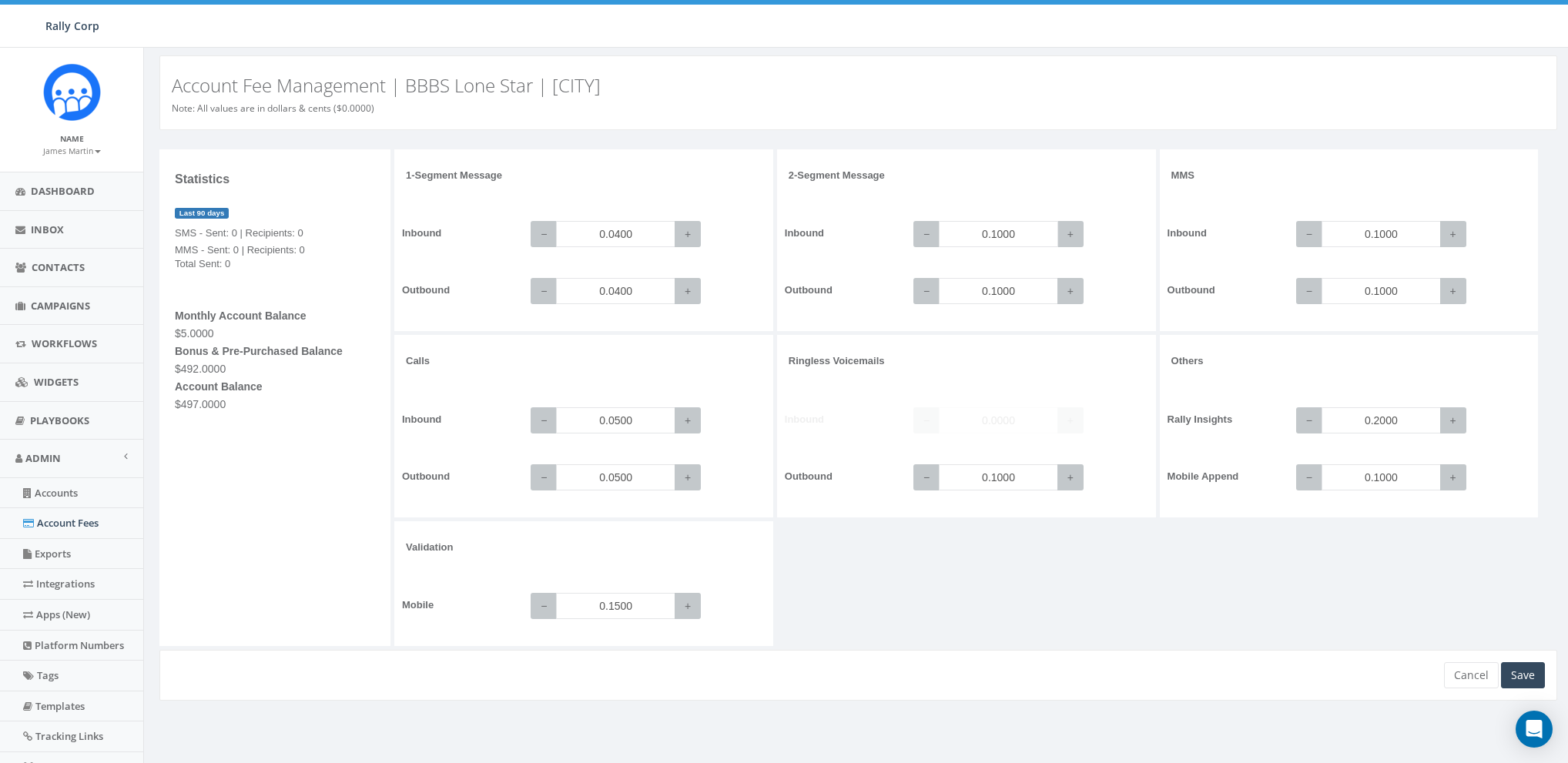 click on "0.1000" at bounding box center [998, 234] 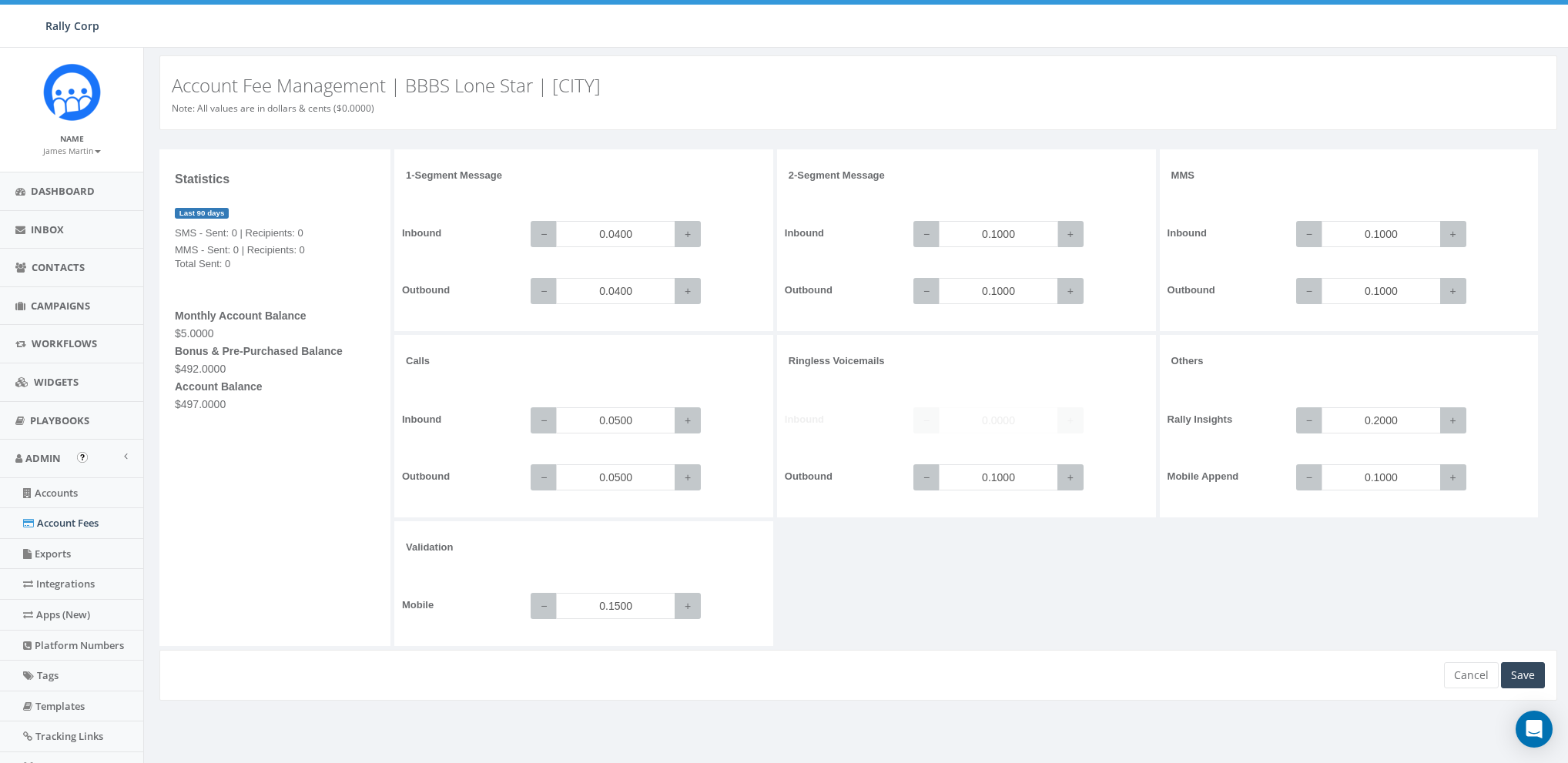 click on "0.1000" at bounding box center [998, 234] 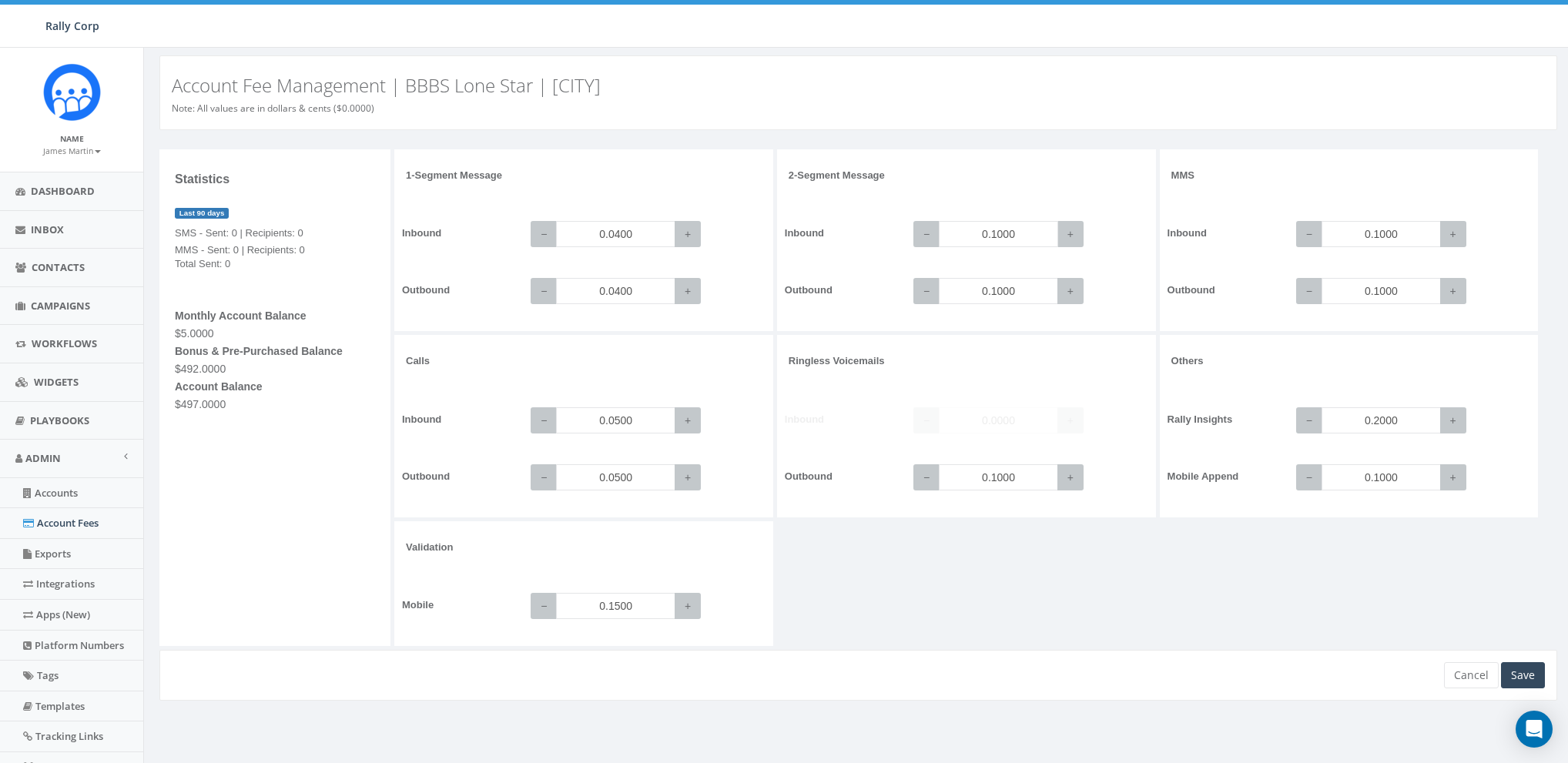 click on "0.1000" at bounding box center (998, 234) 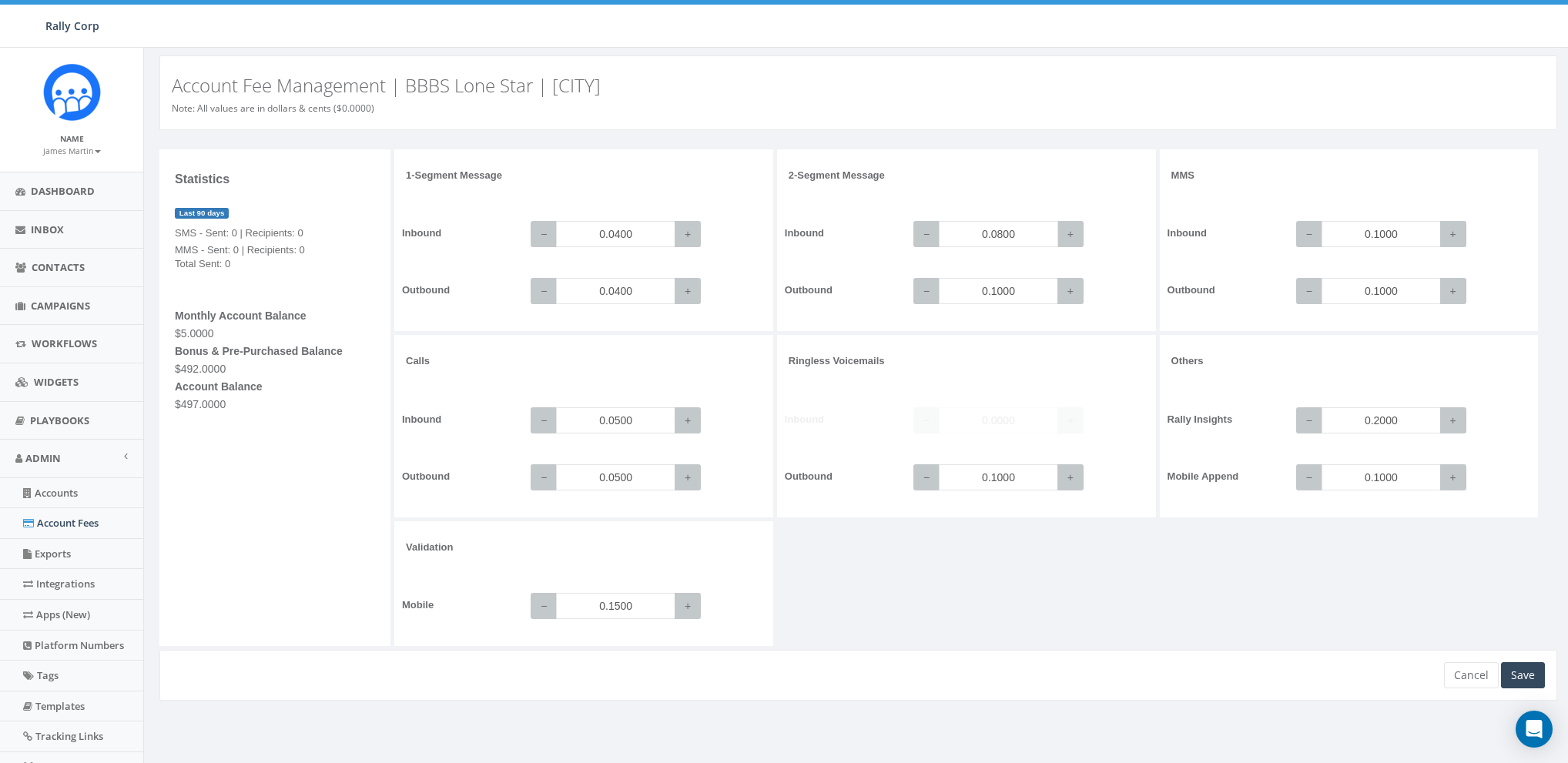 type on "0.0800" 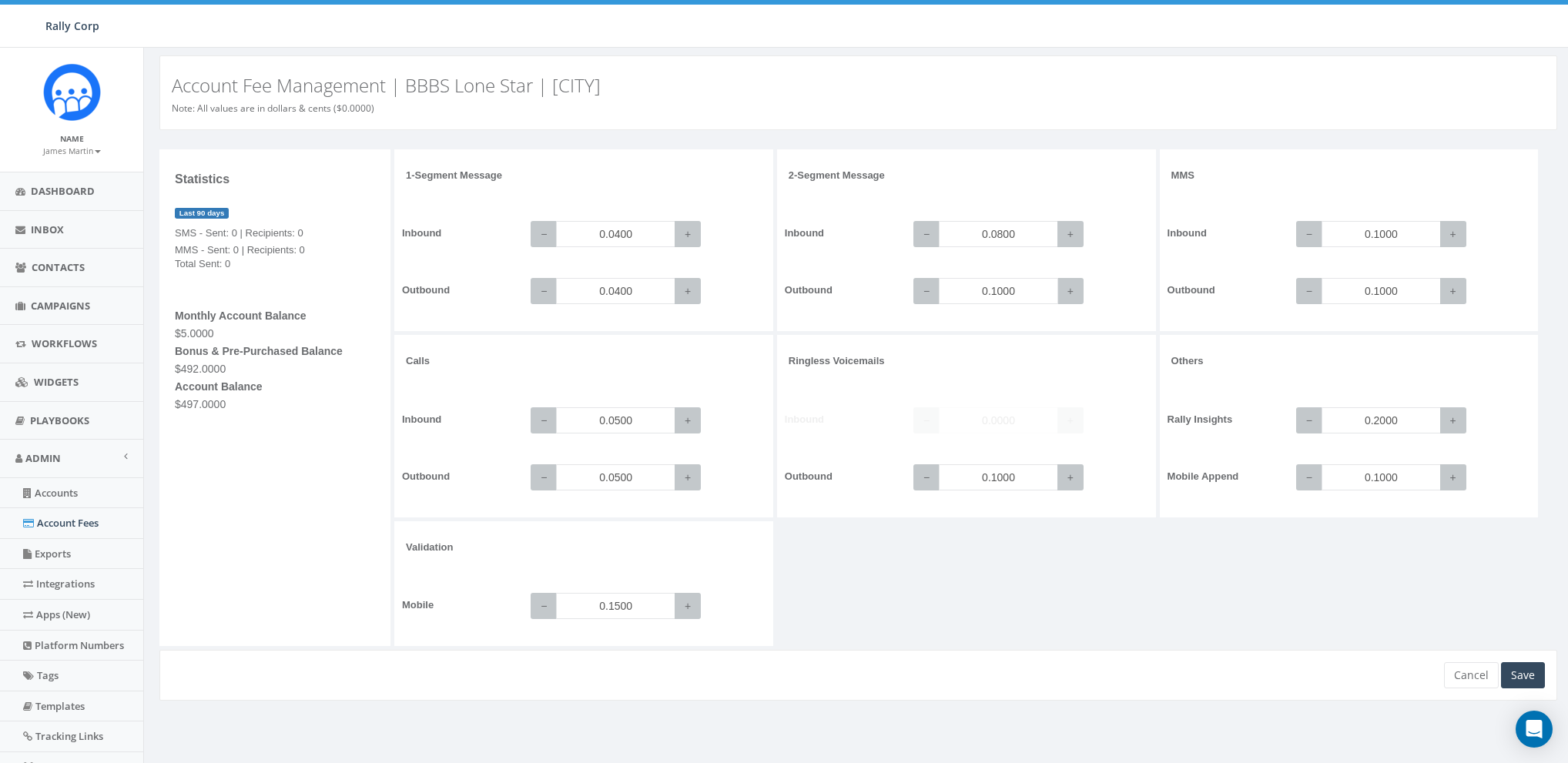 click on "0.1000" at bounding box center (998, 291) 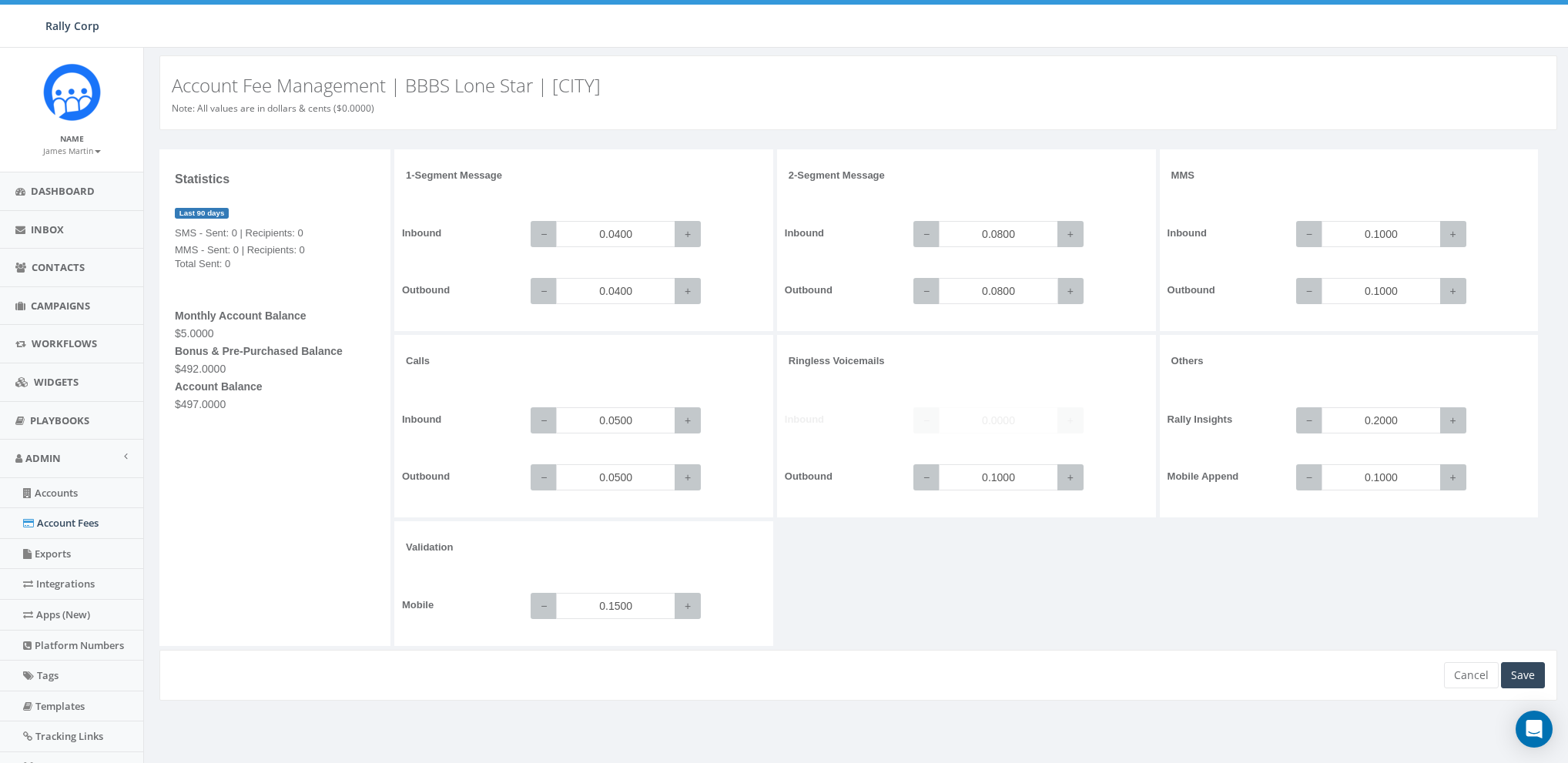 type on "0.0800" 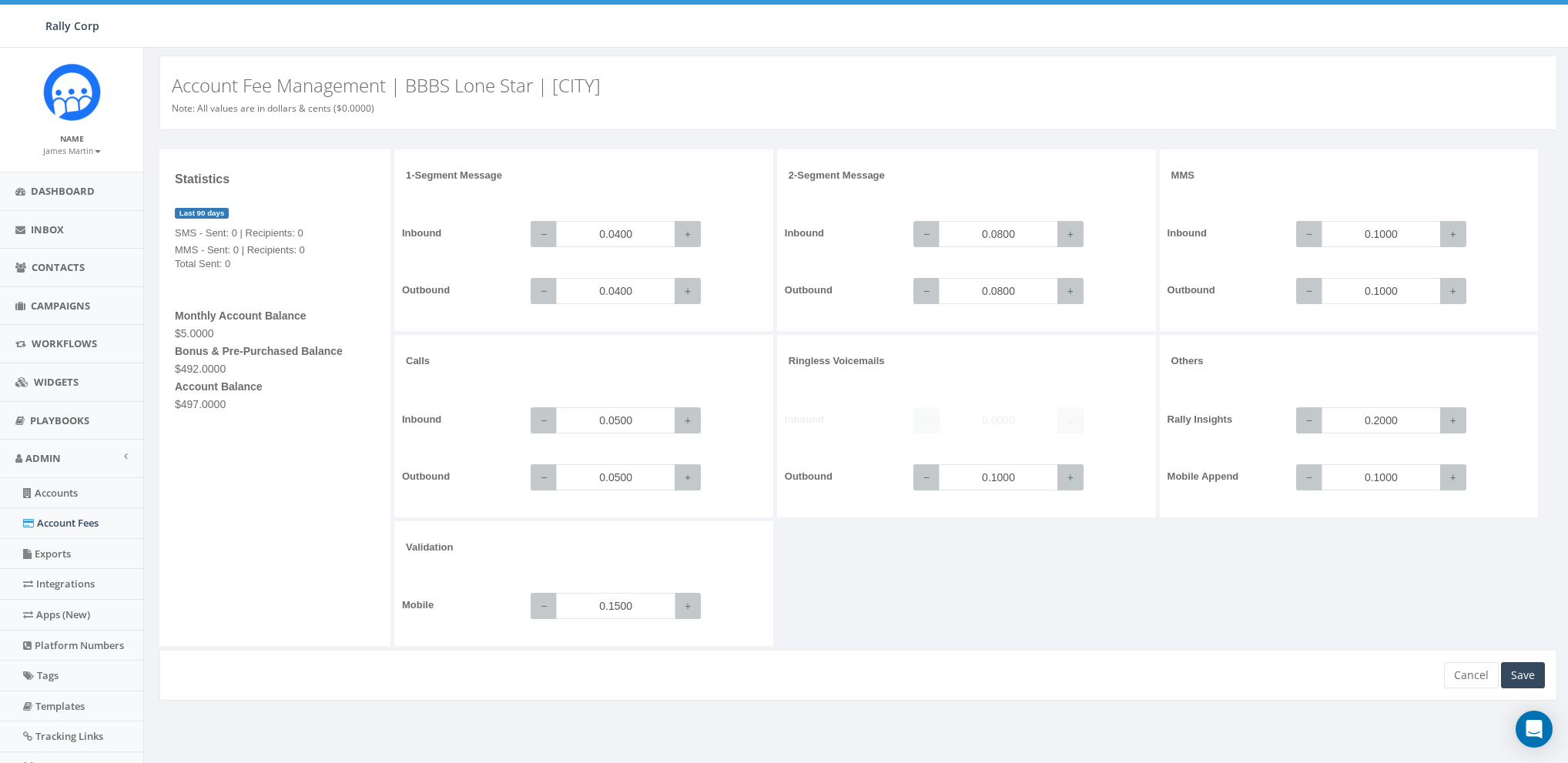 click on "0.1500" at bounding box center [615, 606] 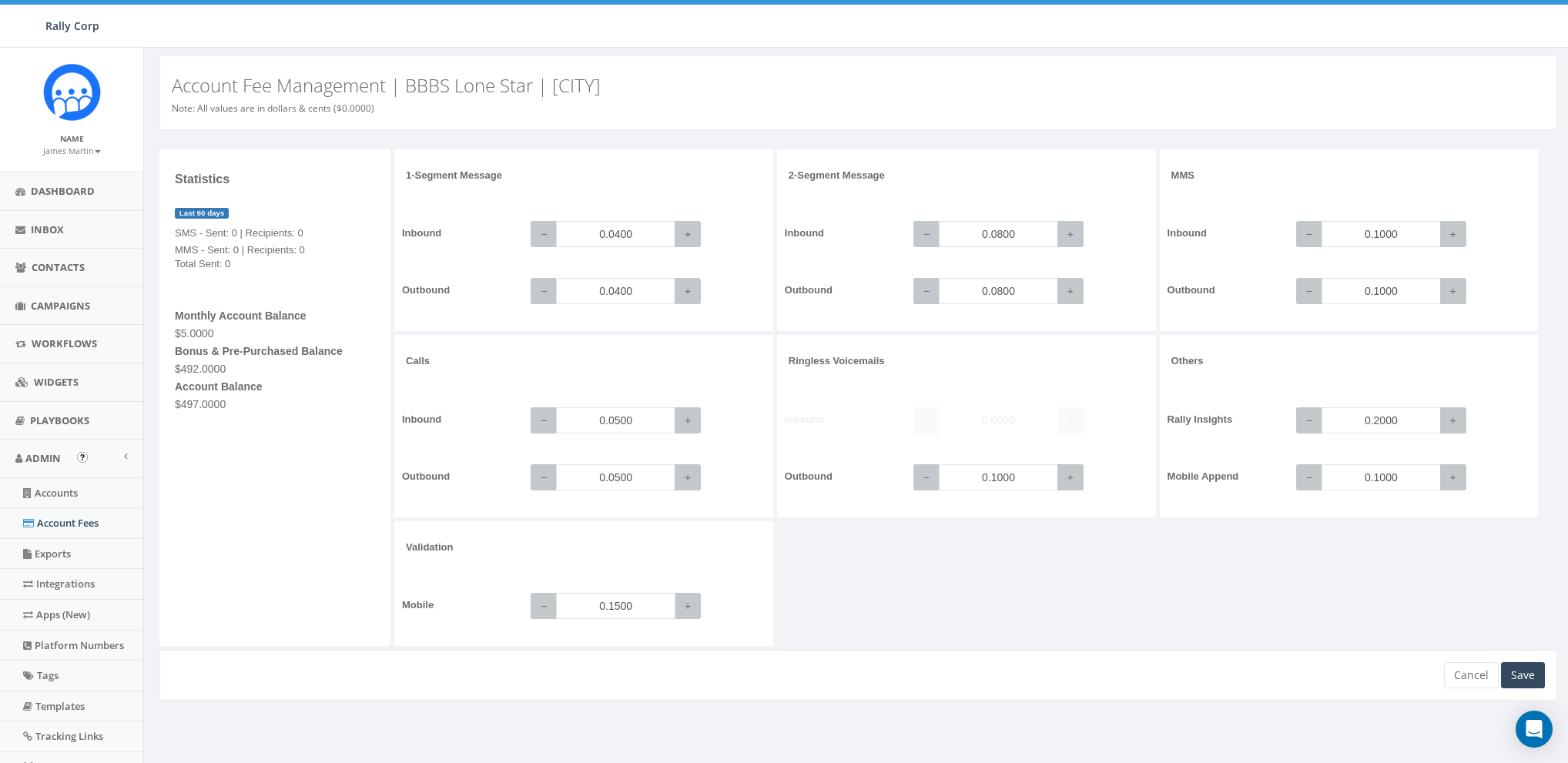 click on "0.1500" at bounding box center (615, 606) 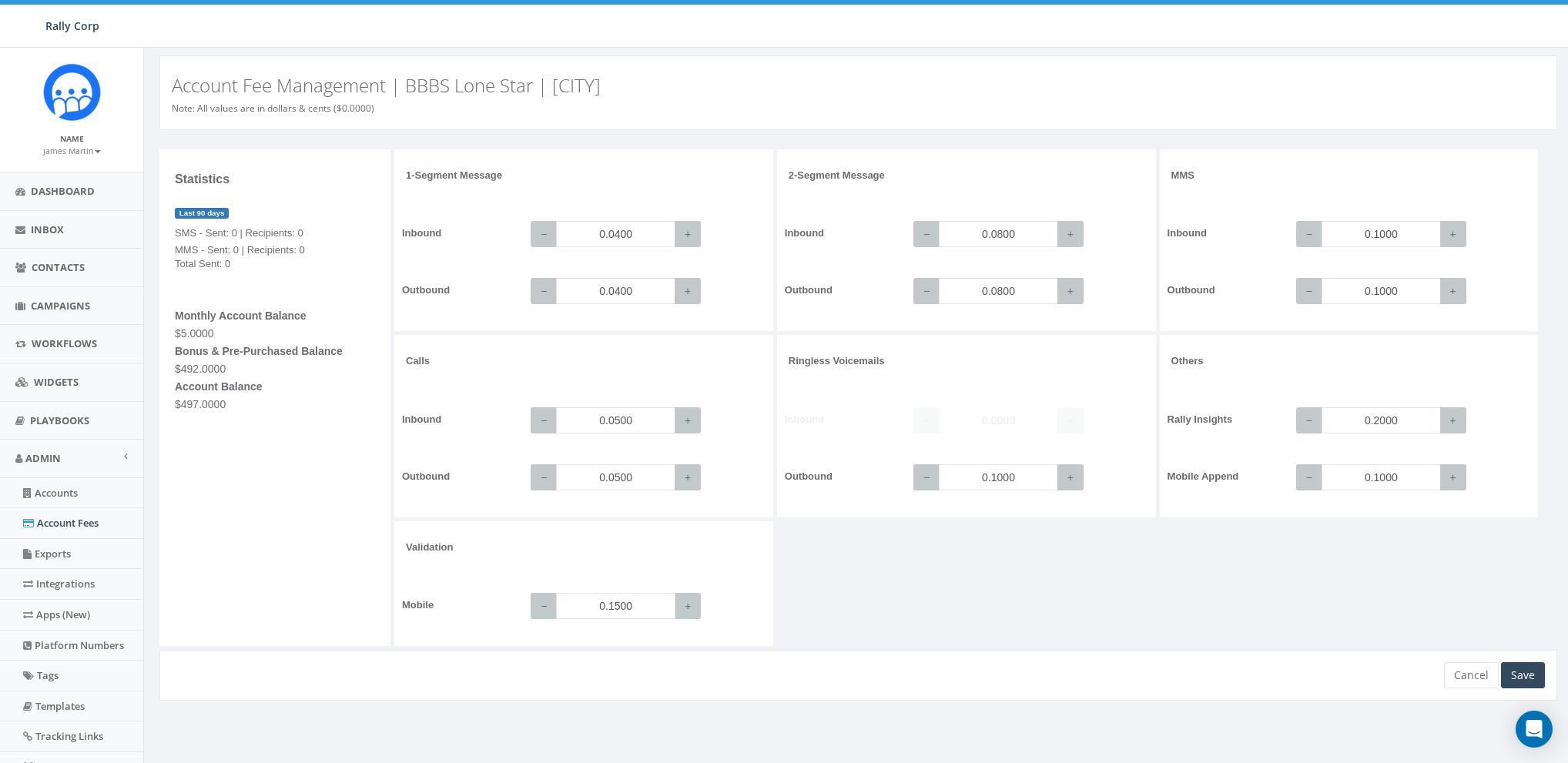 paste on "0" 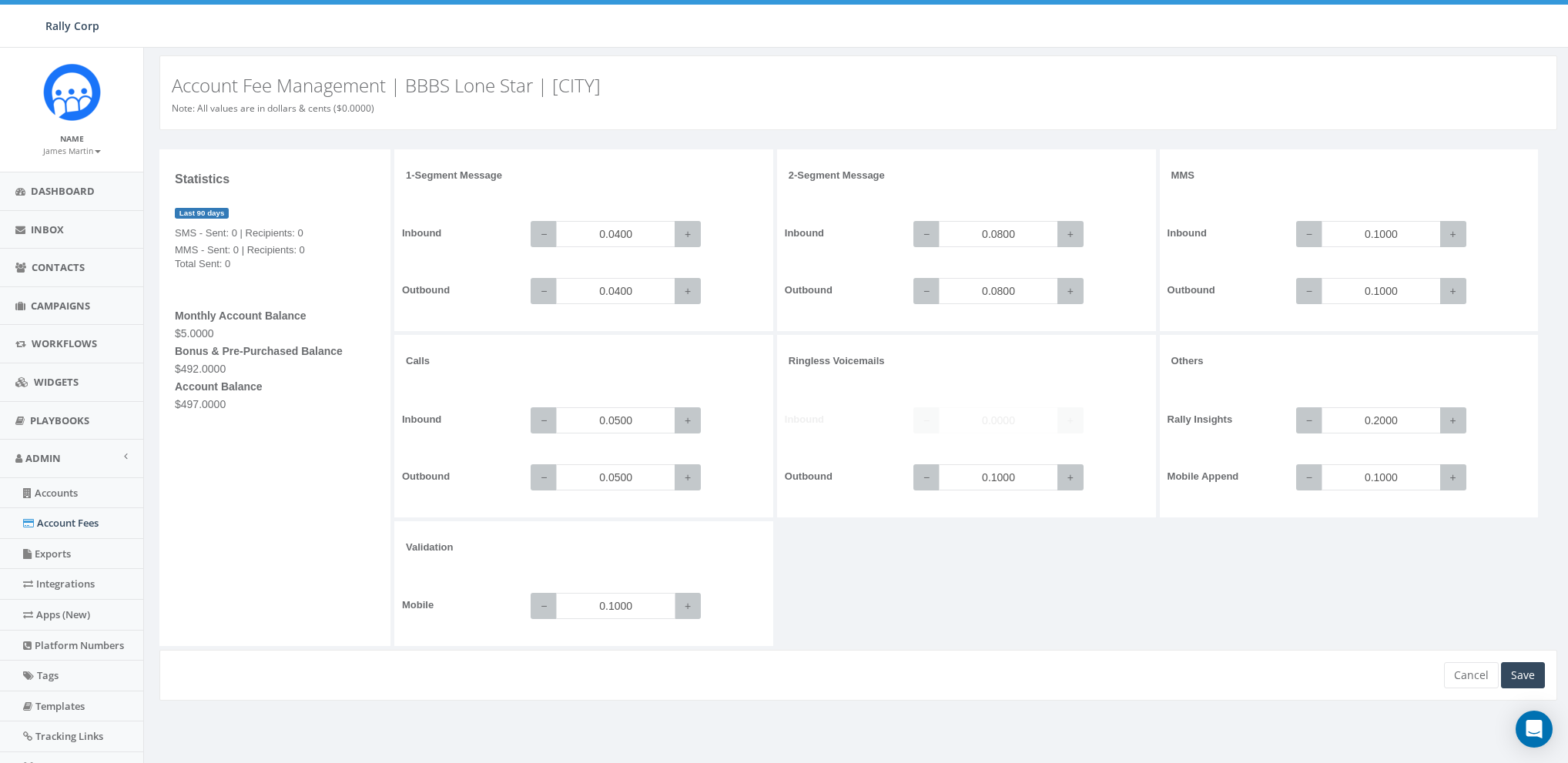 type on "0.1000" 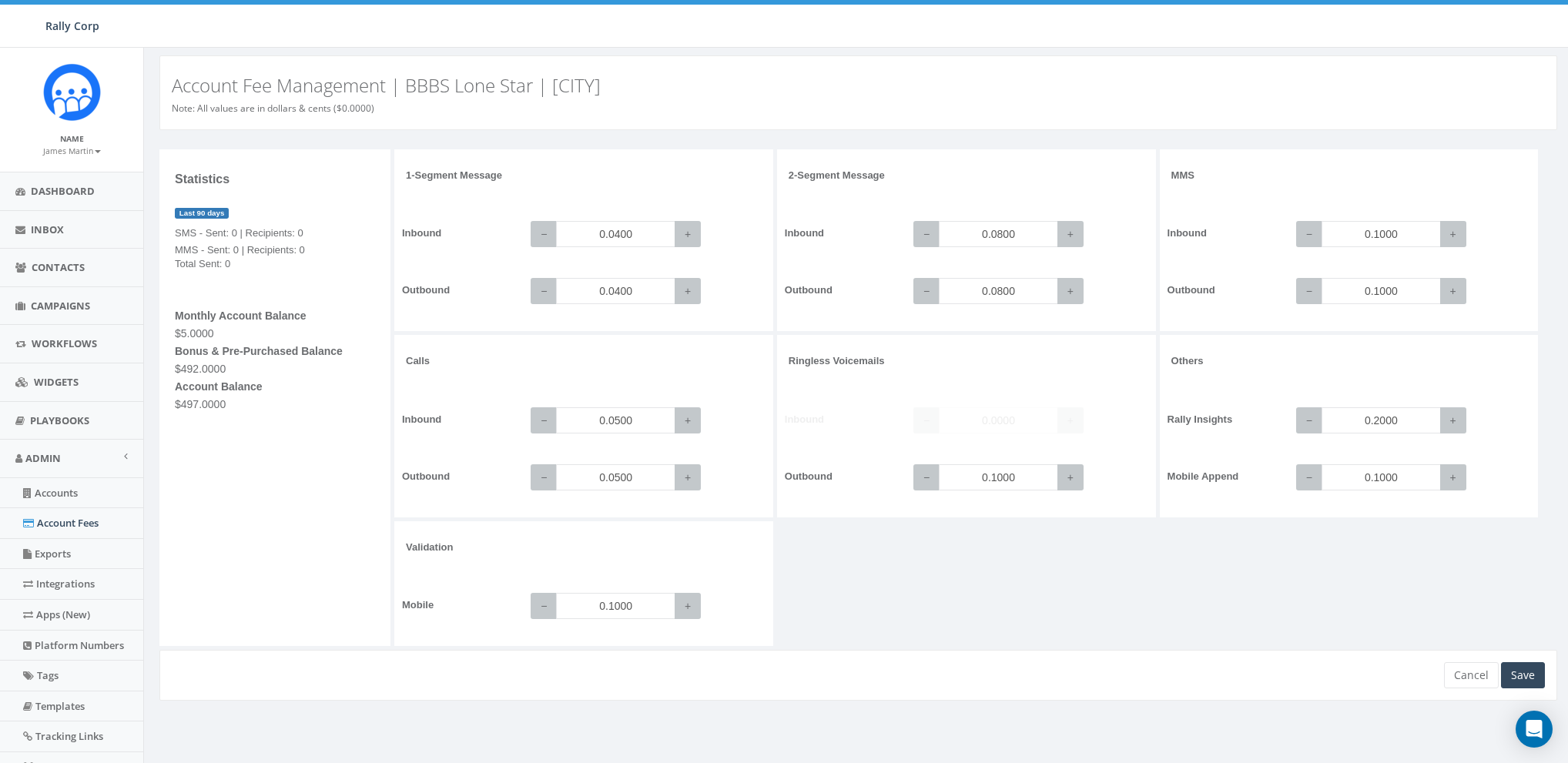 click on "1-Segment Message Inbound
−
0.0400
+
Outbound
−
0.0400
+
2-Segment Message Inbound
−
0.0800
+
Outbound
−
0.0800
+
MMS Inbound
−
0.1000
+
Outbound
−
0.1000
+ Calls +" at bounding box center (977, 400) 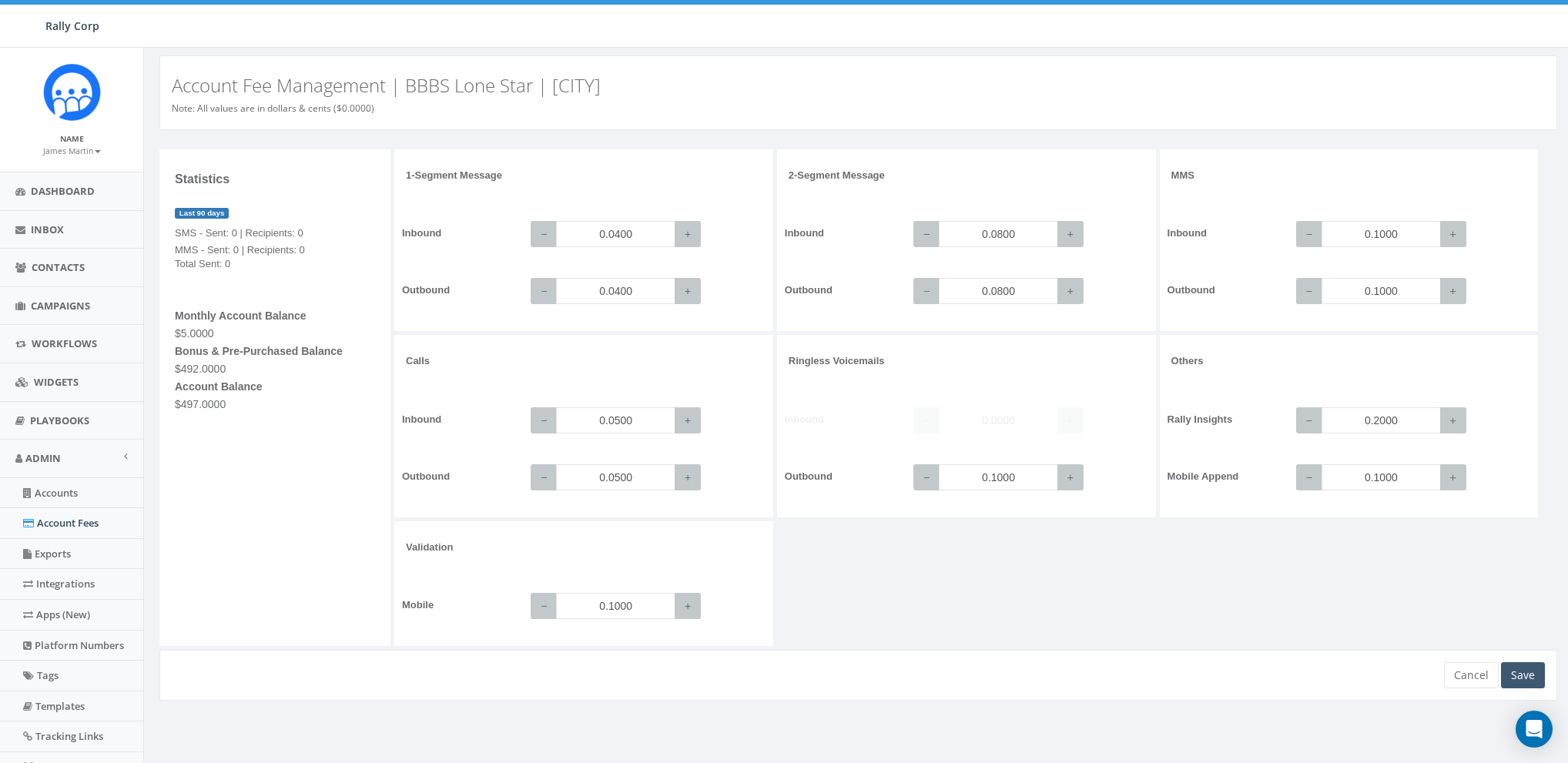 click on "Save" at bounding box center [1523, 675] 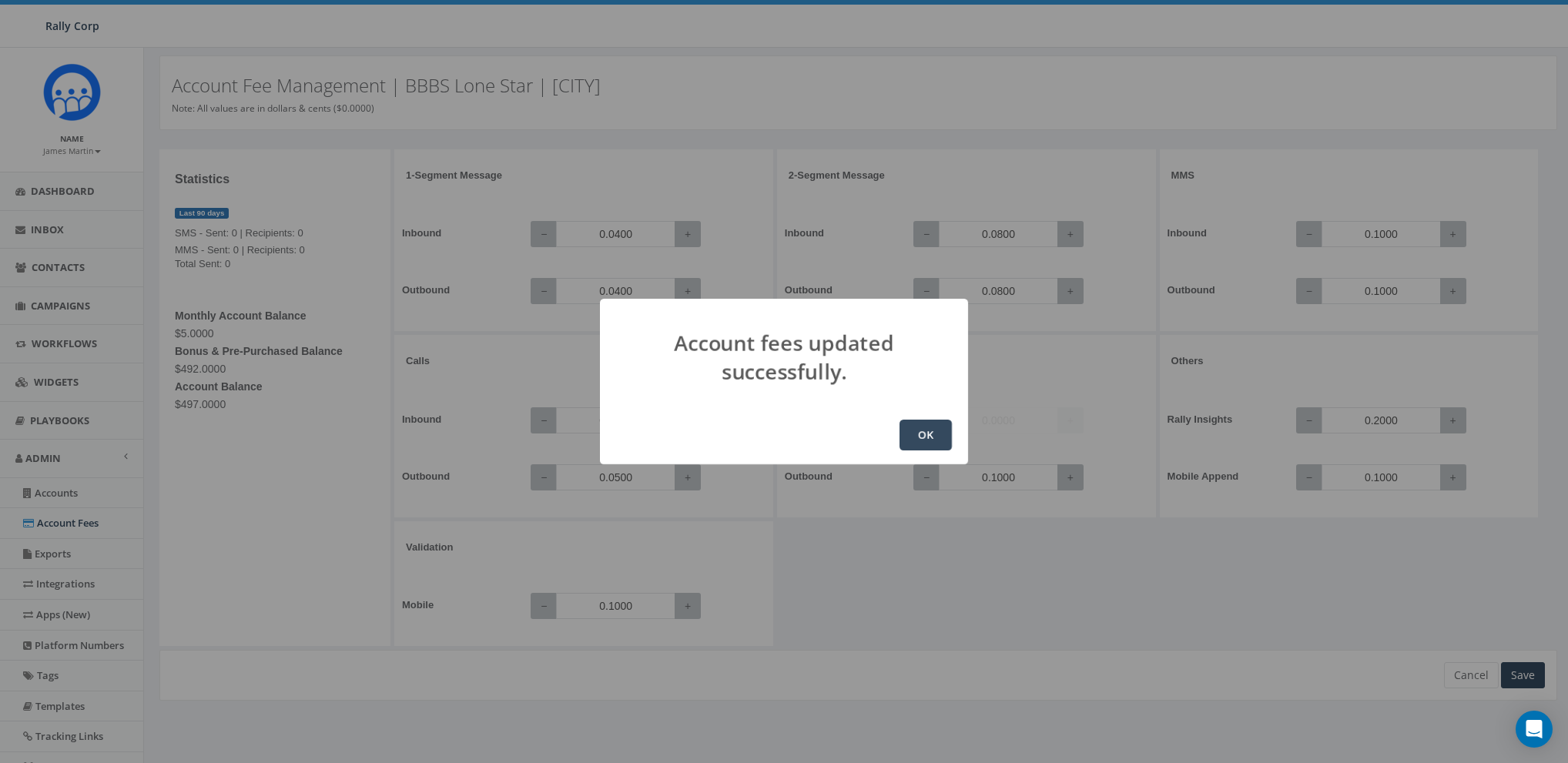 click on "OK" at bounding box center [926, 435] 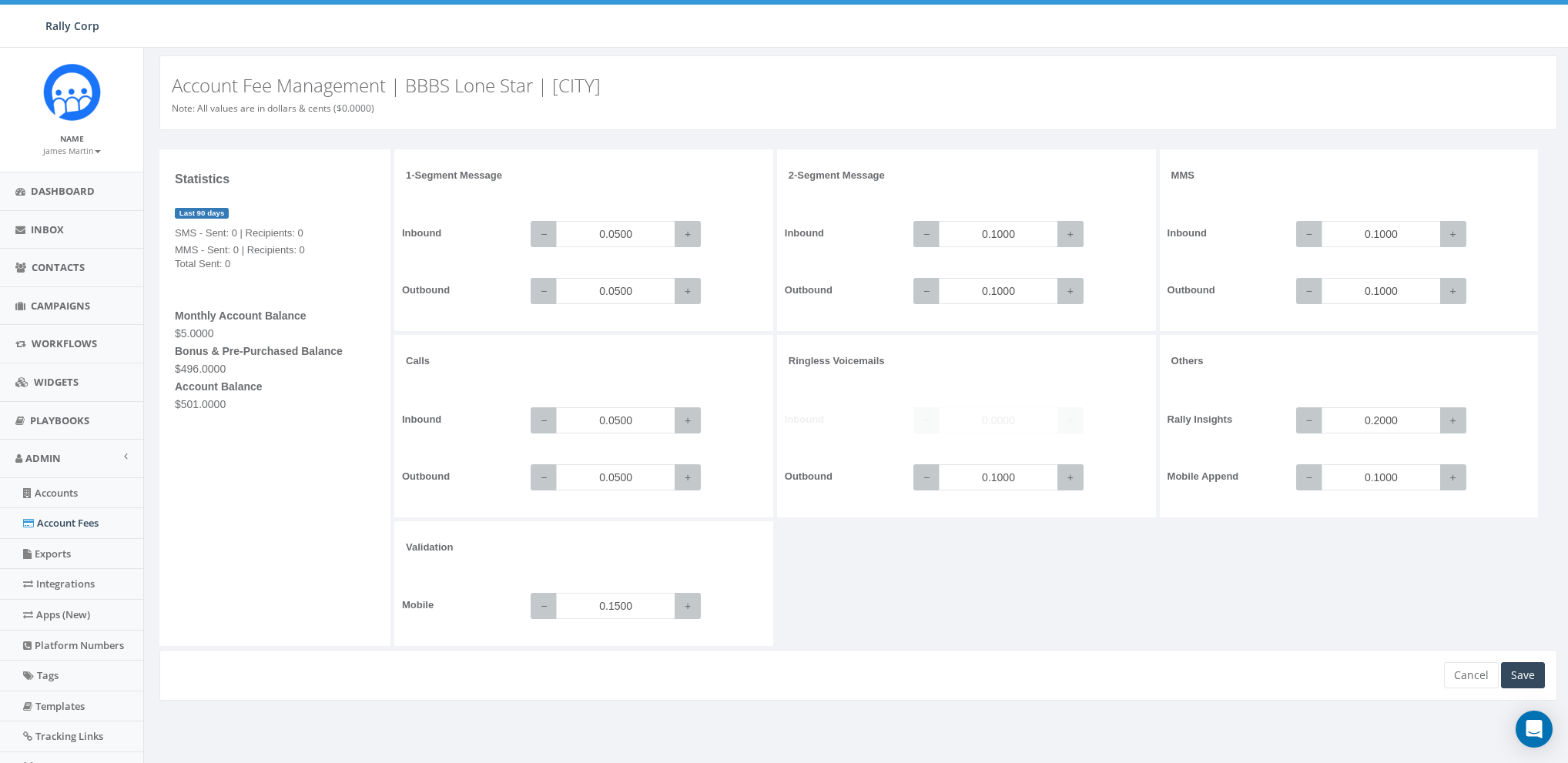 scroll, scrollTop: 0, scrollLeft: 0, axis: both 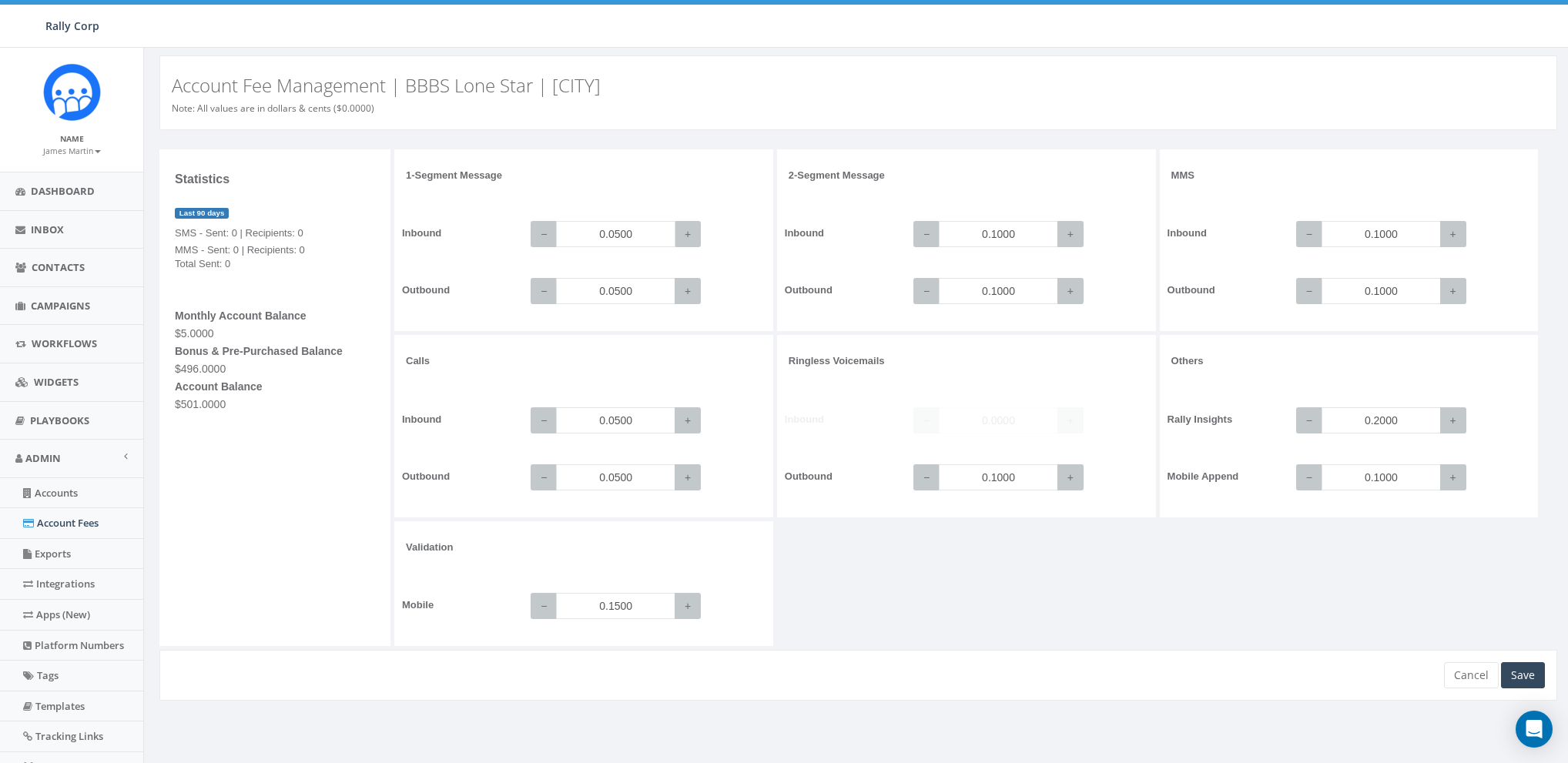 click on "0.0500" at bounding box center (615, 234) 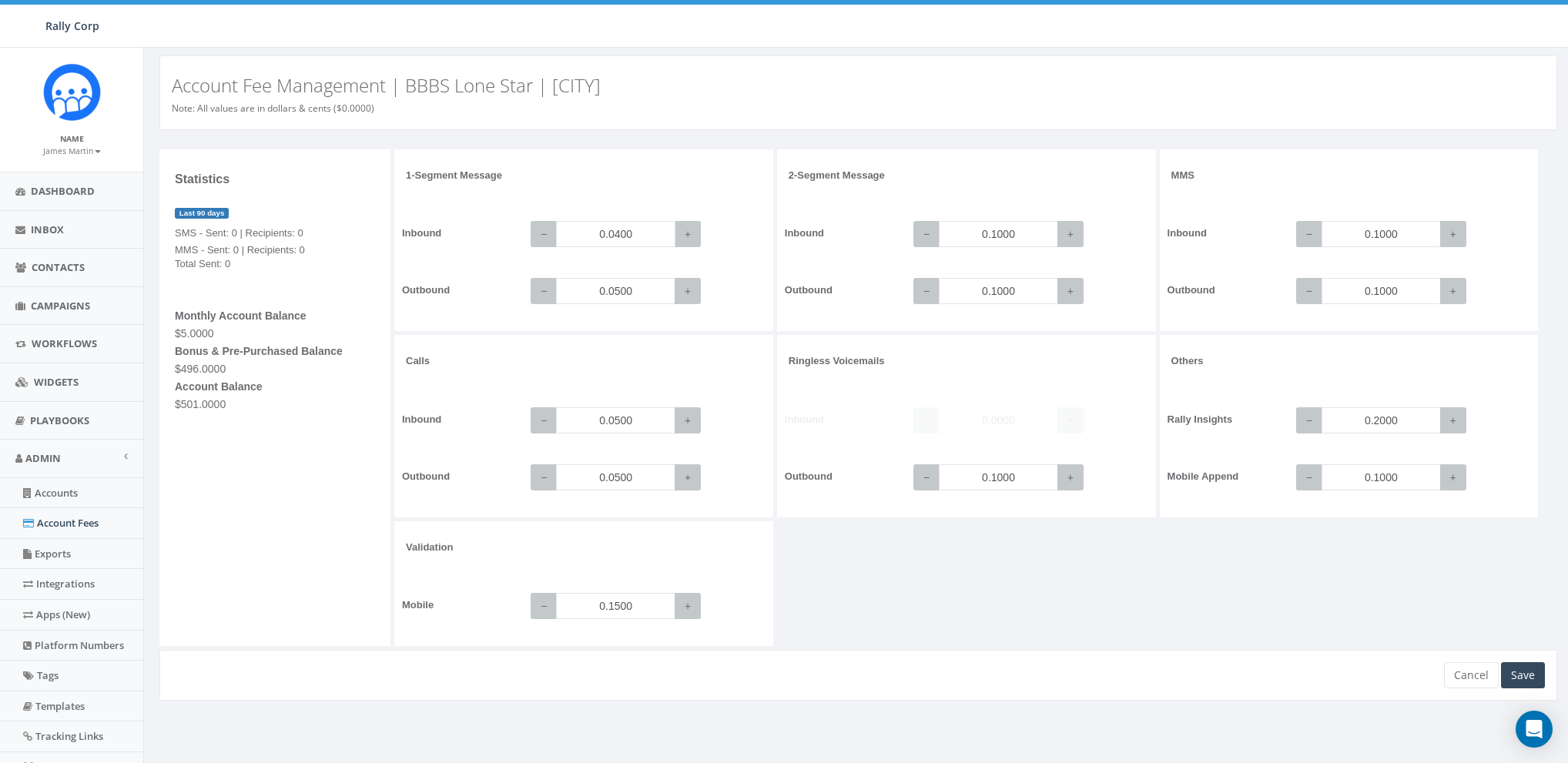 type on "0.0400" 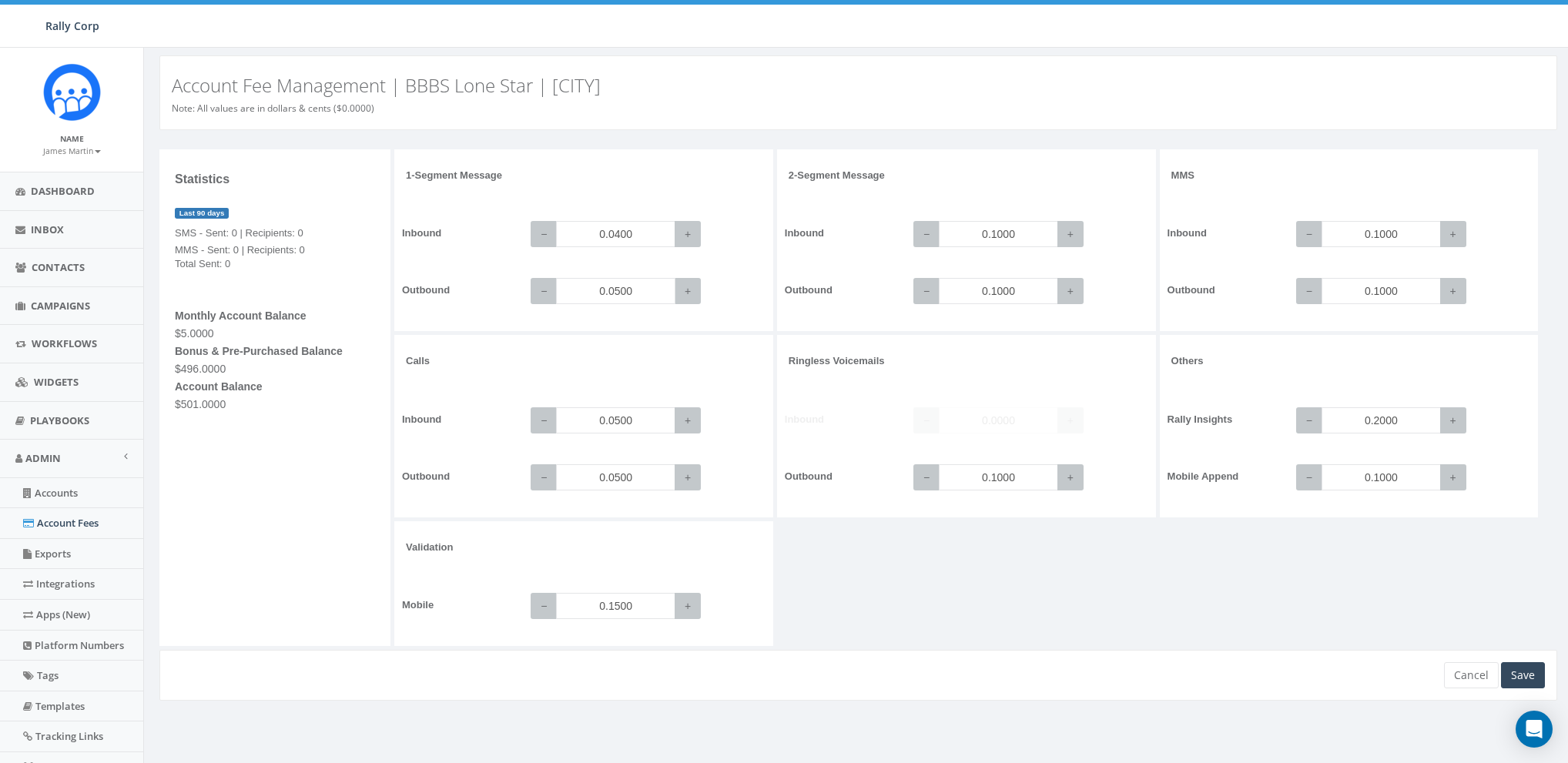 click on "0.0500" at bounding box center [615, 291] 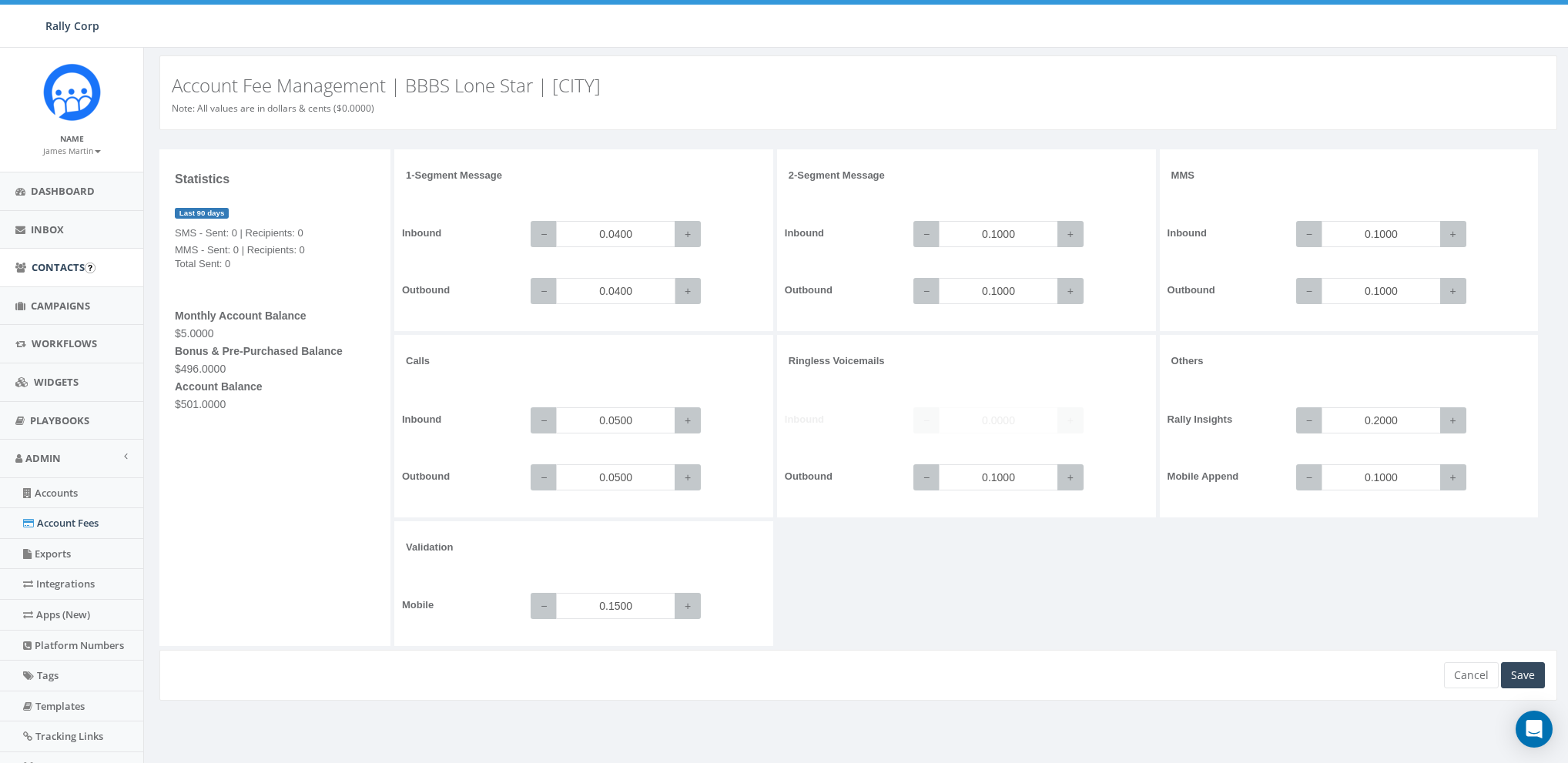type on "0.0400" 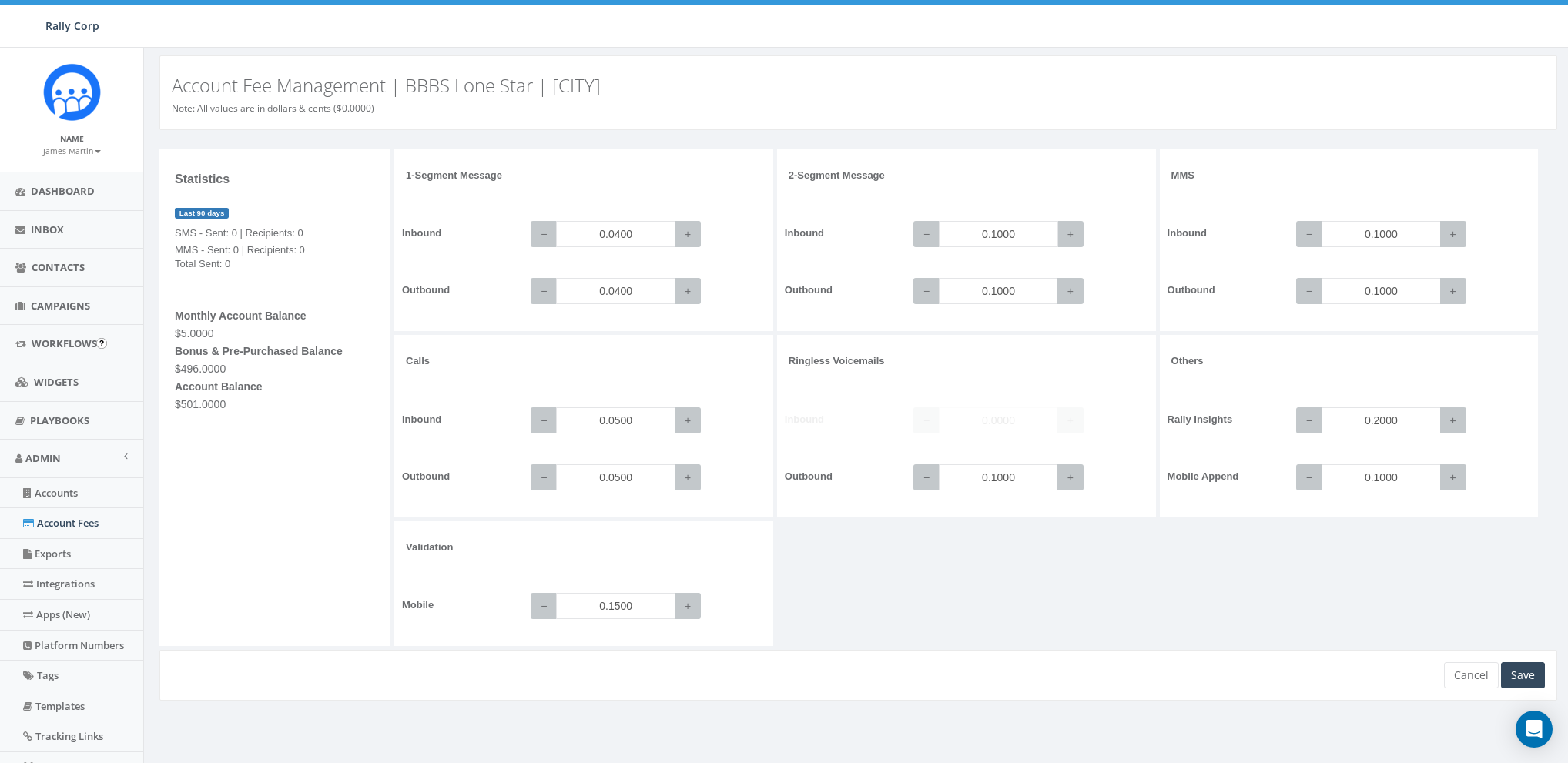 click on "0.1000" at bounding box center [998, 234] 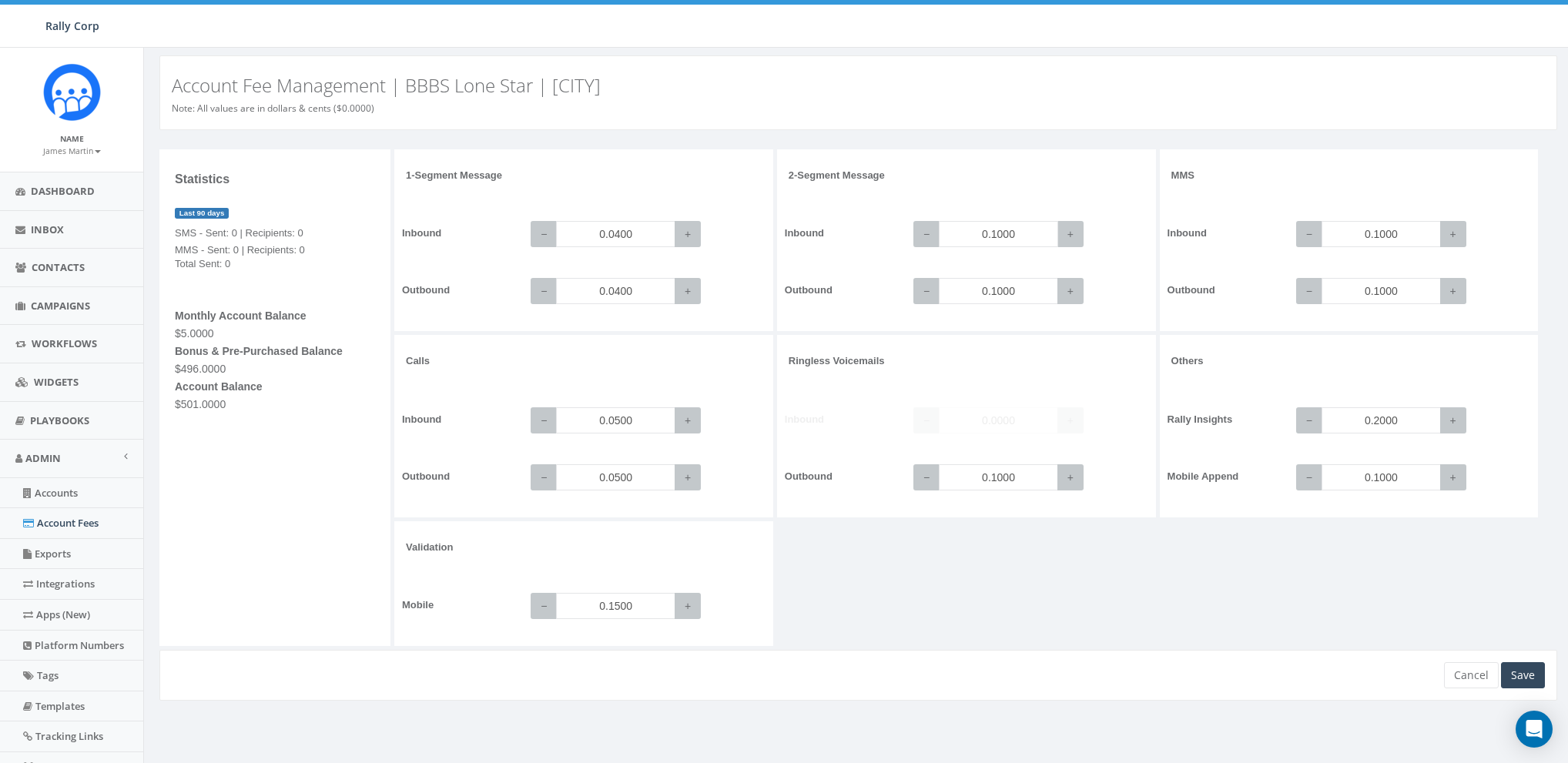 paste on "08" 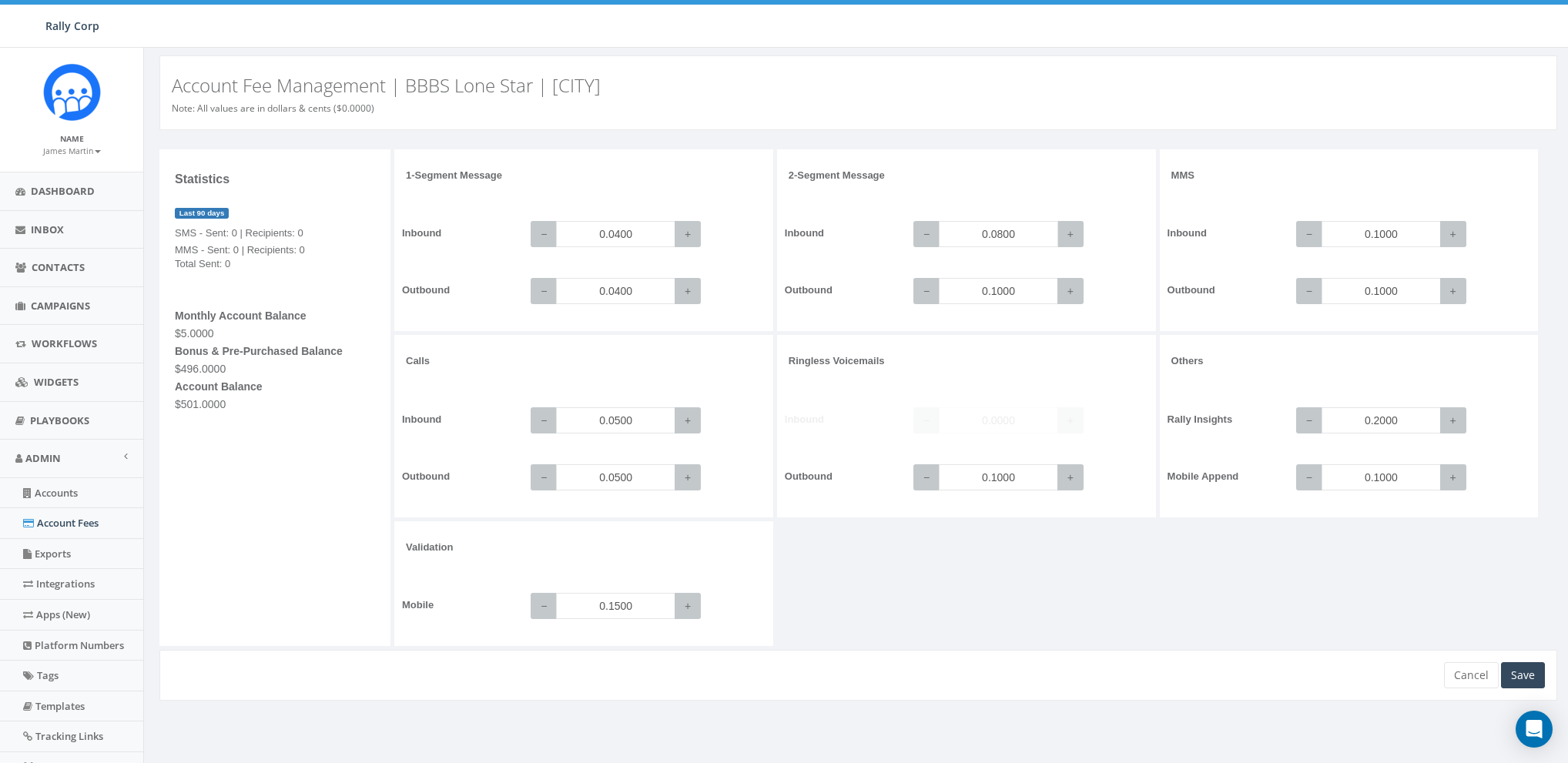 type on "0.0800" 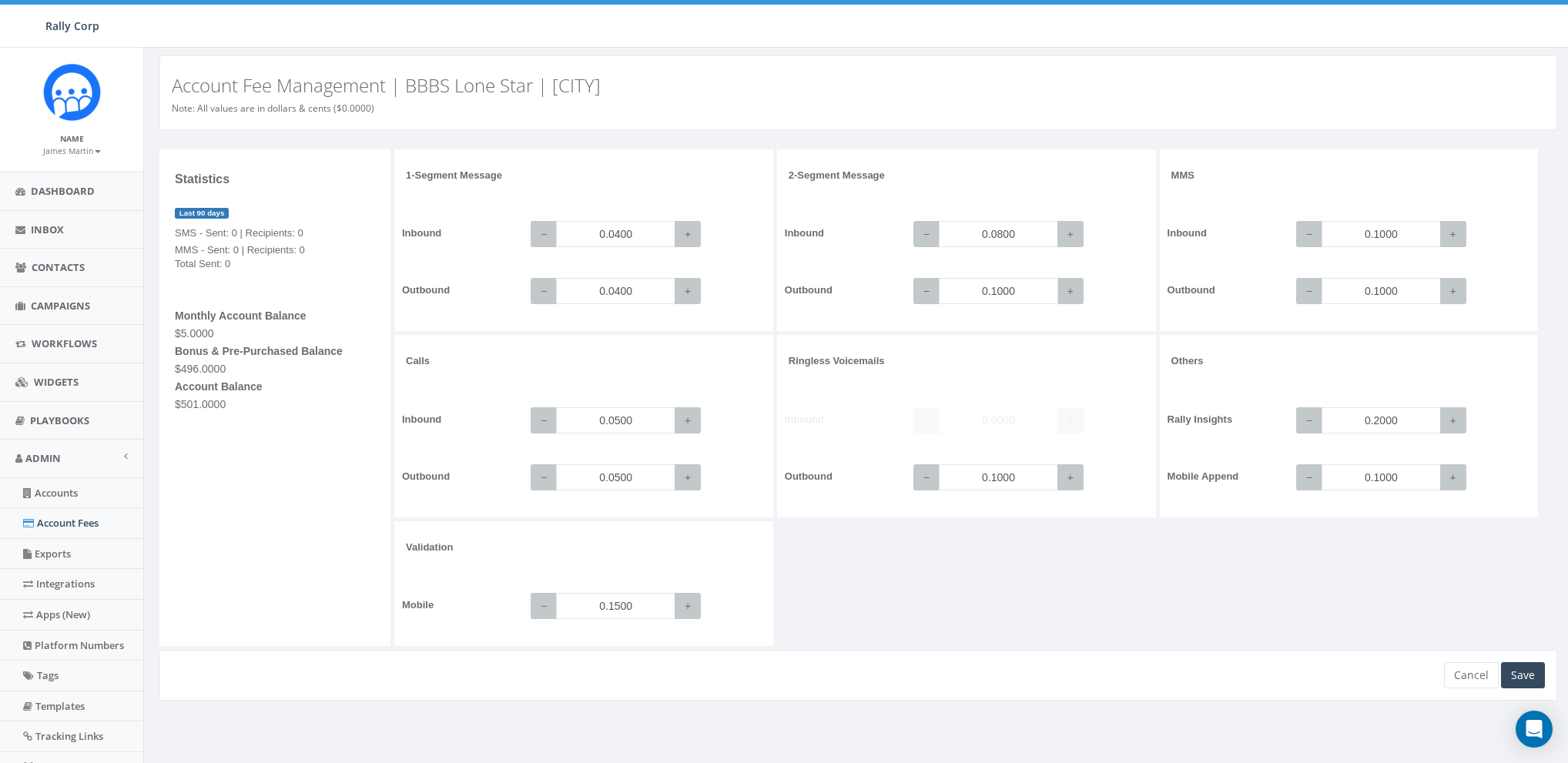 click on "0.1000" at bounding box center (998, 291) 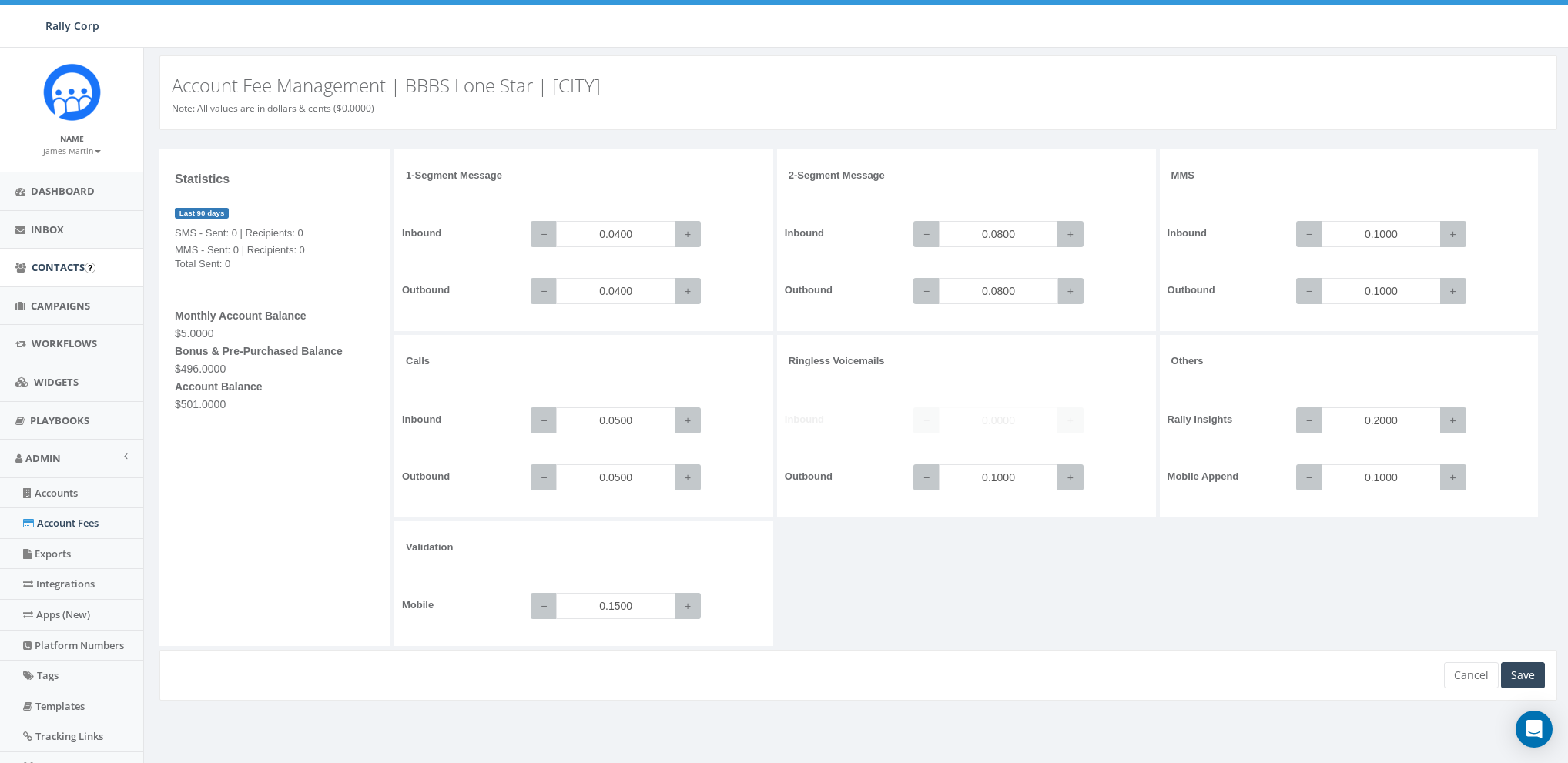 type on "0.0800" 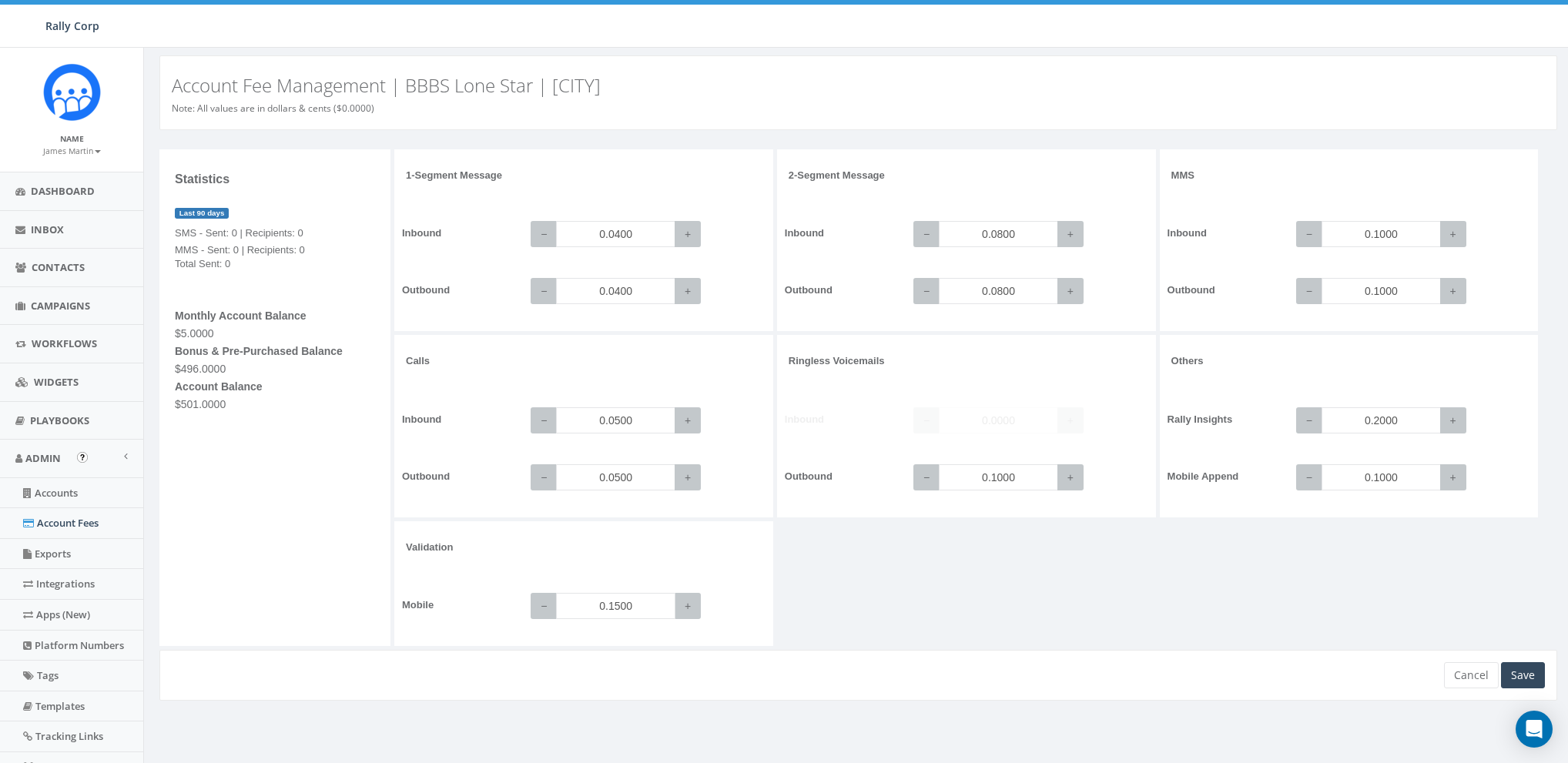 click on "0.1500" at bounding box center [615, 606] 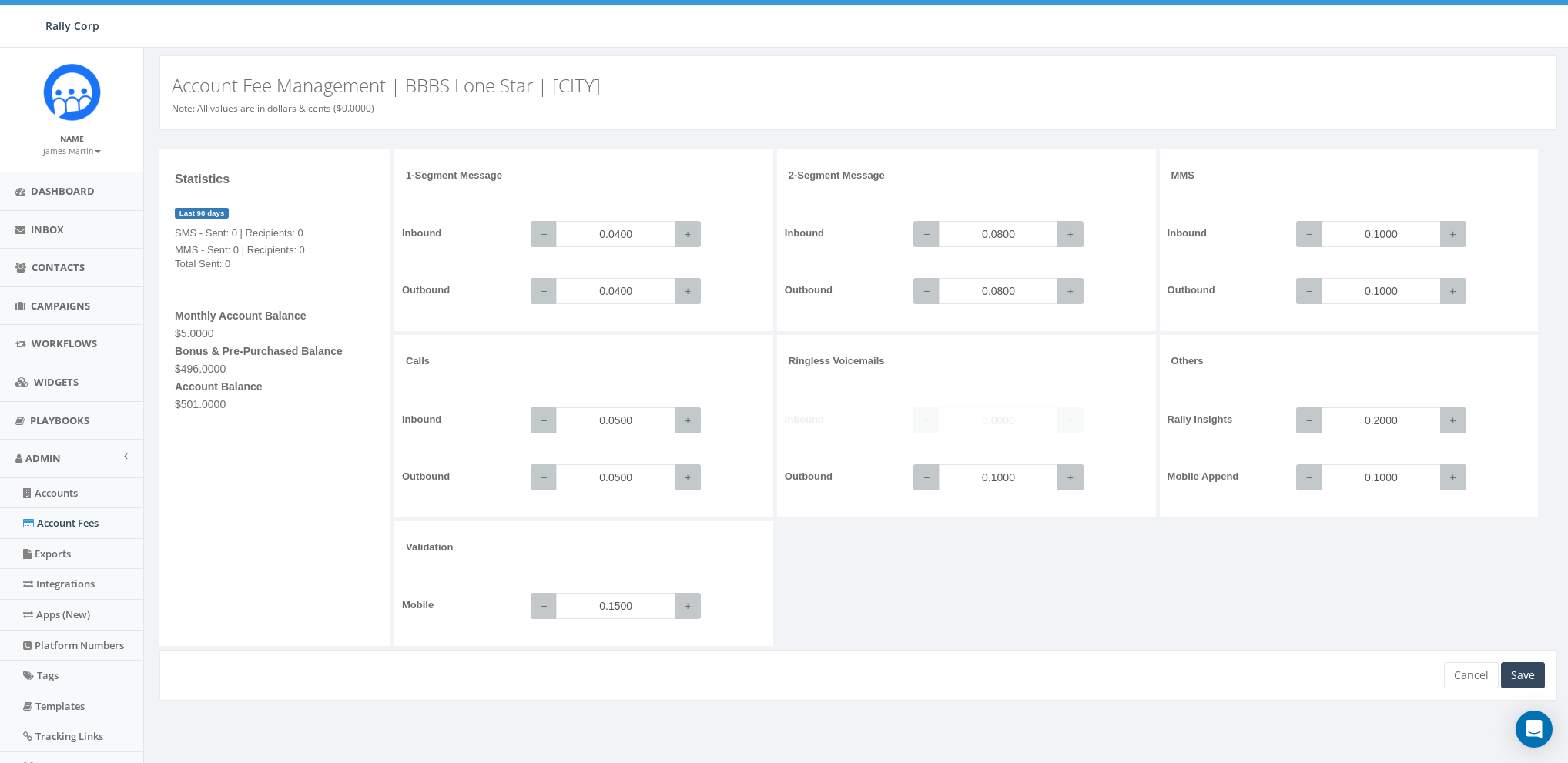 paste on "0" 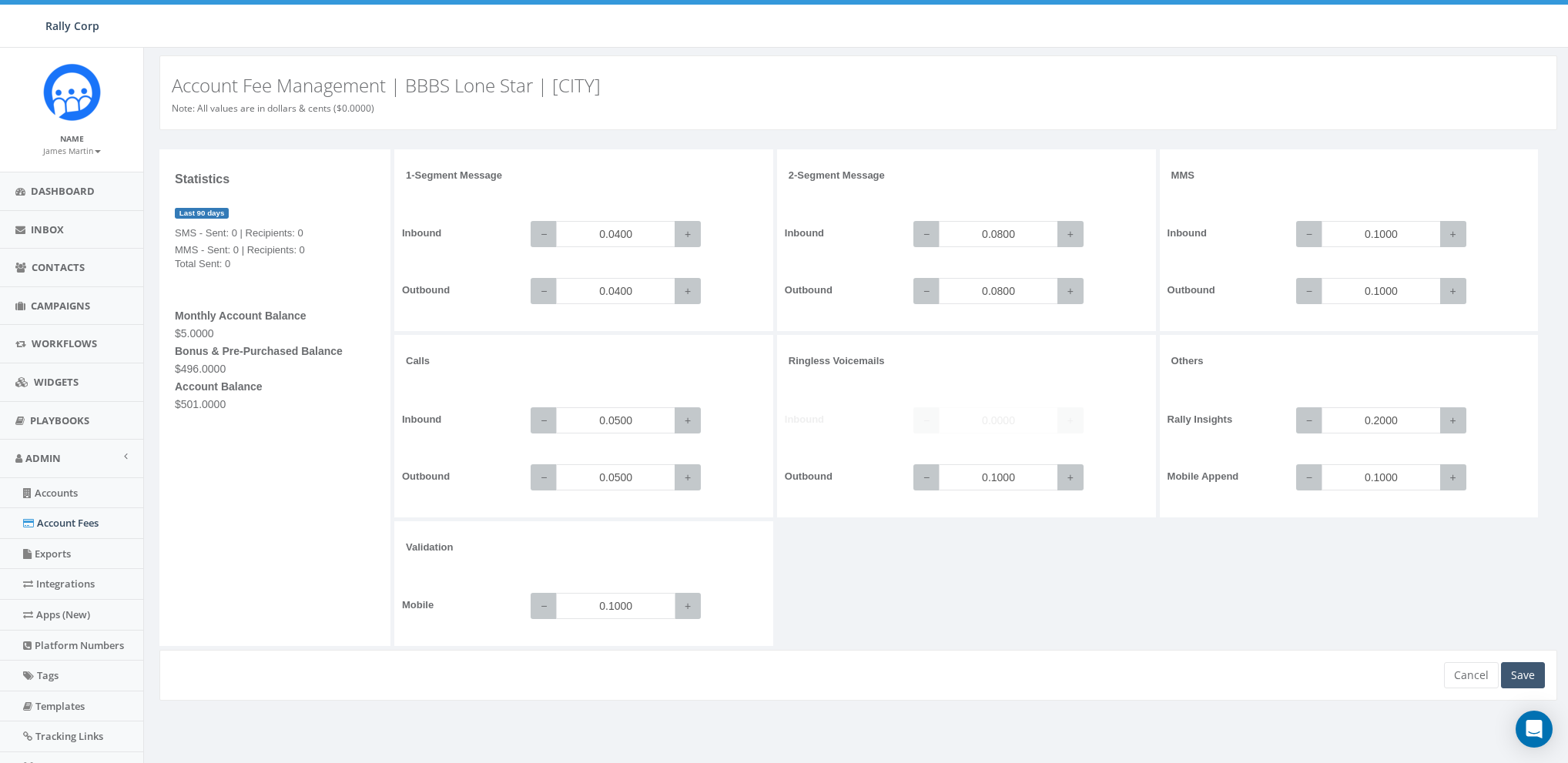 type on "0.1000" 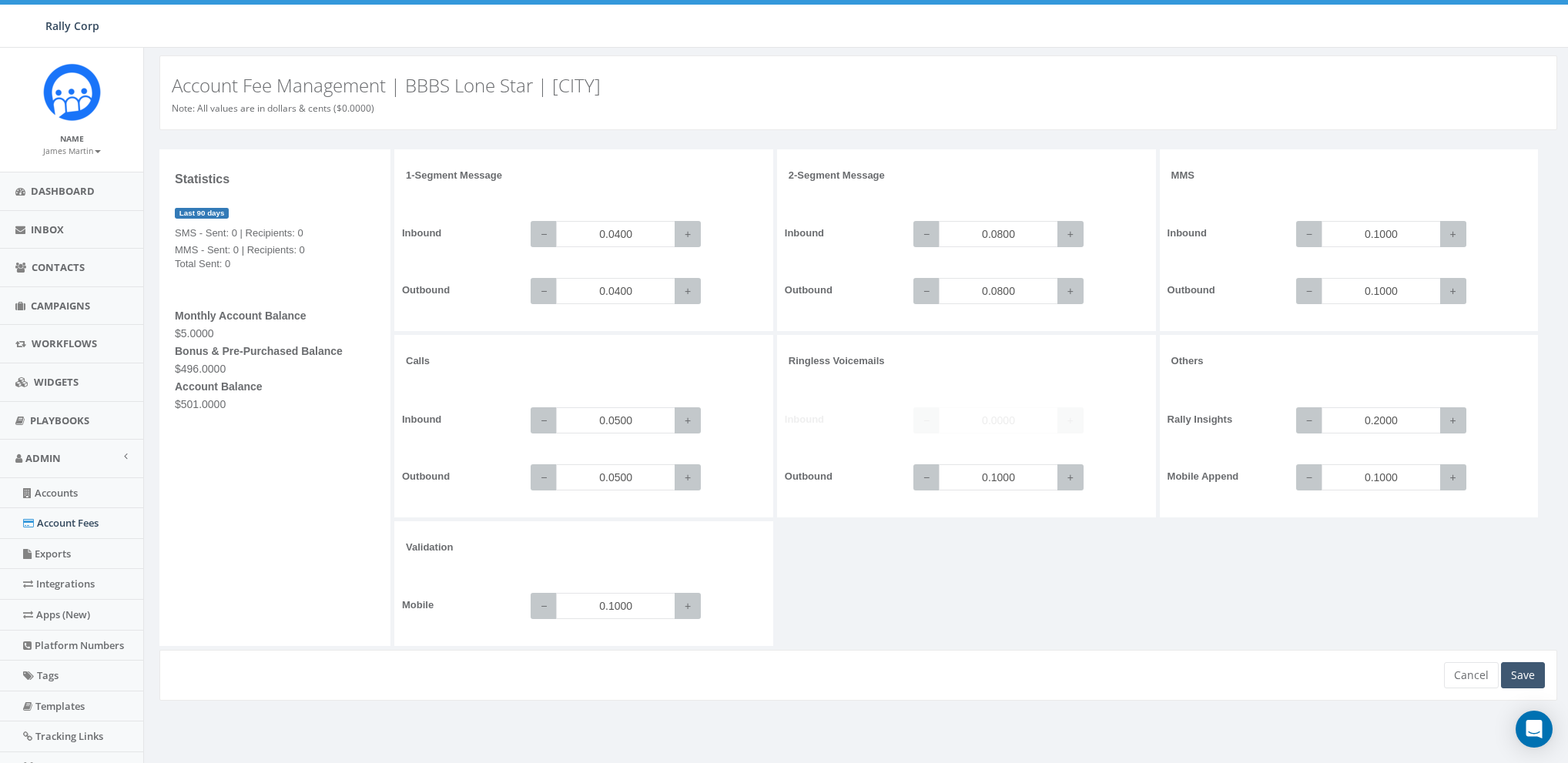 click on "Save" at bounding box center [1523, 675] 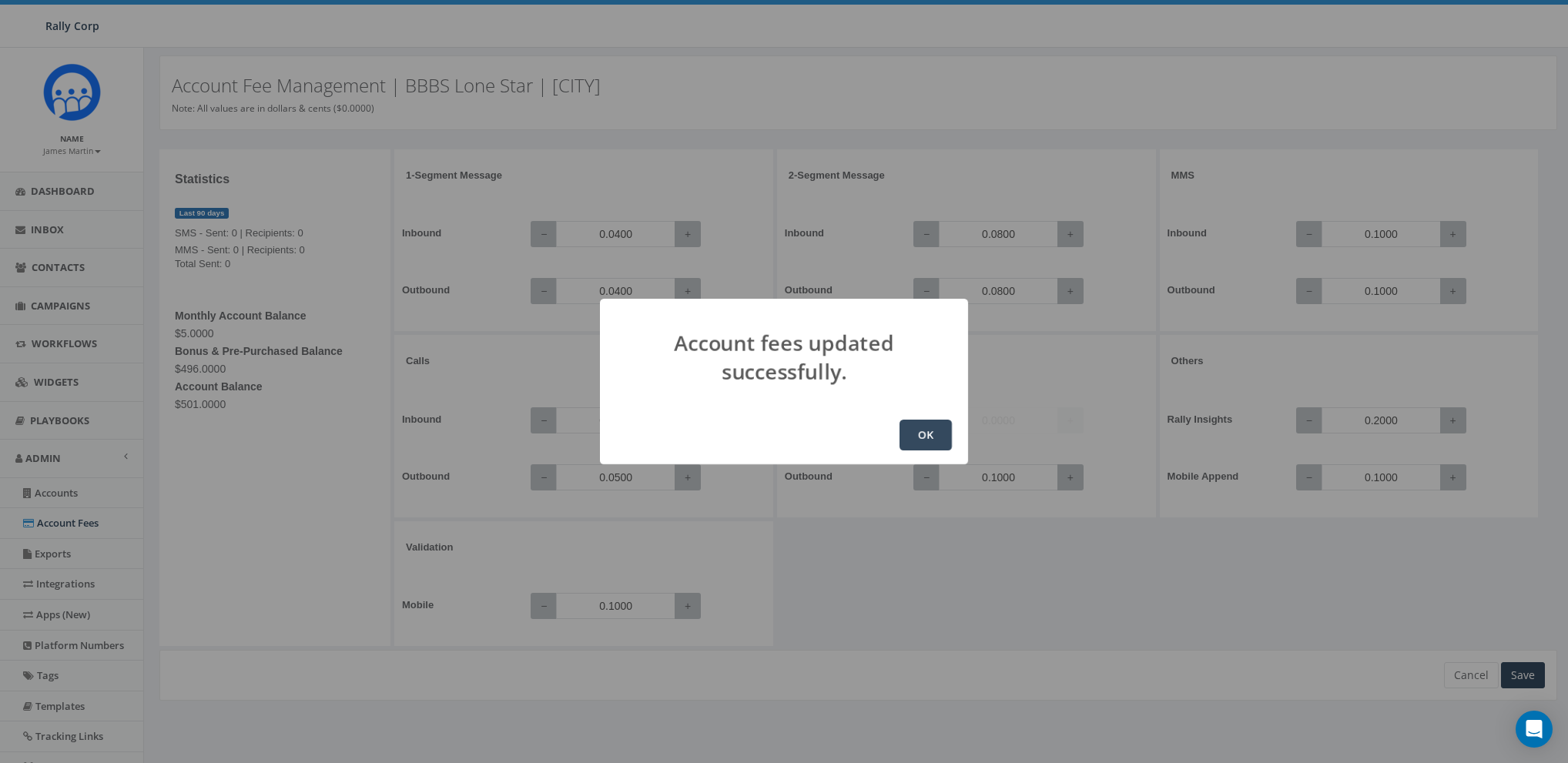click on "OK" at bounding box center (926, 435) 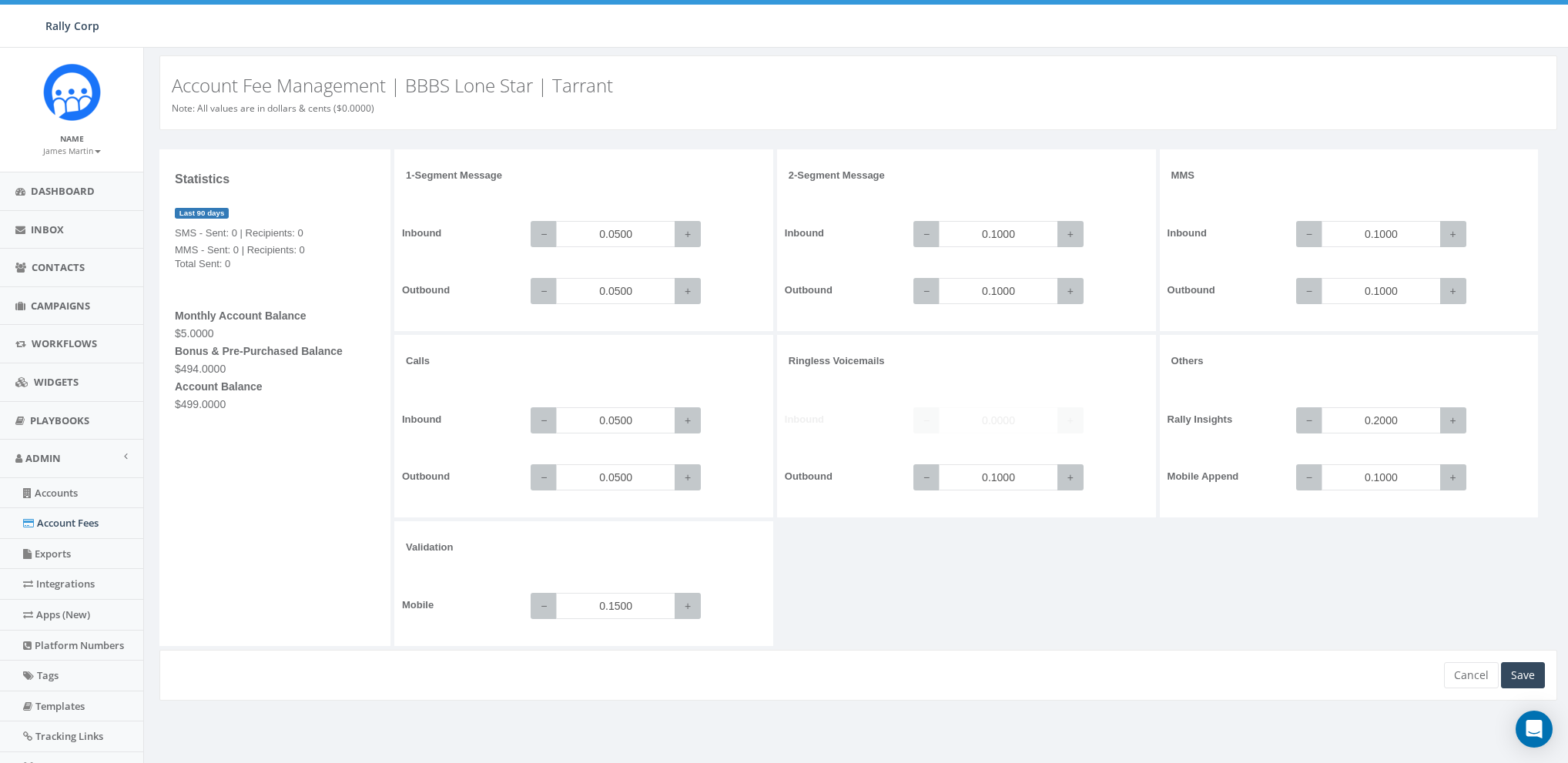 scroll, scrollTop: 0, scrollLeft: 0, axis: both 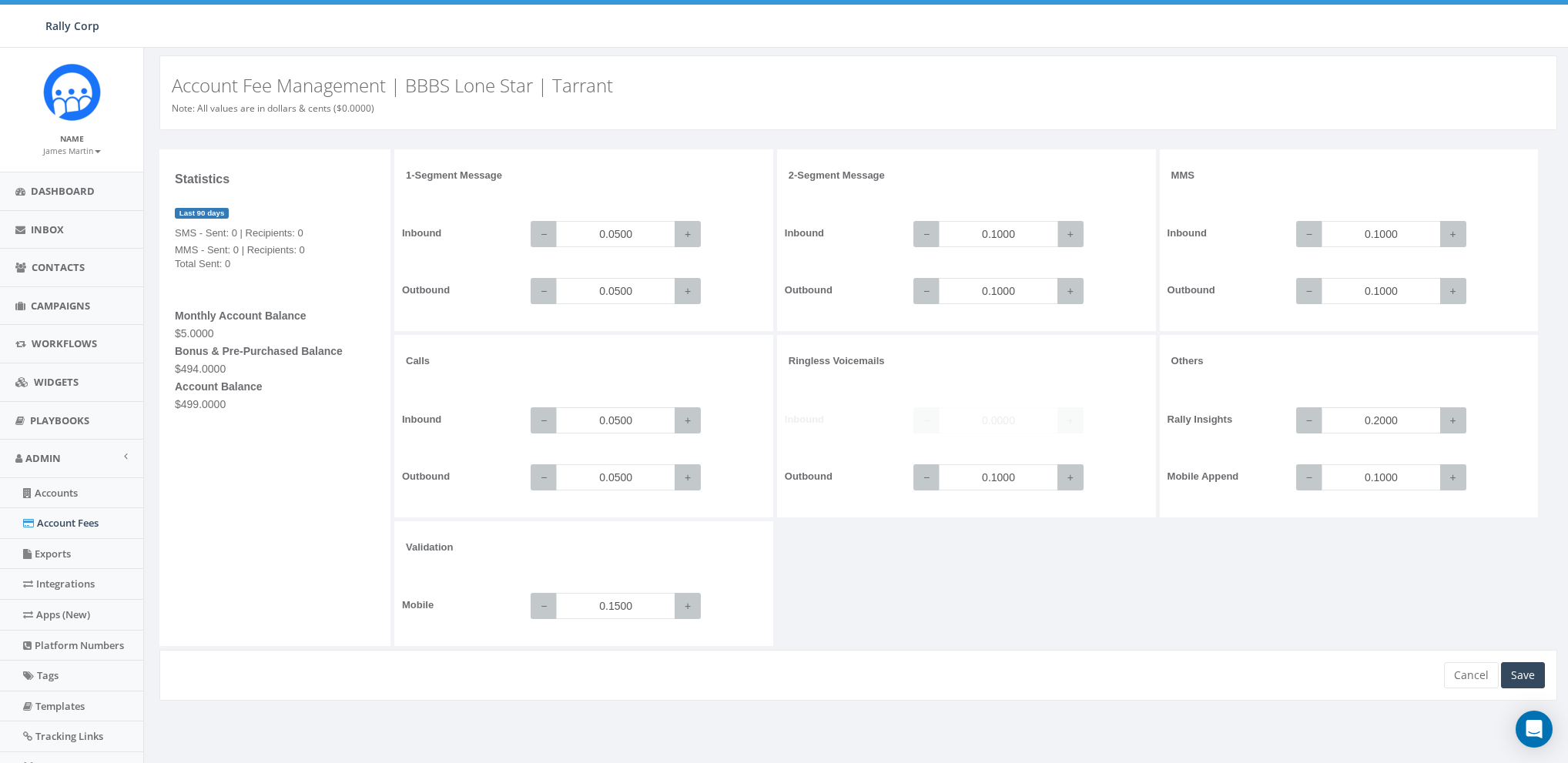 click on "0.1000" at bounding box center (998, 234) 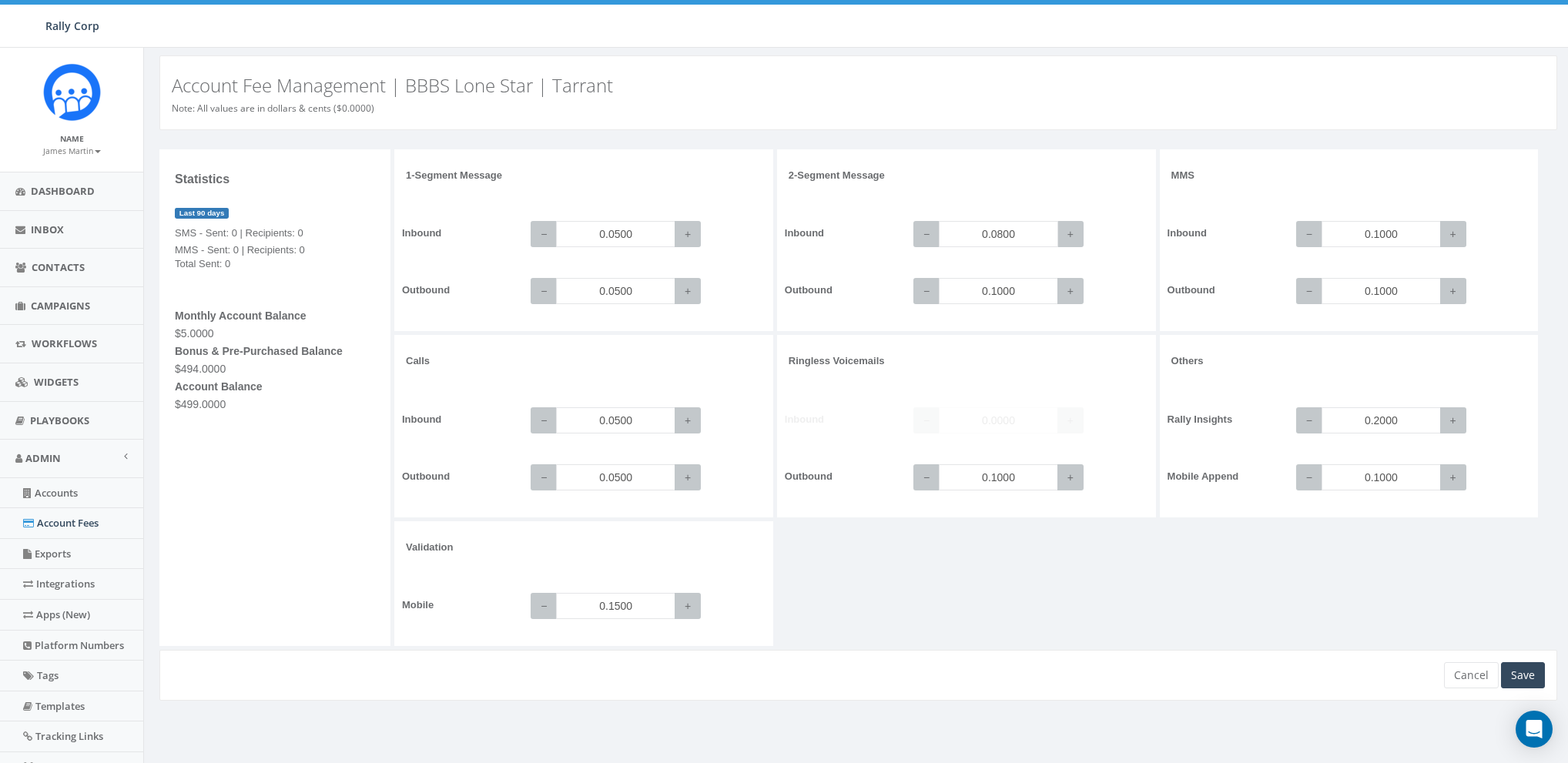 type on "0.0800" 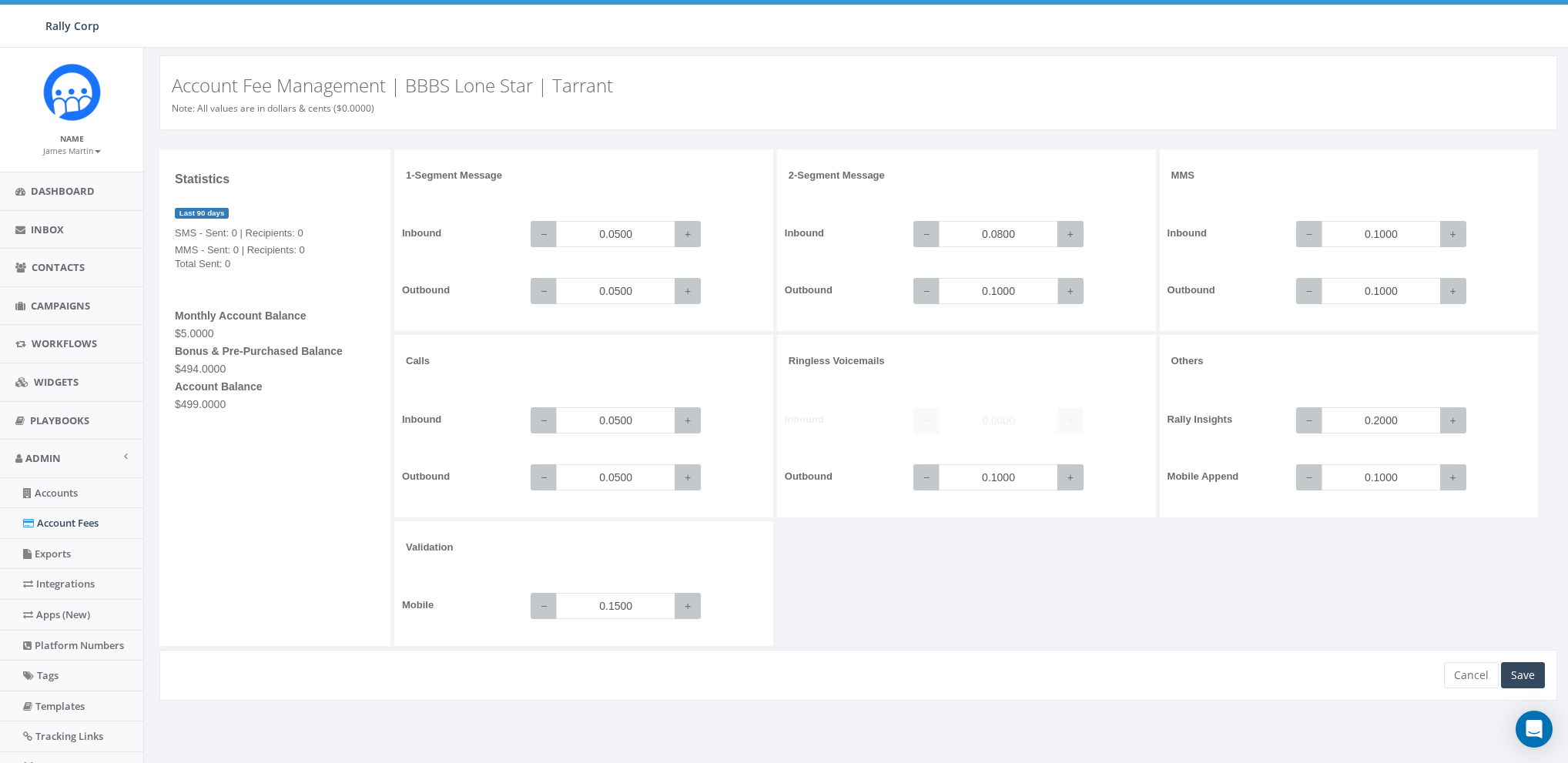 click on "0.1000" at bounding box center [998, 291] 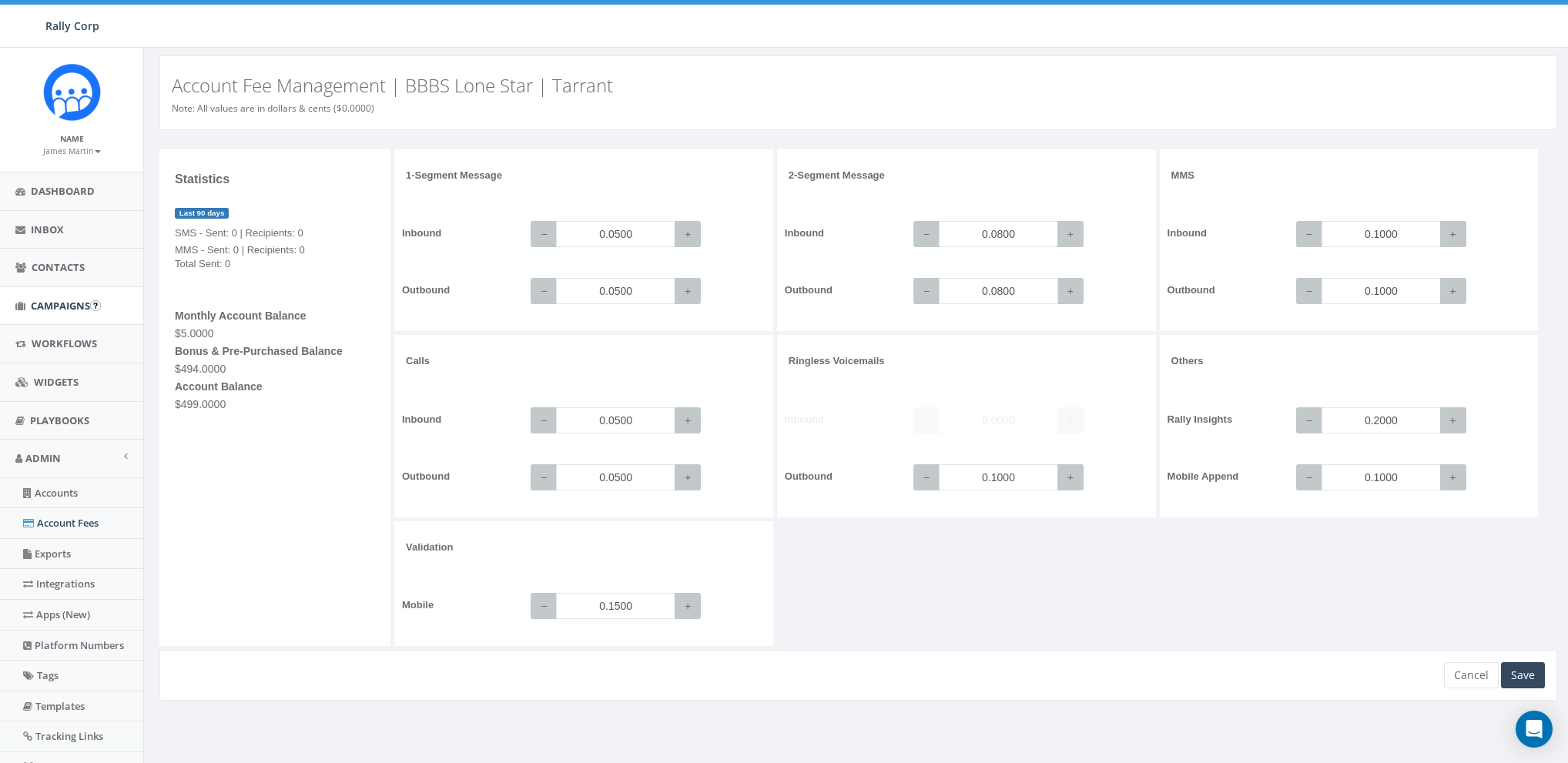 type on "0.0800" 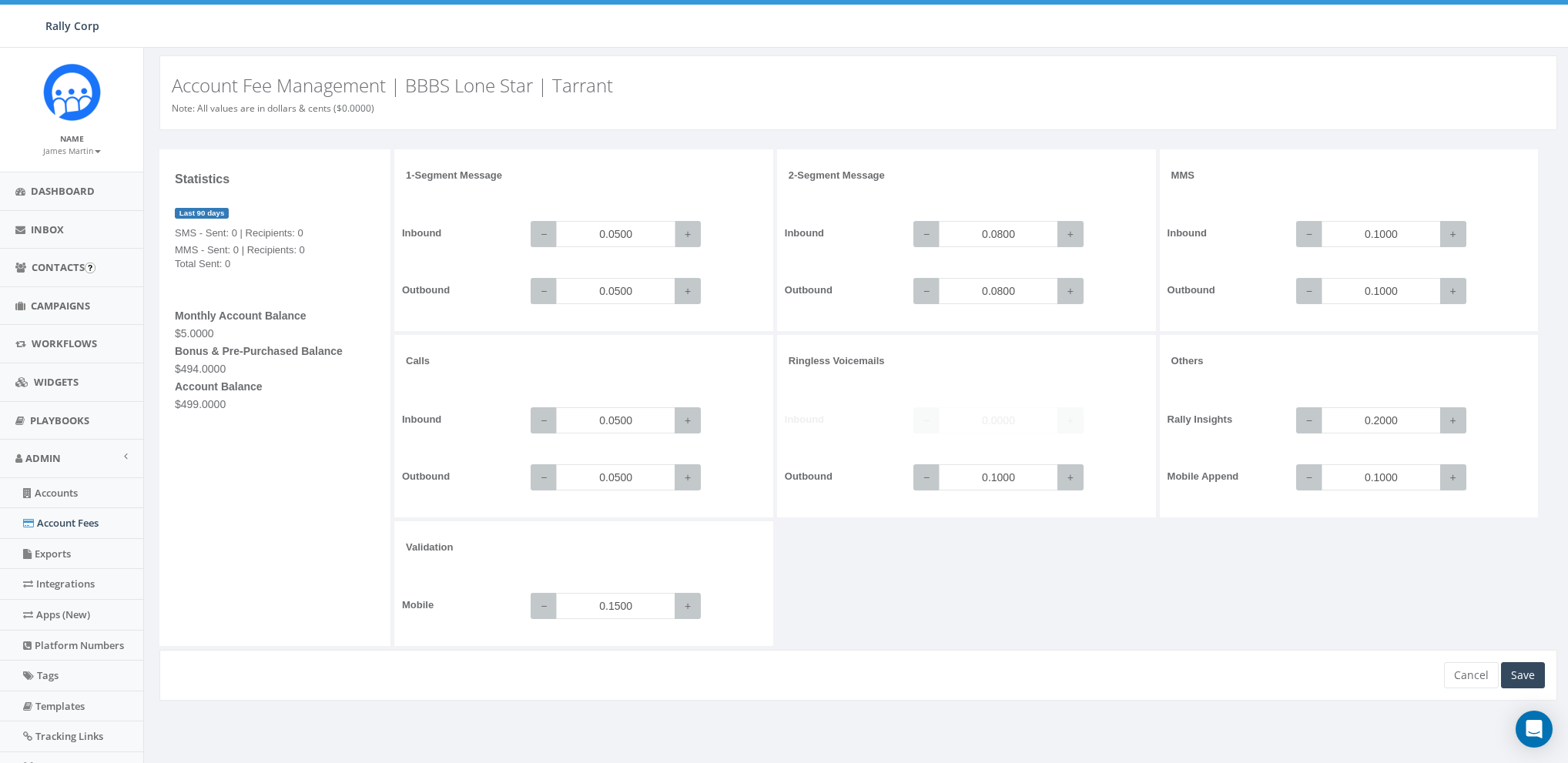 click on "0.0500" at bounding box center (615, 234) 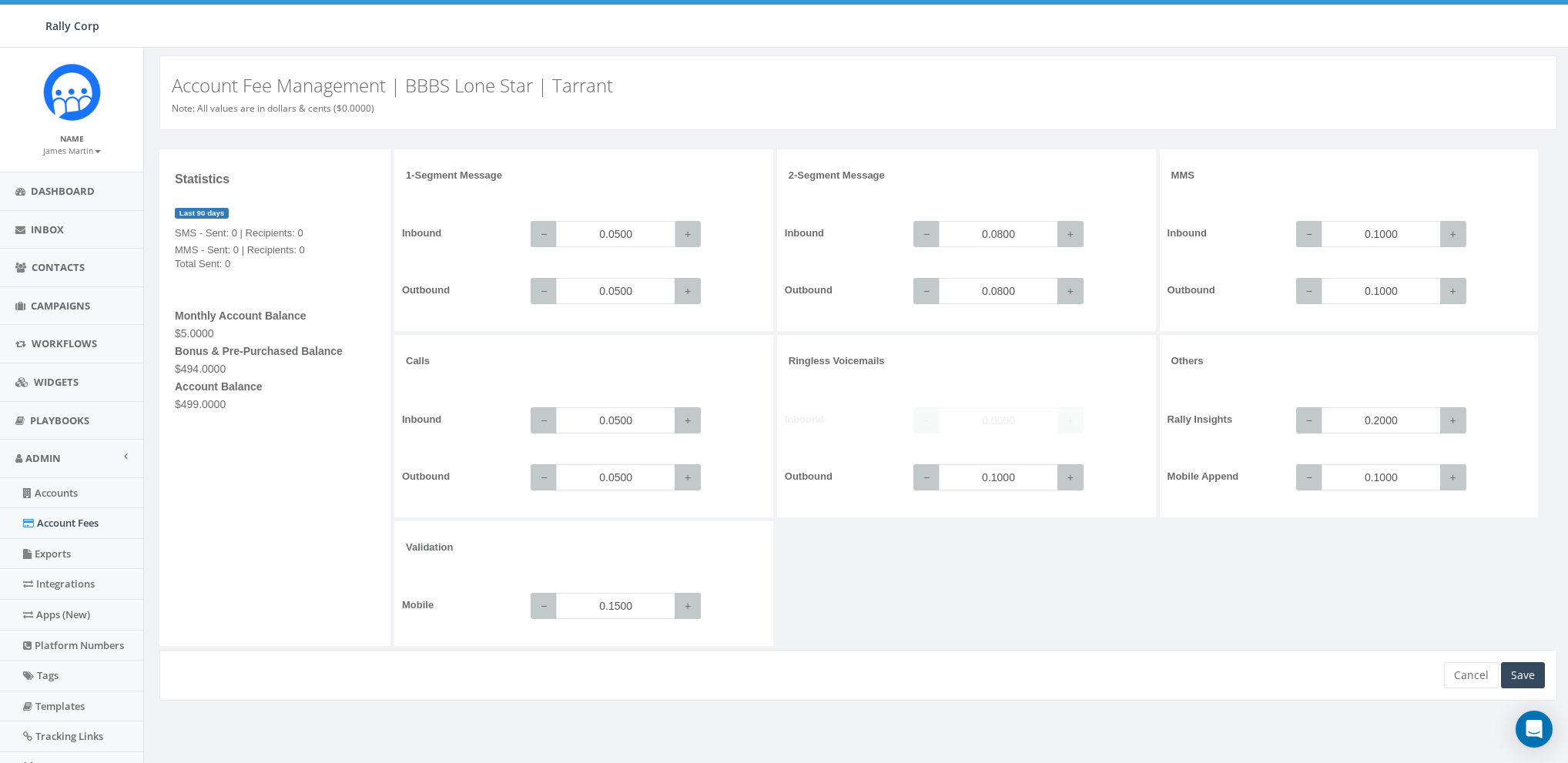 paste on "4" 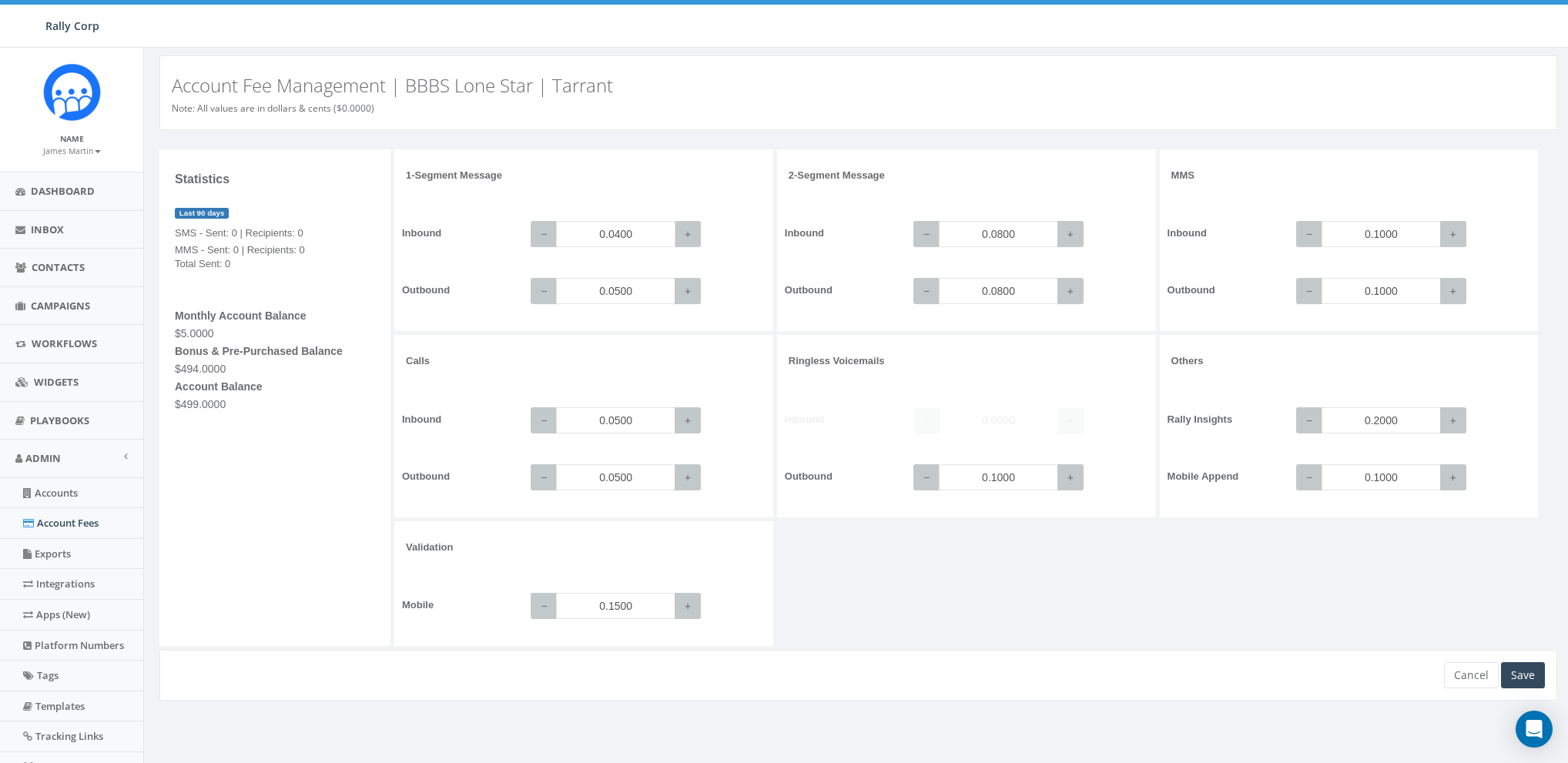 type on "0.0400" 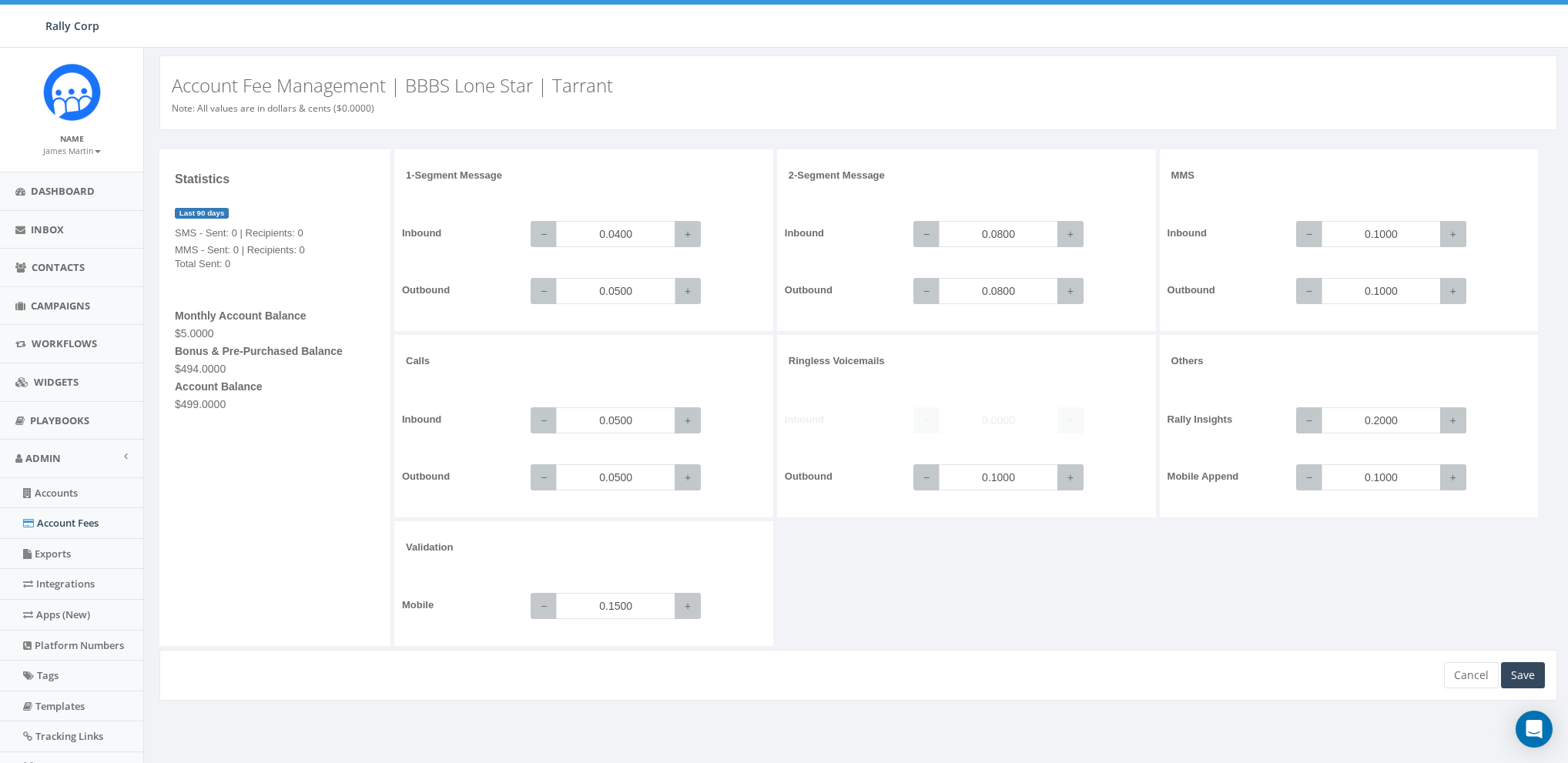 click on "0.0500" at bounding box center [615, 291] 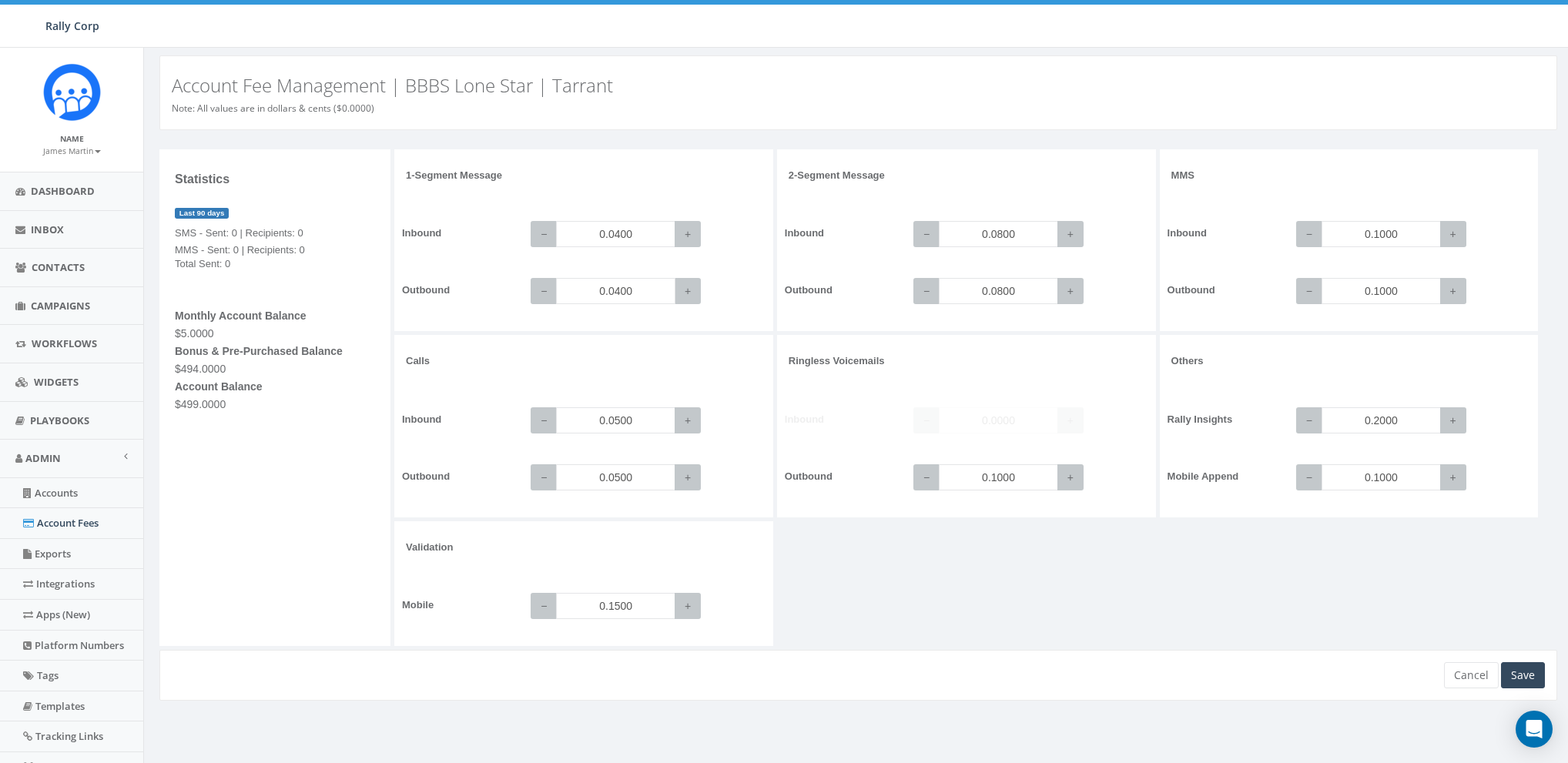 type on "0.0400" 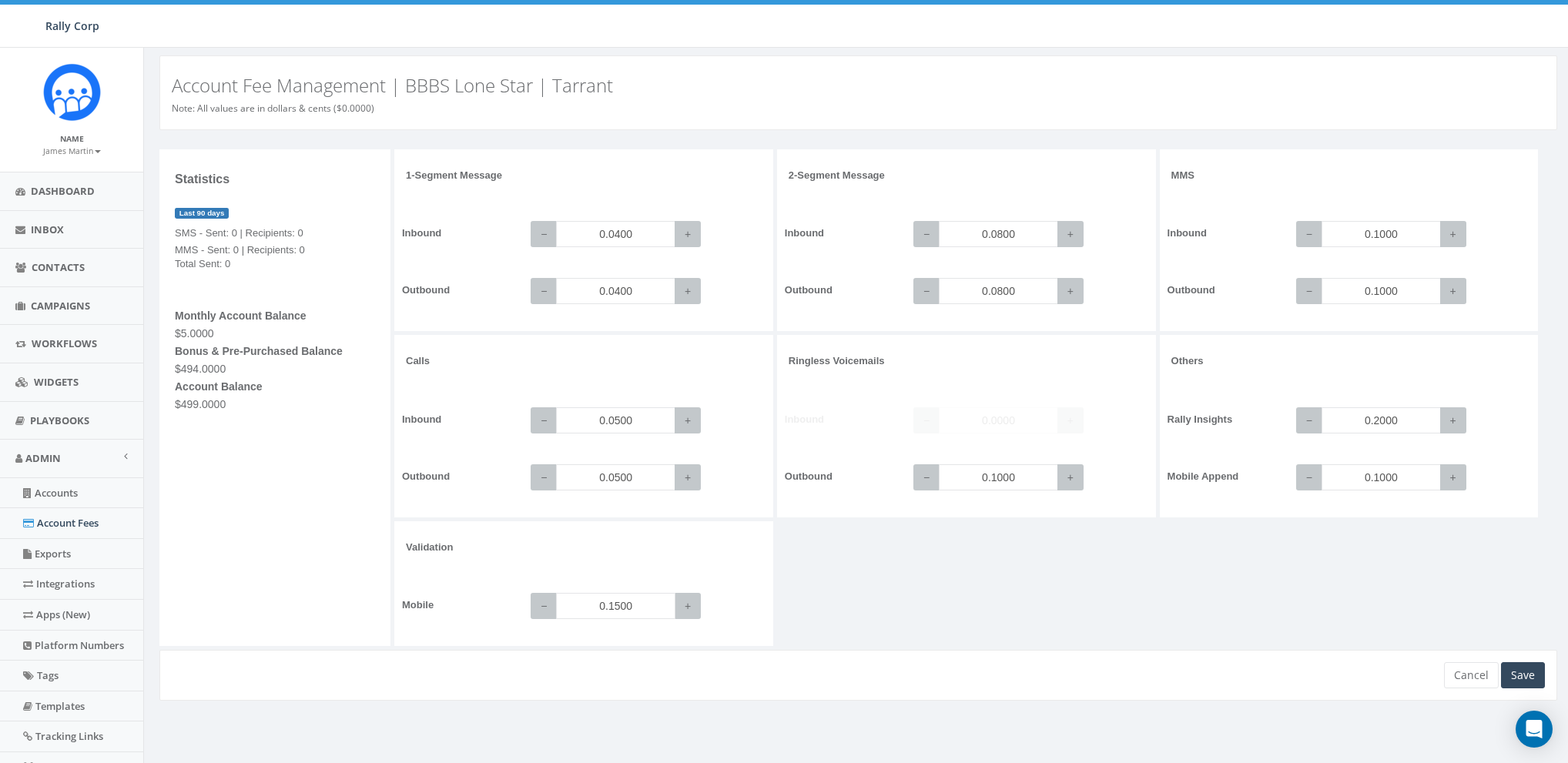 click on "0.1500" at bounding box center [615, 606] 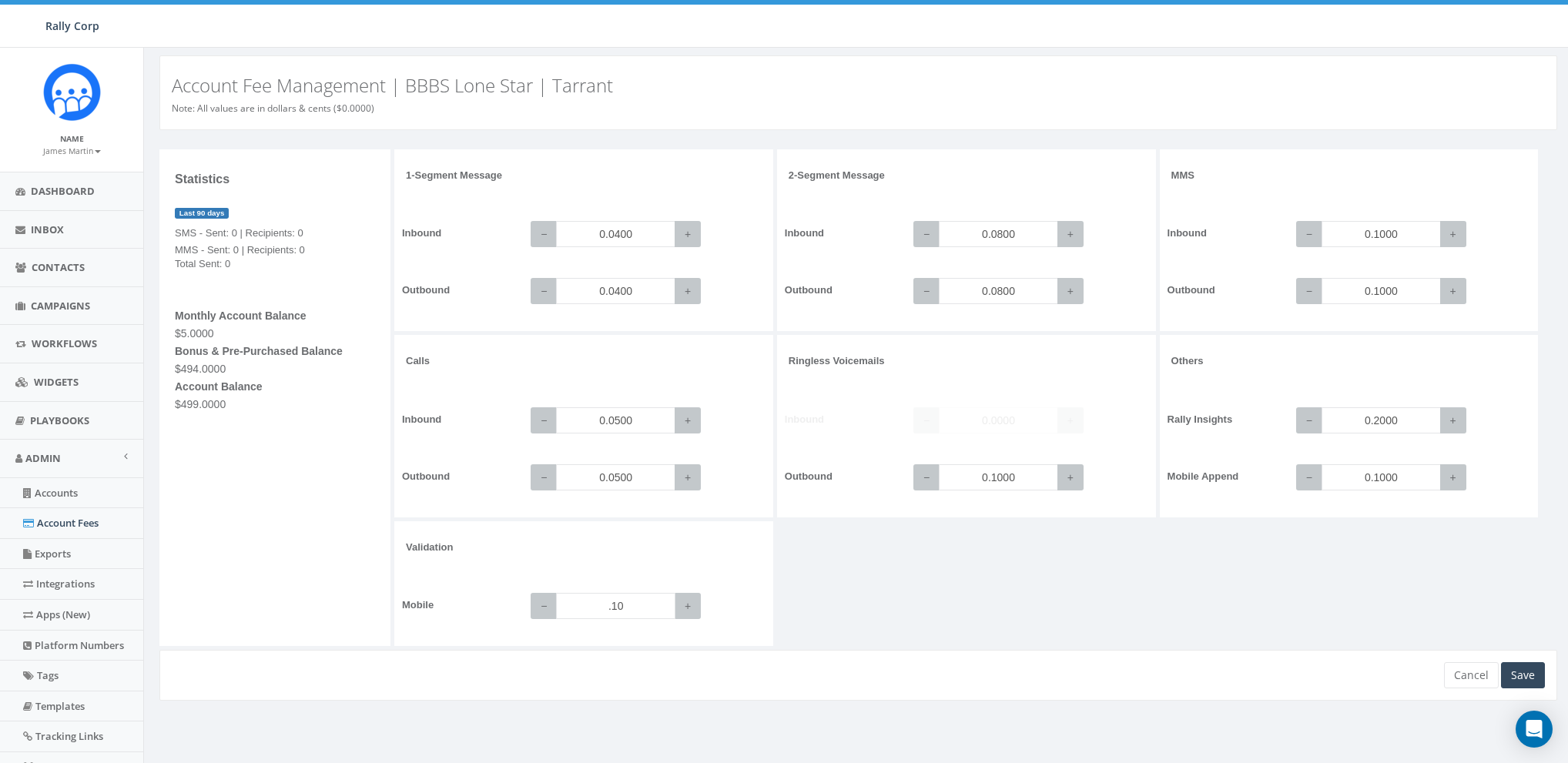 type on "0.1000" 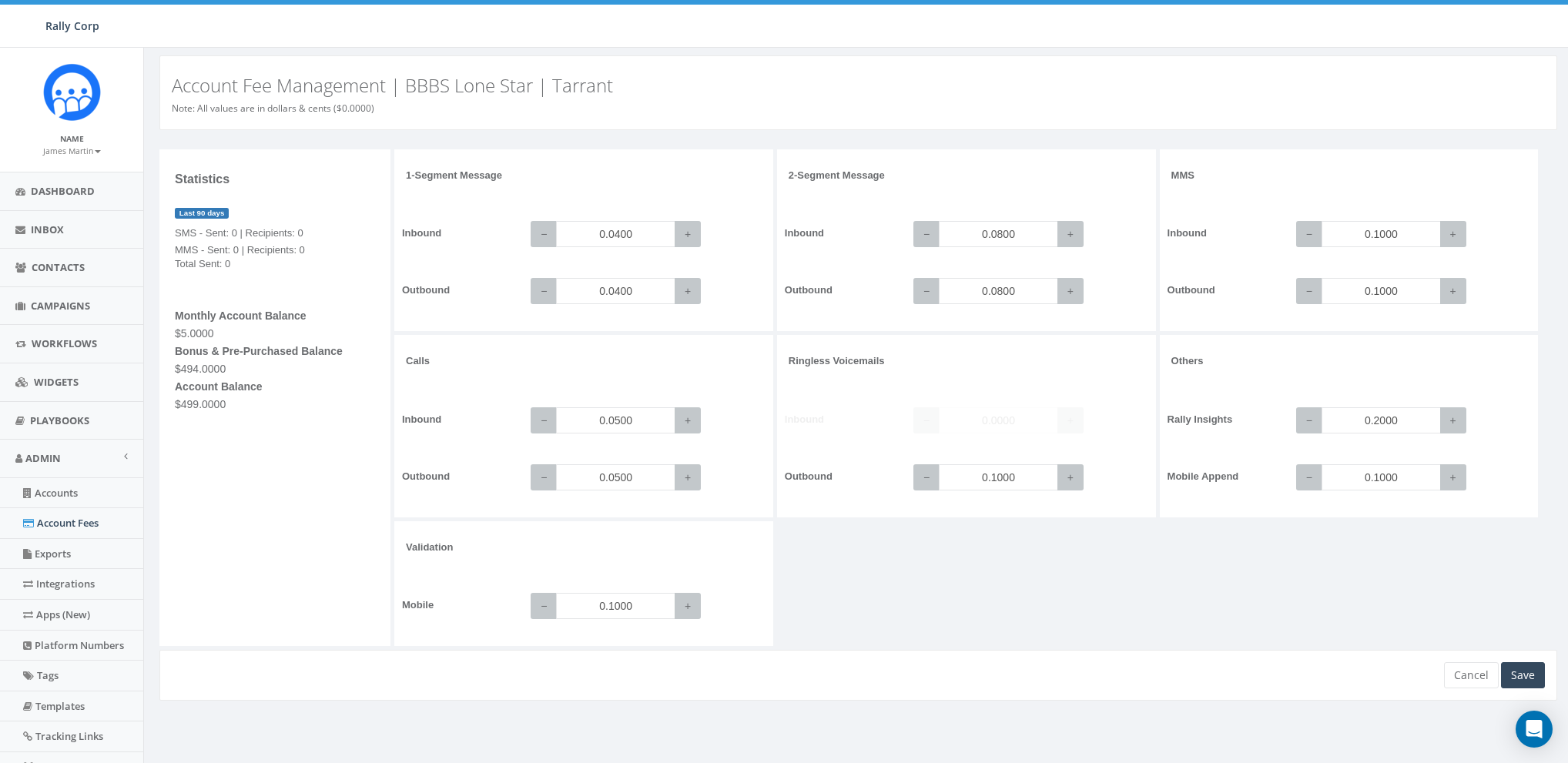 click on "1-Segment Message Inbound
−
0.0400
+
Outbound
−
0.0400
+
2-Segment Message Inbound
−
0.0800
+
Outbound
−
0.0800
+
MMS Inbound
−
0.1000
+
Outbound
−
0.1000
+ Calls +" at bounding box center [977, 400] 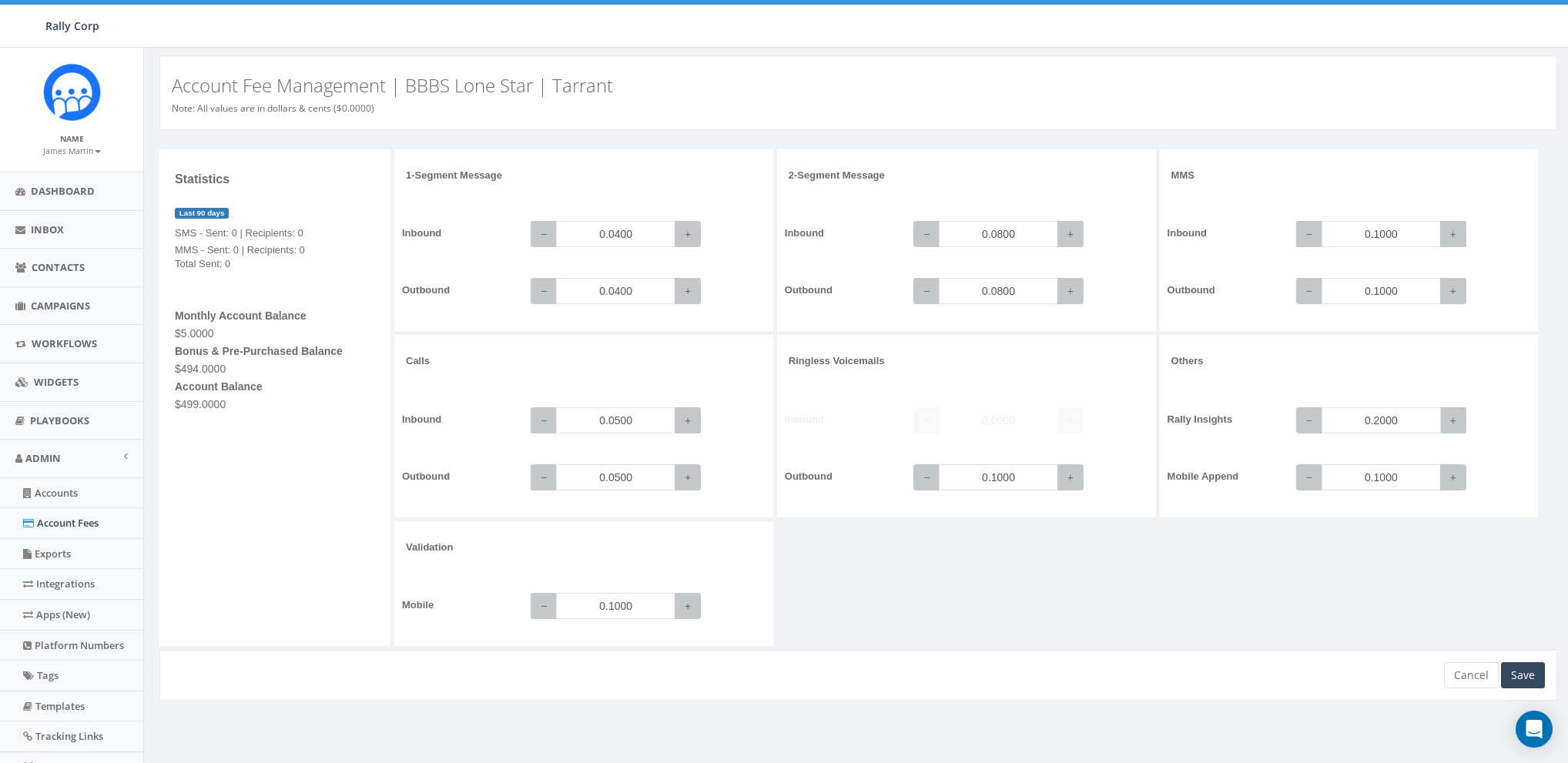 click on "0.2000" at bounding box center (1381, 420) 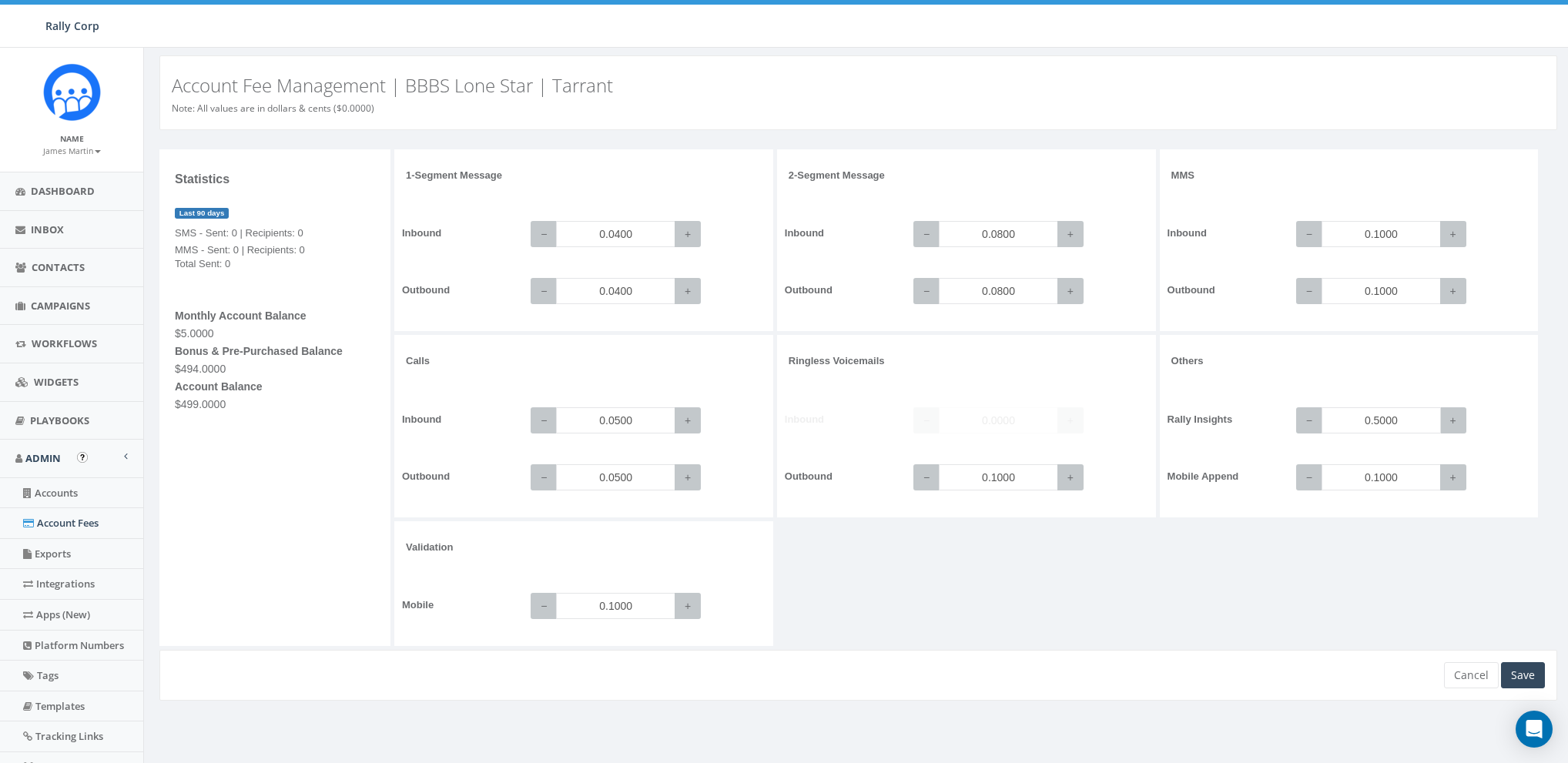 type on "0.5000" 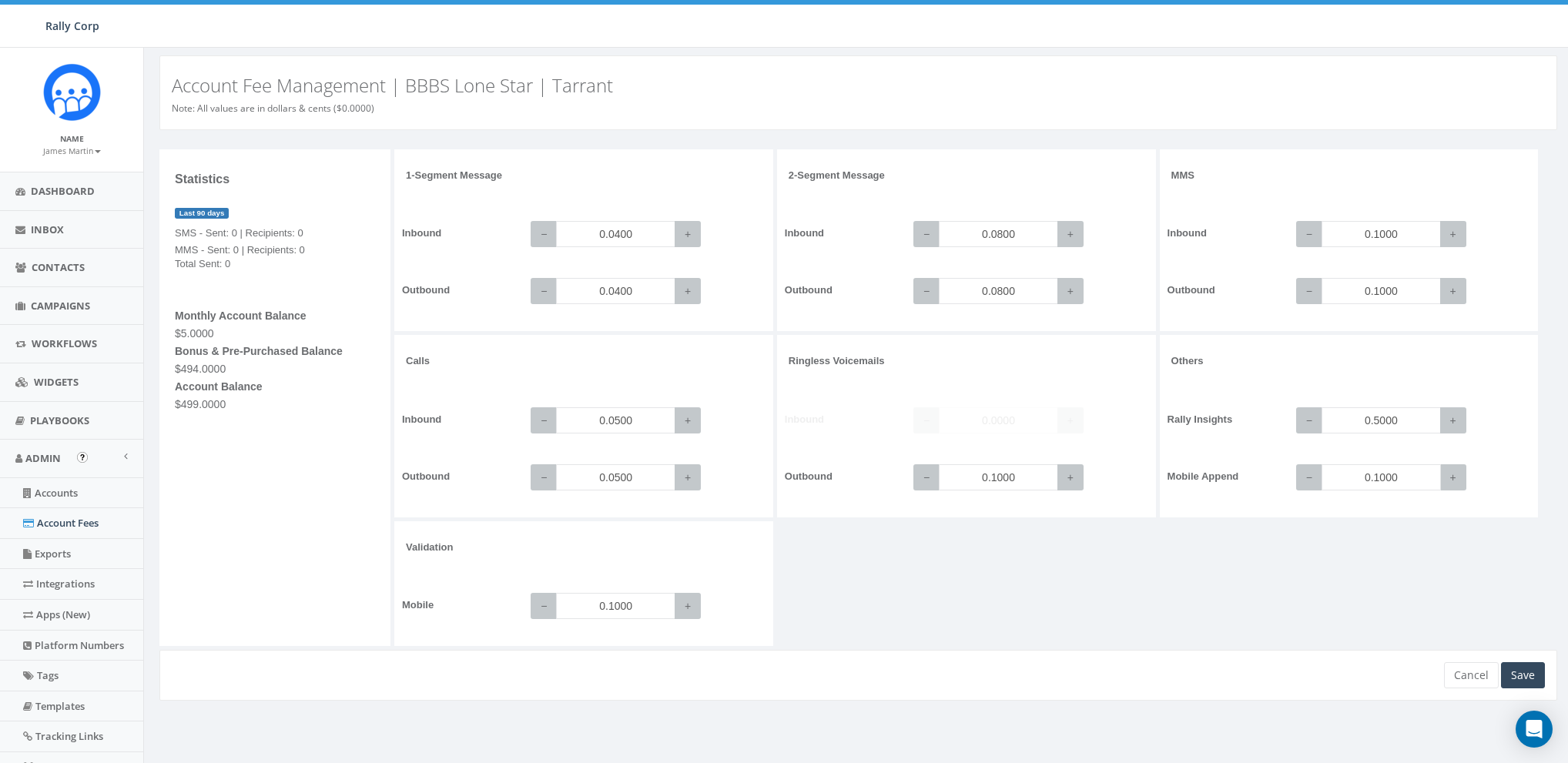 click on "0.1000" at bounding box center [1381, 477] 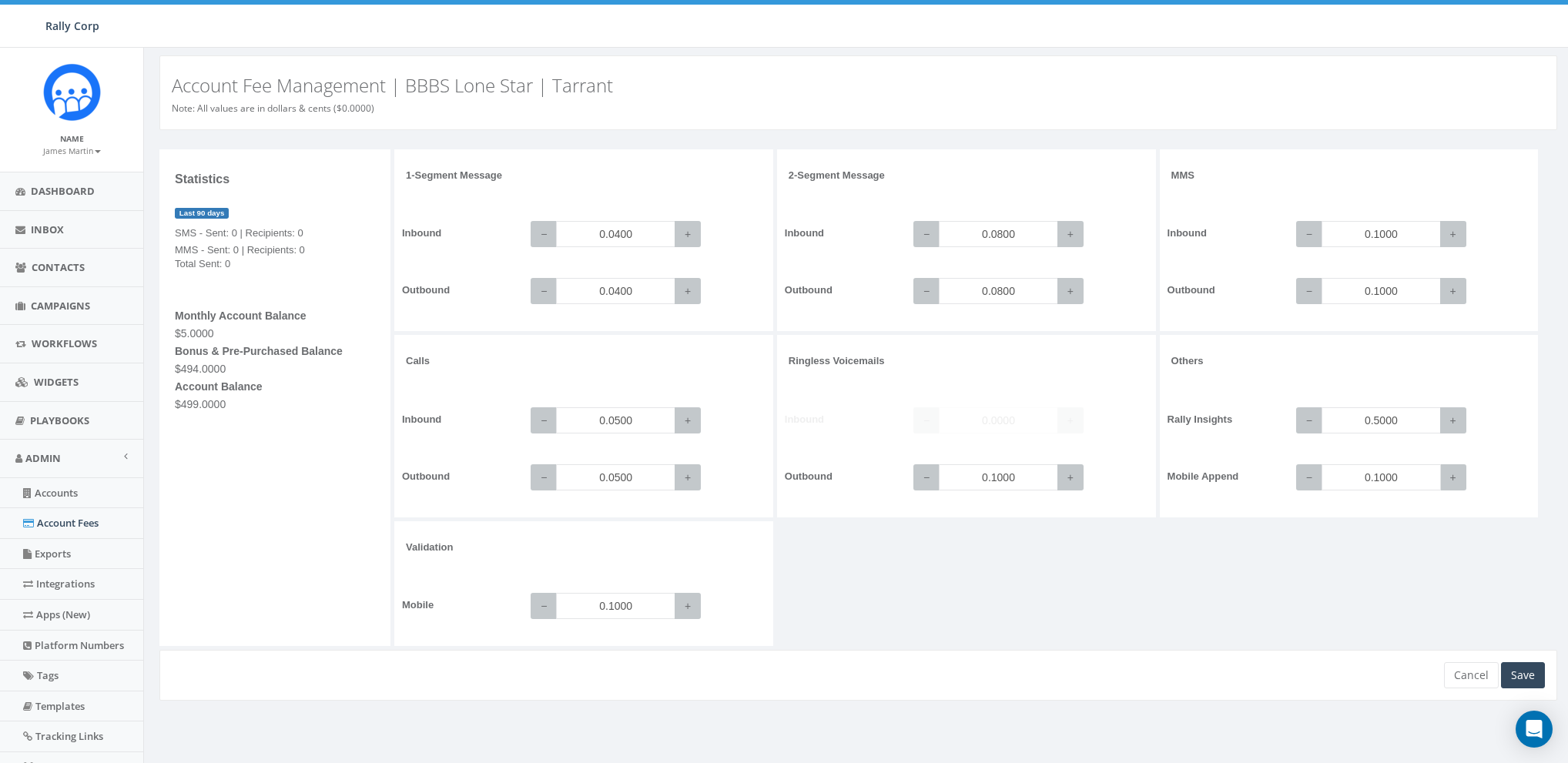 paste on "25" 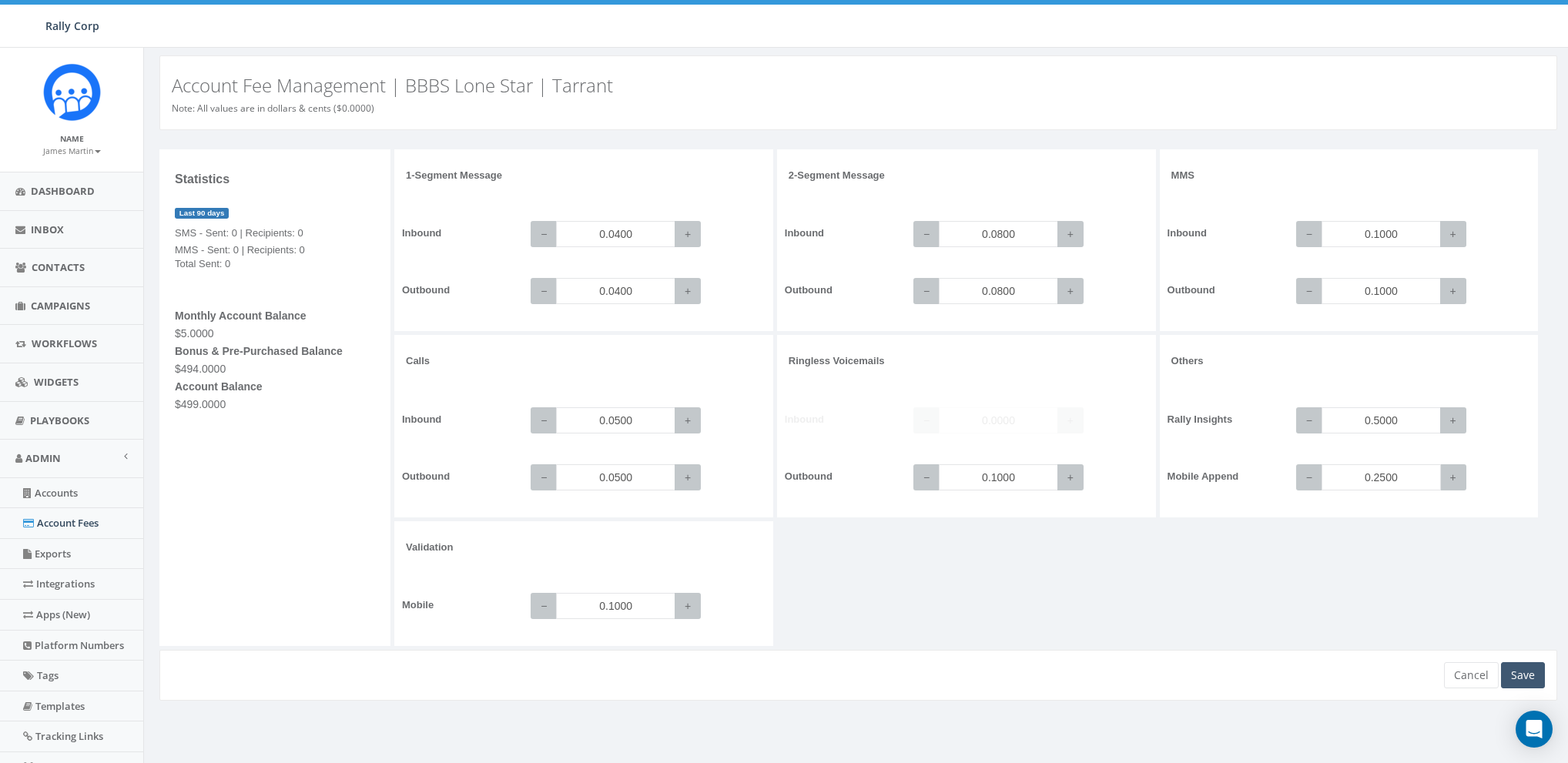 type on "0.2500" 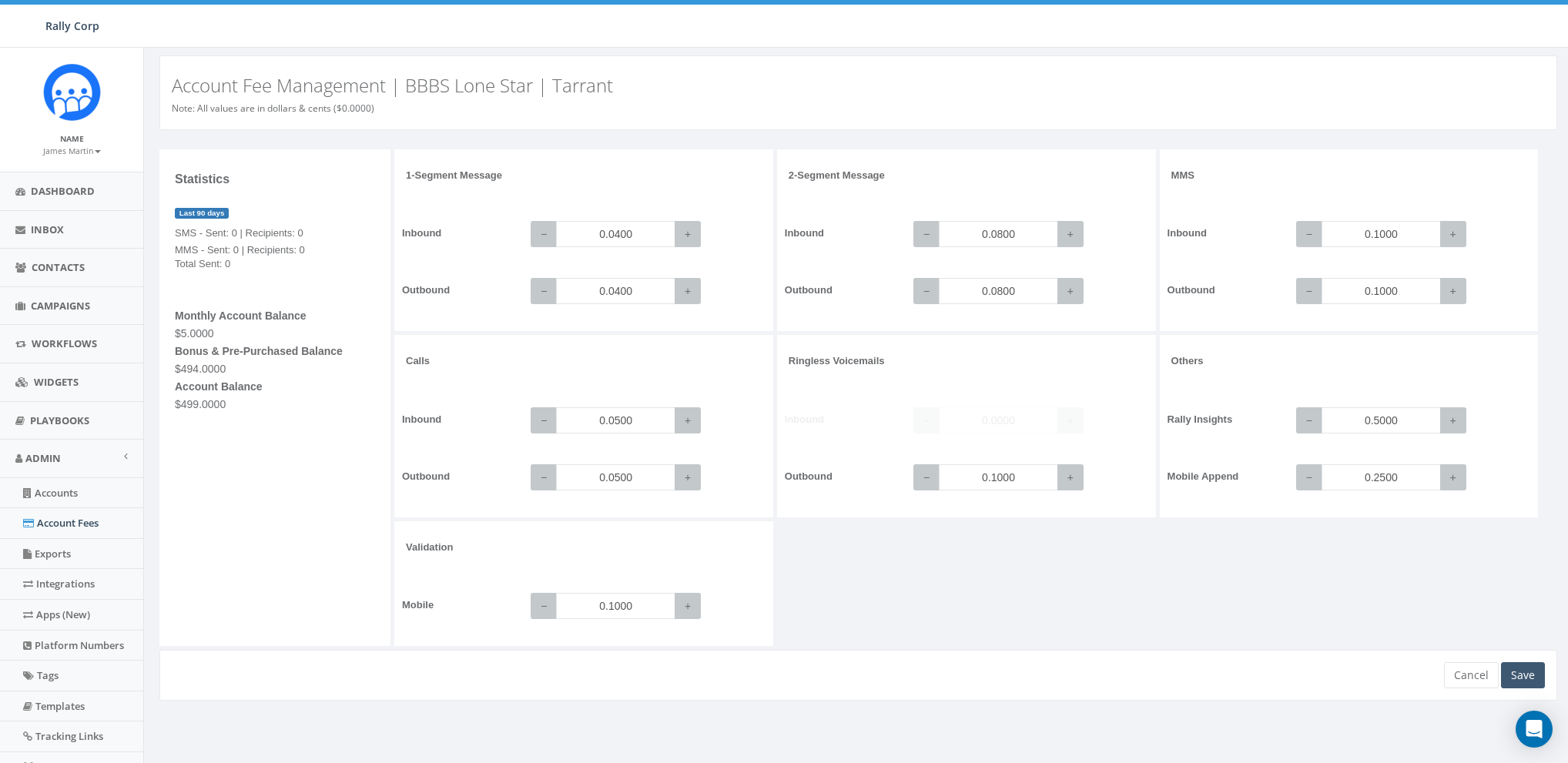 click on "Save" at bounding box center (1523, 675) 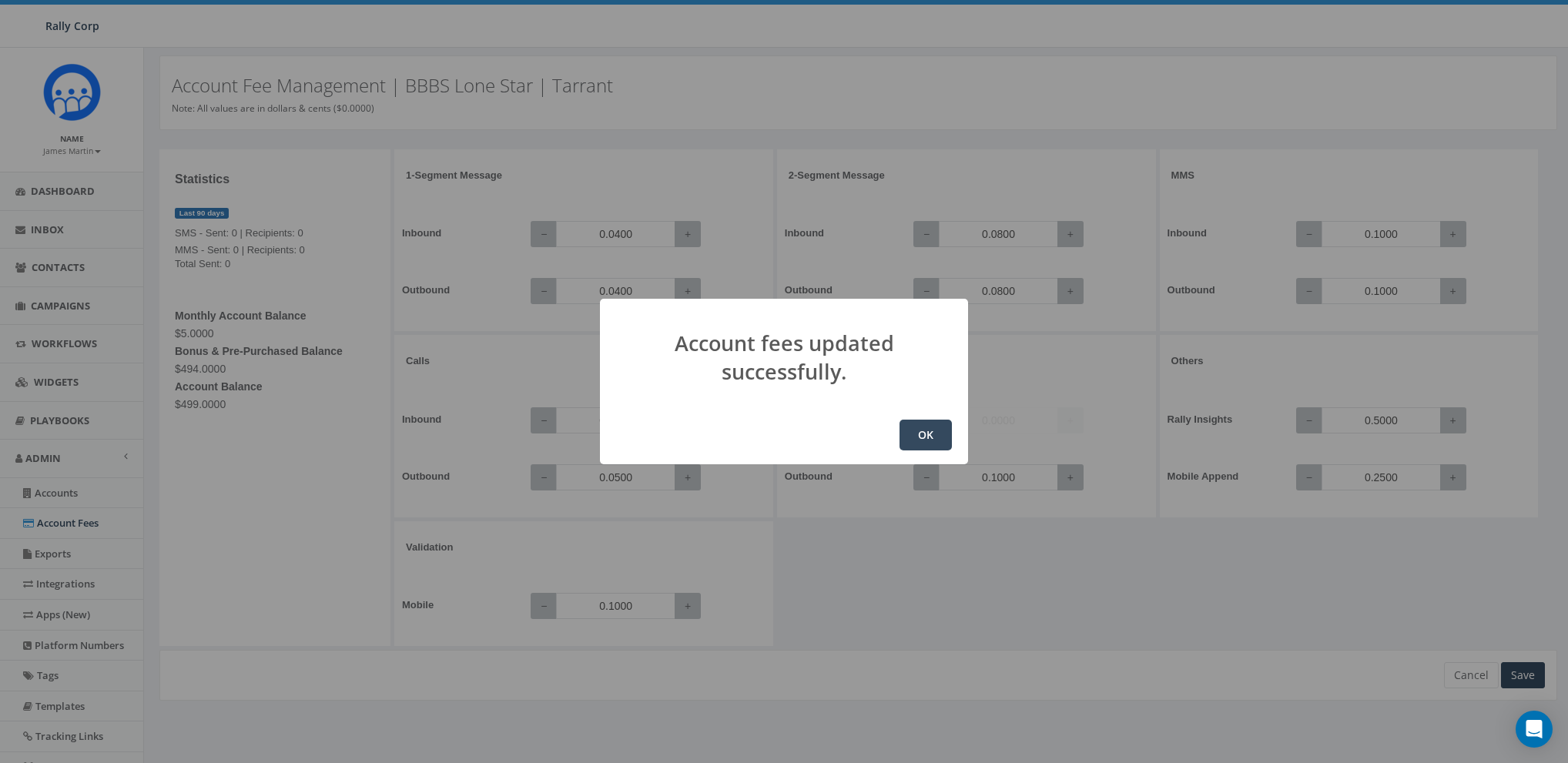 click on "OK" at bounding box center (926, 435) 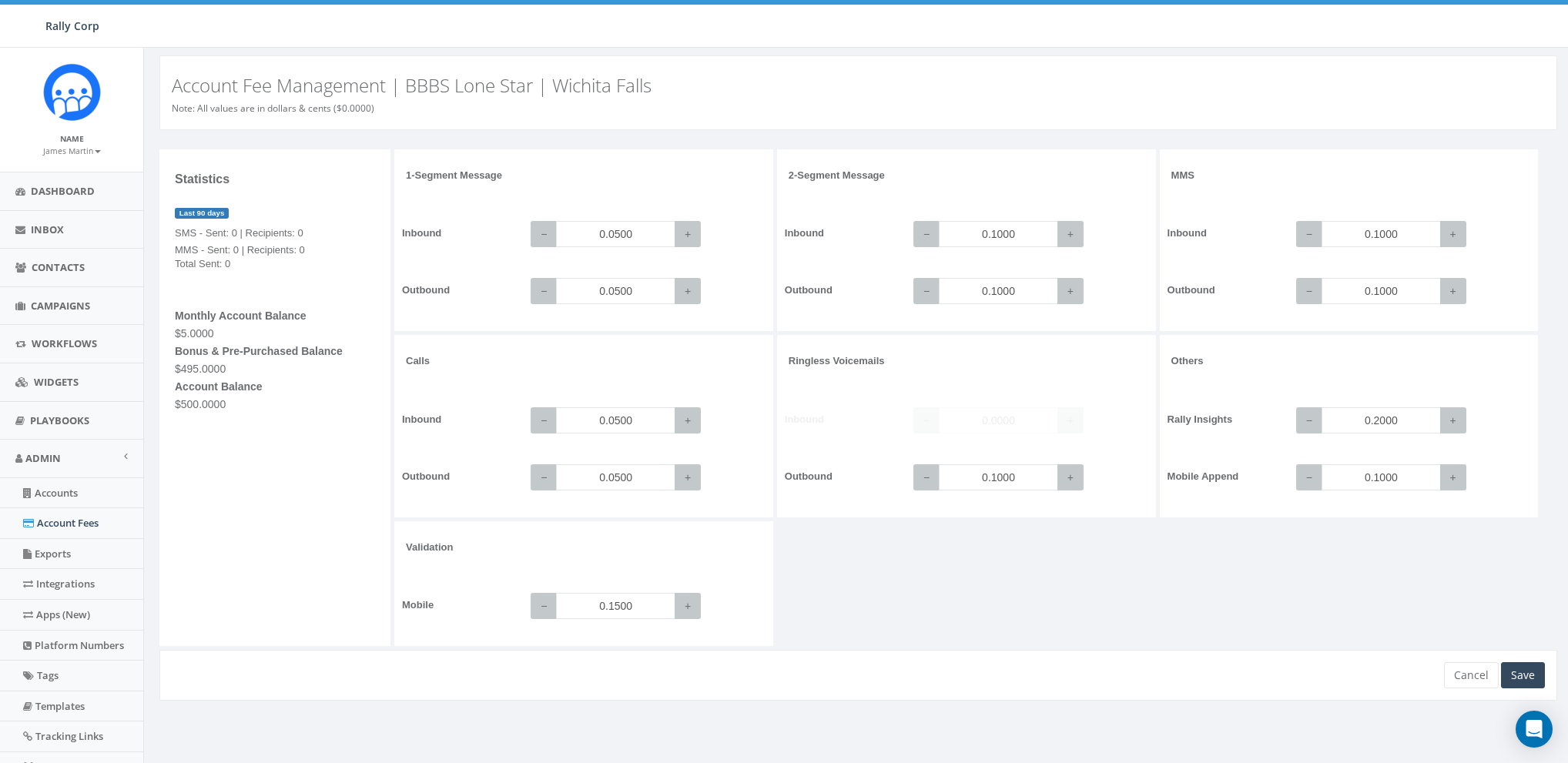 scroll, scrollTop: 0, scrollLeft: 0, axis: both 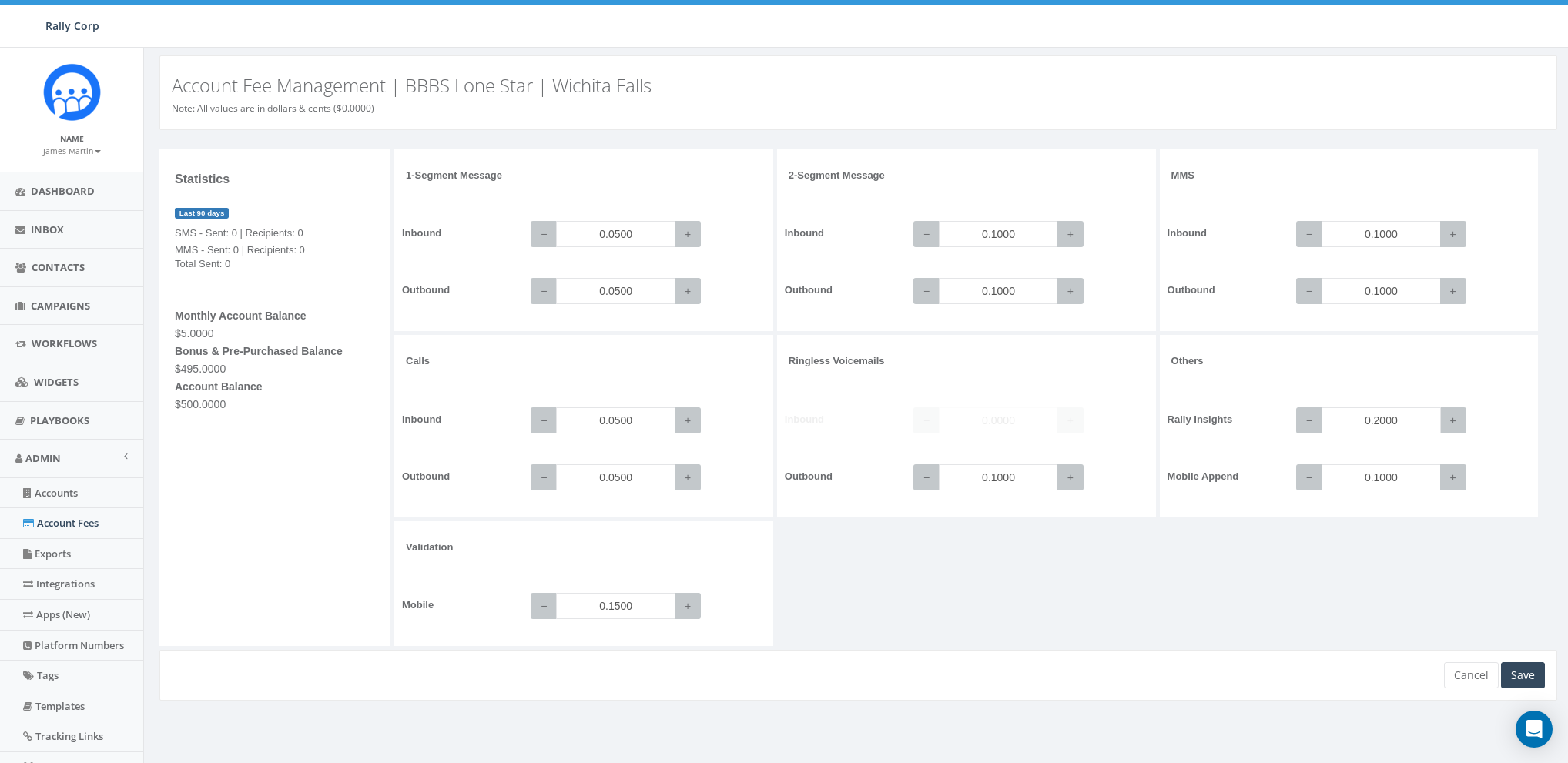 click on "0.2000" at bounding box center (1381, 420) 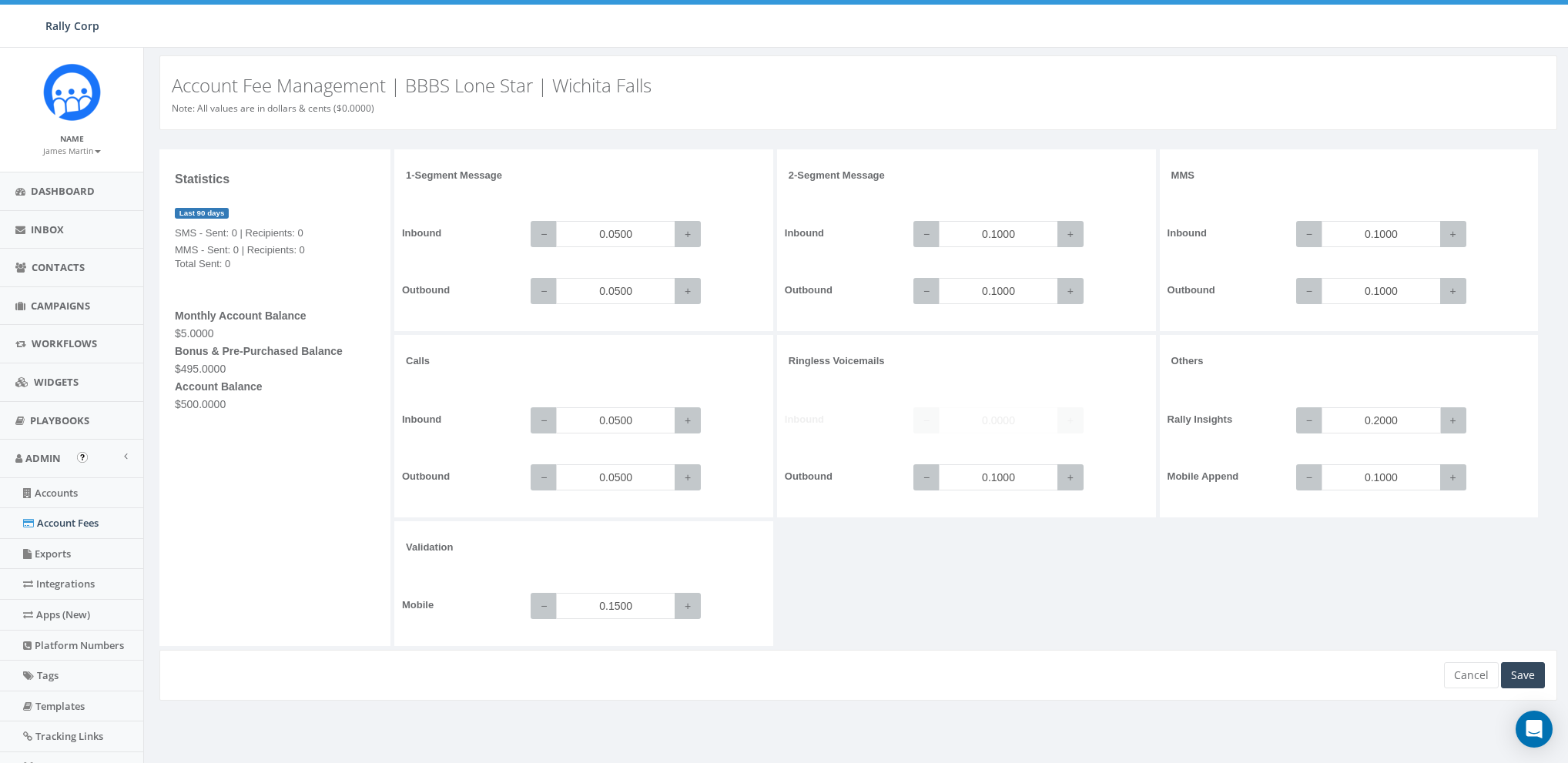 click on "0.2000" at bounding box center [1381, 420] 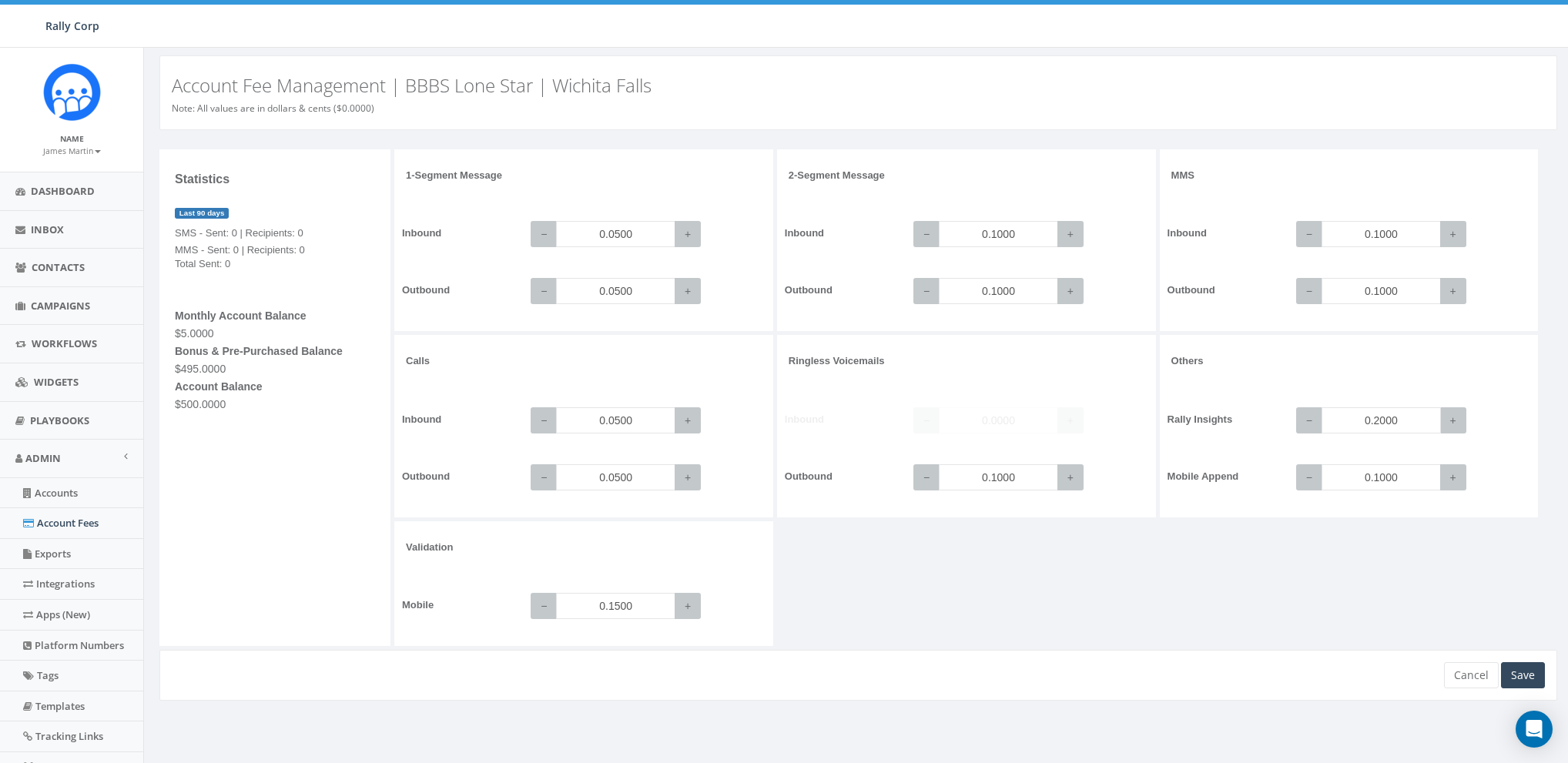 paste on "5" 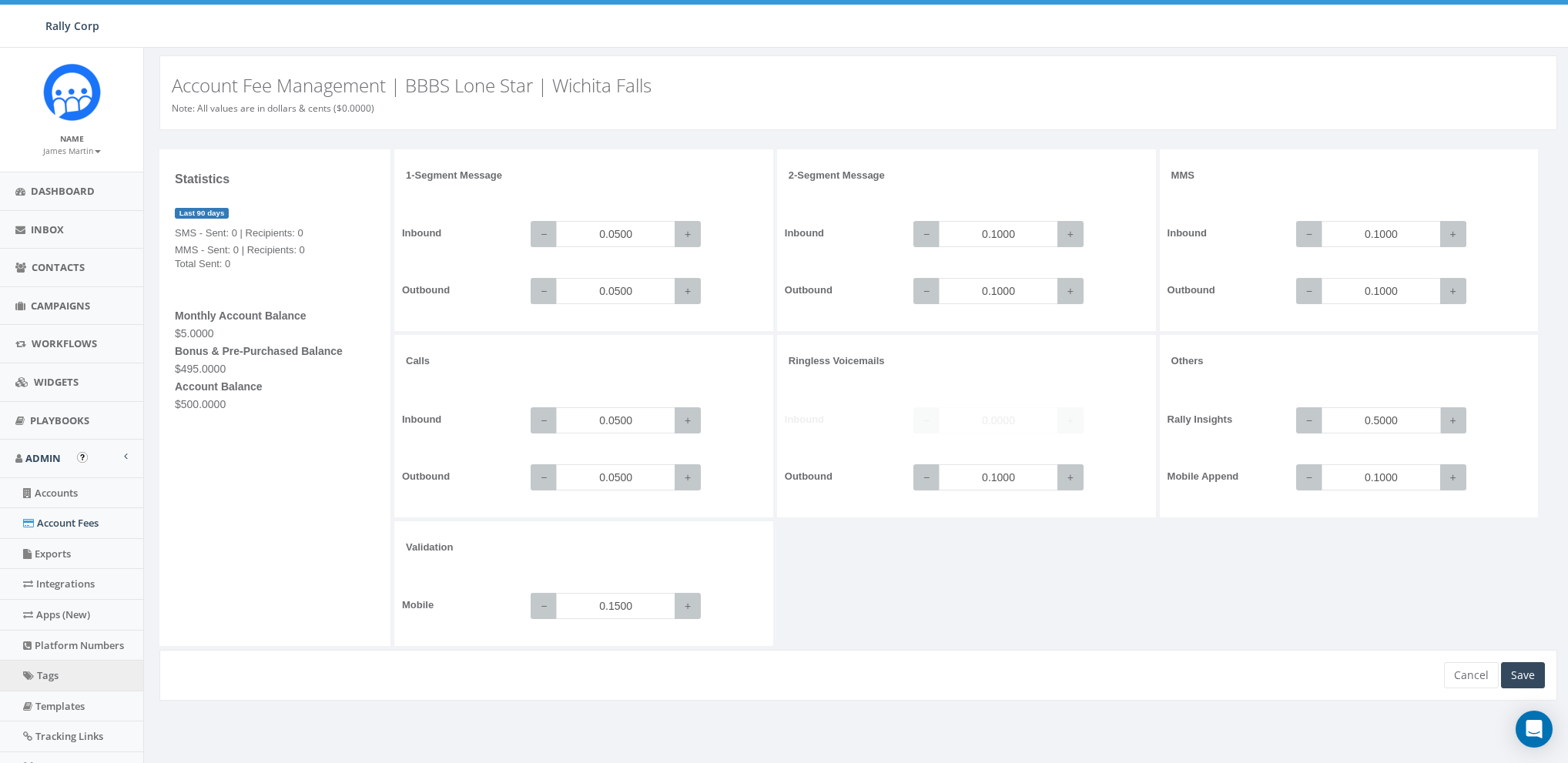 type on "0.5000" 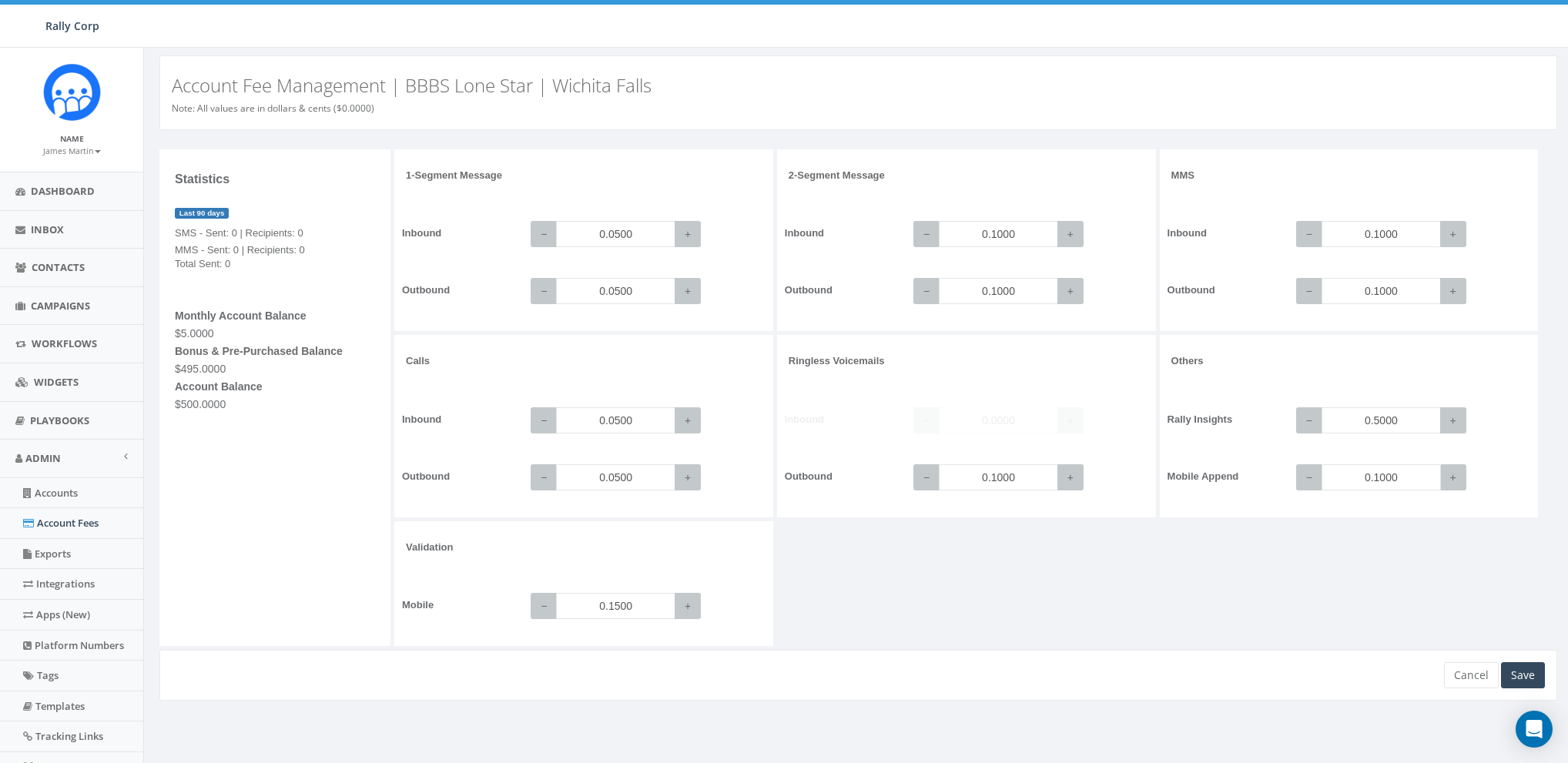 click on "0.1000" at bounding box center [1381, 477] 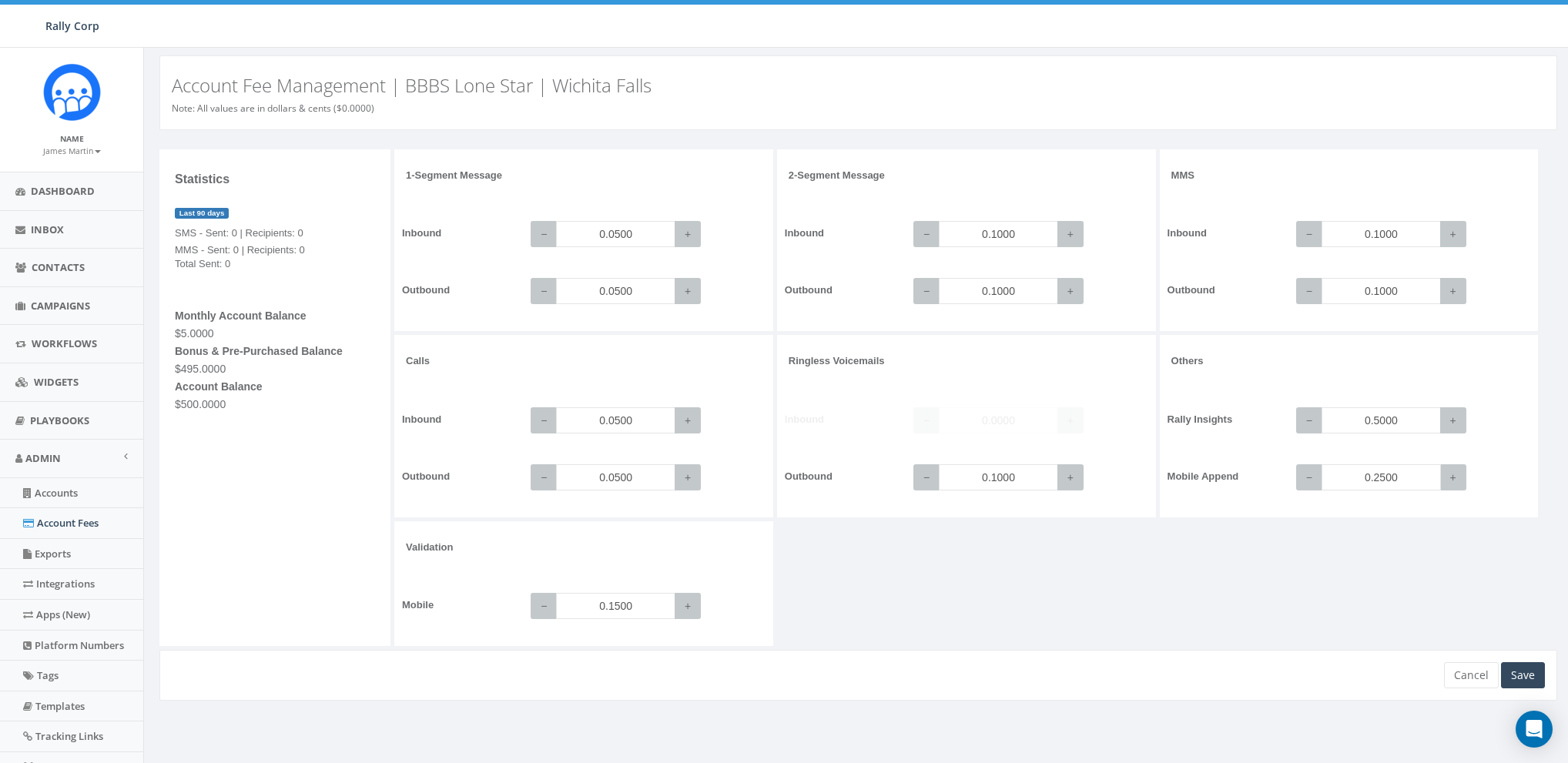 type on "0.2500" 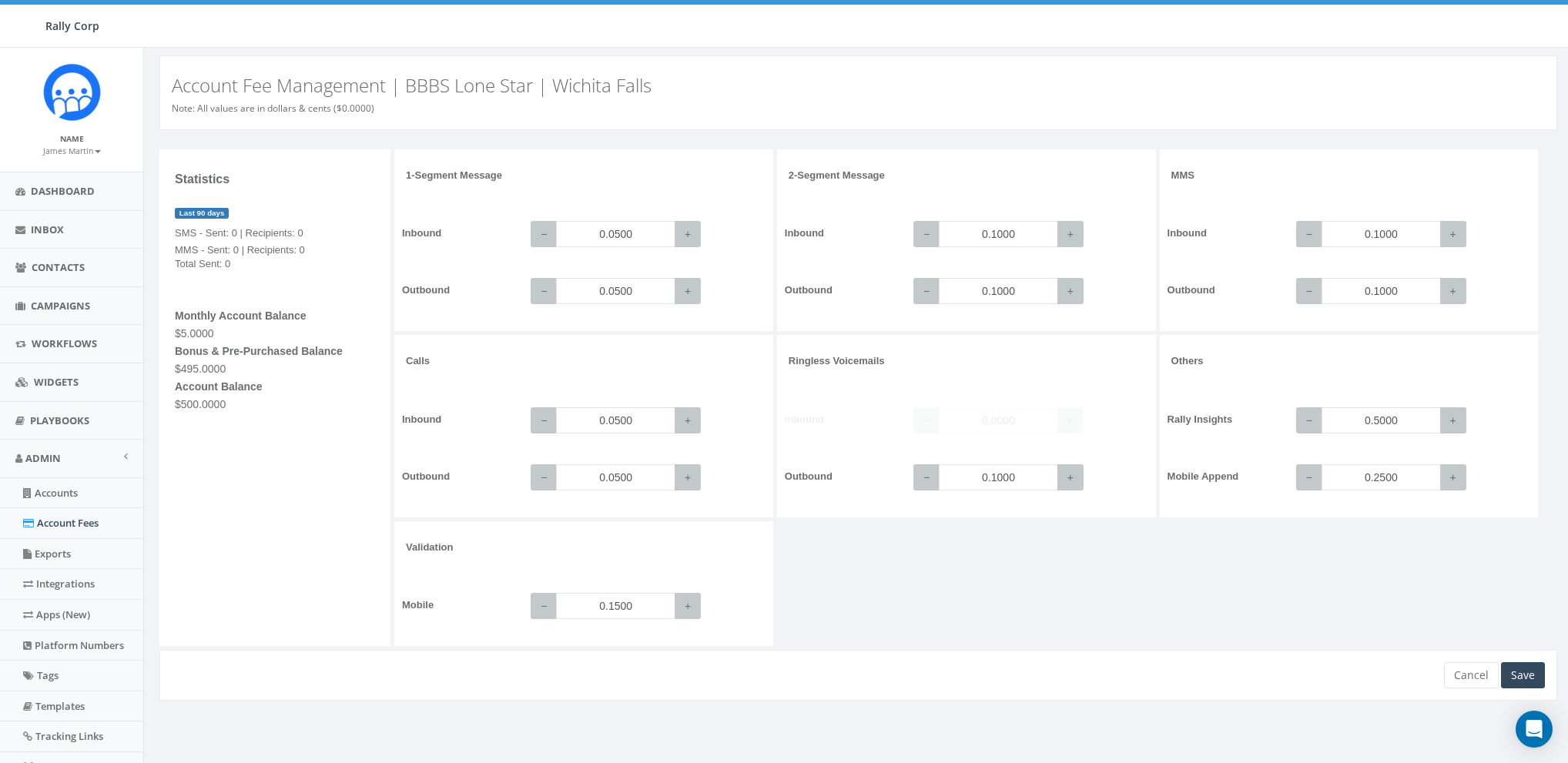 click on "1-Segment Message Inbound
−
0.0500
+
Outbound
−
0.0500
+
2-Segment Message Inbound
−
0.1000
+
Outbound
−
0.1000
+
MMS Inbound
−
0.1000
+
Outbound
−
0.1000
+ Calls +" at bounding box center [977, 400] 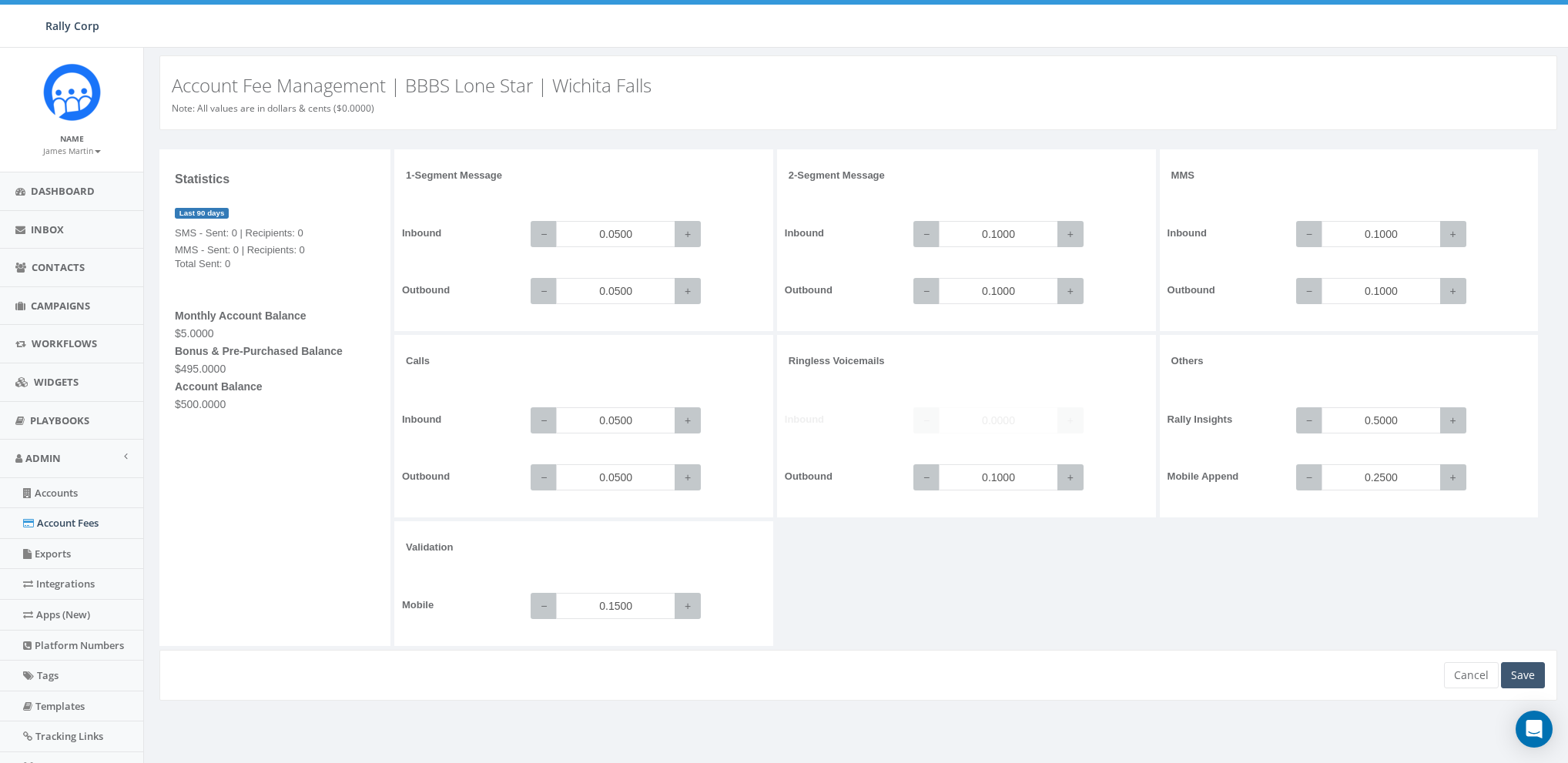 click on "Save" at bounding box center [1523, 675] 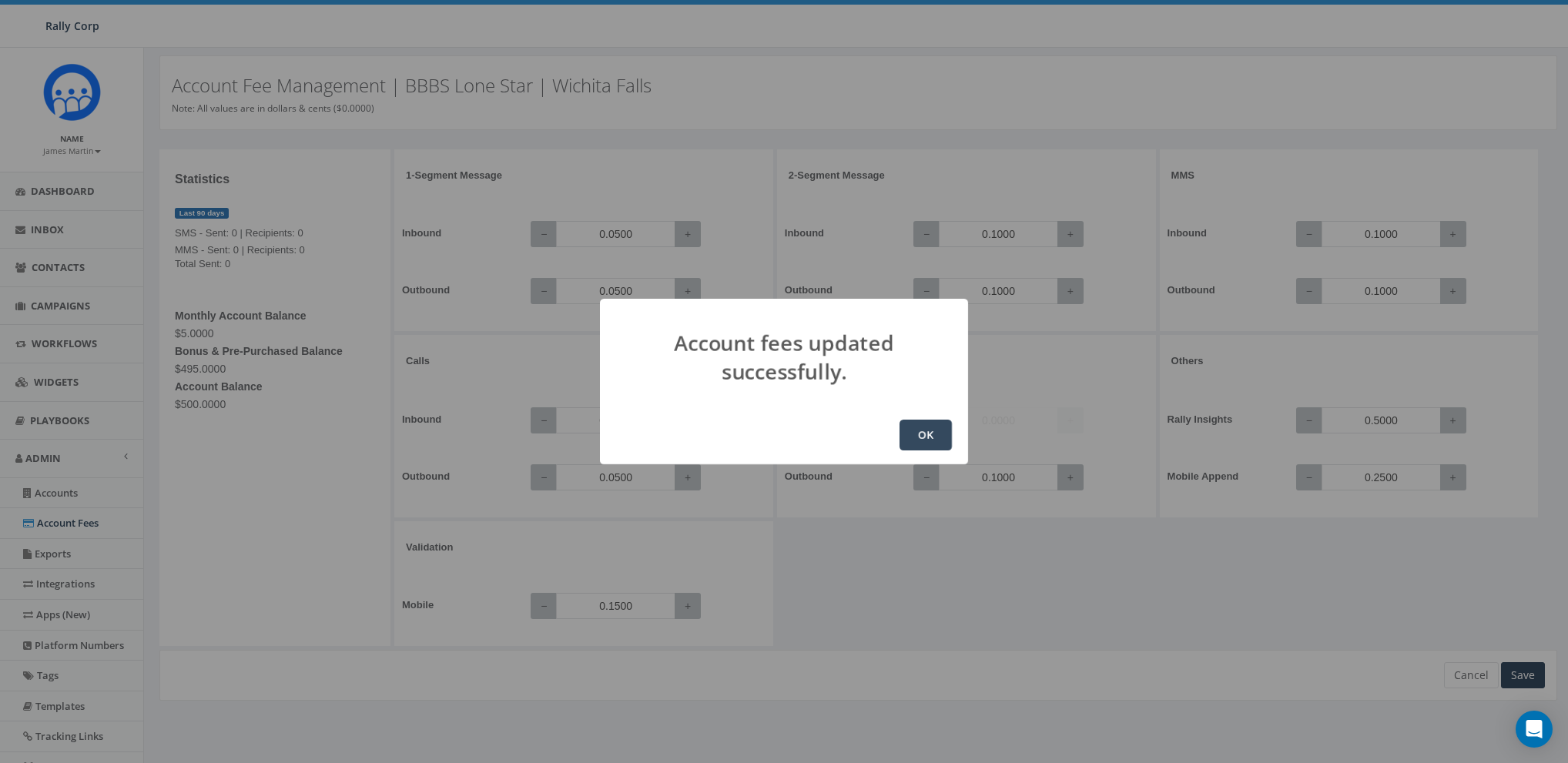 click on "OK" at bounding box center [926, 435] 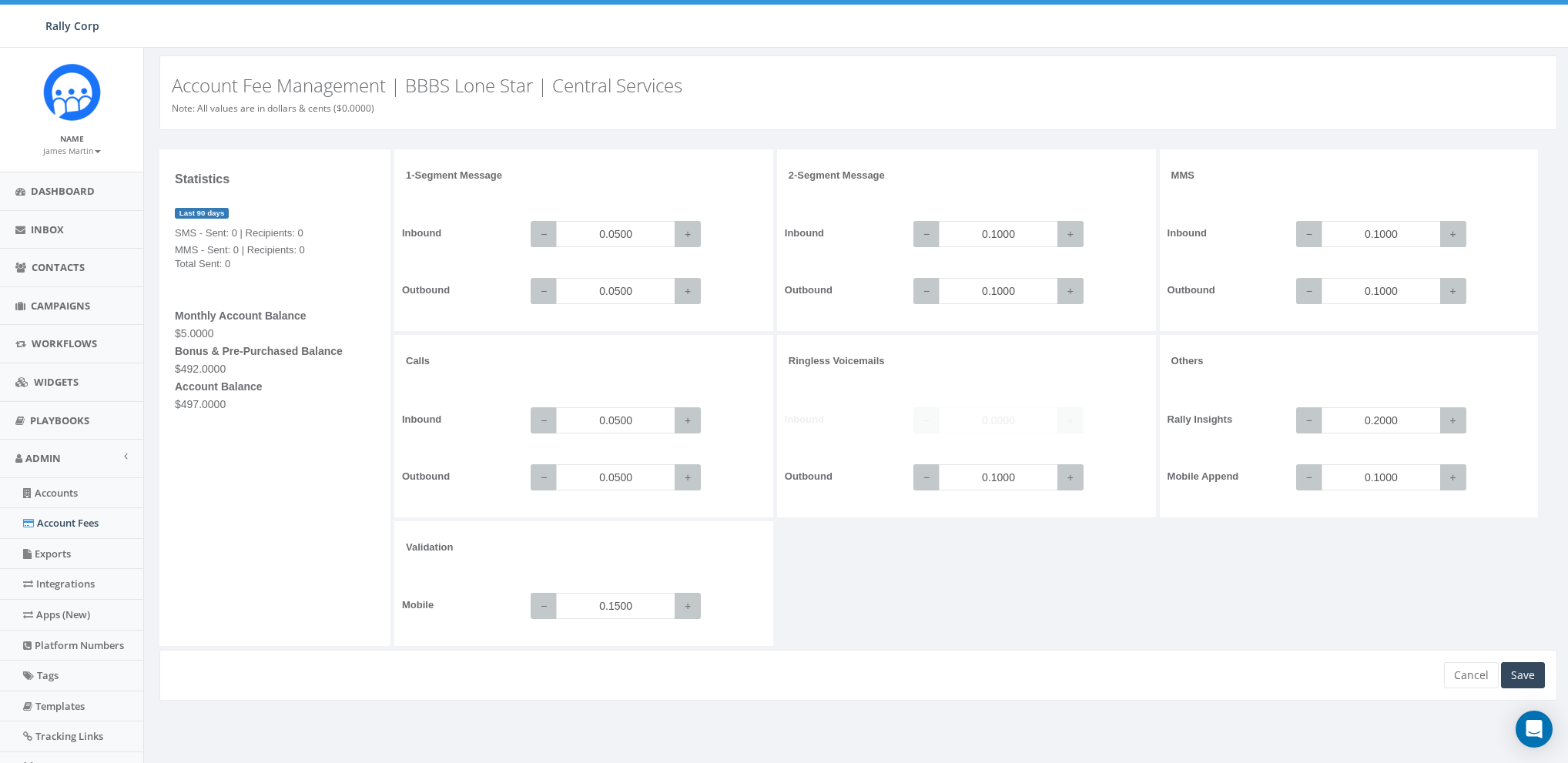 scroll, scrollTop: 0, scrollLeft: 0, axis: both 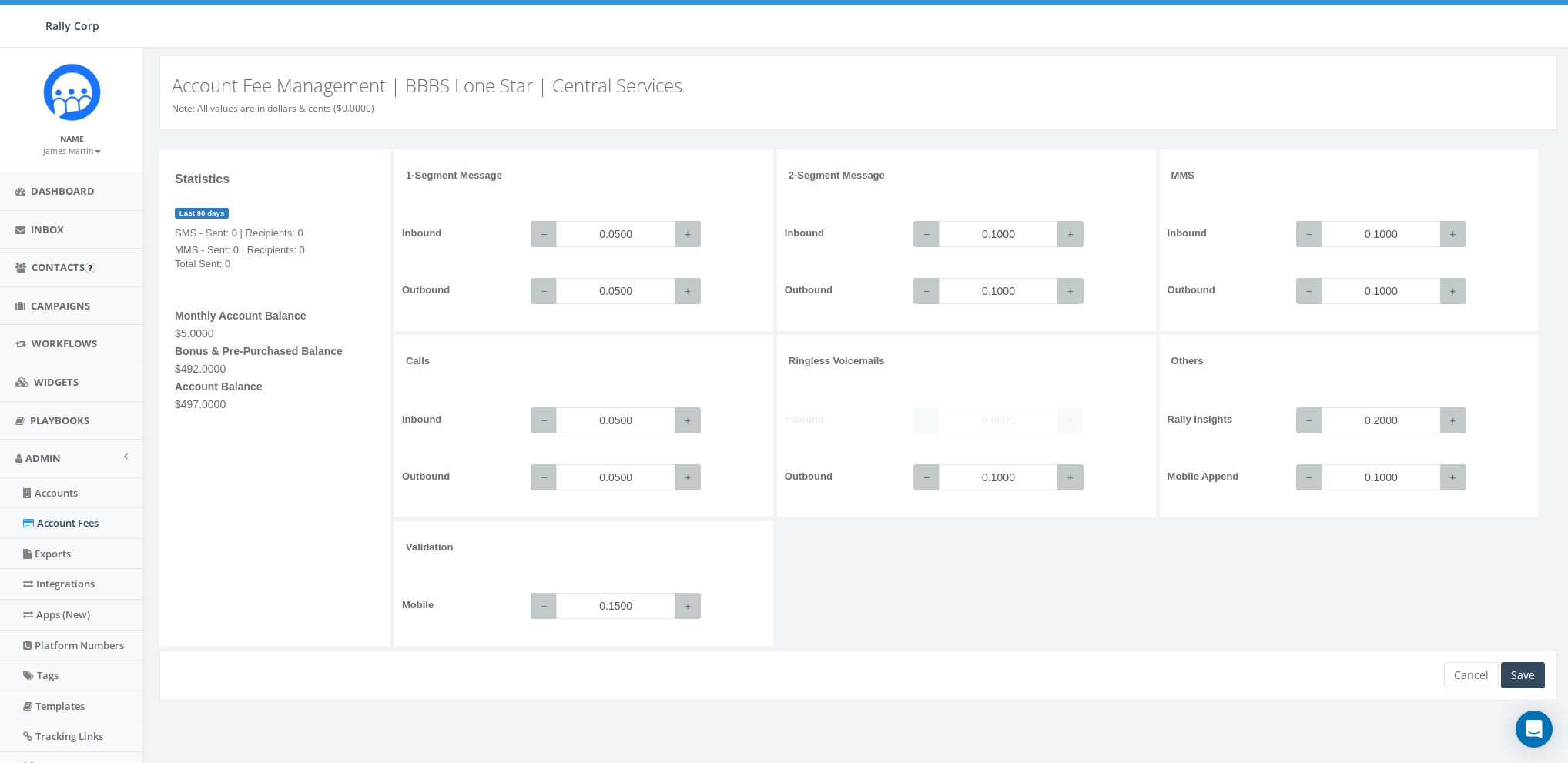 click on "0.0500" at bounding box center (615, 234) 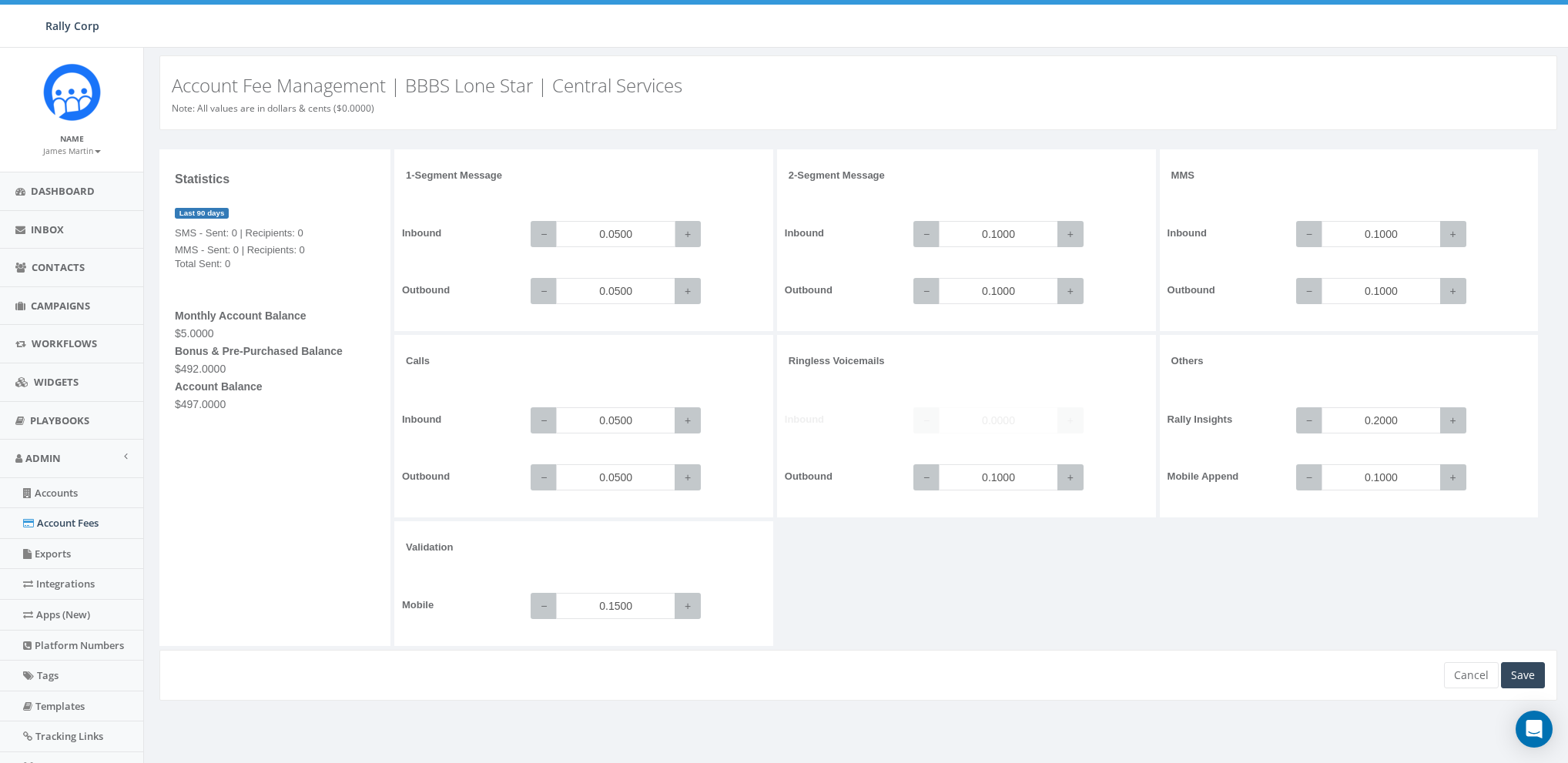 paste on "4" 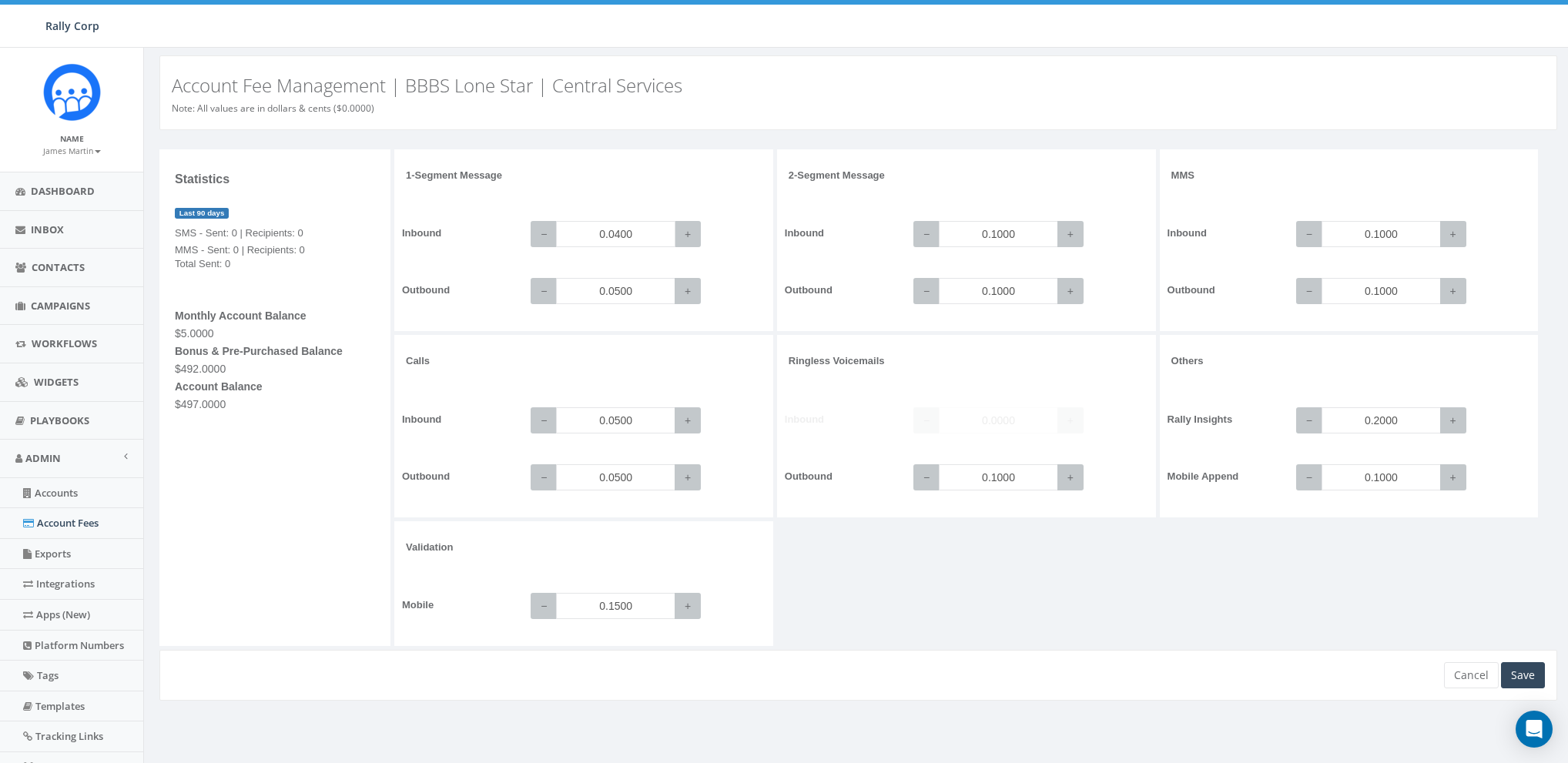 type on "0.0400" 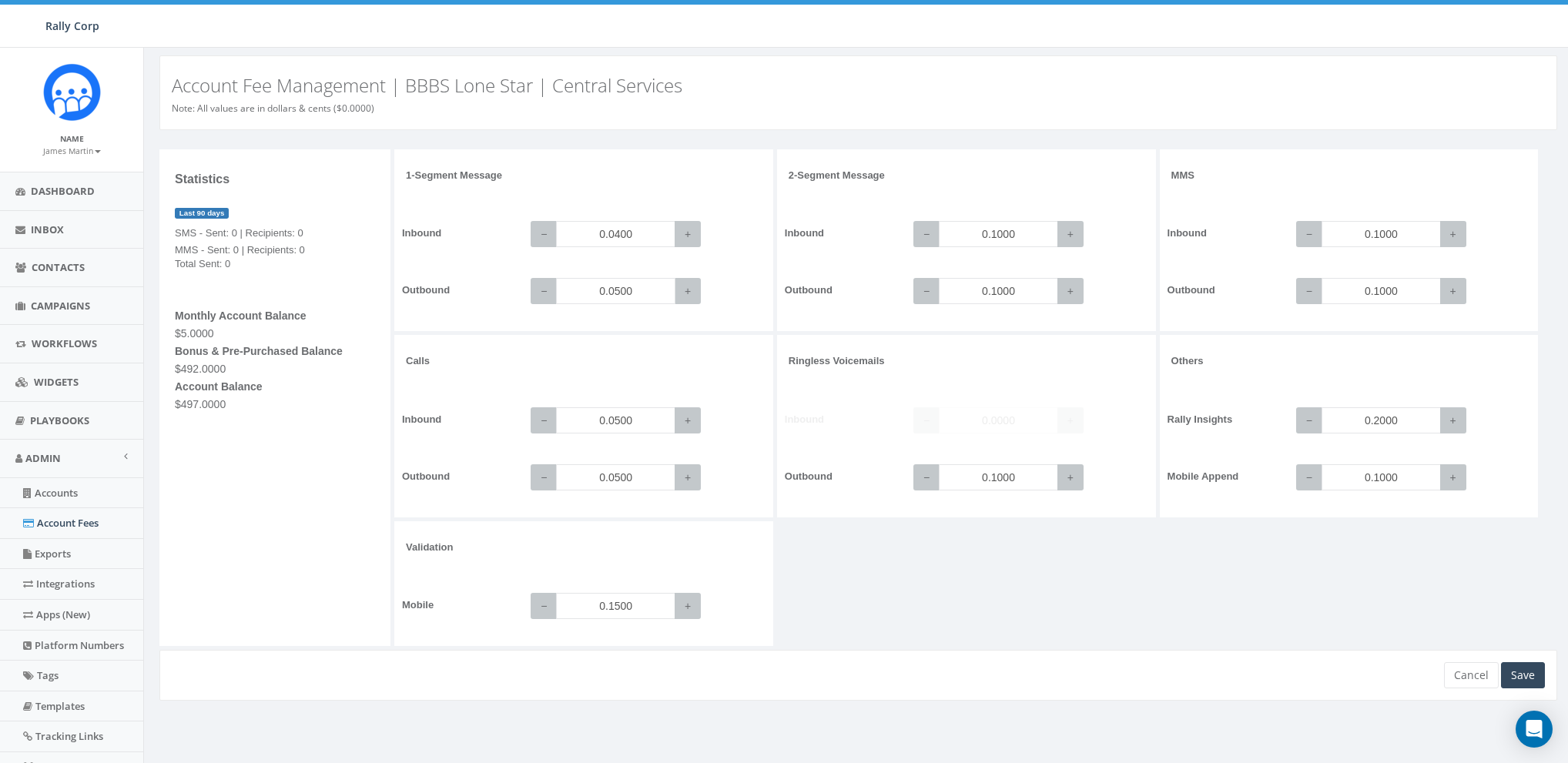 click on "0.0500" at bounding box center (615, 291) 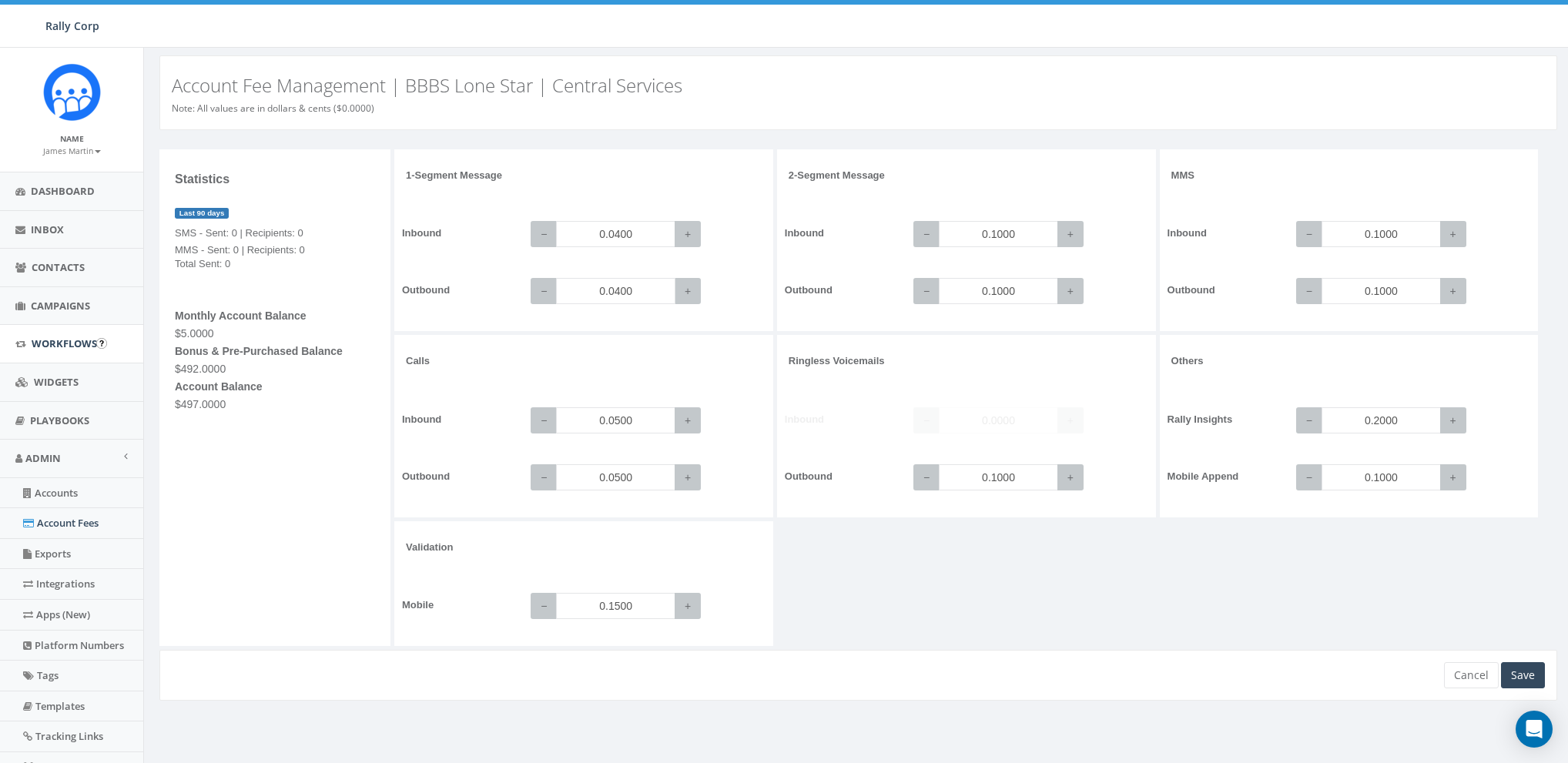 type on "0.0400" 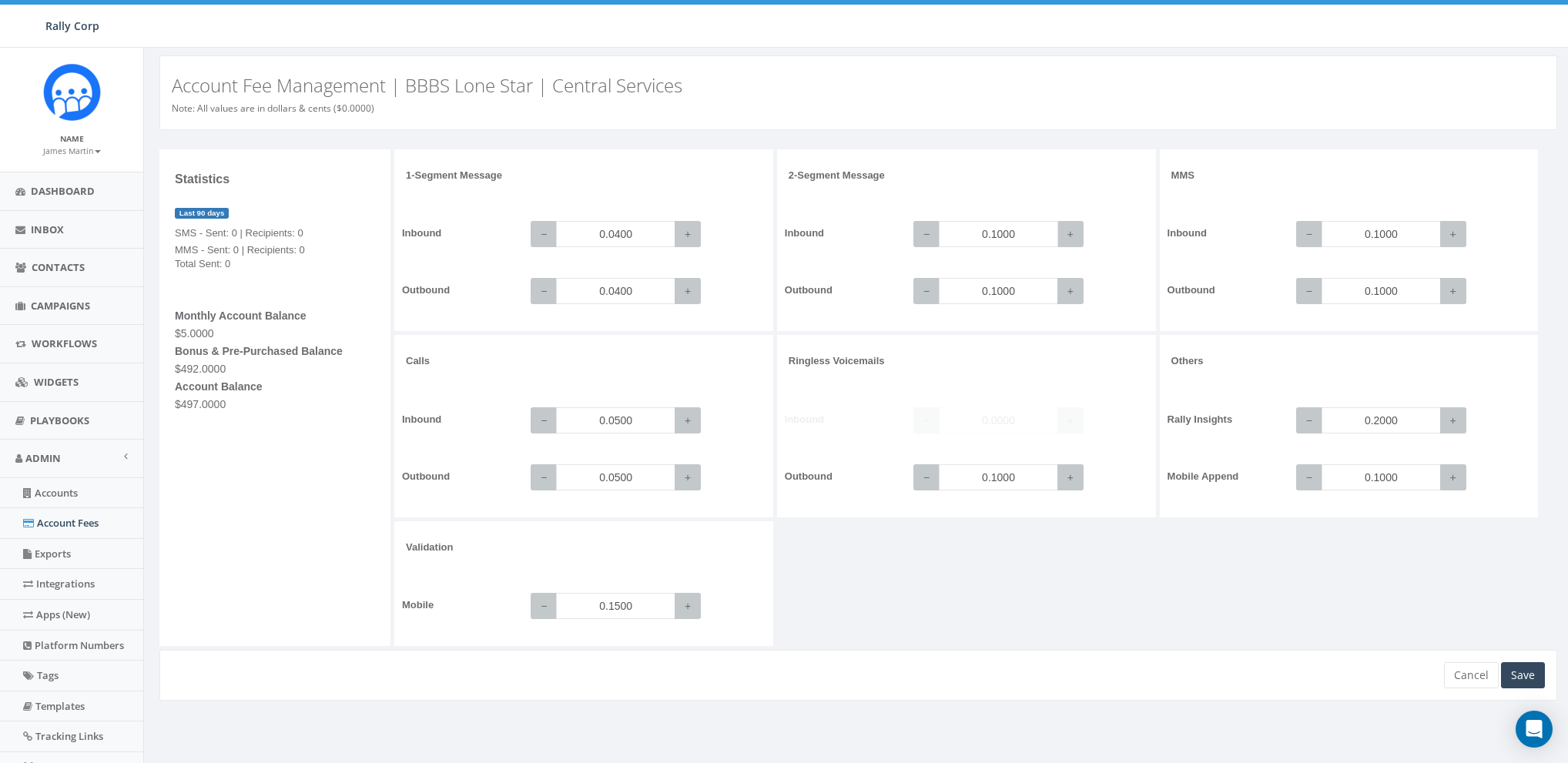 click on "0.1000" at bounding box center (998, 234) 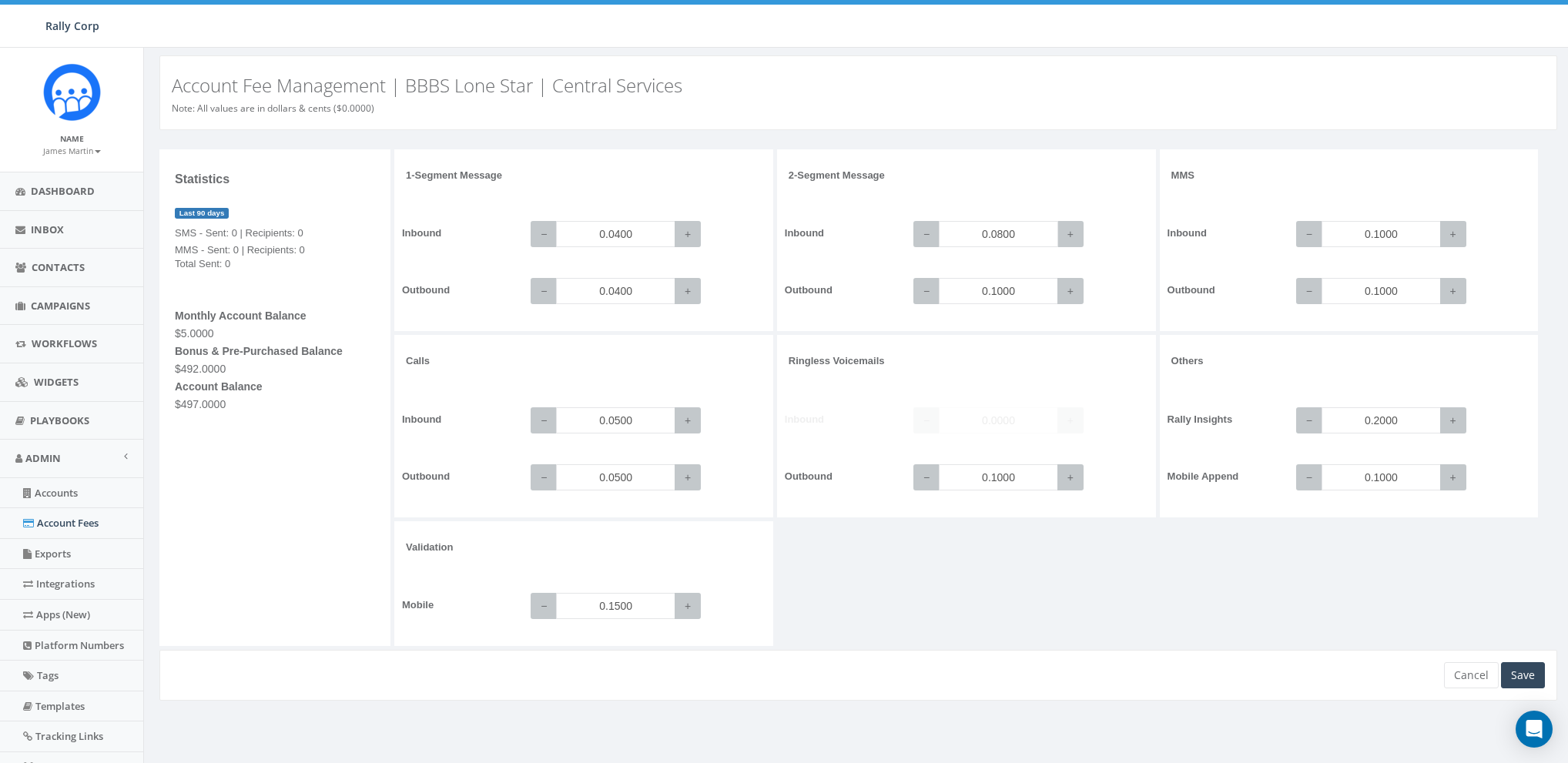 type on "0.0800" 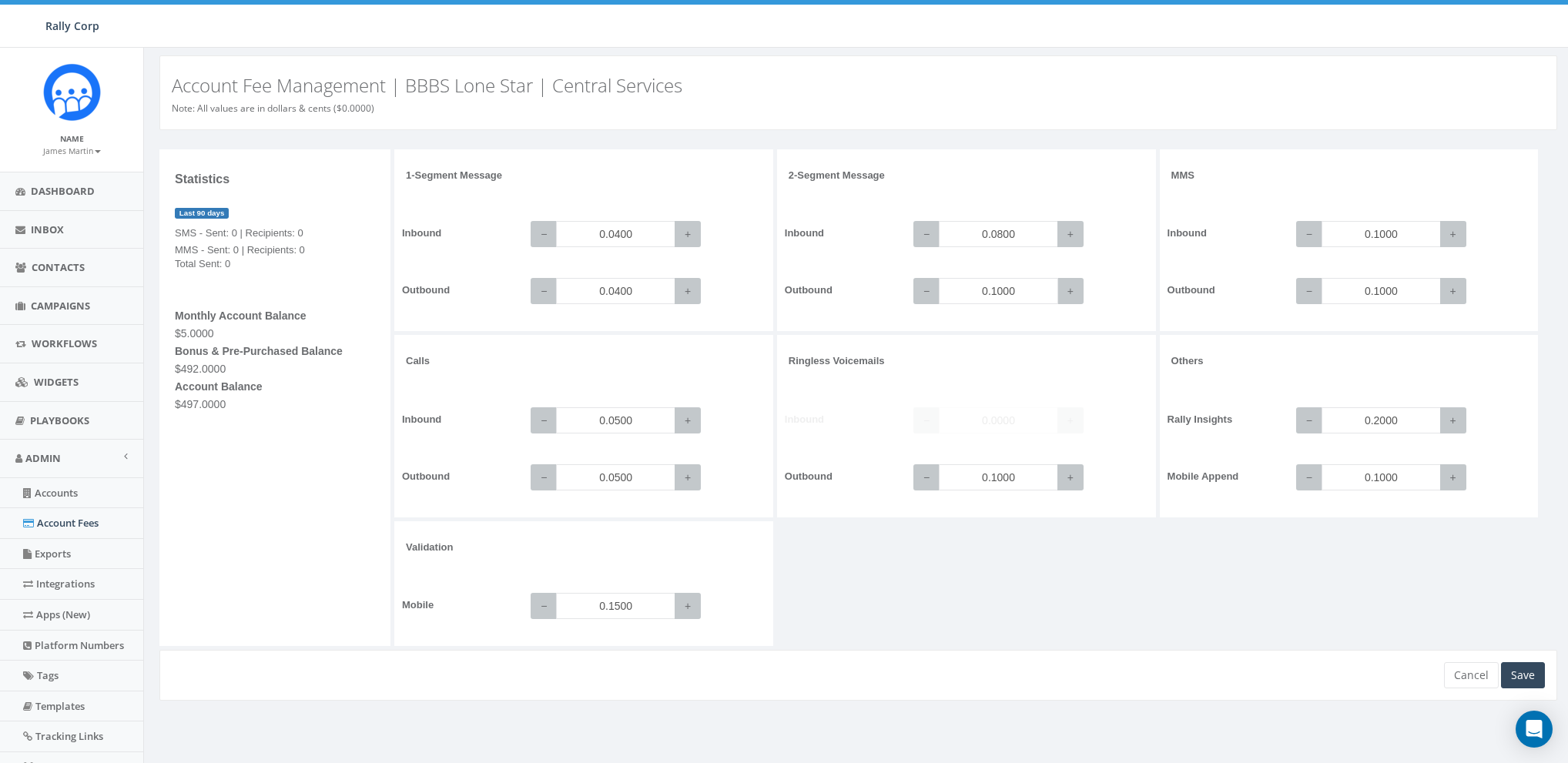click on "0.1000" at bounding box center [998, 291] 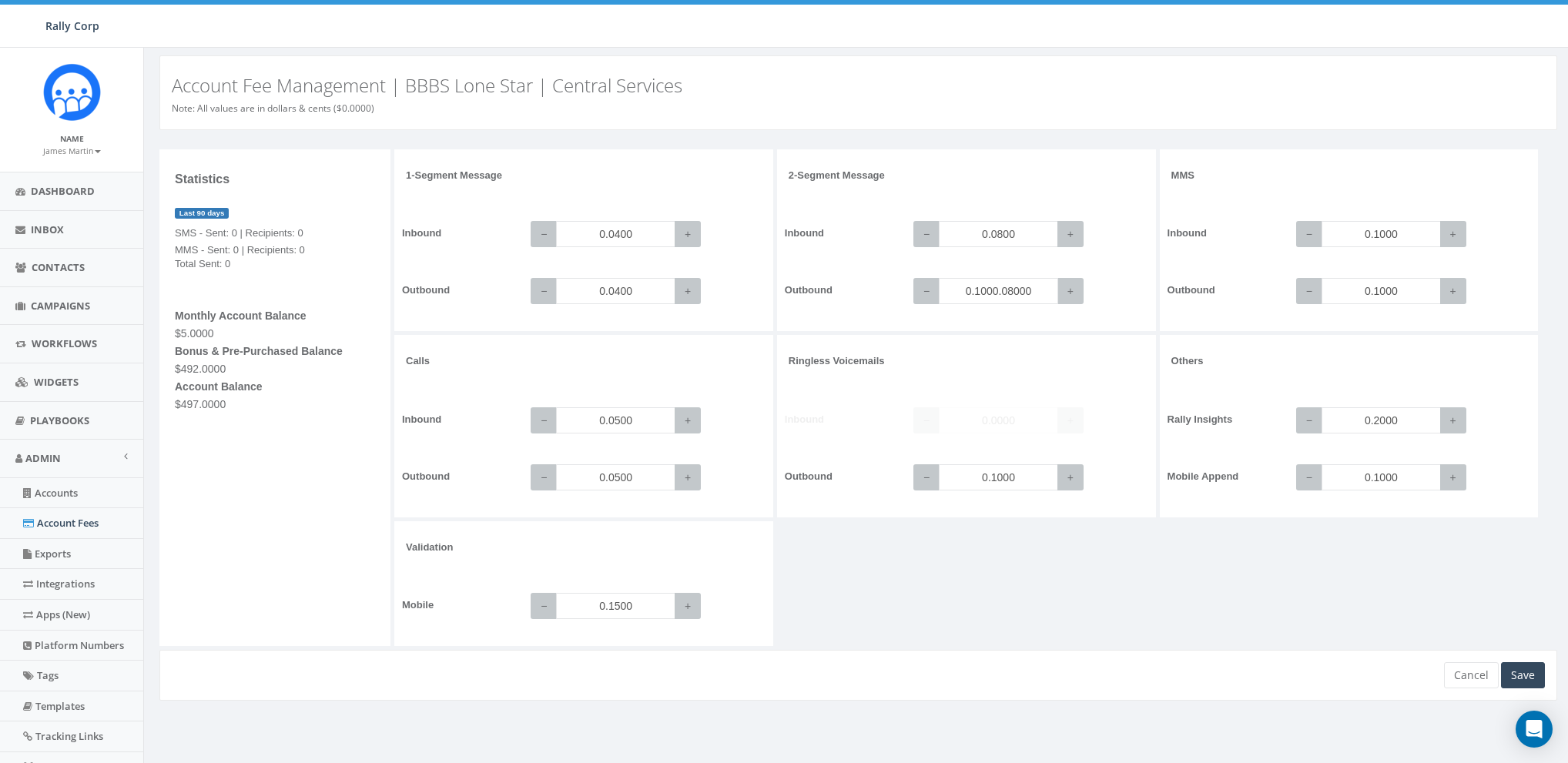 click on "0.1000.08000" at bounding box center [998, 291] 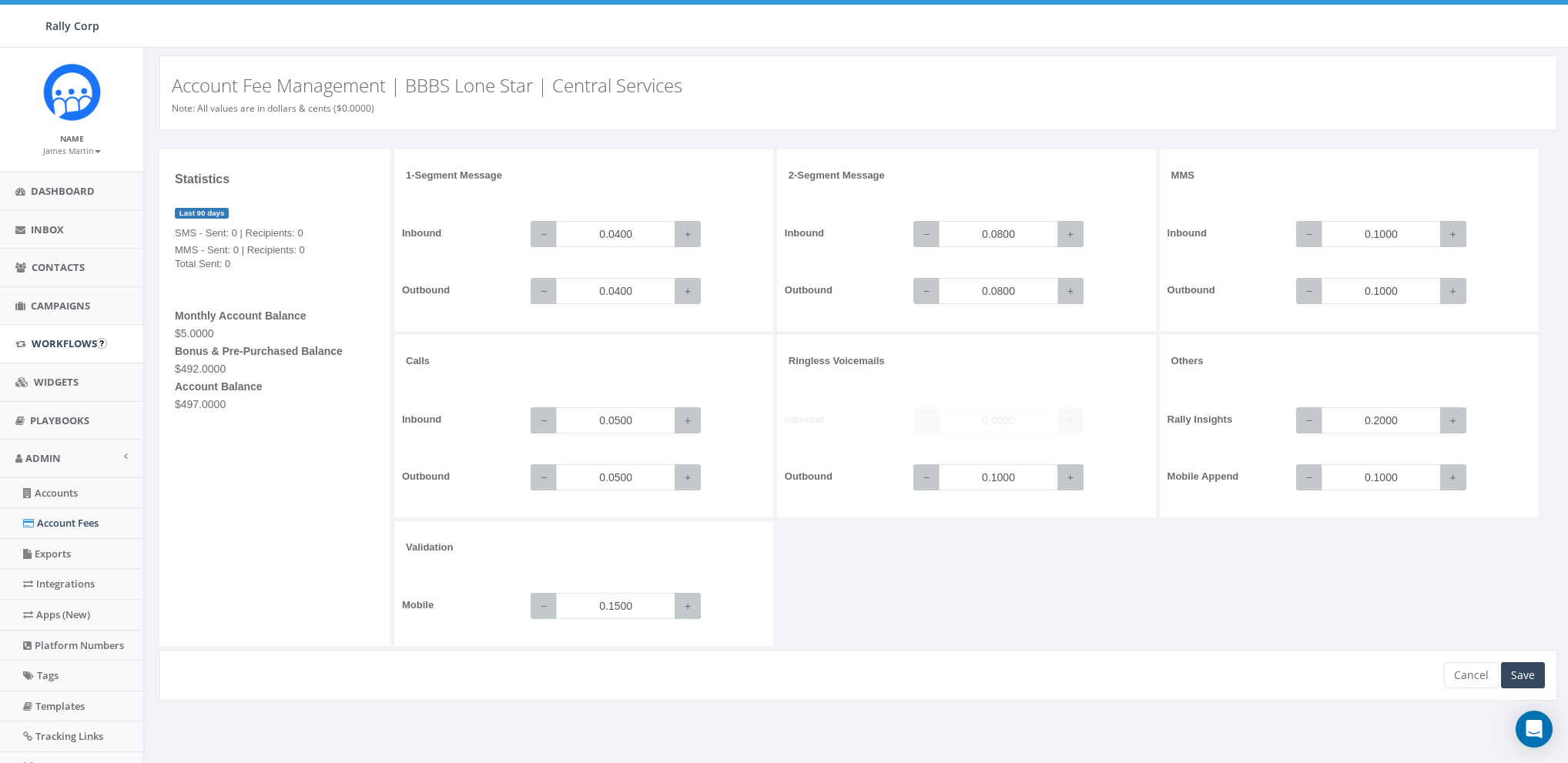 type on "0.0800" 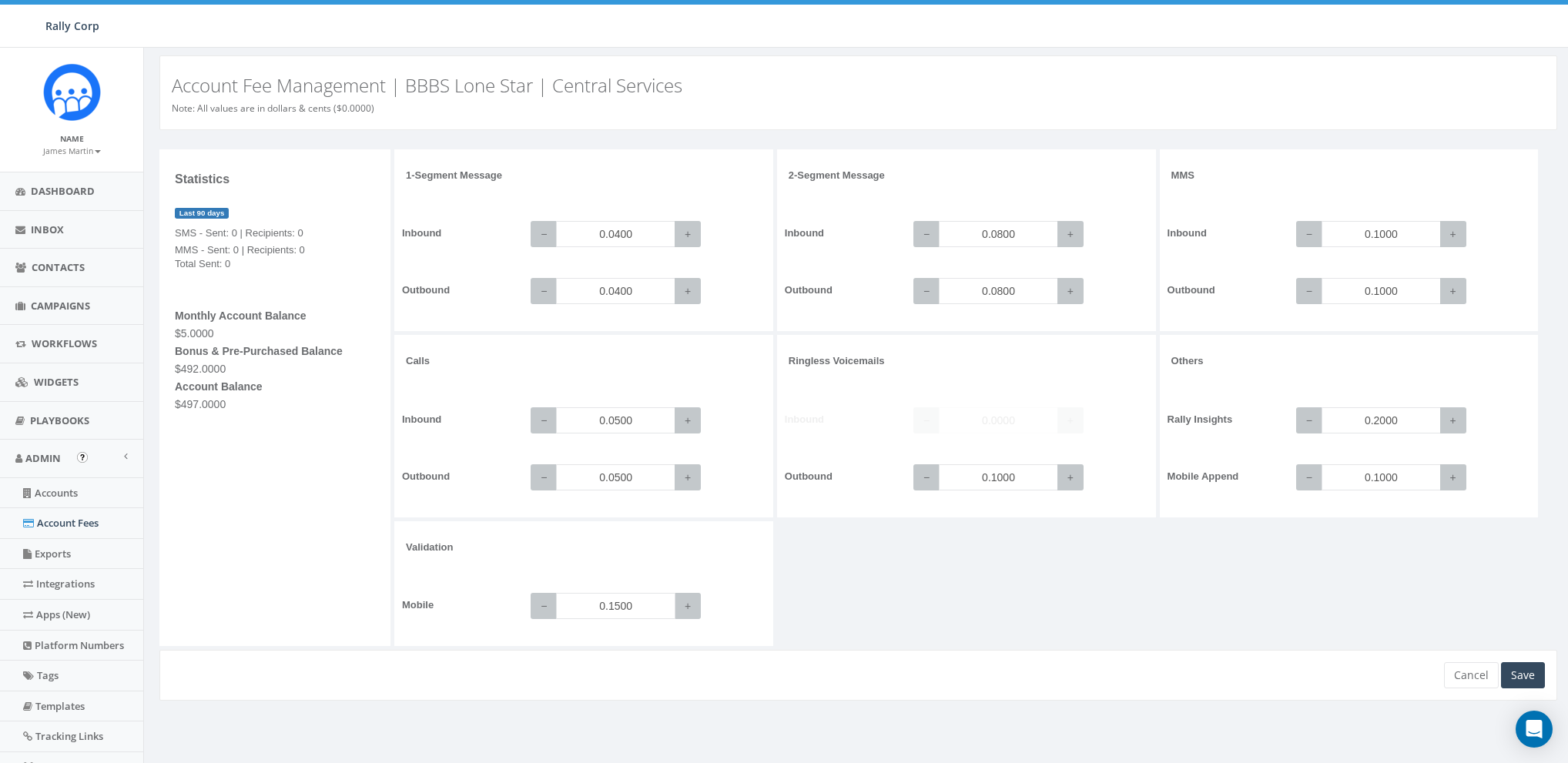 click on "0.1500" at bounding box center (615, 606) 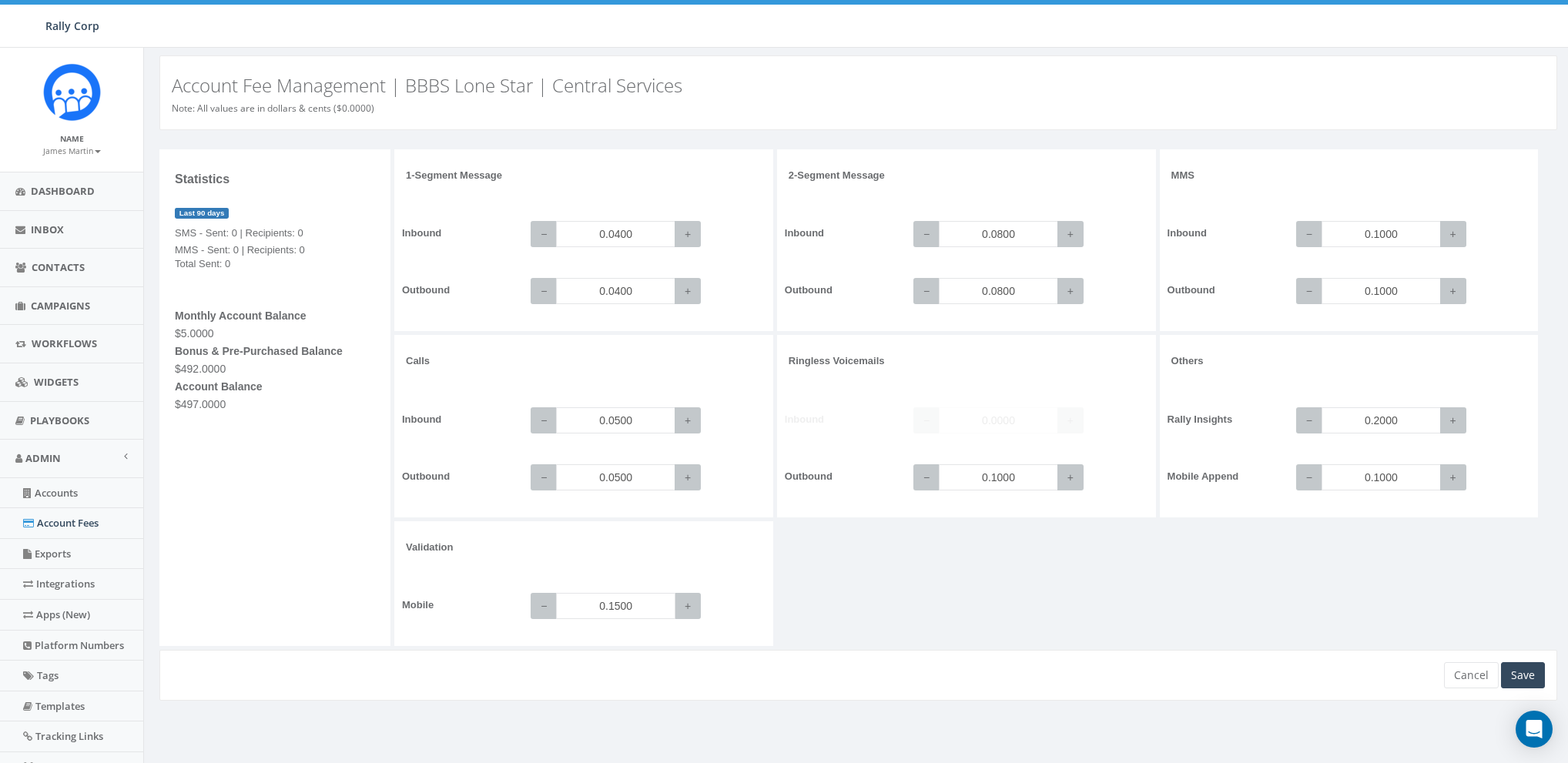paste on "0" 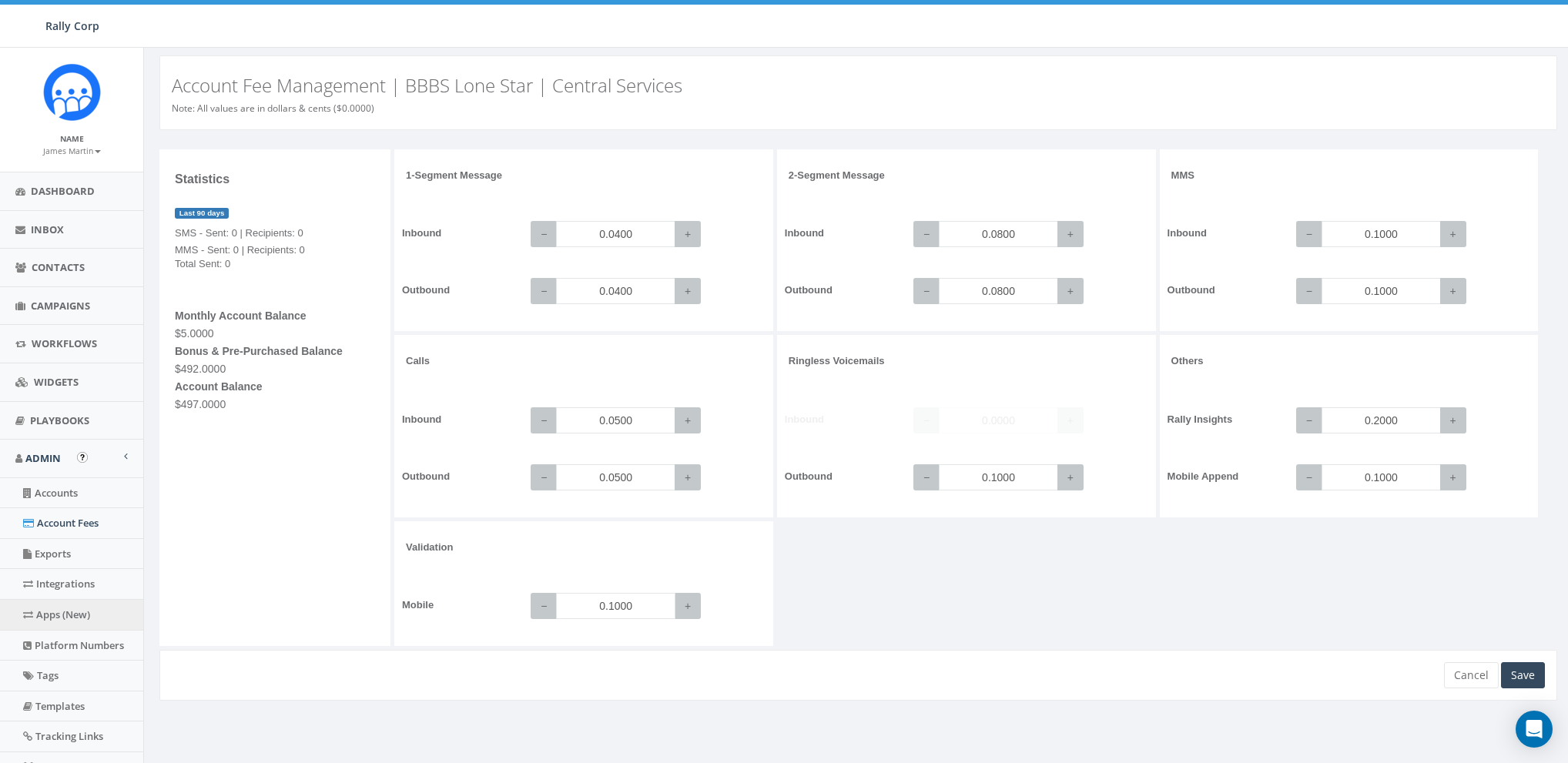 type on "0.1000" 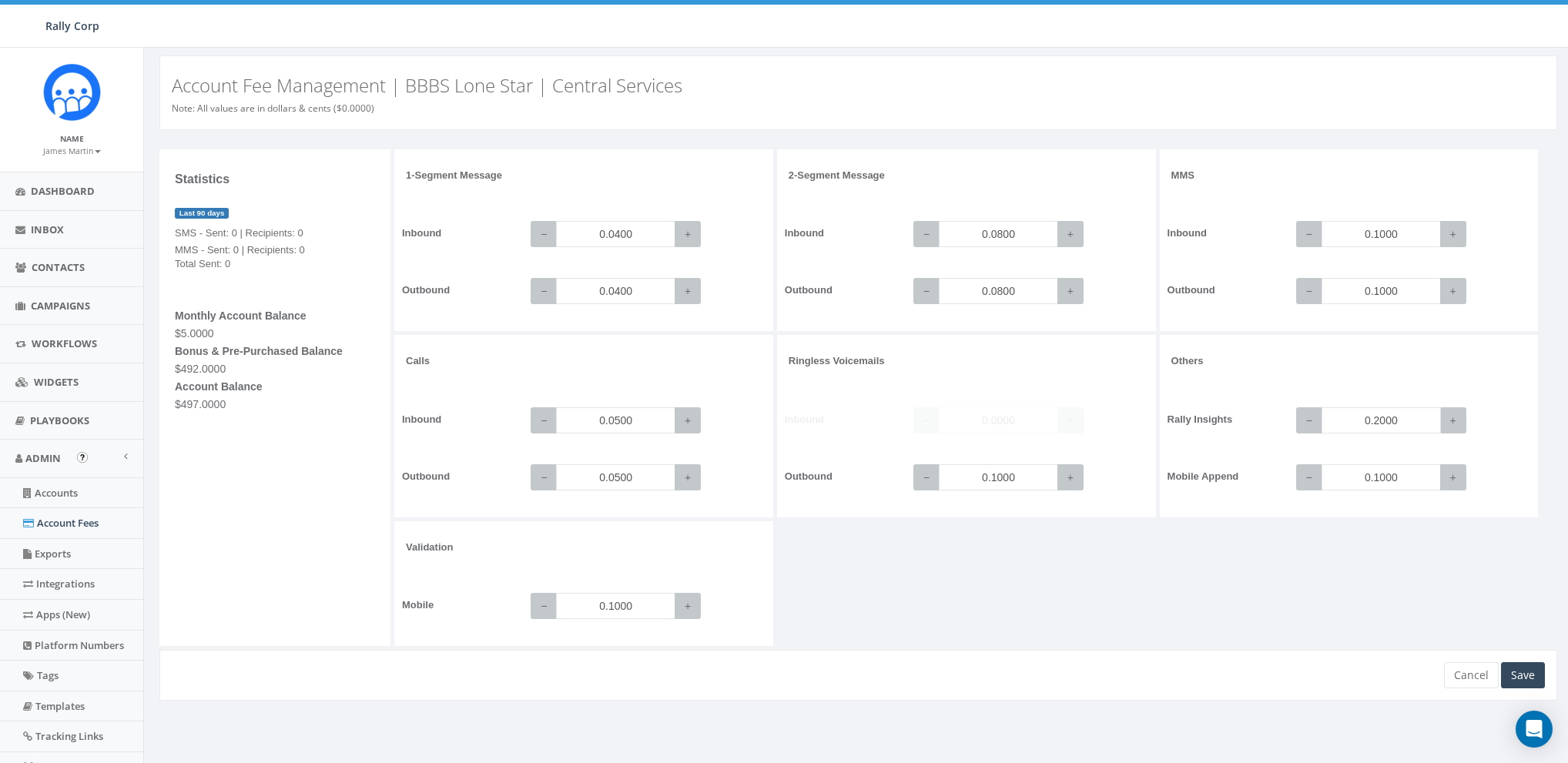 click on "0.2000" at bounding box center [1381, 420] 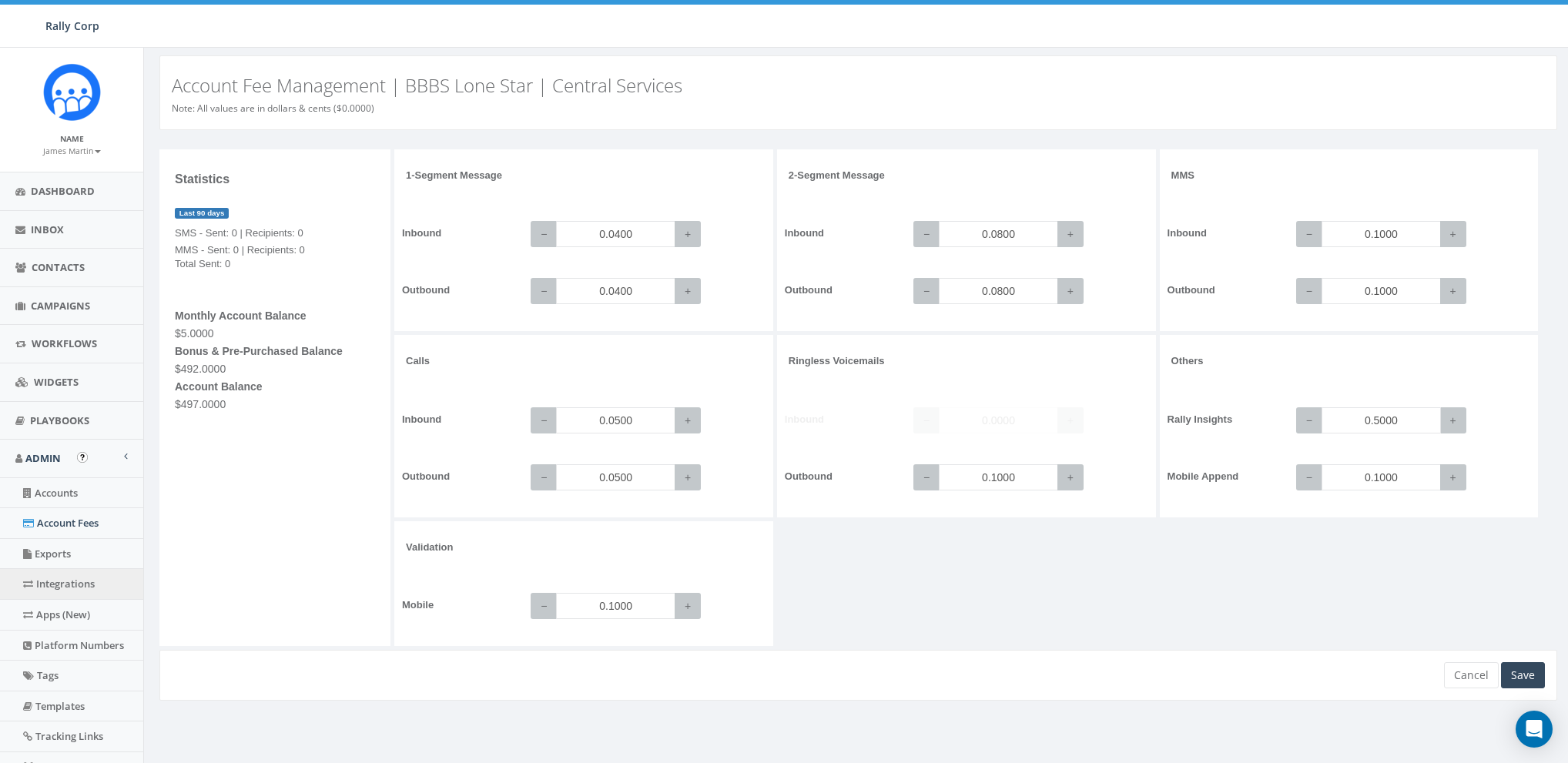 type on "0.5000" 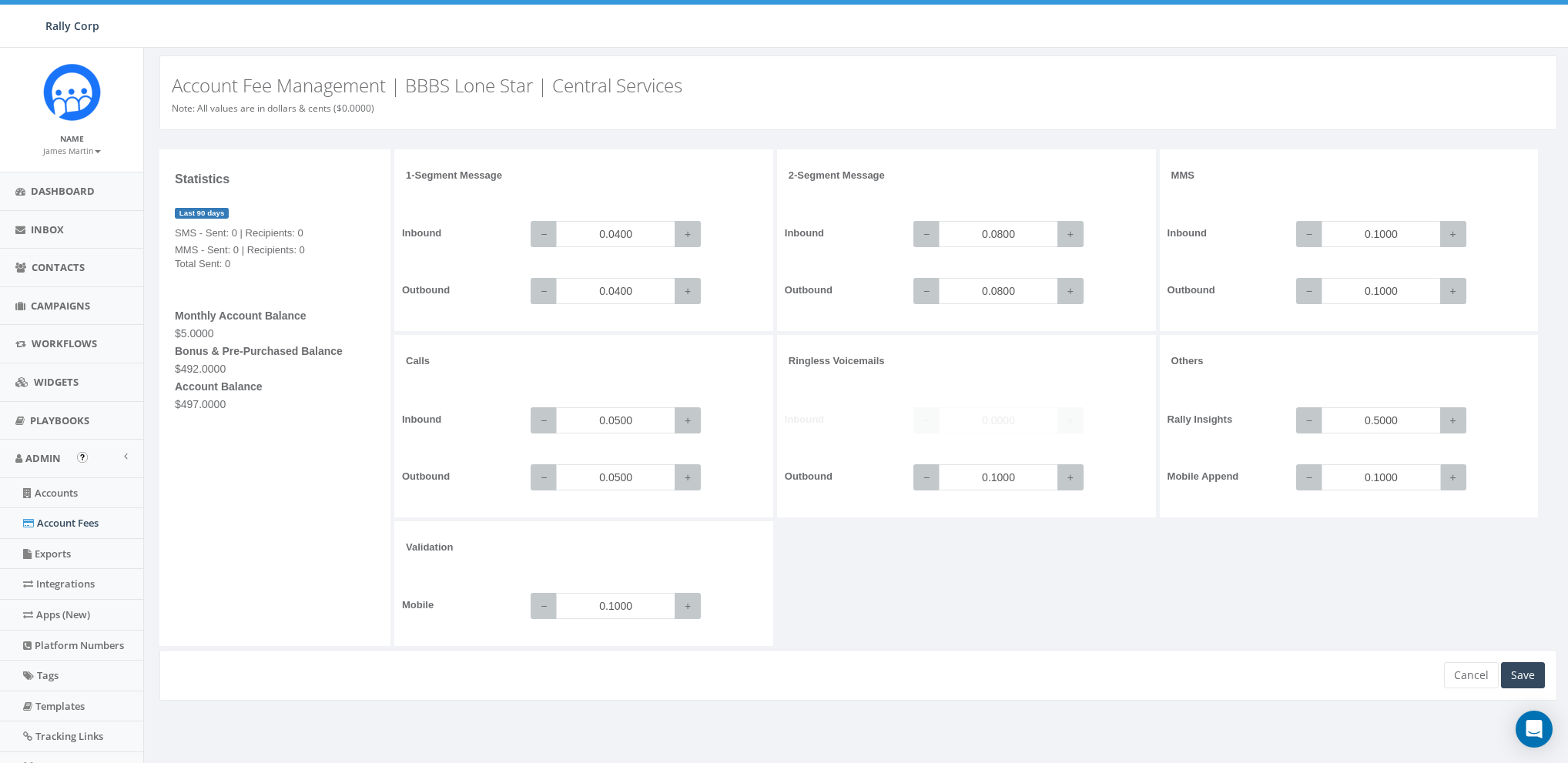 click on "0.1000" at bounding box center [1381, 477] 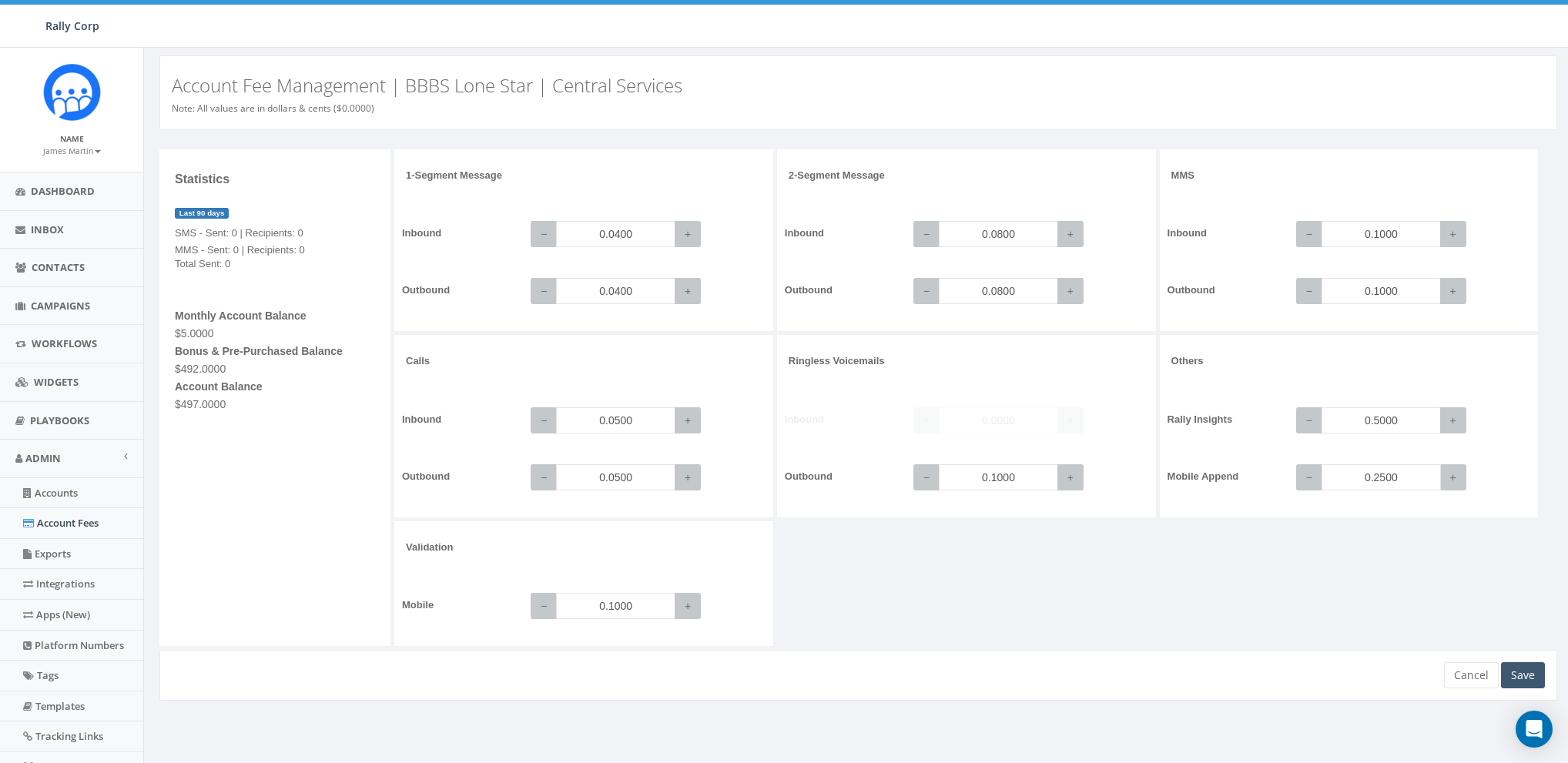 type on "0.2500" 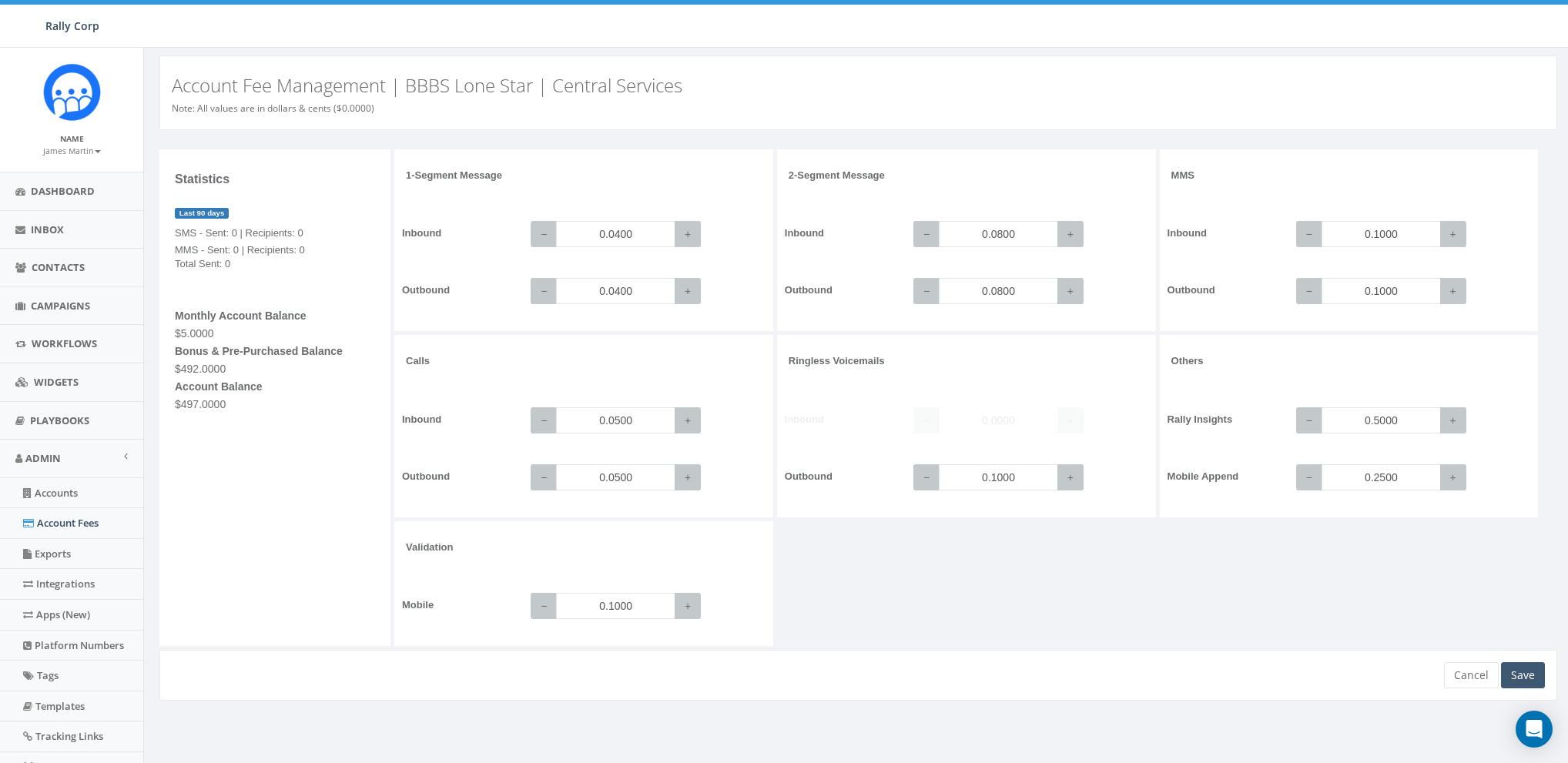 click on "Save" at bounding box center (1523, 675) 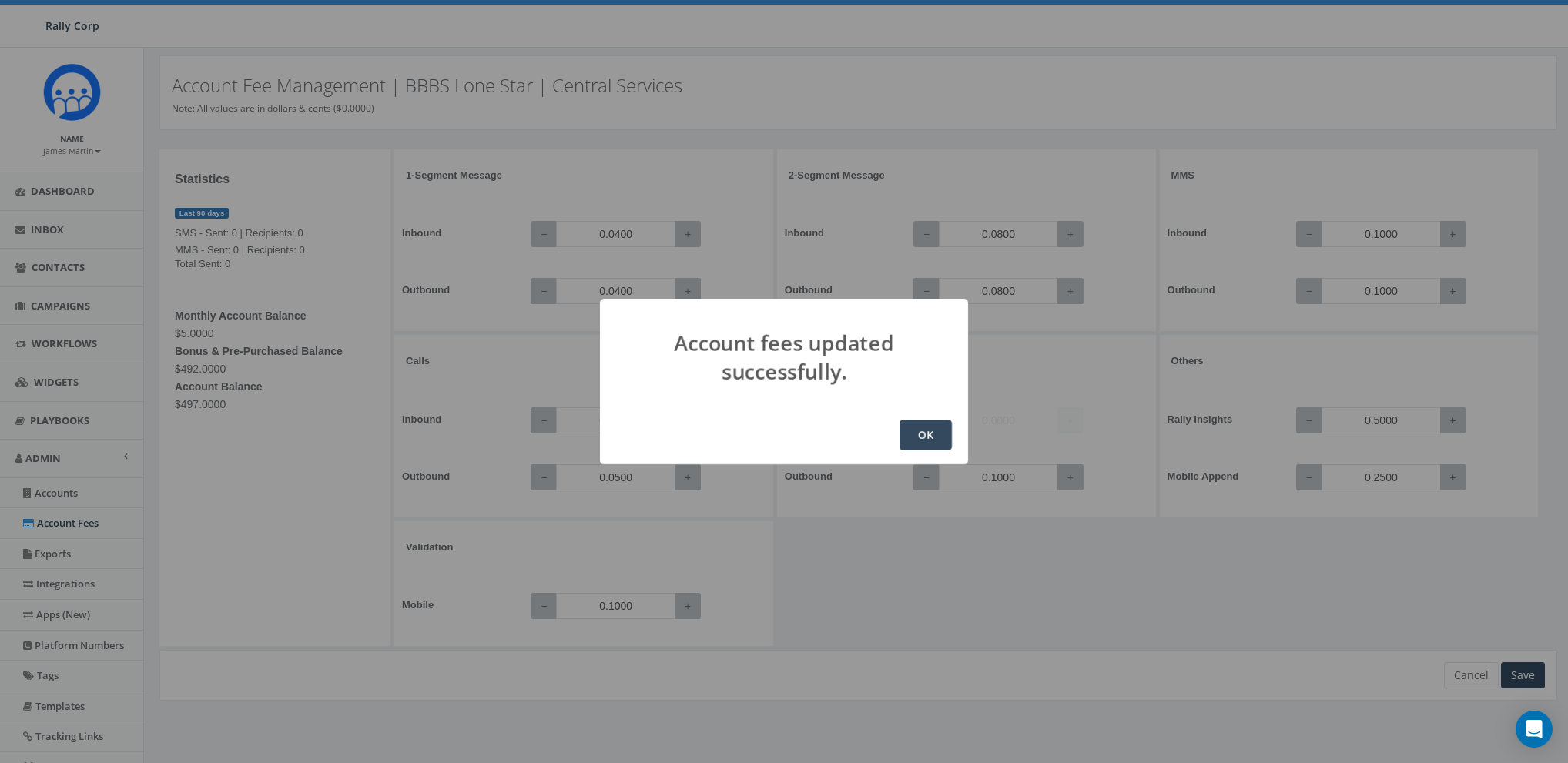 click on "OK" at bounding box center [926, 435] 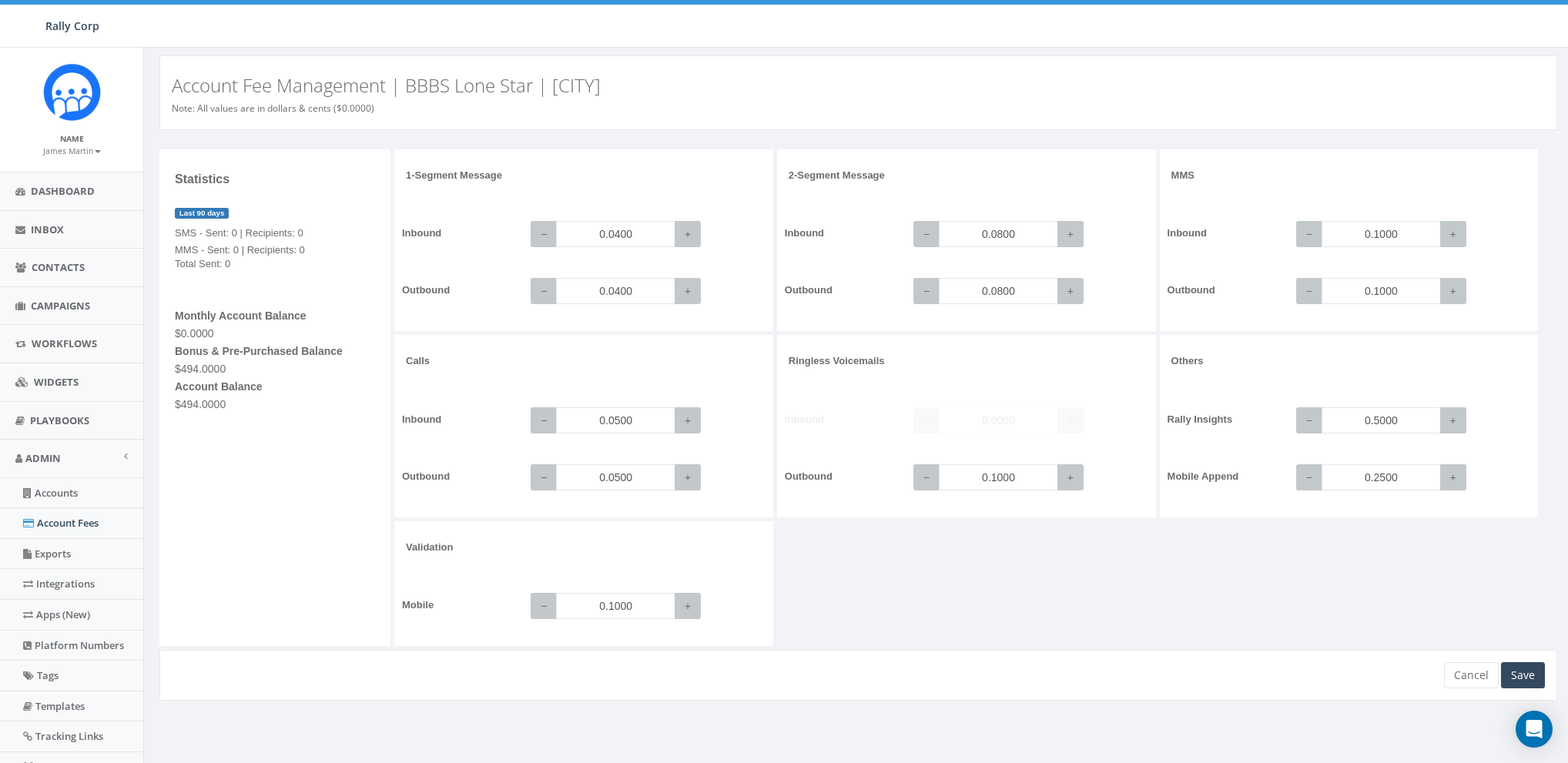 scroll, scrollTop: 0, scrollLeft: 0, axis: both 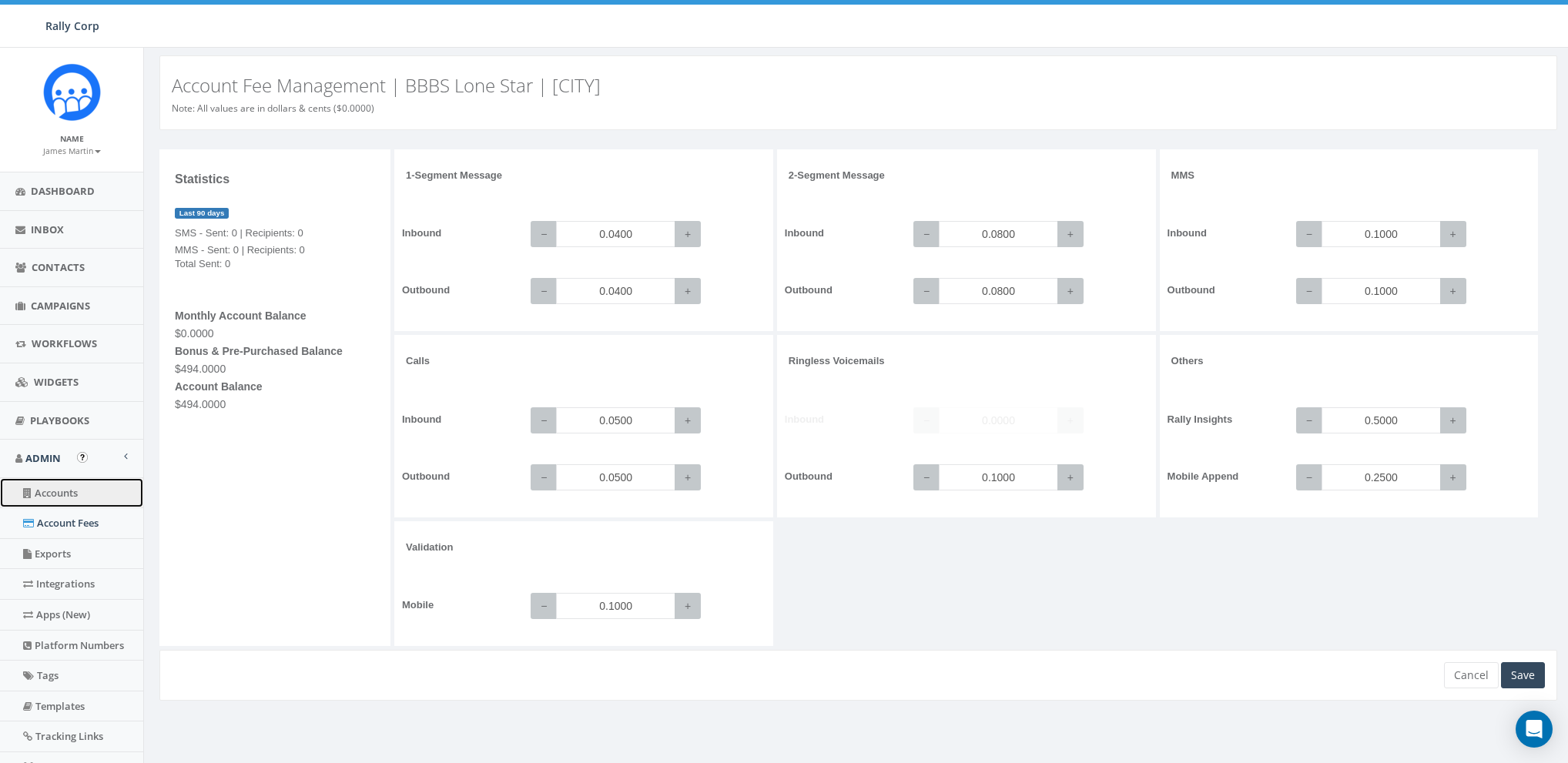 click on "Accounts" at bounding box center [72, 493] 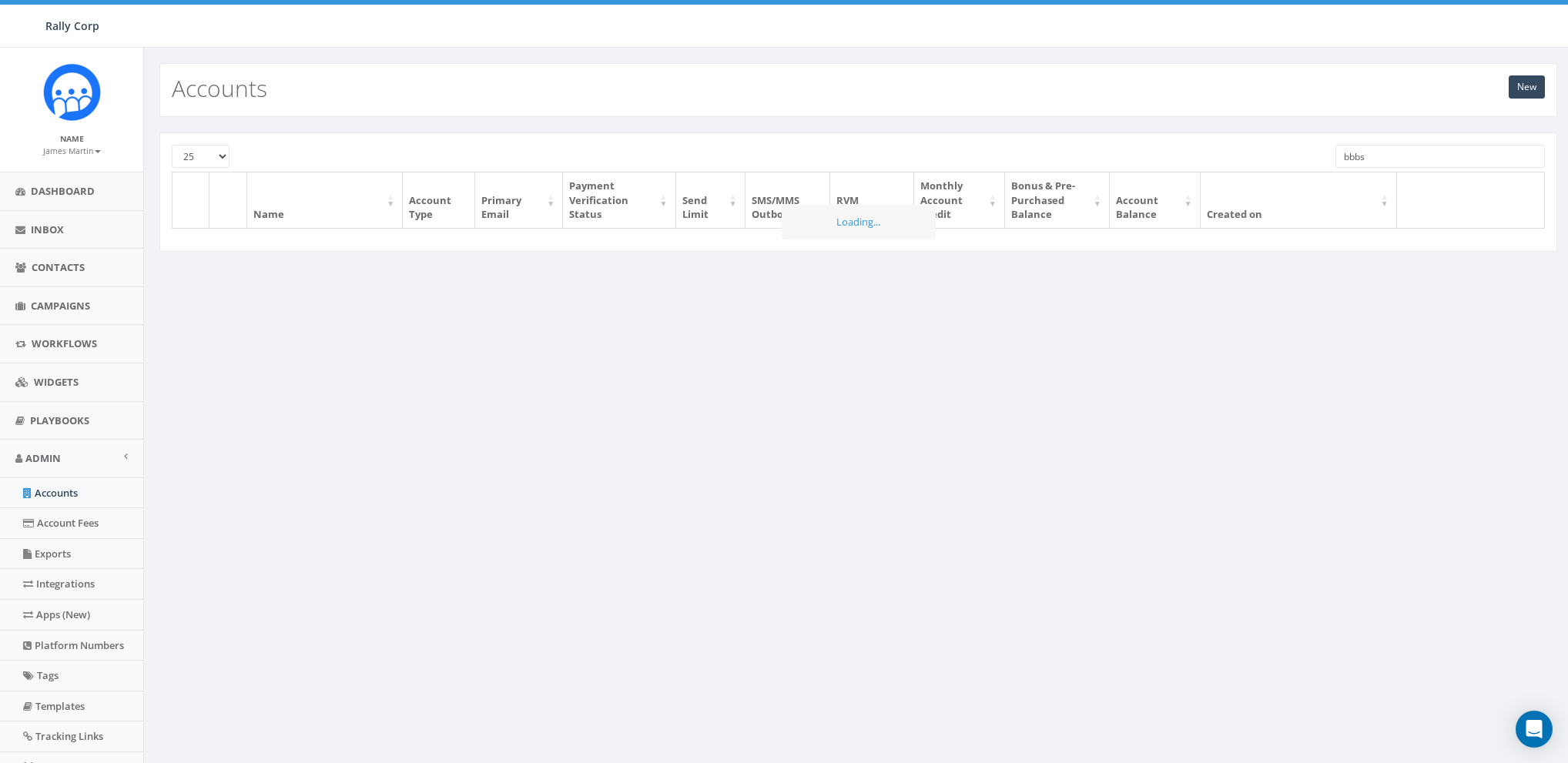 scroll, scrollTop: 0, scrollLeft: 0, axis: both 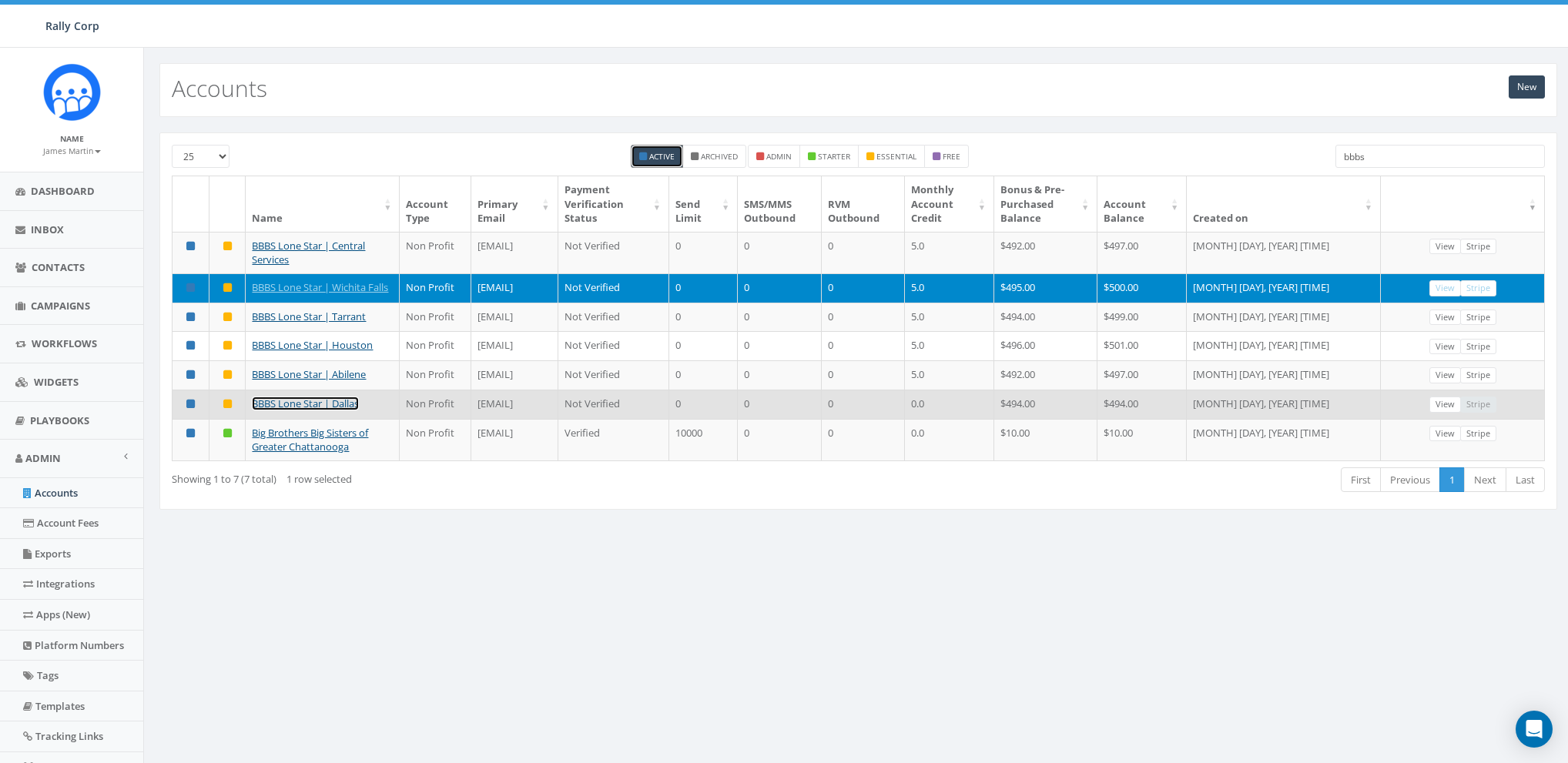 click on "BBBS Lone Star | Dallas" at bounding box center [305, 403] 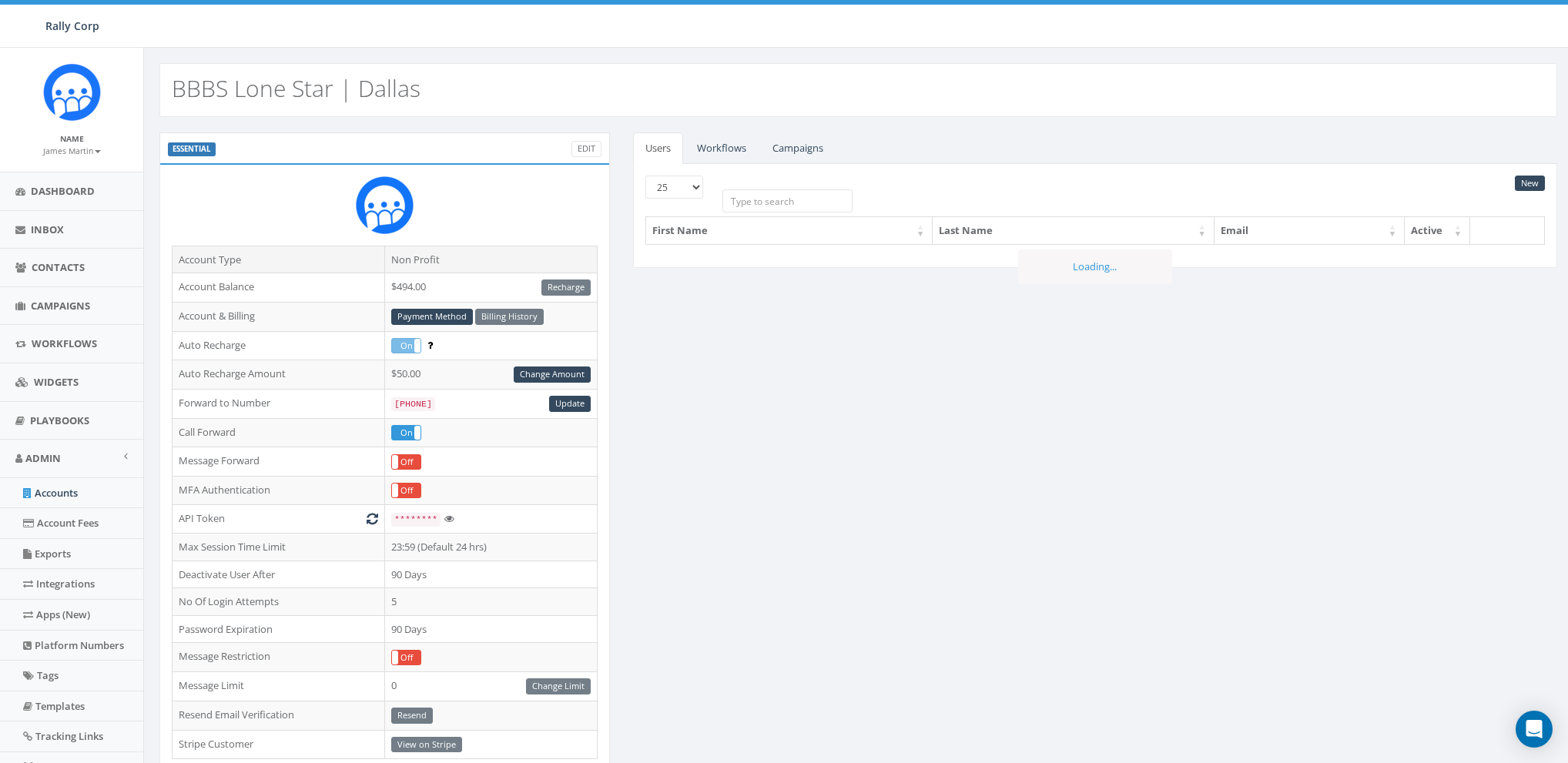 scroll, scrollTop: 0, scrollLeft: 0, axis: both 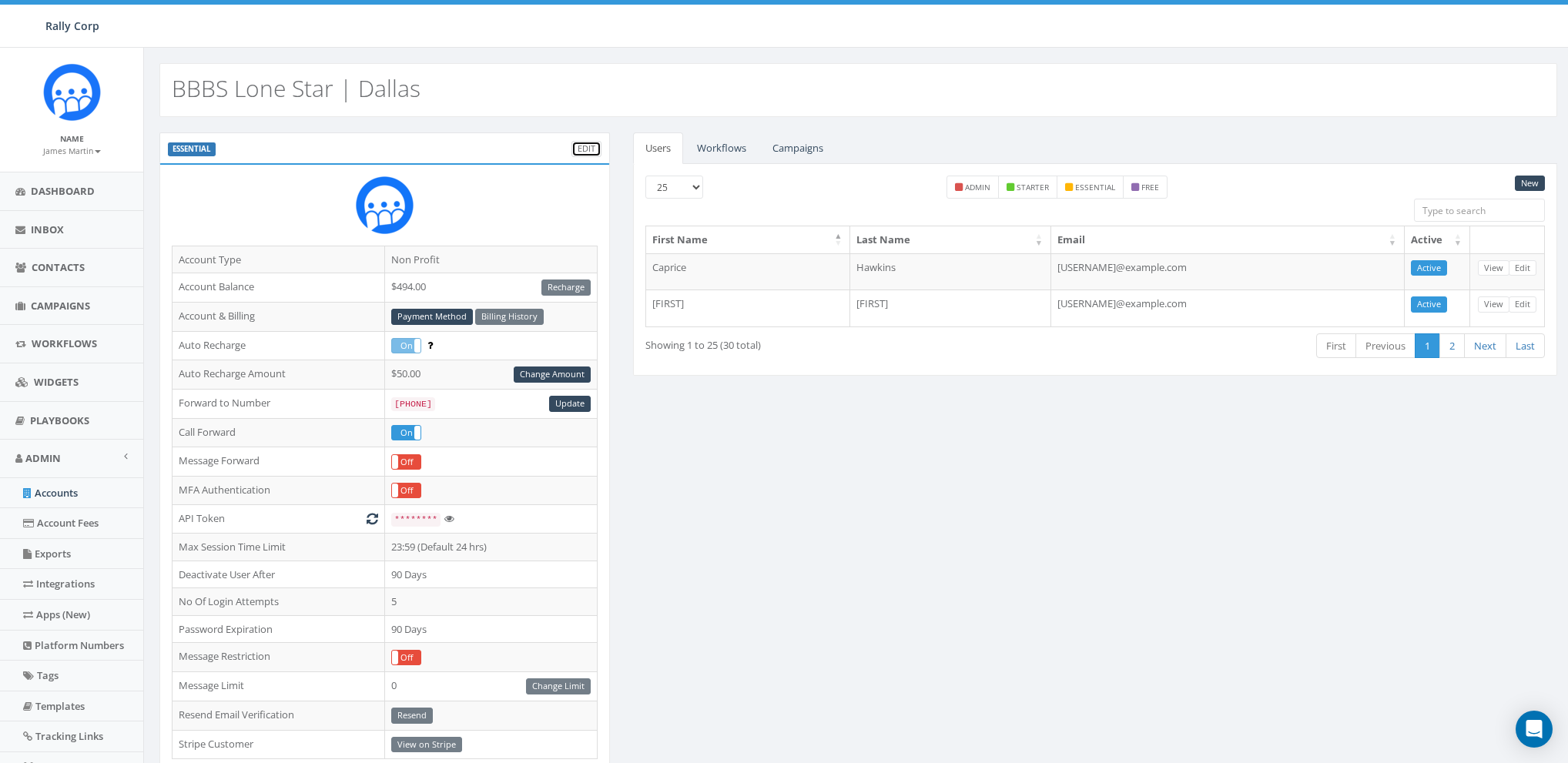 click on "Edit" at bounding box center (586, 149) 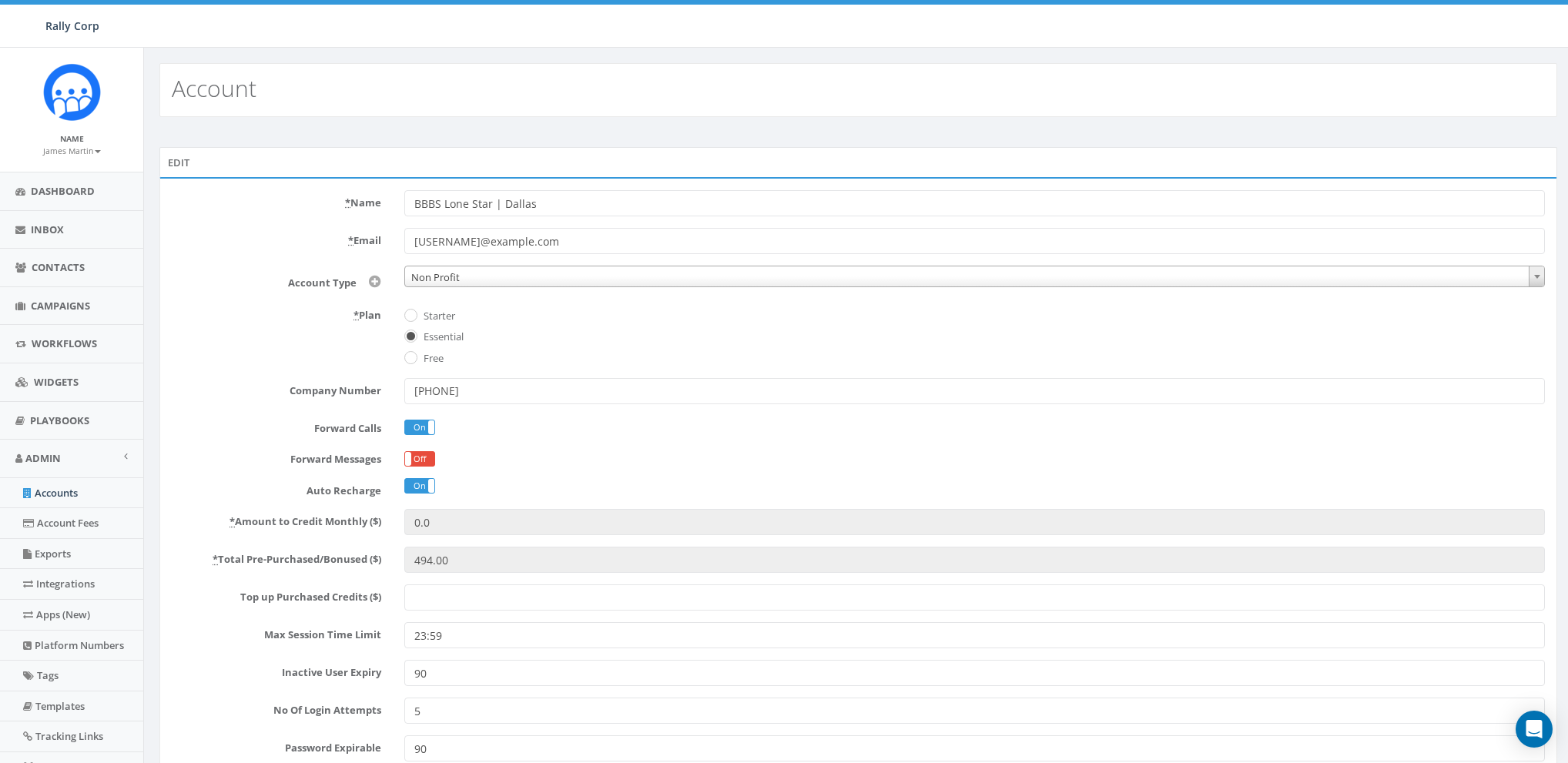 scroll, scrollTop: 0, scrollLeft: 0, axis: both 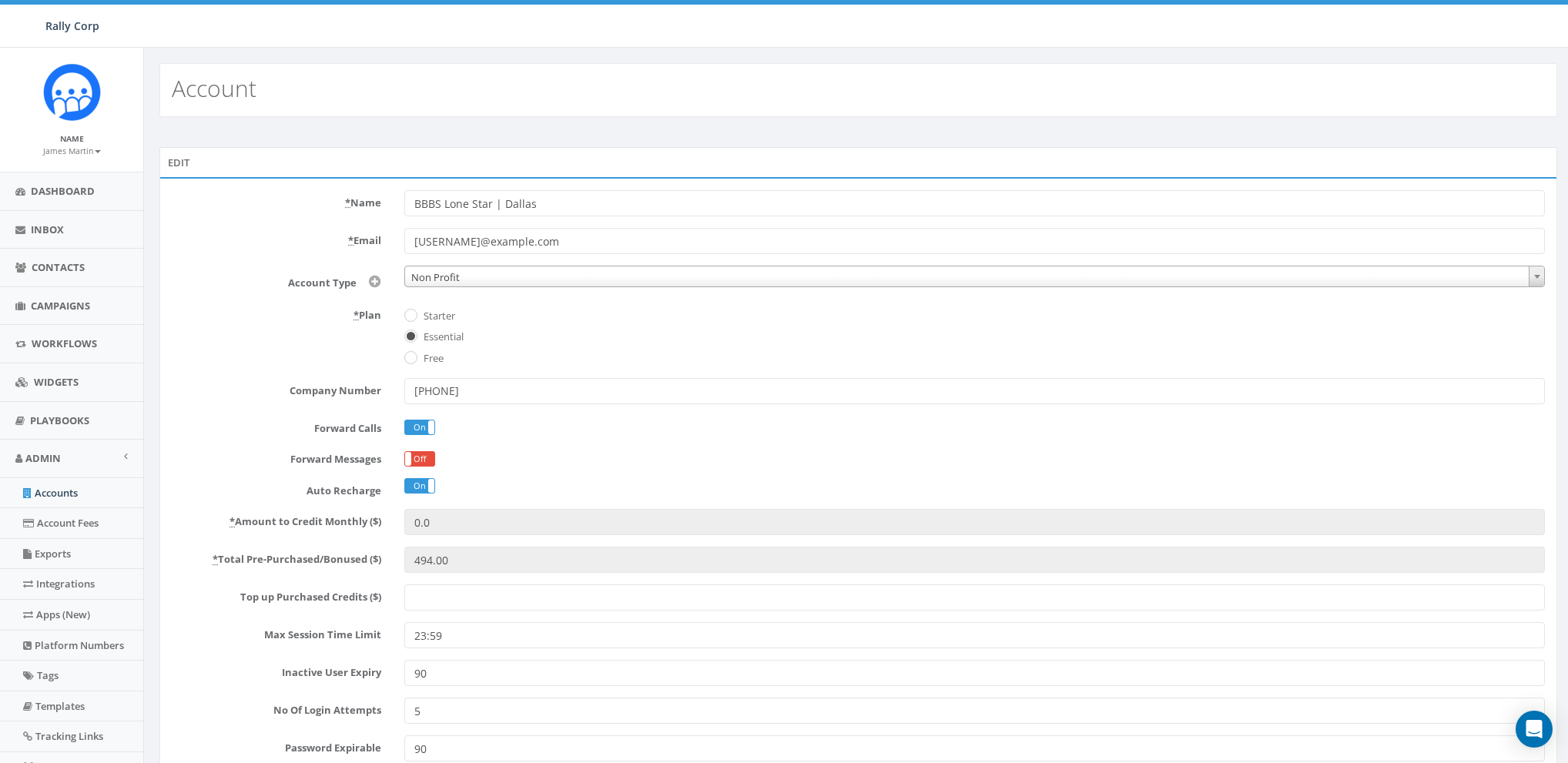 click on "Top up Purchased Credits ($)" at bounding box center (974, 597) 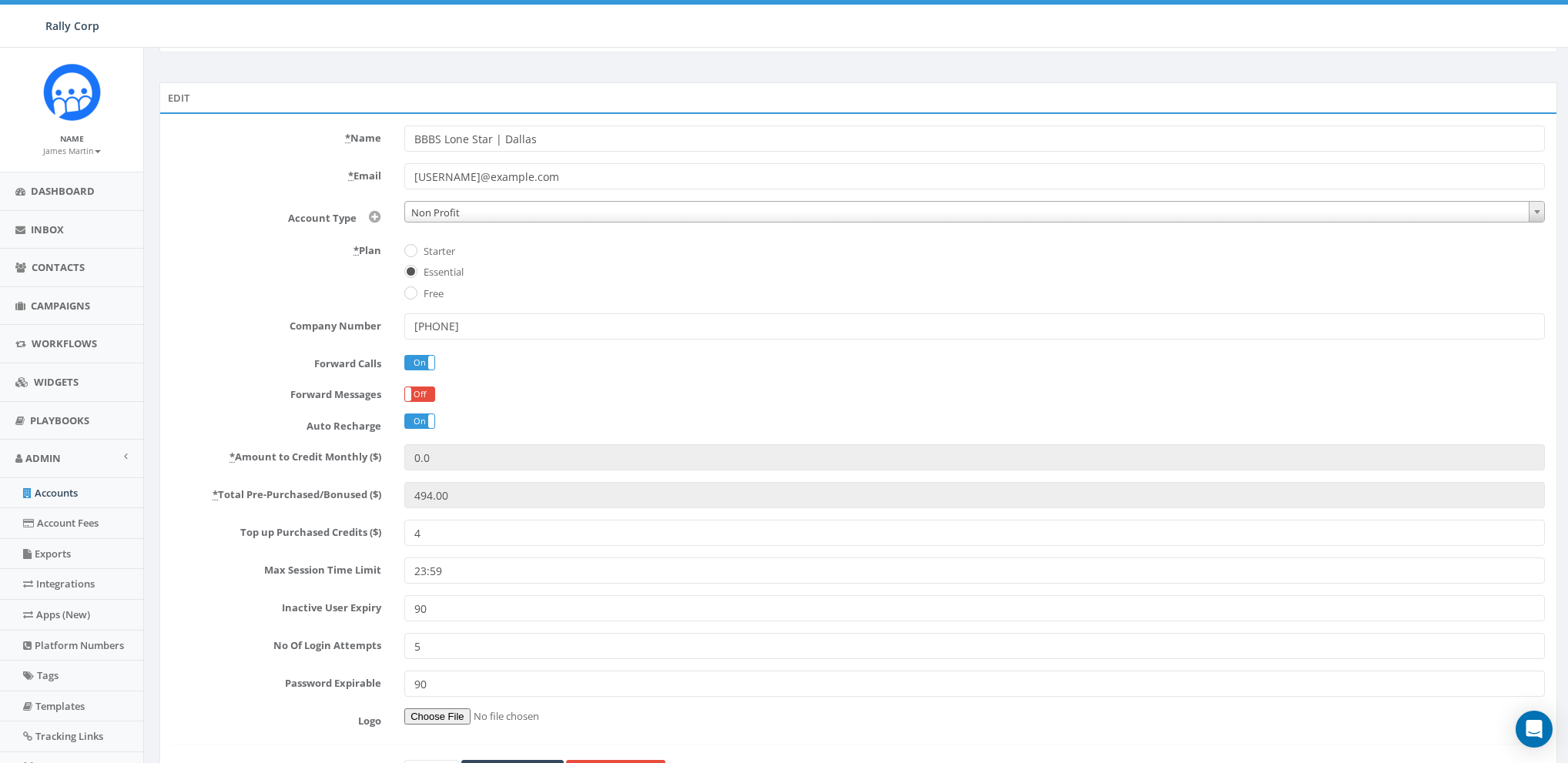 scroll, scrollTop: 159, scrollLeft: 0, axis: vertical 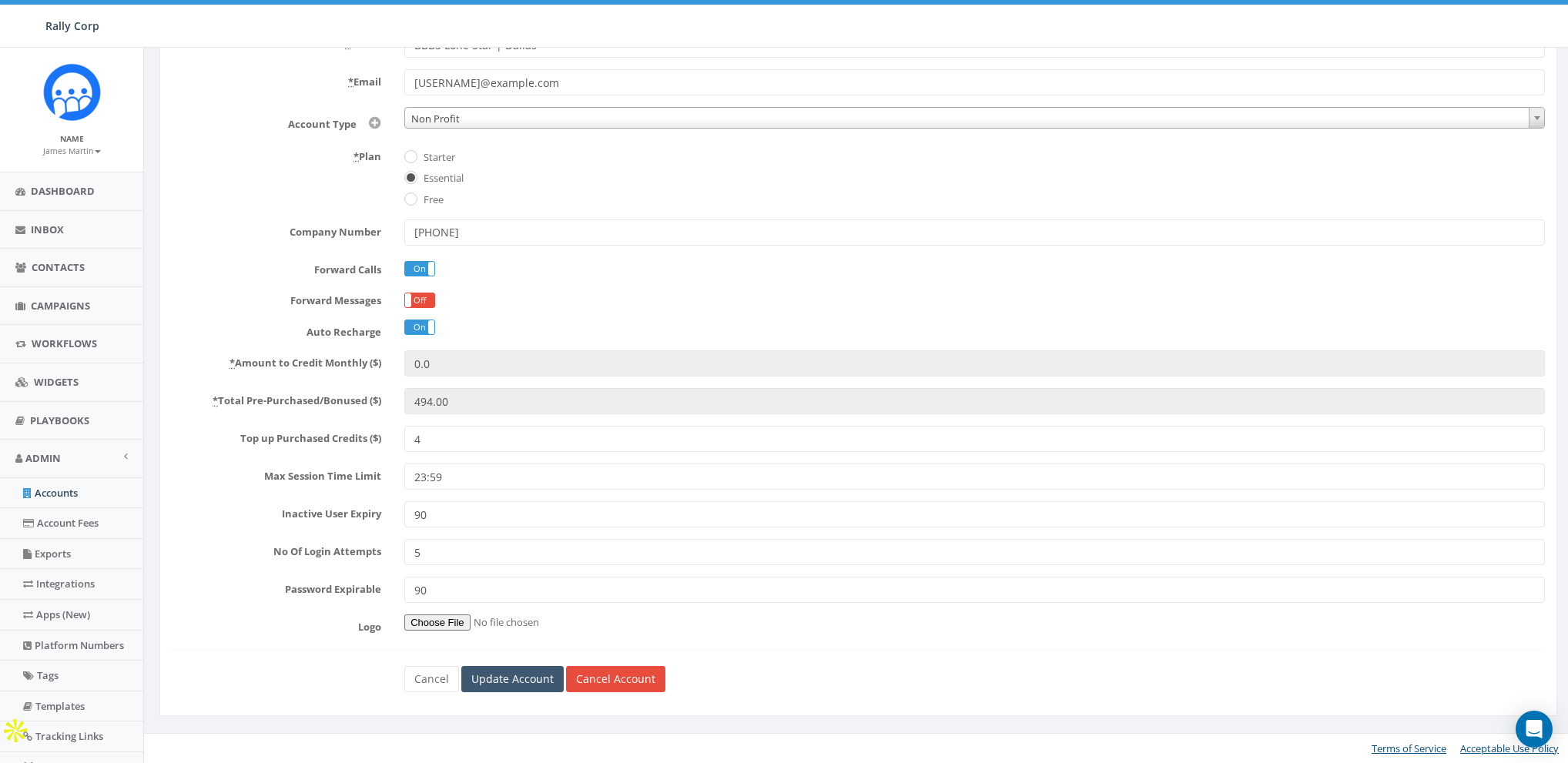 type on "4" 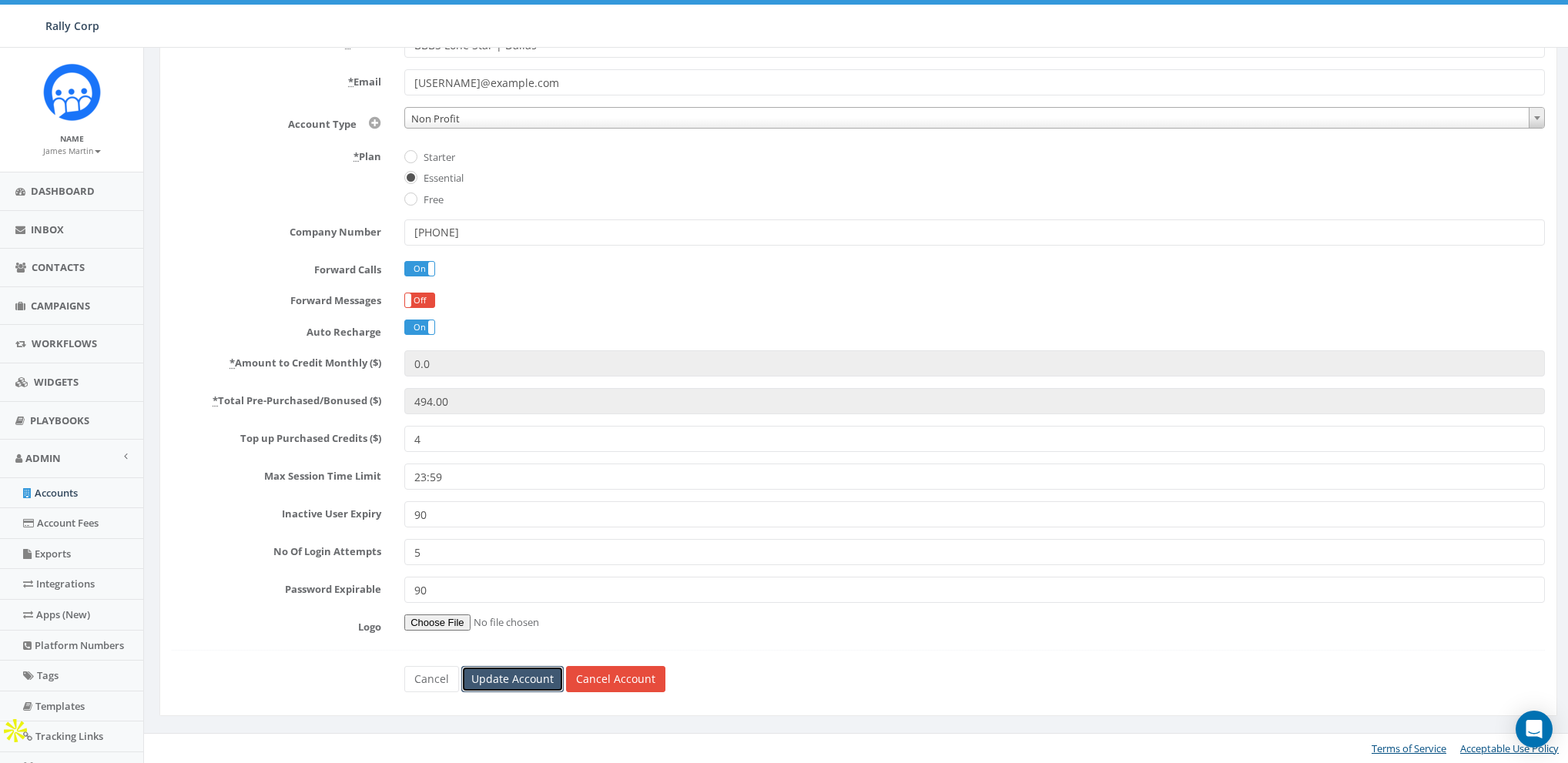 click on "Update Account" at bounding box center [512, 679] 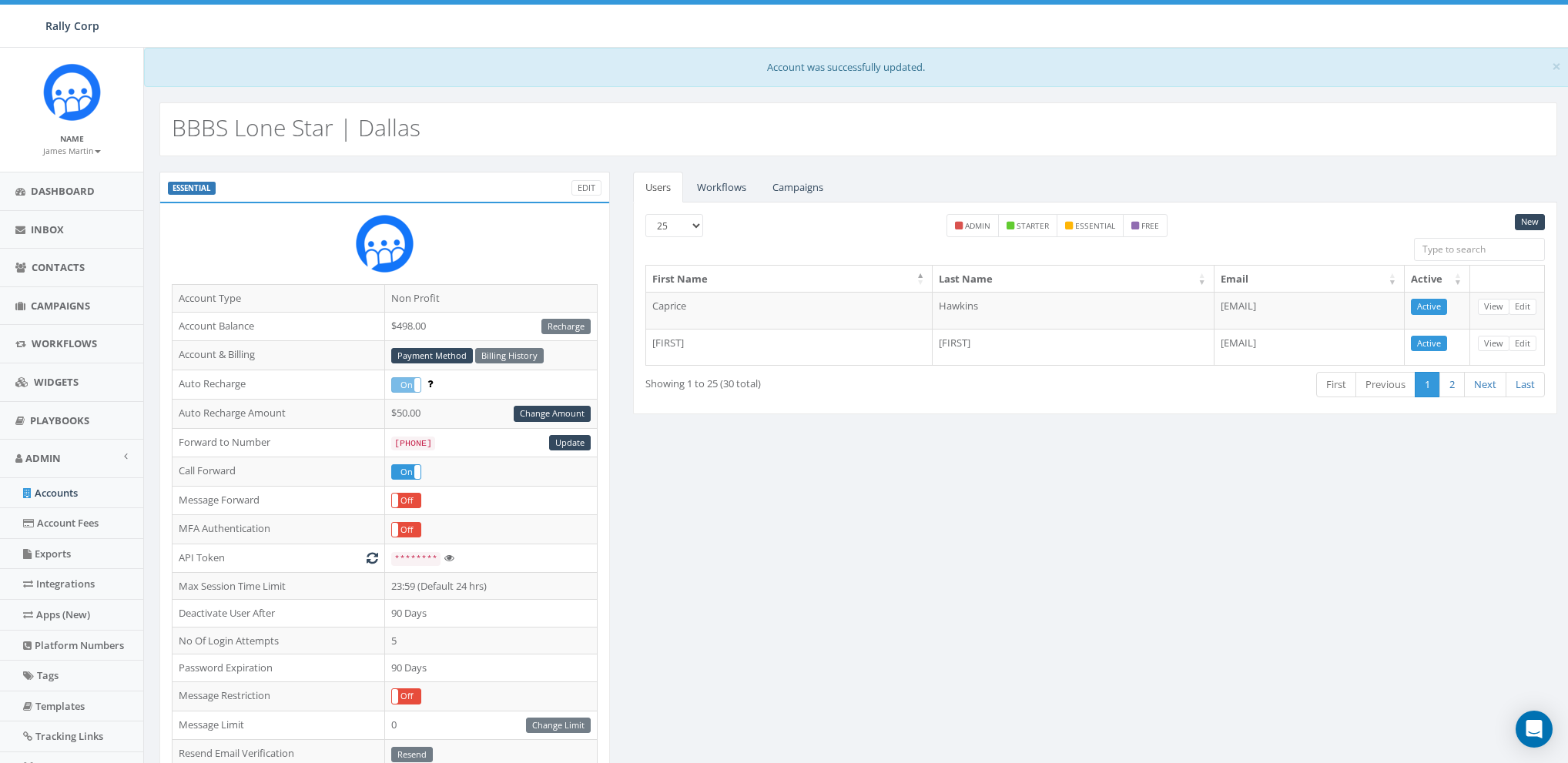 scroll, scrollTop: 0, scrollLeft: 0, axis: both 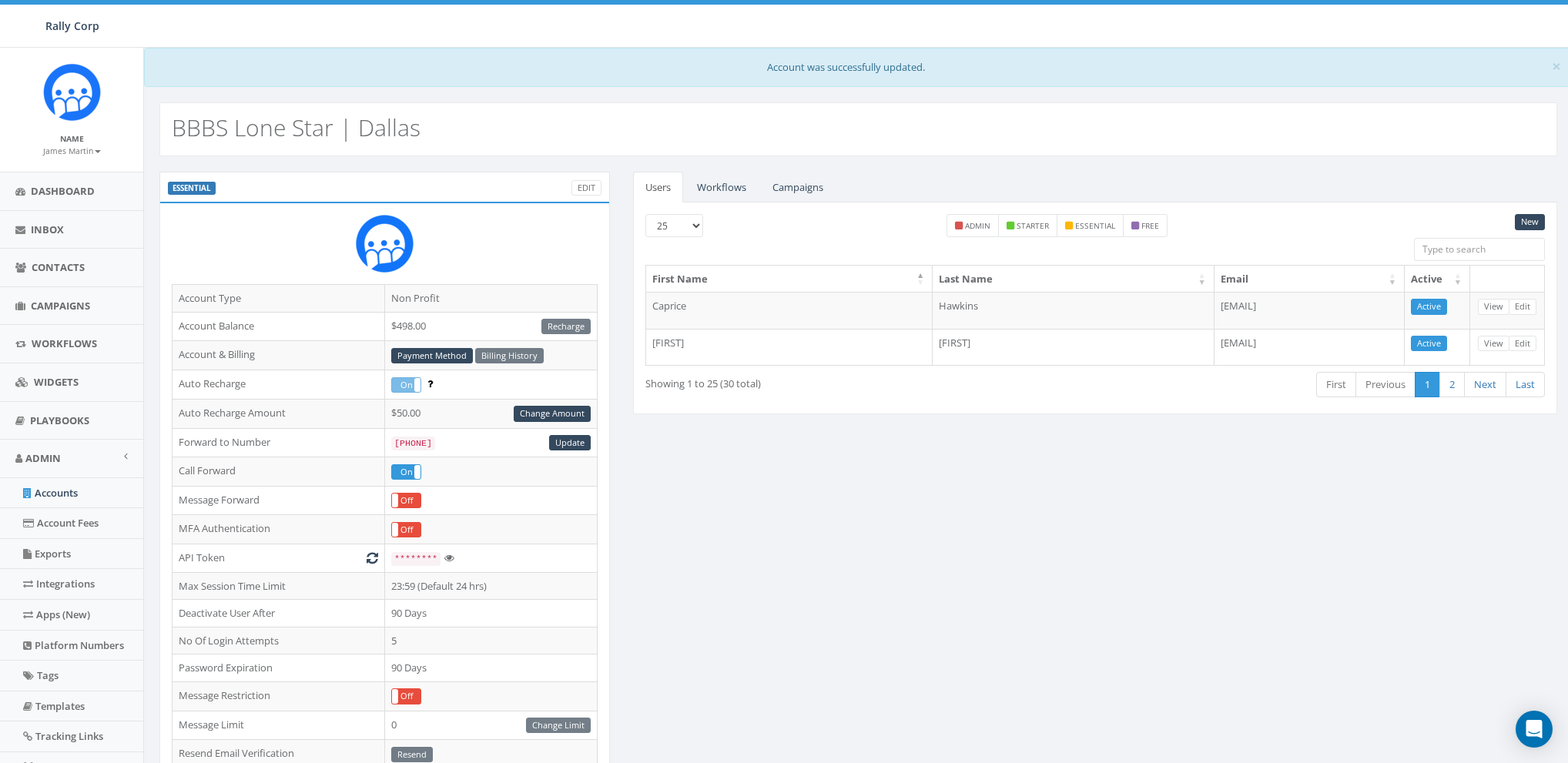 click on "ESSENTIAL Edit Account Type Non Profit Account Balance $498.00 Recharge Account & Billing Payment Method Billing History Auto Recharge On Off Auto Recharge Amount $50.00 Change Amount Forward to Number [PHONE] Update Call Forward On Off Message Forward On Off MFA Authentication On Off API Token ******** Max Session Time Limit 23:59 (Default 24 hrs) Deactivate User After 90 Days No Of Login Attempts 5 Password Expiration 90 Days Message Restriction On Off Message Limit 0 Change Limit Resend Email Verification Resend Stripe Customer View on Stripe Account Details Platform Usage Platform Numbers Monthly Account Credit $0.00 Monthly Account Balance $0.00 Bonus & Pre-Purchased Balance $498.00 Current Month SMS Inbounds 0 Current Month MMS Inbounds 0 Conversion Tracking Snippet Current Month Usage (%) 0.00% Current Month SMS Outbounds 0 Current Month MMS Outbounds 0 Current Month Voice Outbounds 0 Current Month Voice Inbounds 0 New State Platform Numbers campaign count Local - 972 - Caprice 0 0 Loading..." at bounding box center (858, 644) 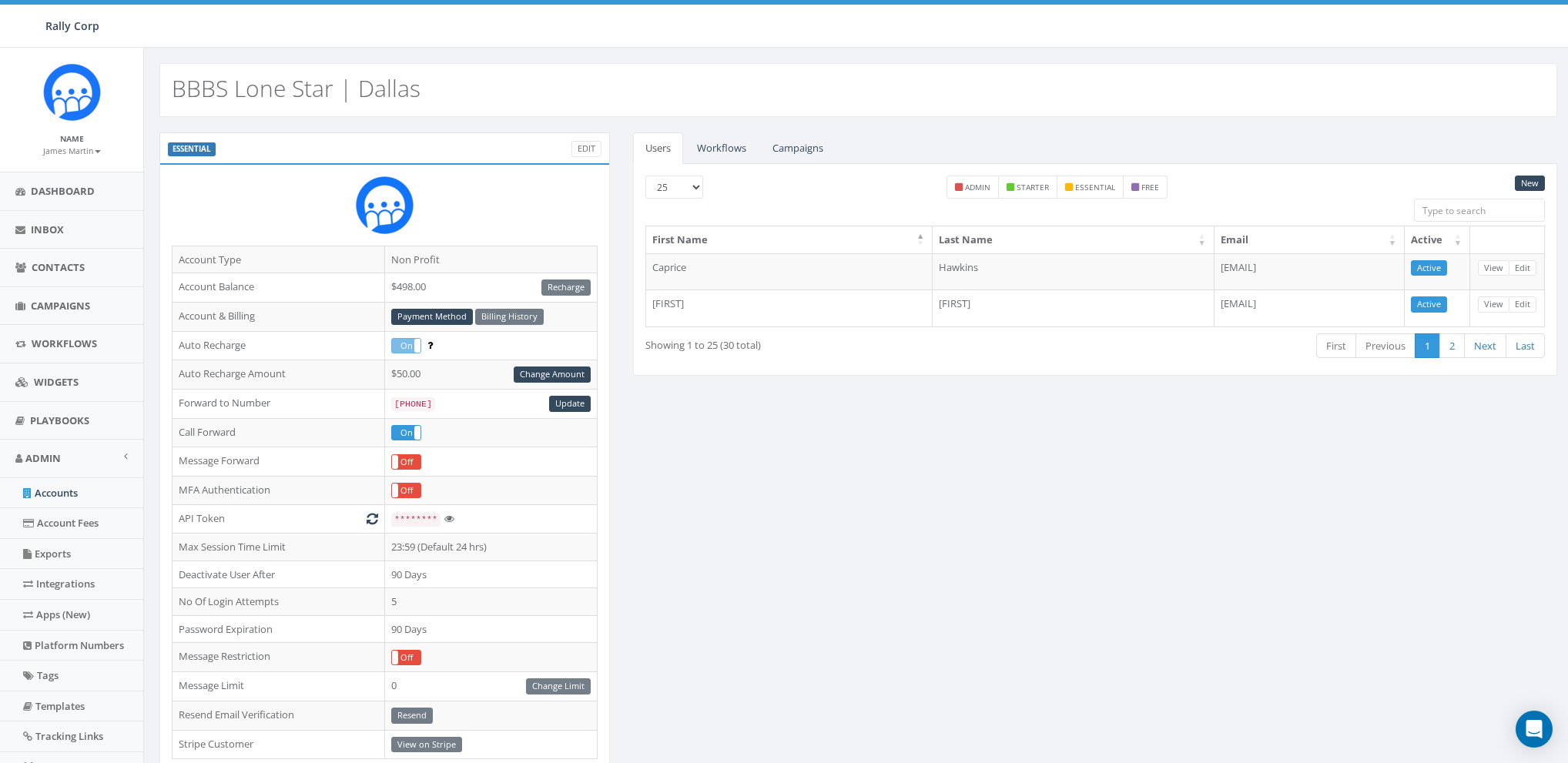 scroll, scrollTop: 0, scrollLeft: 0, axis: both 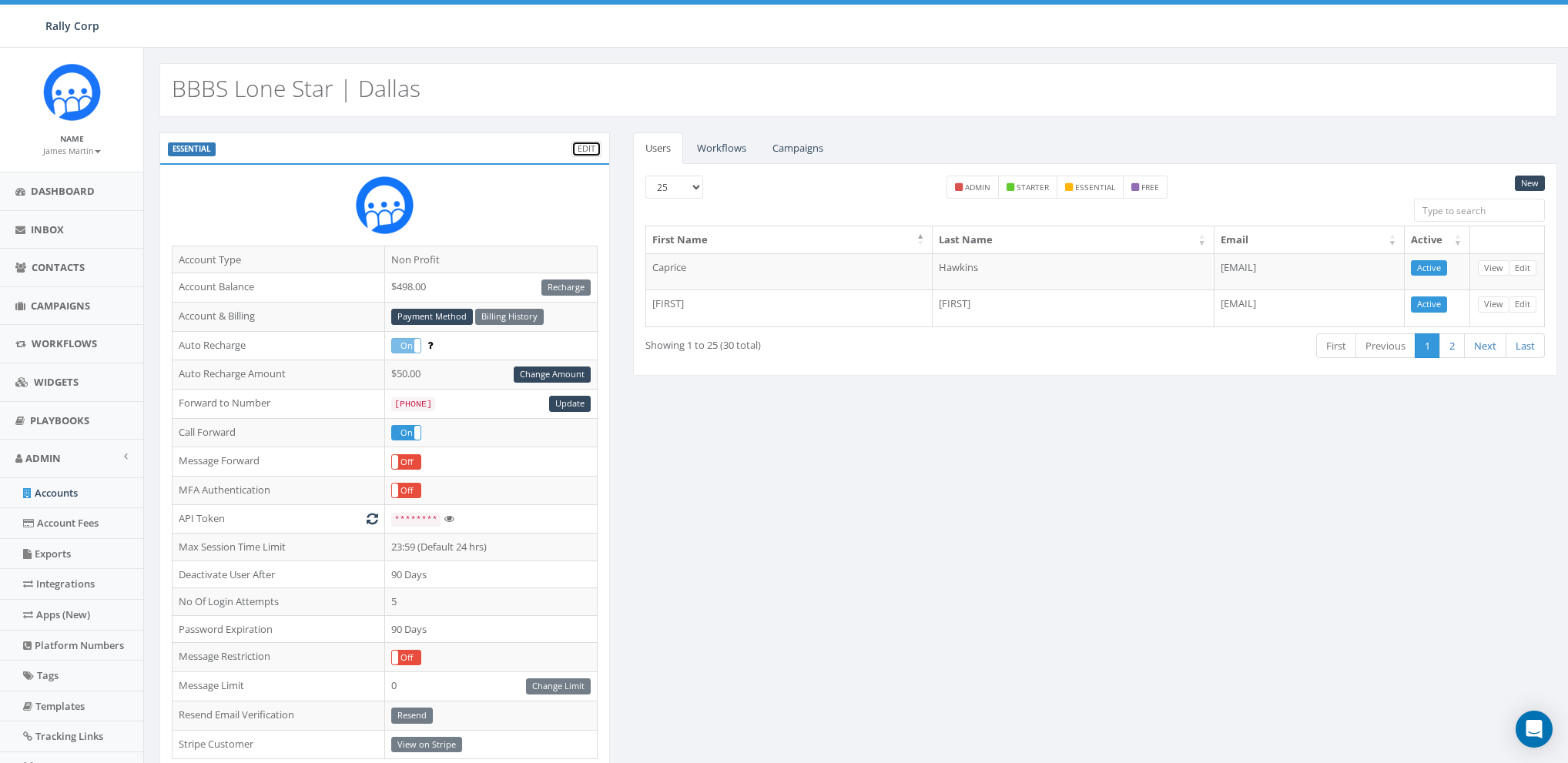 click on "Edit" at bounding box center [586, 149] 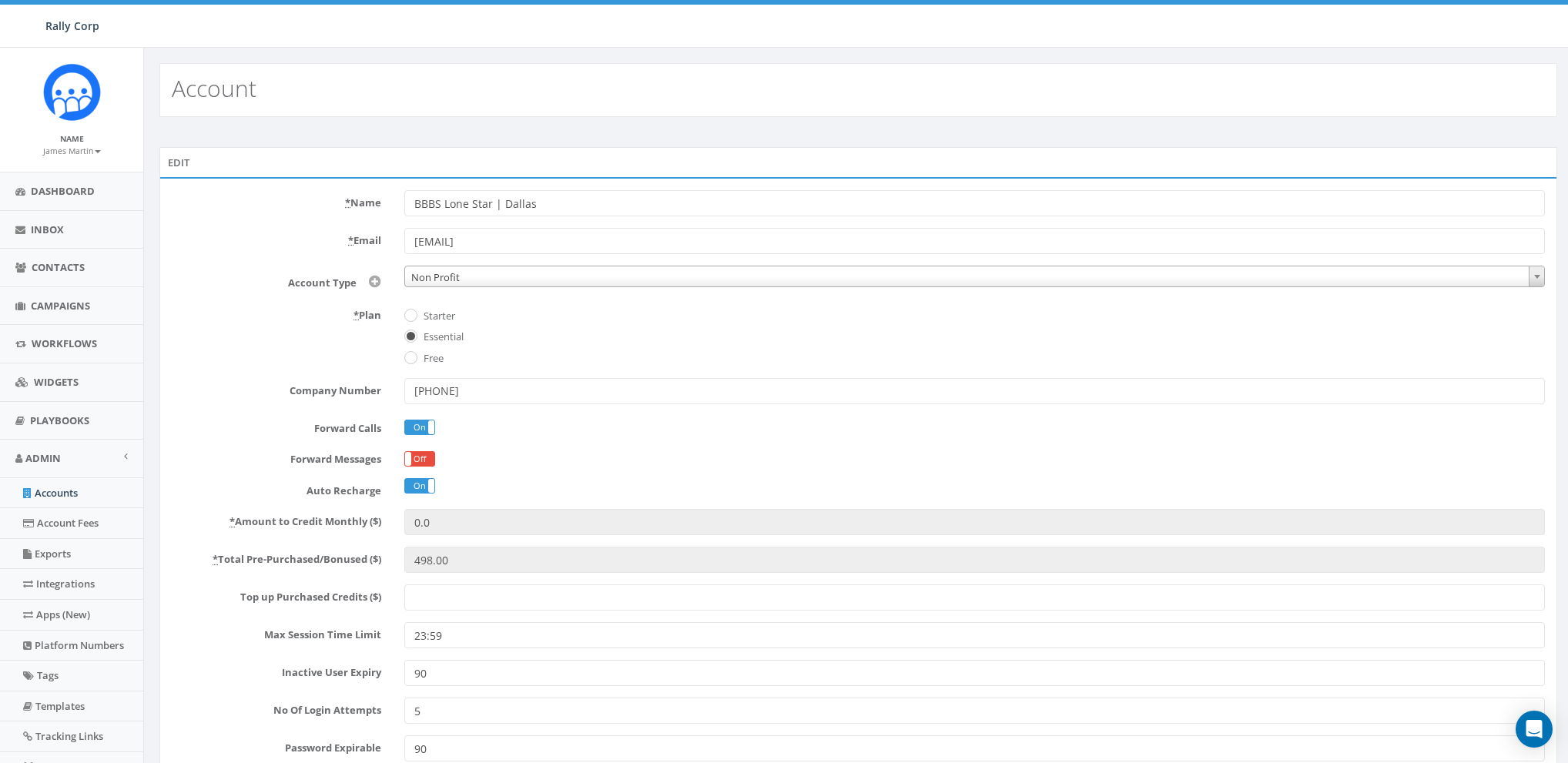 scroll, scrollTop: 0, scrollLeft: 0, axis: both 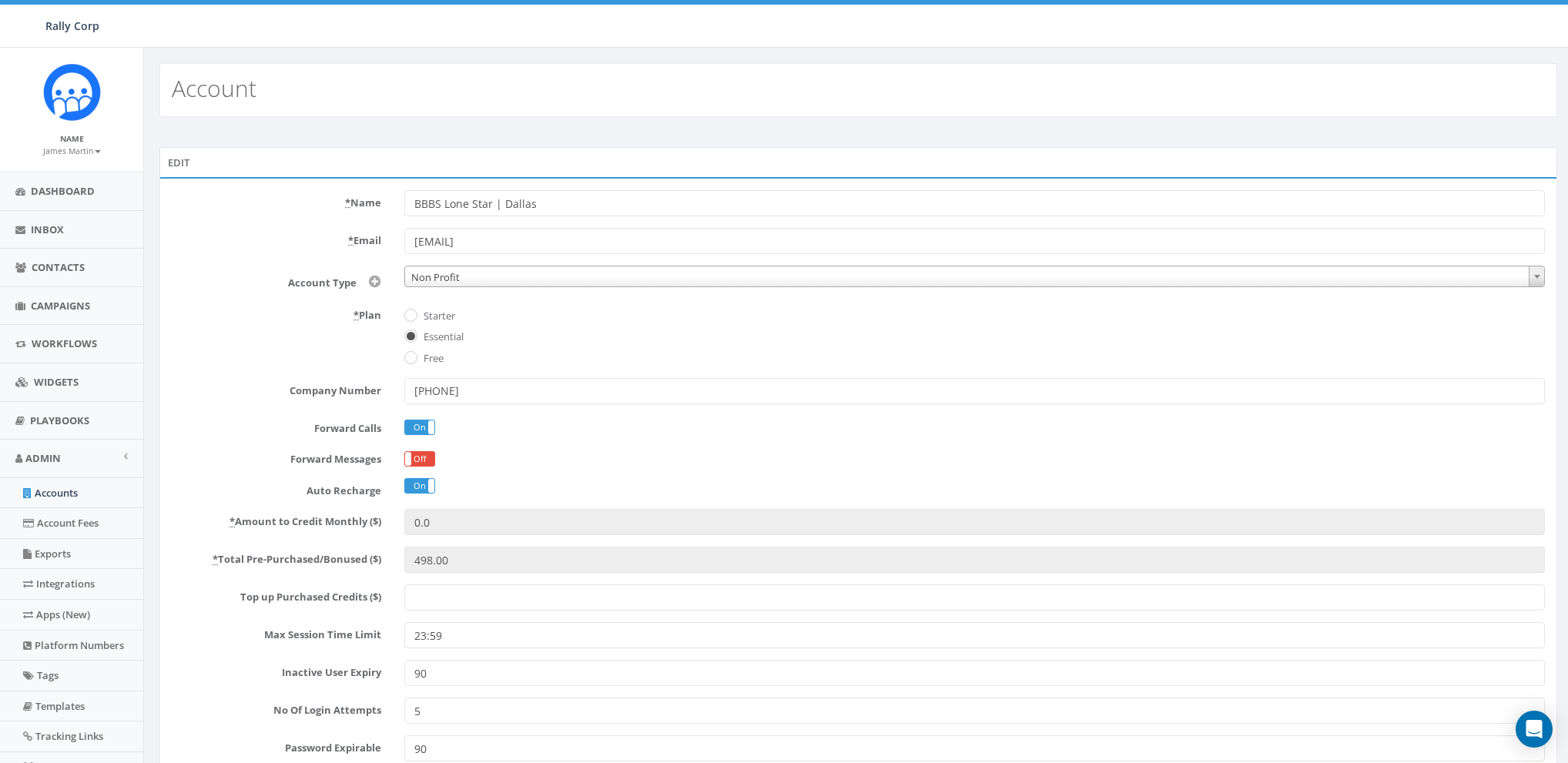 click on "Top up Purchased Credits ($)" at bounding box center (974, 597) 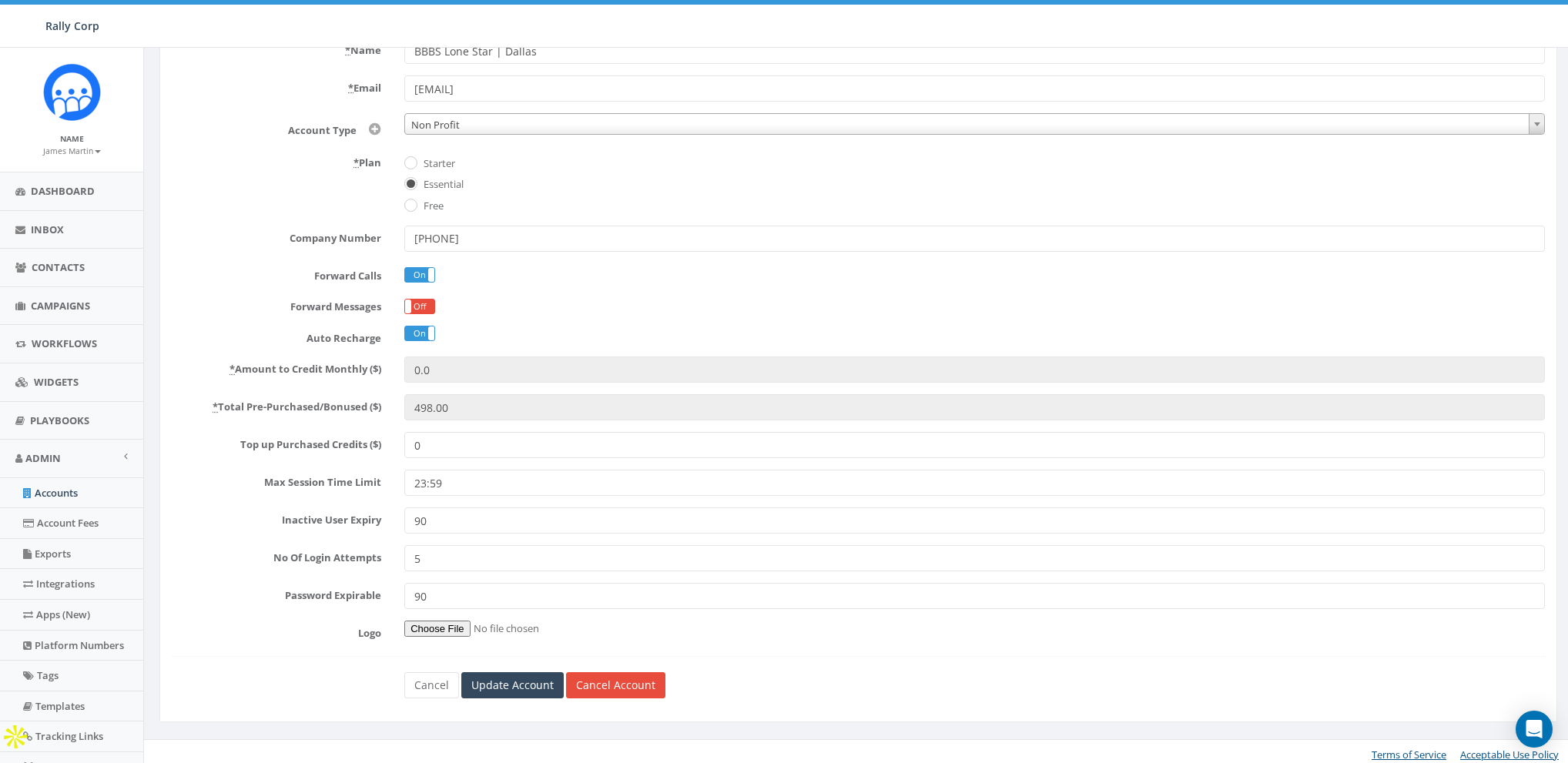 scroll, scrollTop: 159, scrollLeft: 0, axis: vertical 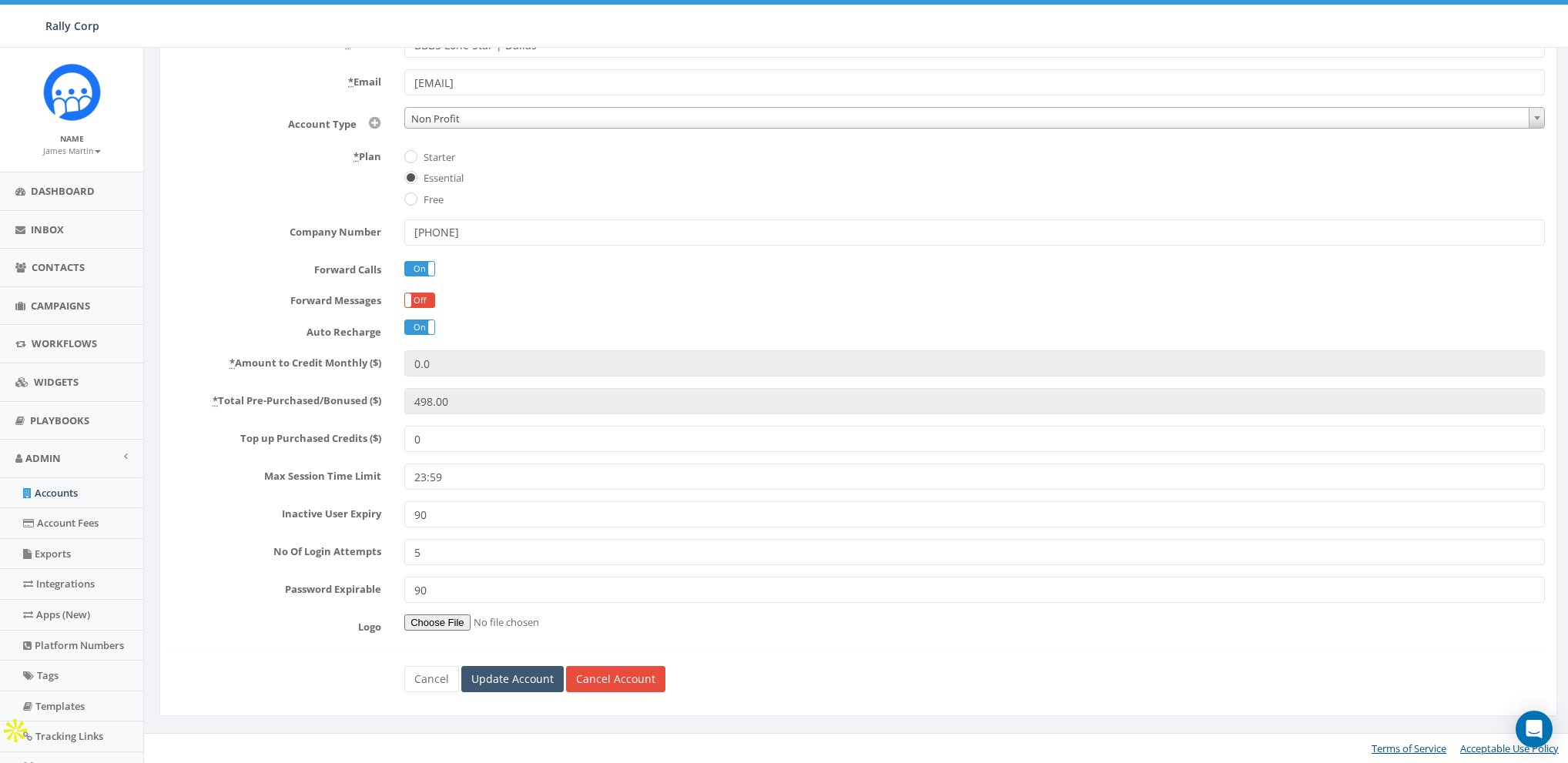 type on "0" 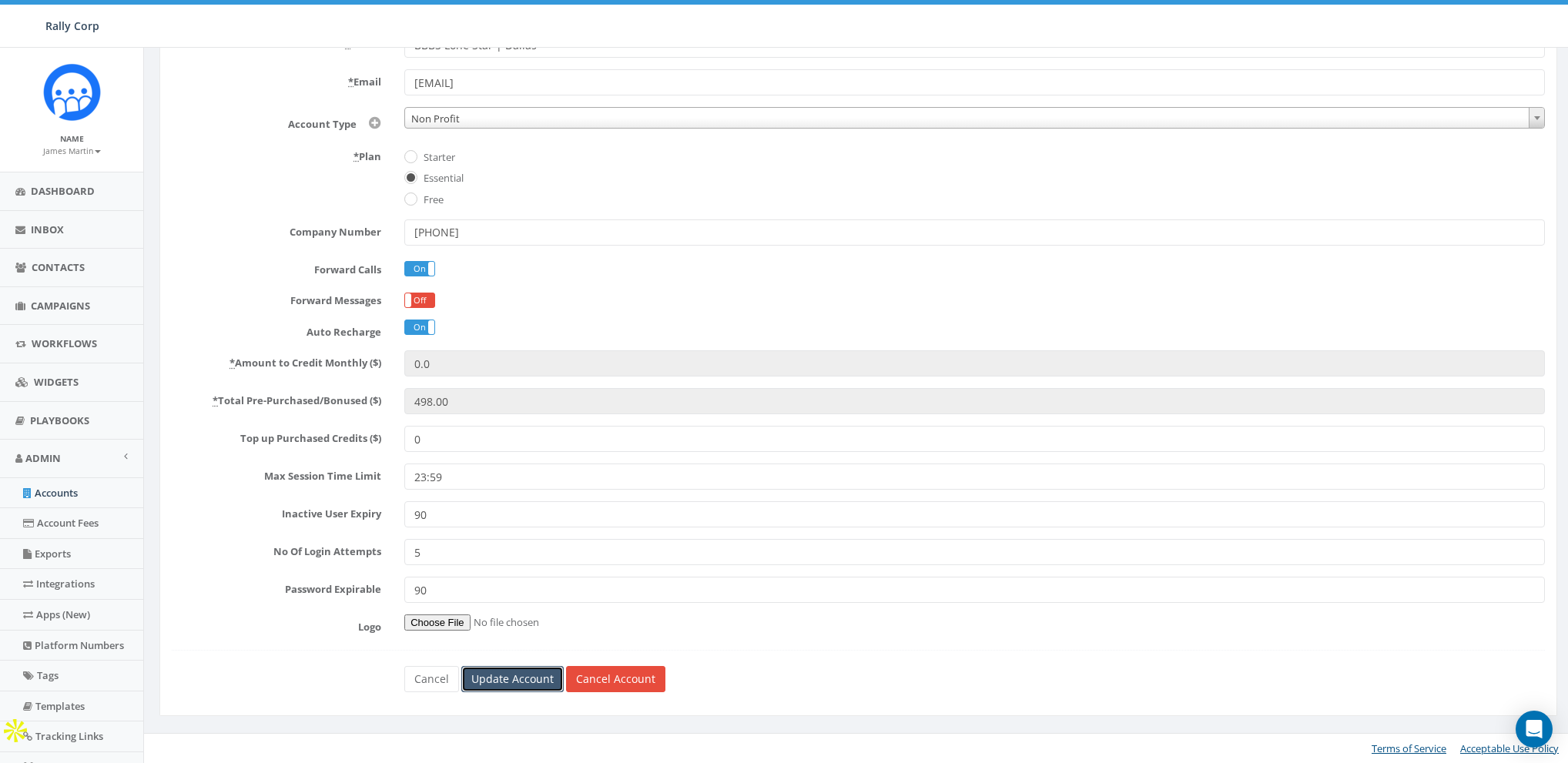 click on "Update Account" at bounding box center (512, 679) 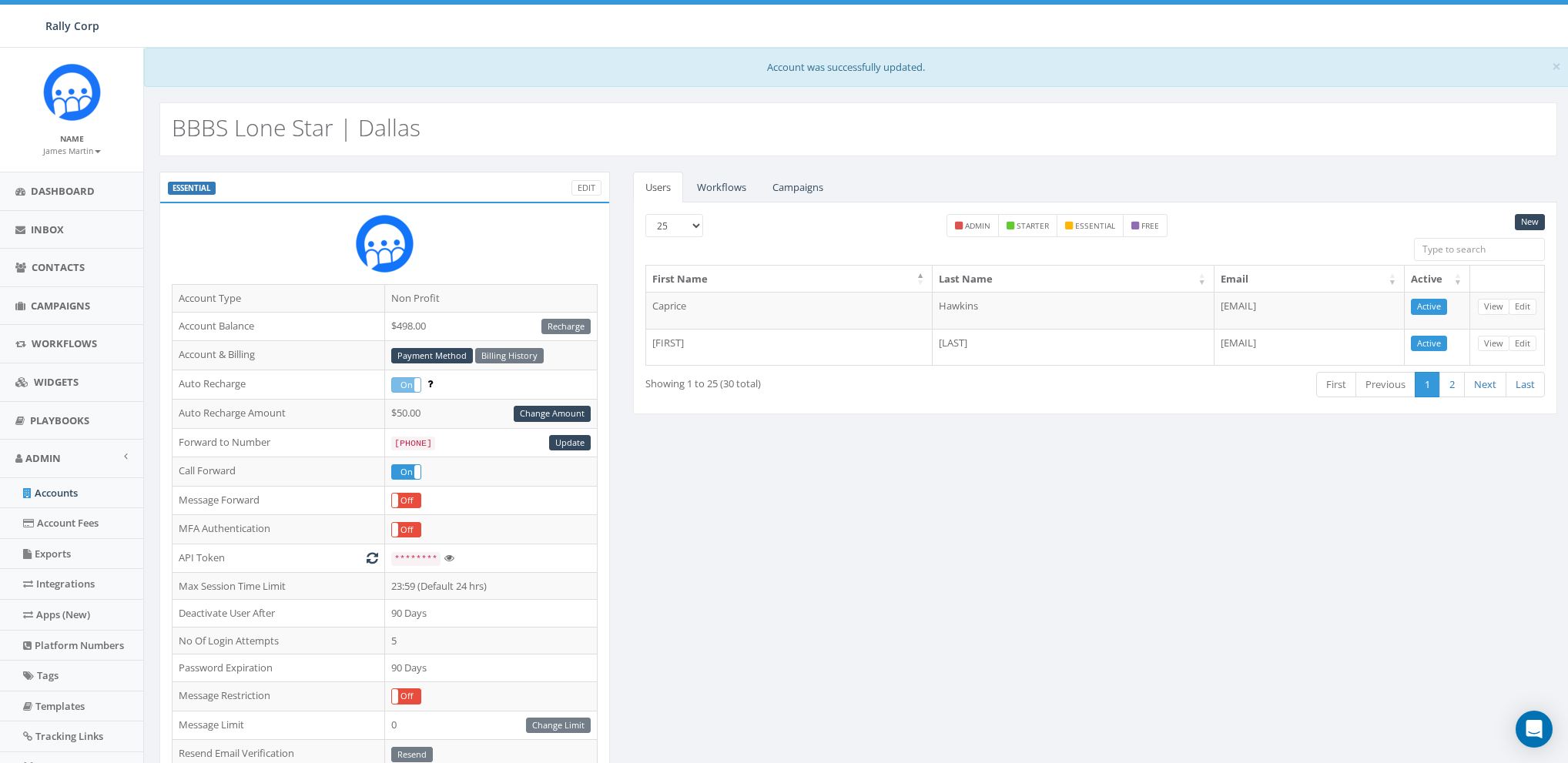 scroll, scrollTop: 0, scrollLeft: 0, axis: both 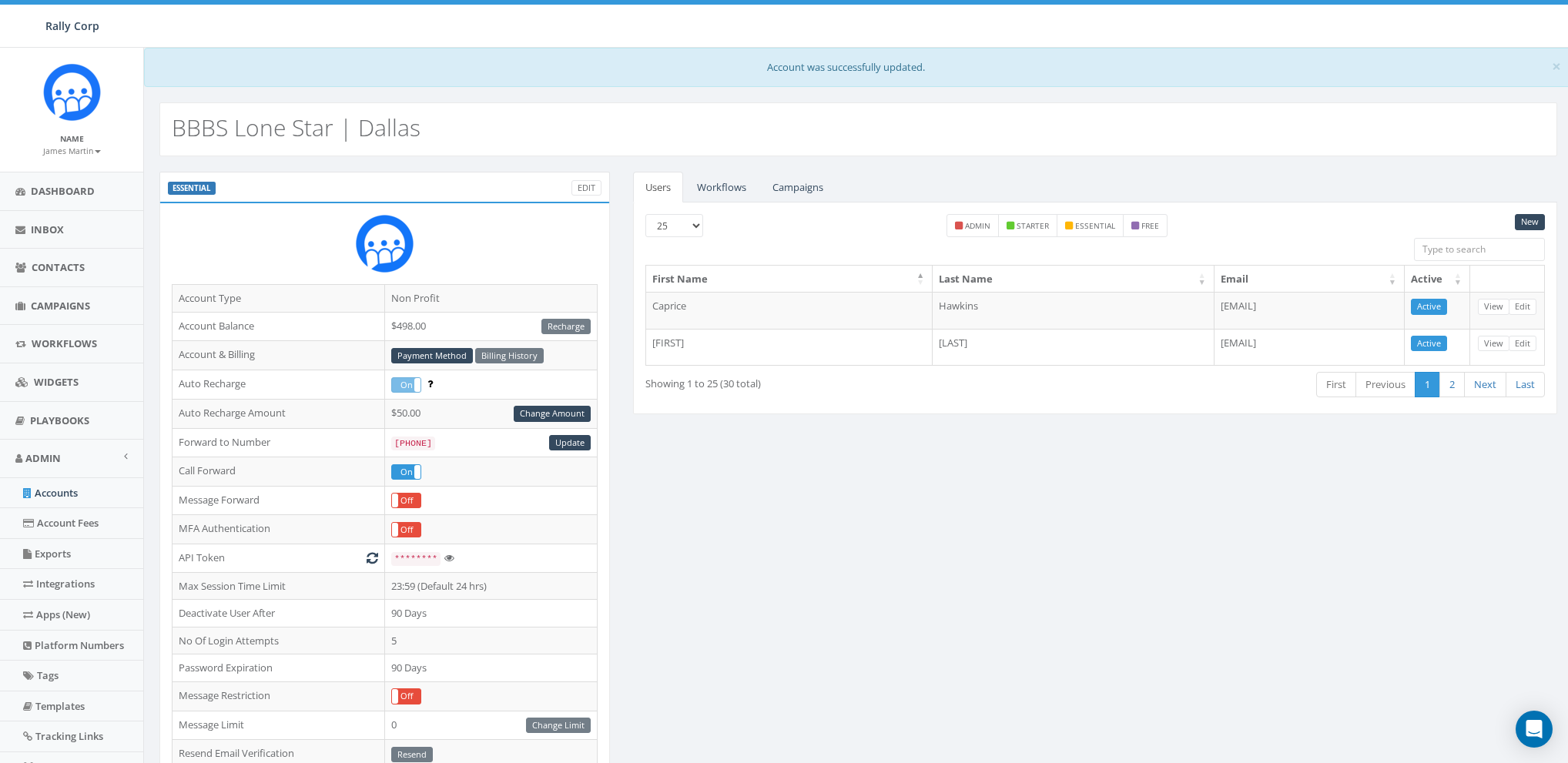 click on "ESSENTIAL Edit Account Type Non Profit Account Balance $498.00 Recharge Account & Billing Payment Method Billing History Auto Recharge On Off Auto Recharge Amount $50.00 Change Amount Forward to Number [PHONE] Update Call Forward On Off Message Forward On Off MFA Authentication On Off API Token ******** Max Session Time Limit 23:59 (Default 24 hrs) Deactivate User After 90 Days No Of Login Attempts 5 Password Expiration 90 Days Message Restriction On Off Message Limit 0 Change Limit Resend Email Verification Resend Stripe Customer View on Stripe Account Details Platform Usage Platform Numbers Monthly Account Credit $0.00 Monthly Account Balance $0.00 Bonus & Pre-Purchased Balance $498.00 Current Month SMS Inbounds 0 Current Month MMS Inbounds 0 Conversion Tracking Snippet Current Month Usage (%) 0.00% Current Month SMS Outbounds 0 Current Month MMS Outbounds 0 Current Month Voice Outbounds 0 Current Month Voice Inbounds 0 New State Platform Numbers campaign count Local - 972 - Caprice 0 0 Loading..." at bounding box center [858, 644] 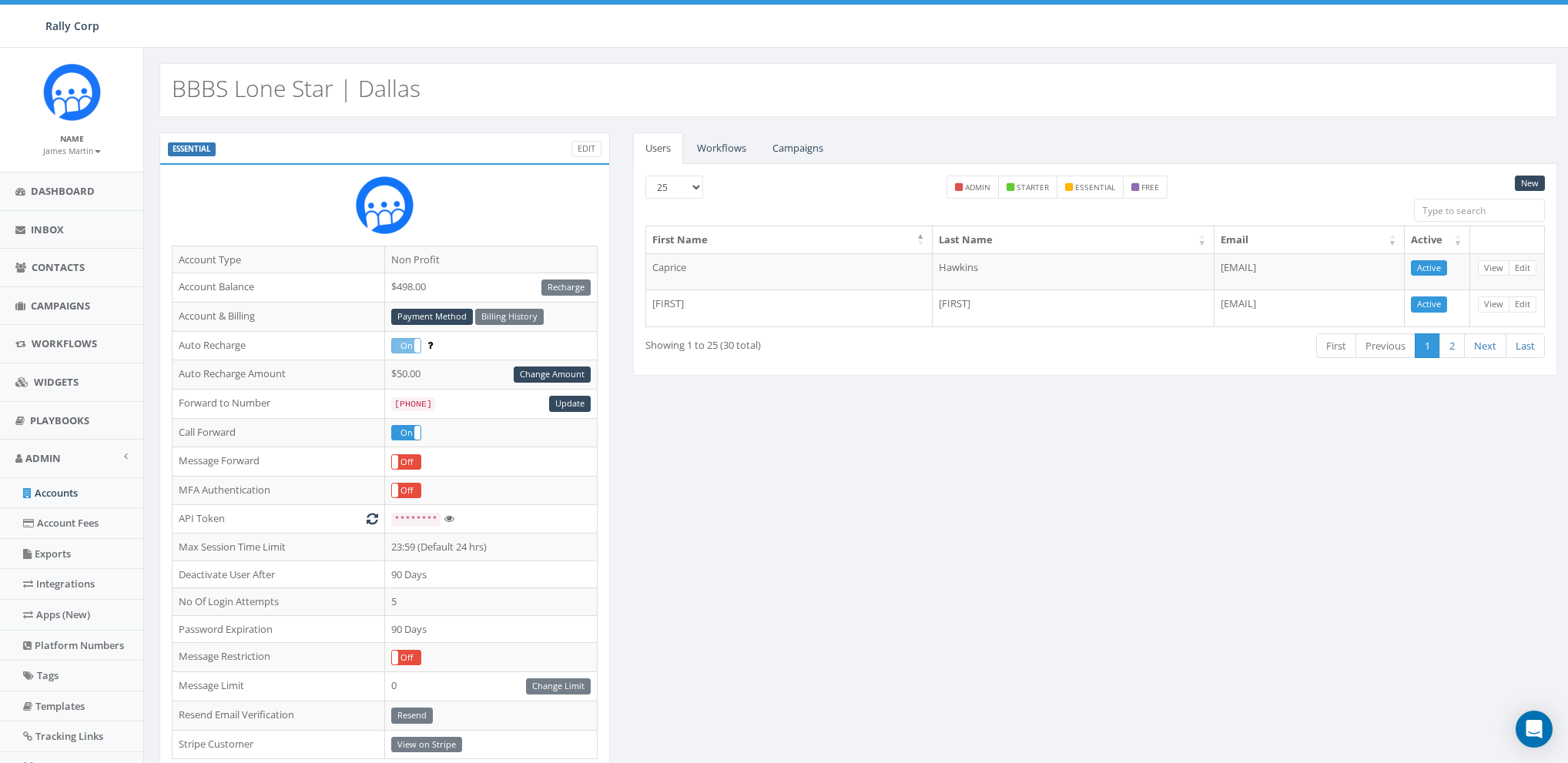scroll, scrollTop: 0, scrollLeft: 0, axis: both 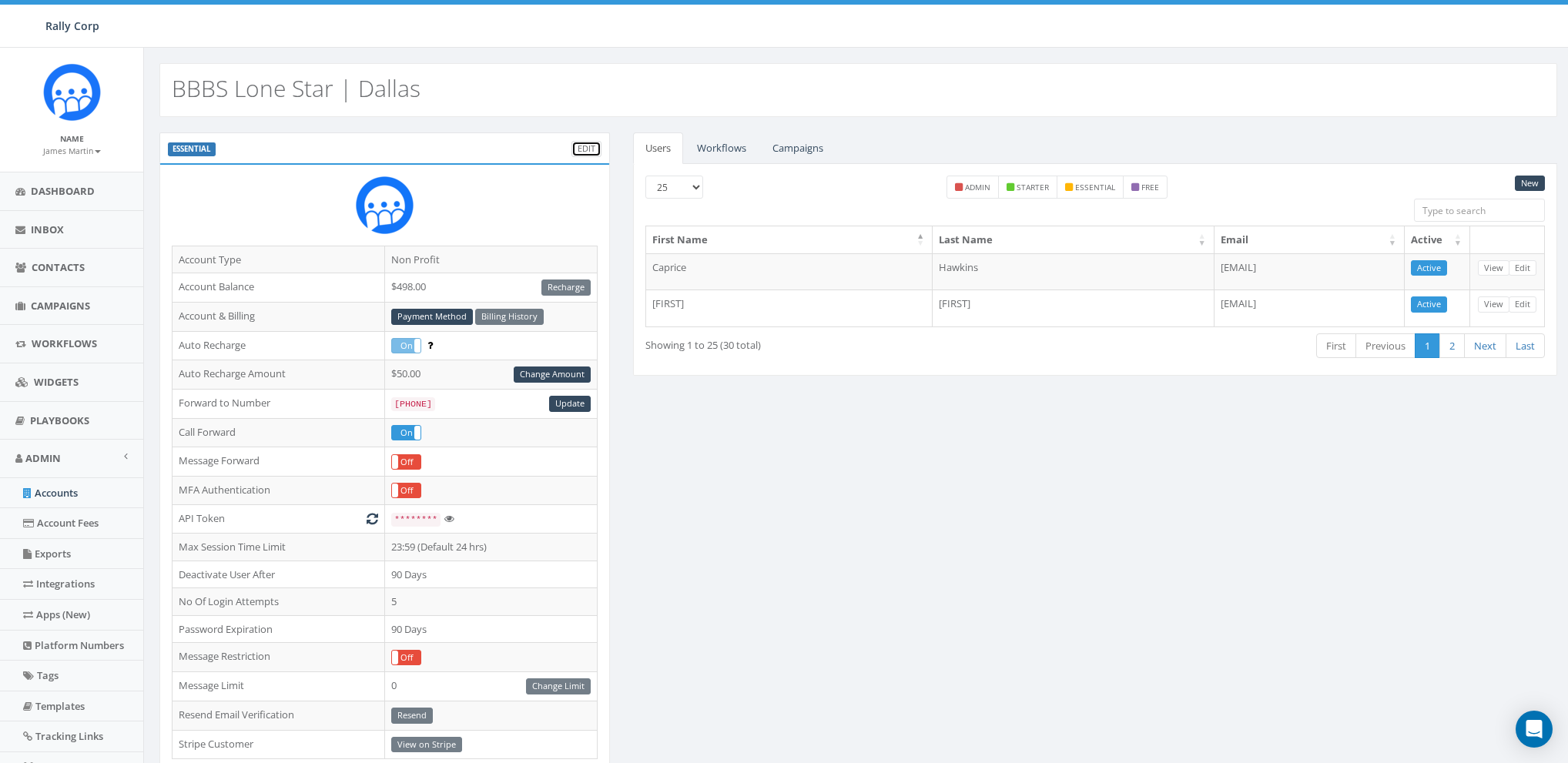 click on "Edit" at bounding box center [586, 149] 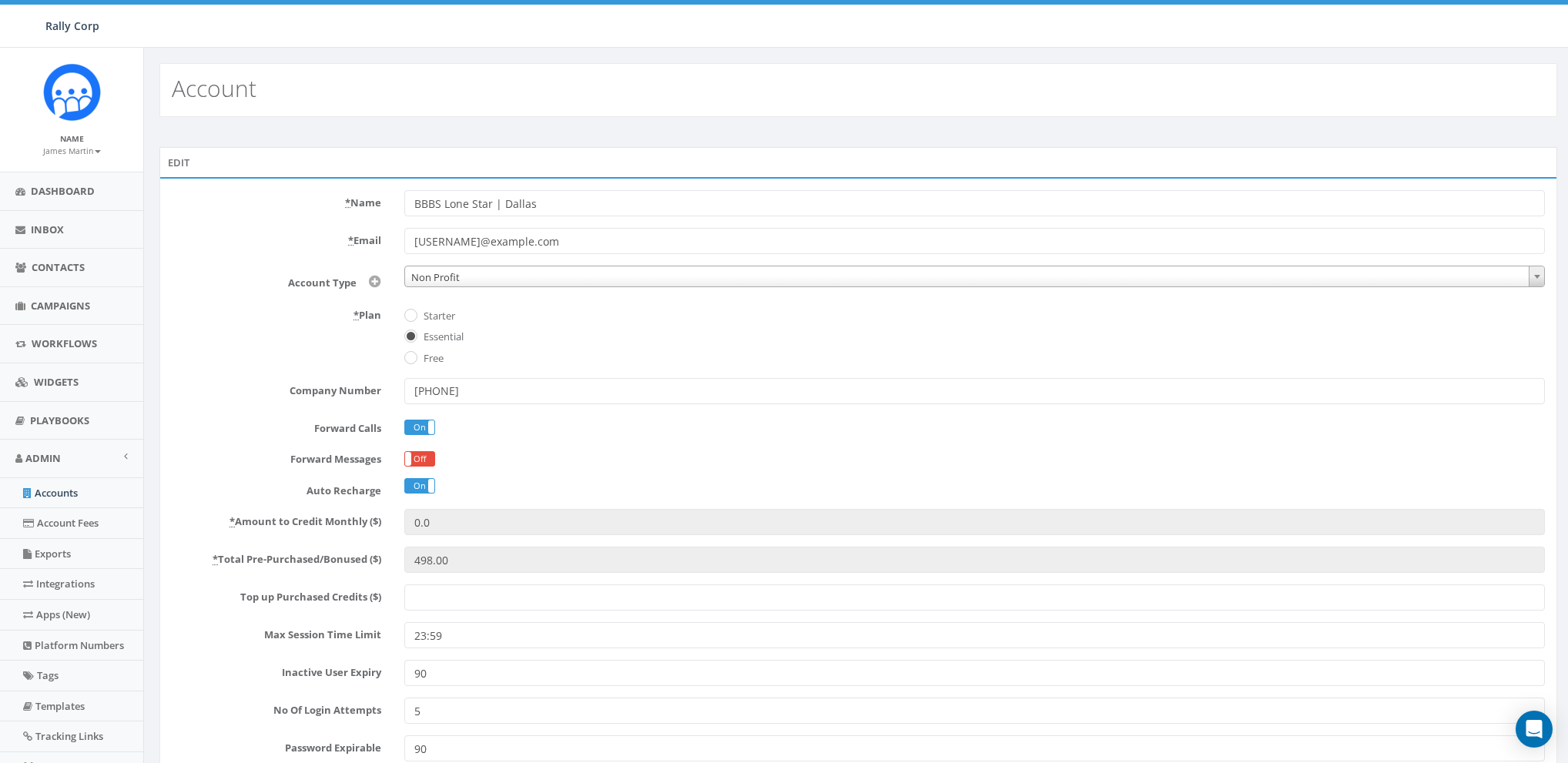 scroll, scrollTop: 0, scrollLeft: 0, axis: both 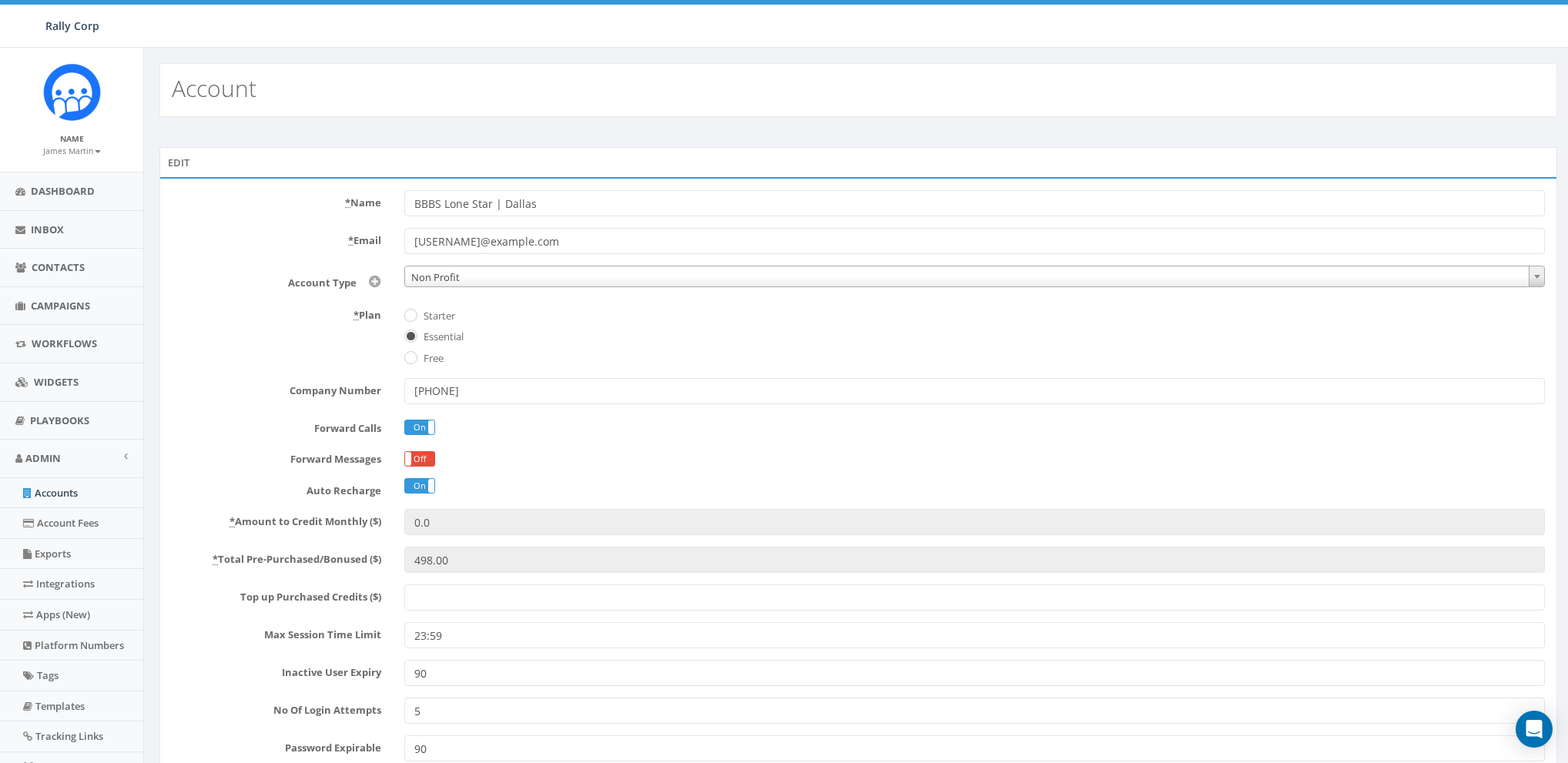 click on "Top up Purchased Credits ($)" at bounding box center [974, 597] 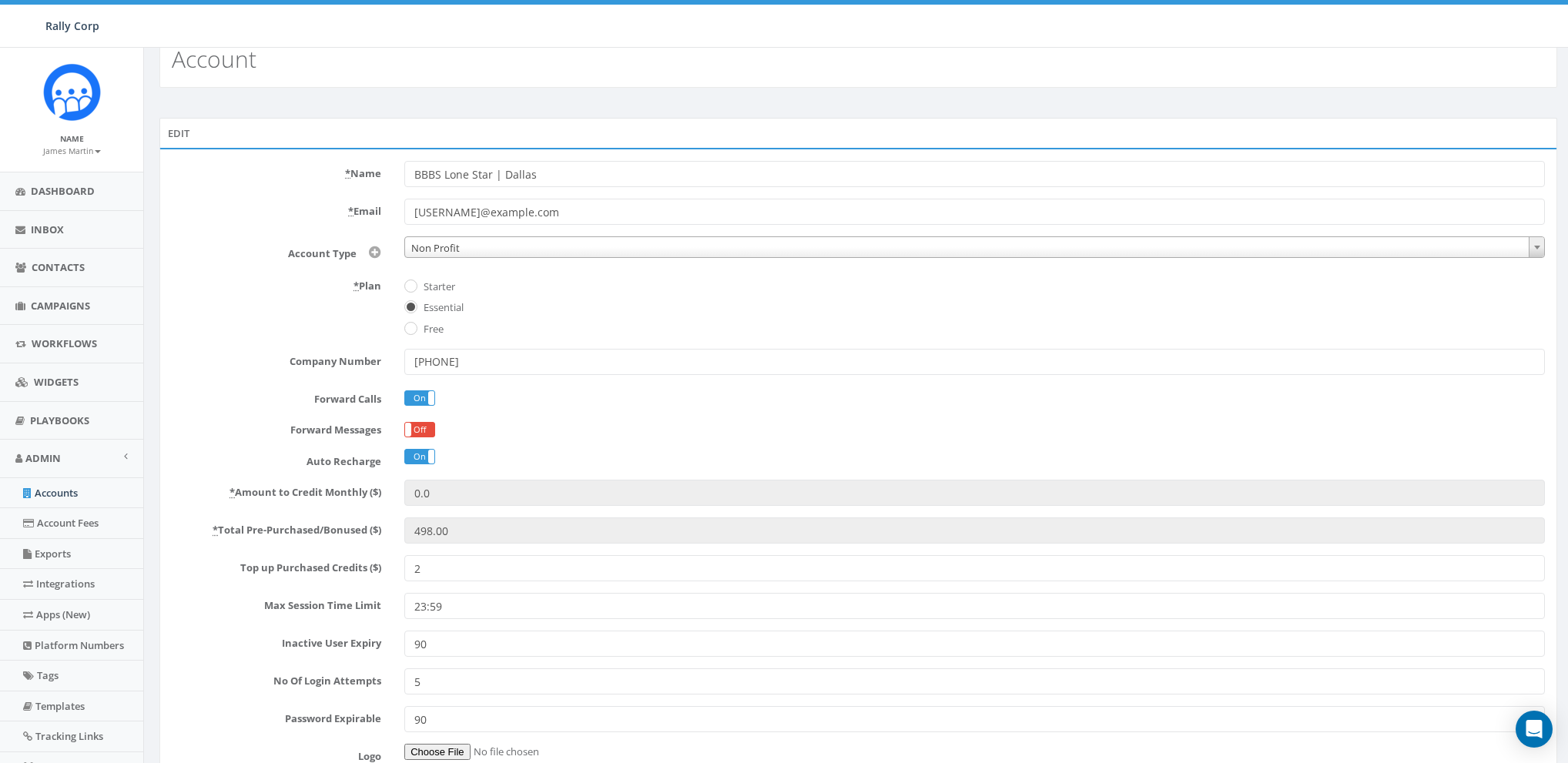 scroll, scrollTop: 159, scrollLeft: 0, axis: vertical 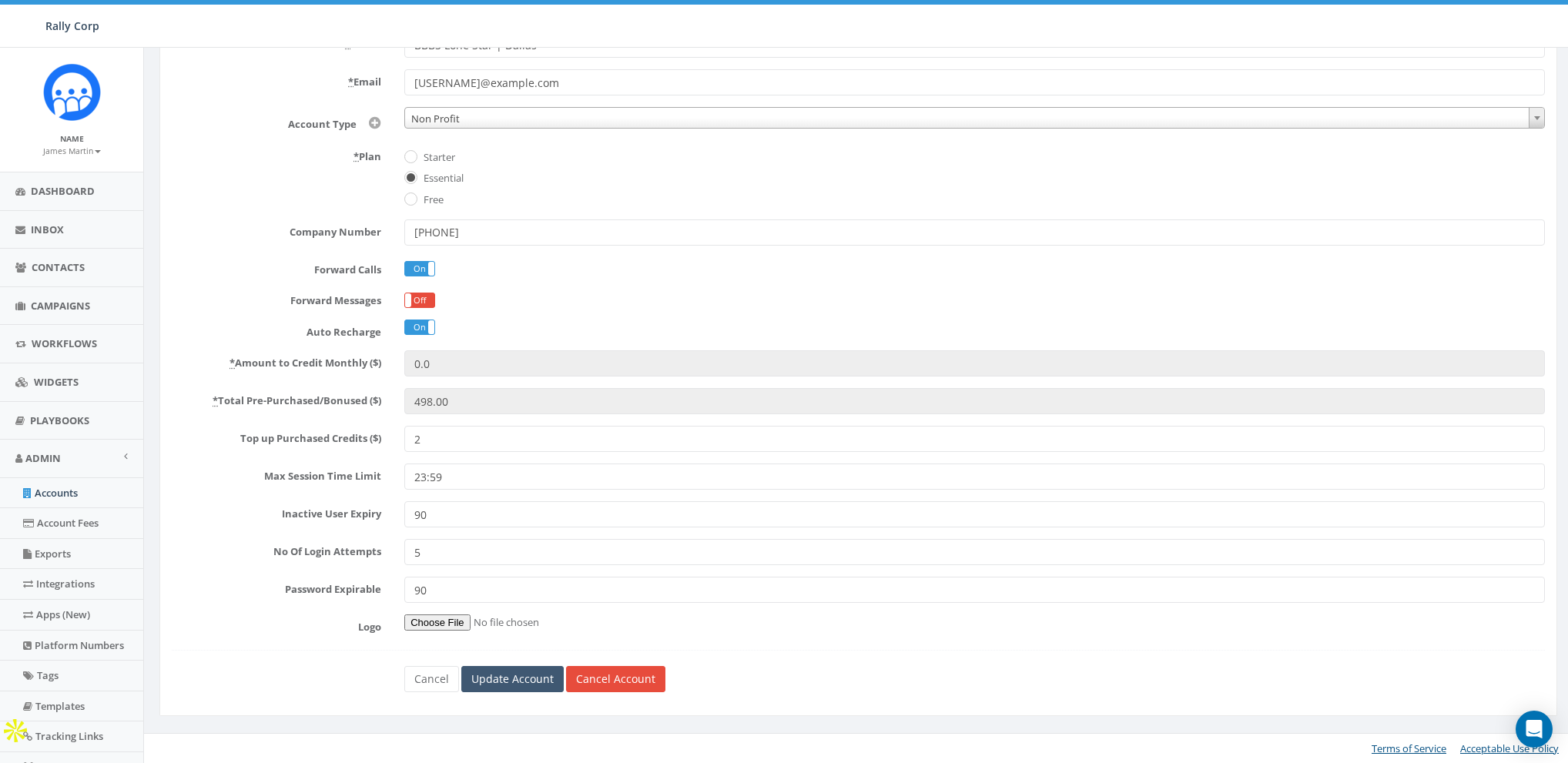 type on "2" 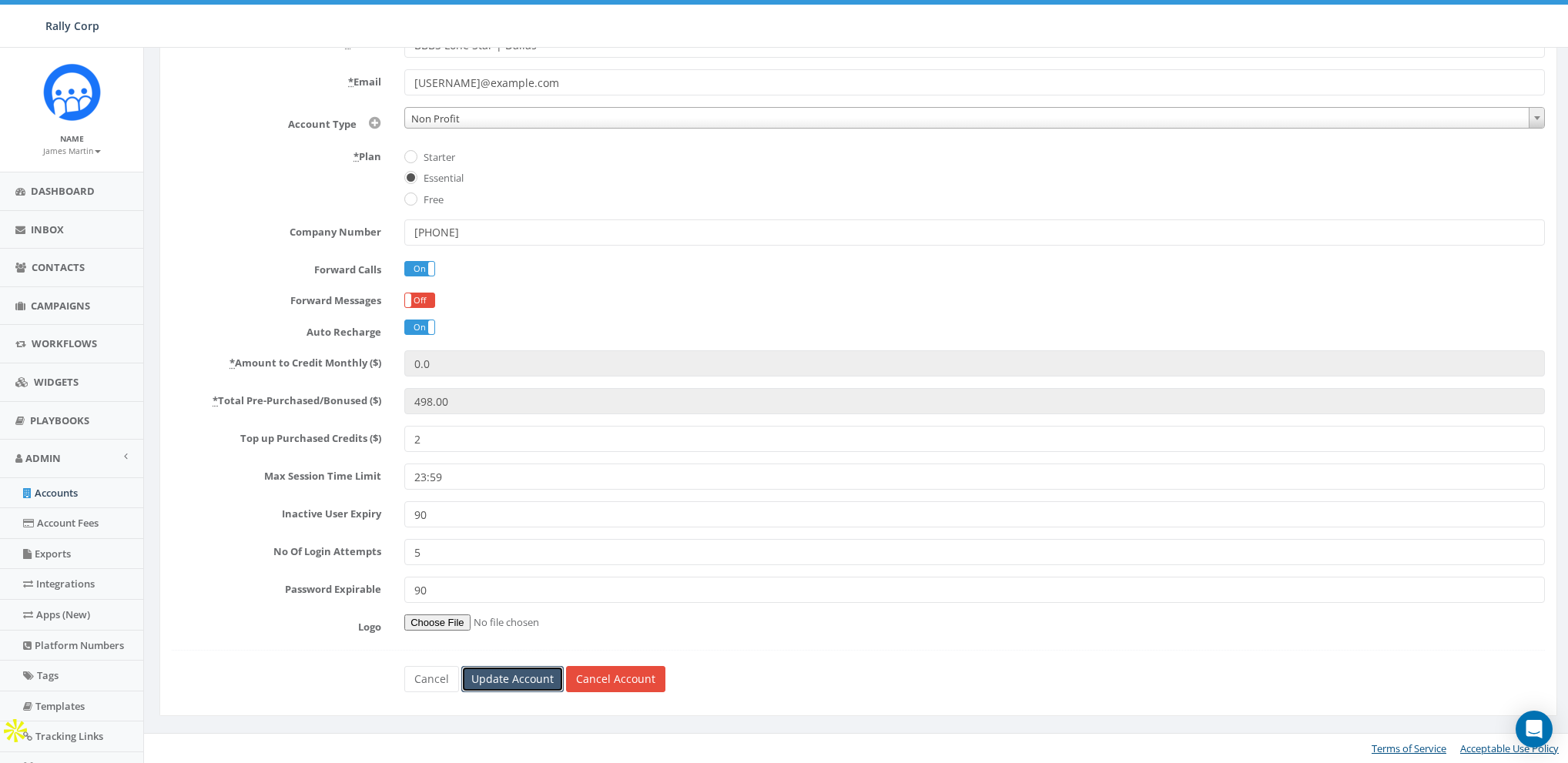 click on "Update Account" at bounding box center (512, 679) 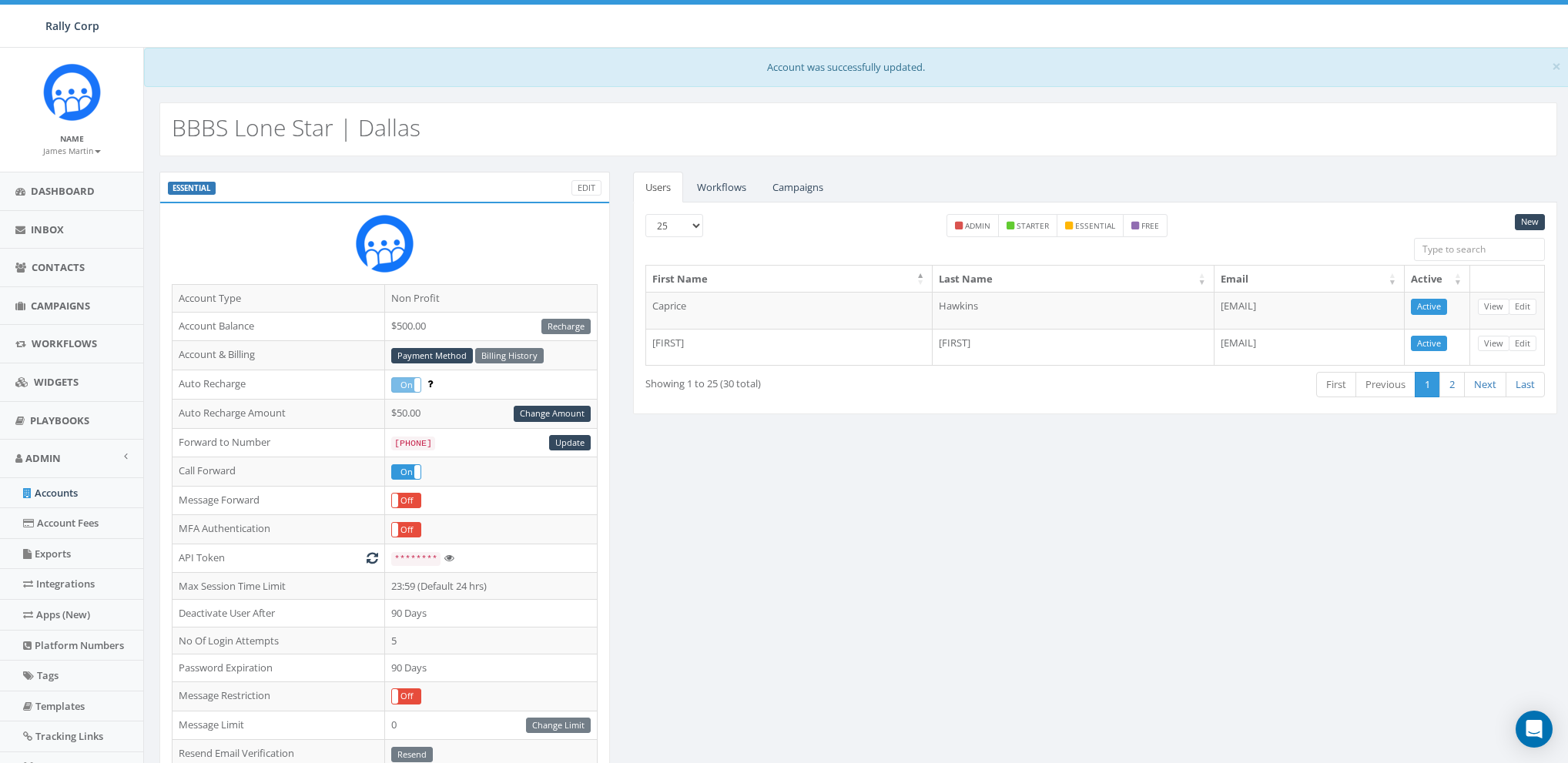 scroll, scrollTop: 0, scrollLeft: 0, axis: both 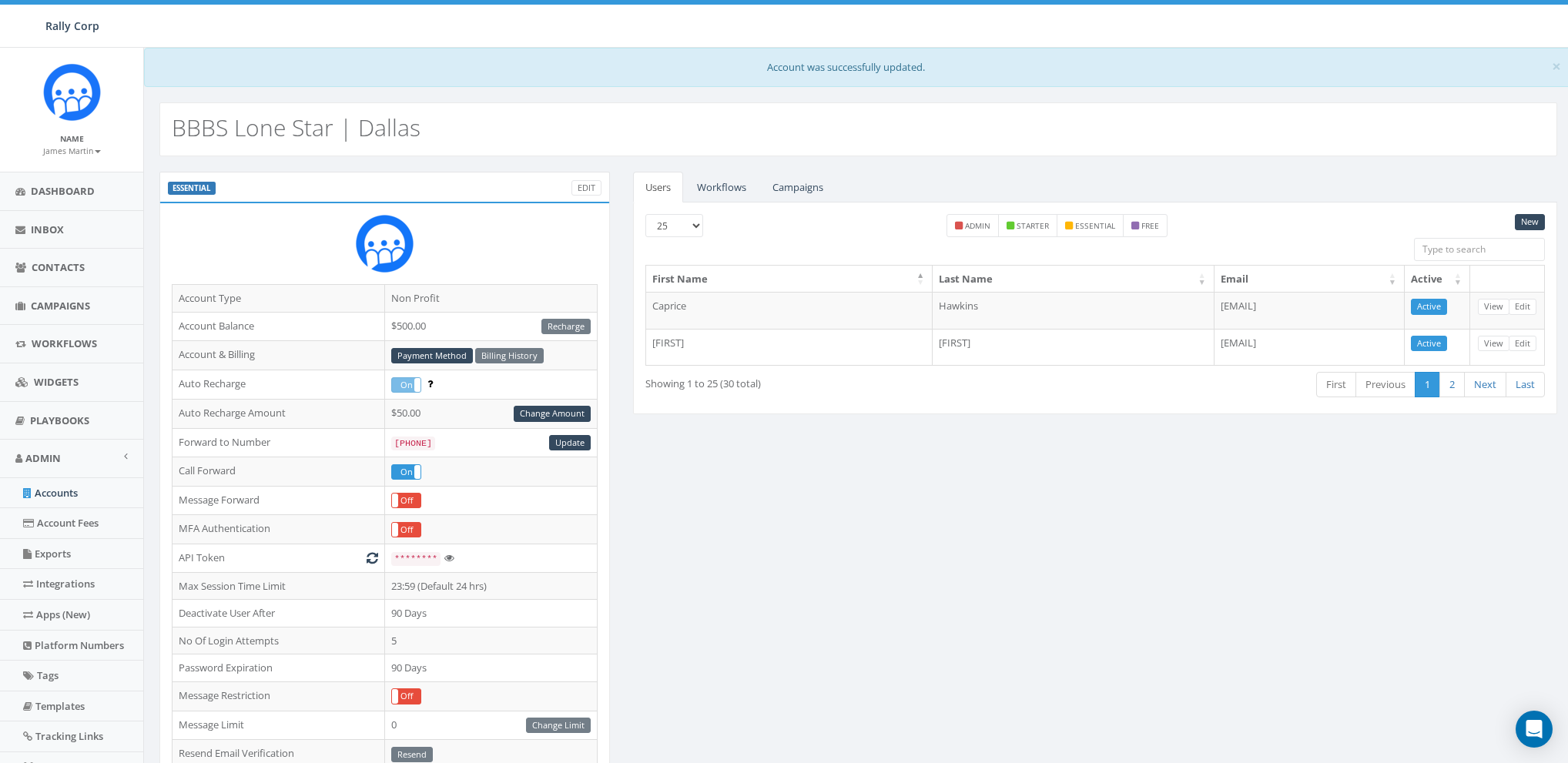 click on "ESSENTIAL Edit Account Type Non Profit Account Balance $500.00 Recharge Account & Billing Payment Method Billing History Auto Recharge On Off Auto Recharge Amount $50.00 Change Amount Forward to Number [PHONE] Update Call Forward On Off Message Forward On Off MFA Authentication On Off API Token ******** Max Session Time Limit 23:59 (Default 24 hrs) Deactivate User After 90 Days No Of Login Attempts 5 Password Expiration 90 Days Message Restriction On Off Message Limit 0 Change Limit Resend Email Verification Resend Stripe Customer View on Stripe Account Details Platform Usage Platform Numbers Monthly Account Credit $0.00 Monthly Account Balance $0.00 Bonus & Pre-Purchased Balance $500.00 Current Month SMS Inbounds 0 Current Month MMS Inbounds 0 Conversion Tracking Snippet Current Month Usage (%) 0.00% Current Month SMS Outbounds 0 Current Month MMS Outbounds 0 Current Month Voice Outbounds 0 Current Month Voice Inbounds 0 New State Platform Numbers campaign count Local - 972 - Caprice 0 0 Loading..." at bounding box center [858, 644] 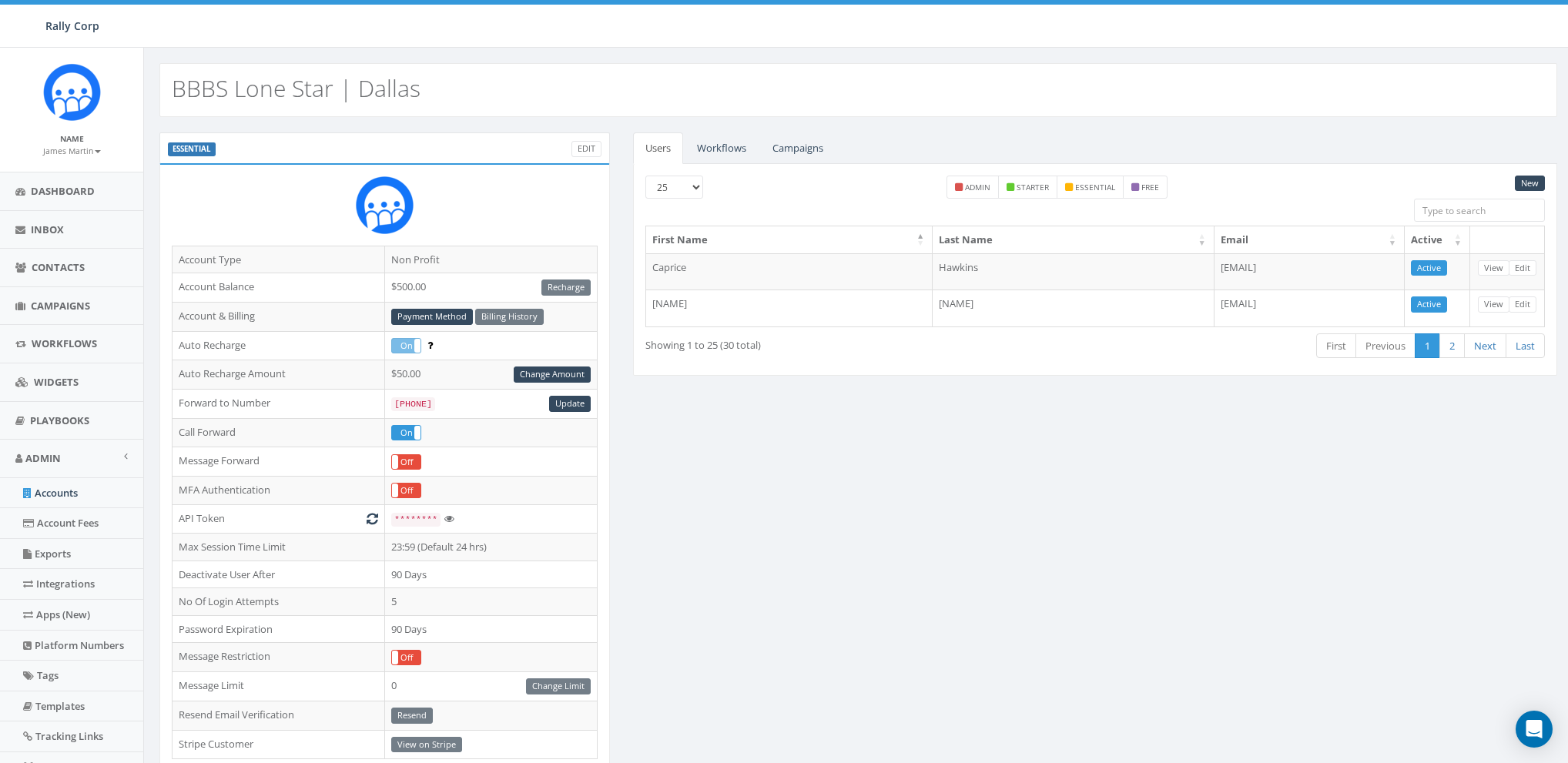 scroll, scrollTop: 0, scrollLeft: 0, axis: both 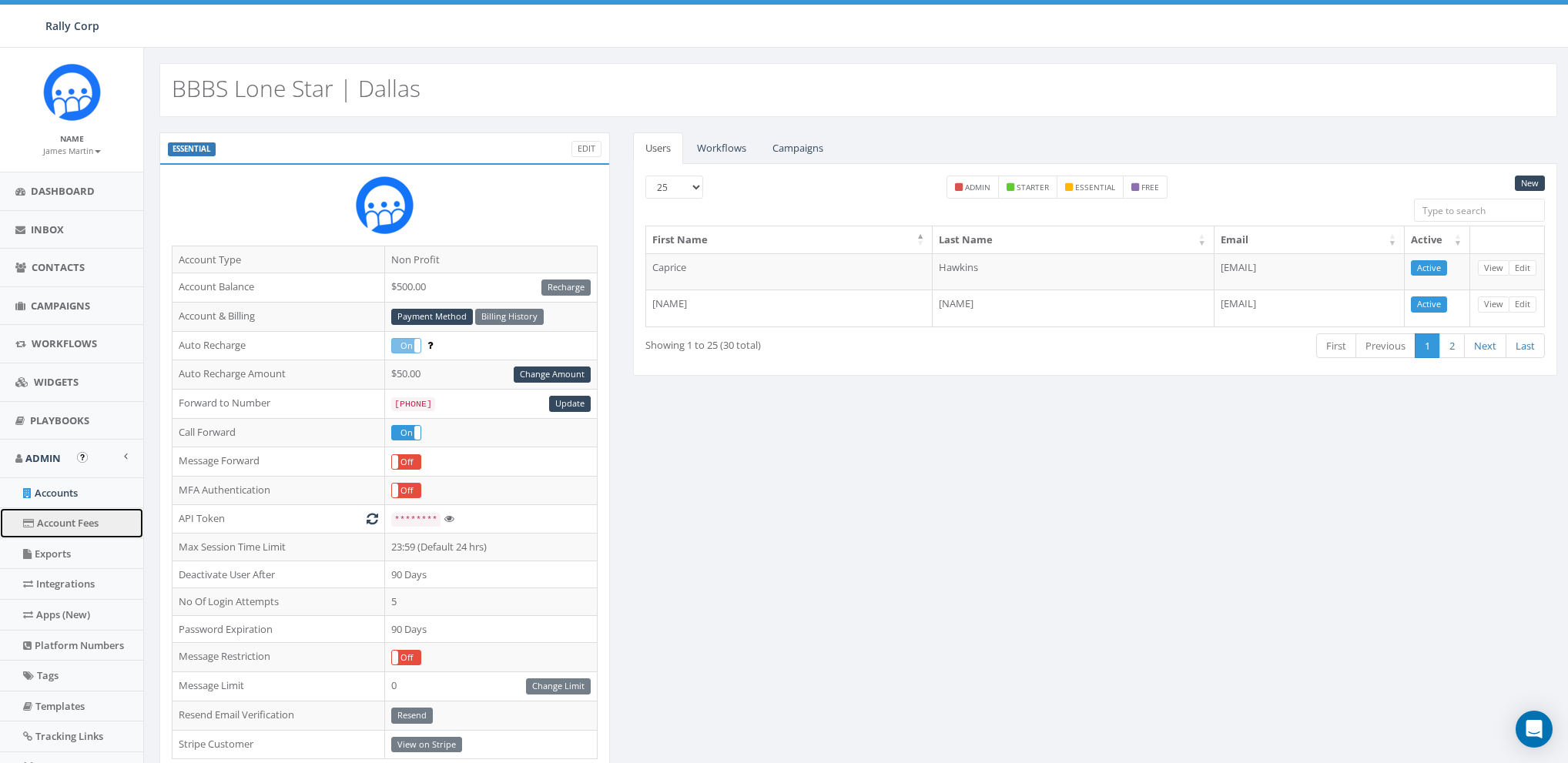 click on "Account Fees" at bounding box center [72, 523] 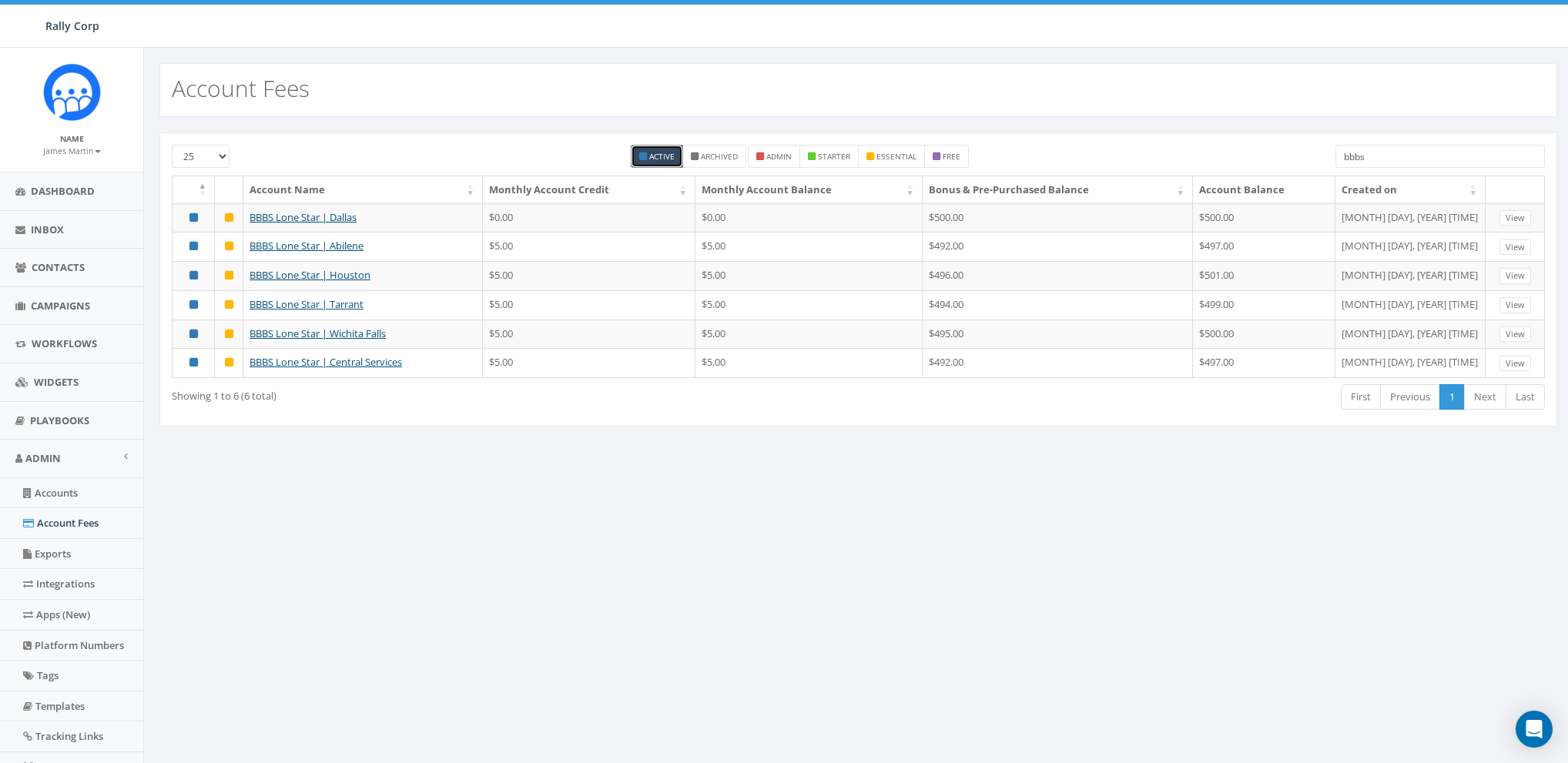 scroll, scrollTop: 0, scrollLeft: 0, axis: both 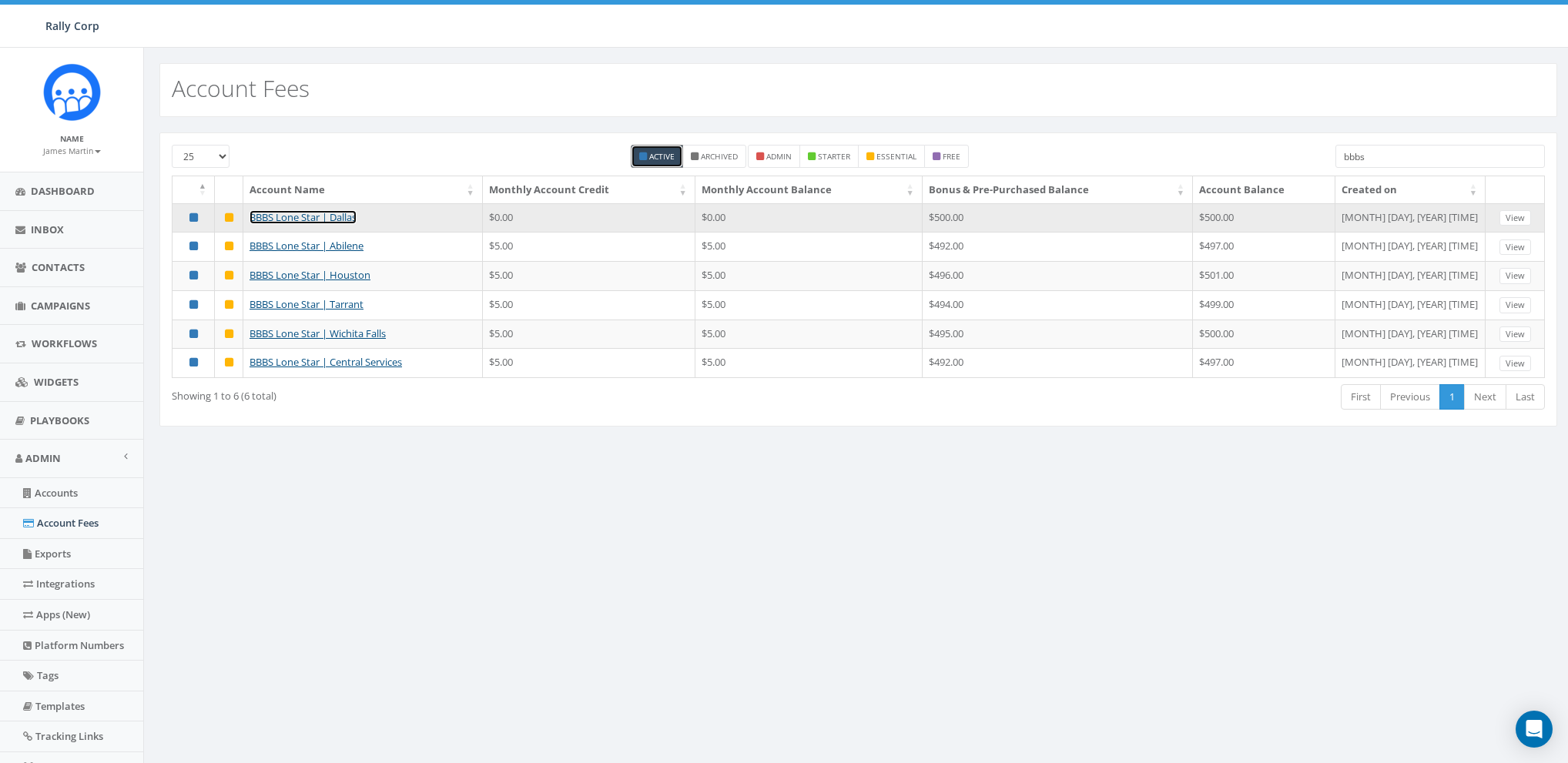 click on "BBBS Lone Star | Dallas" at bounding box center (303, 217) 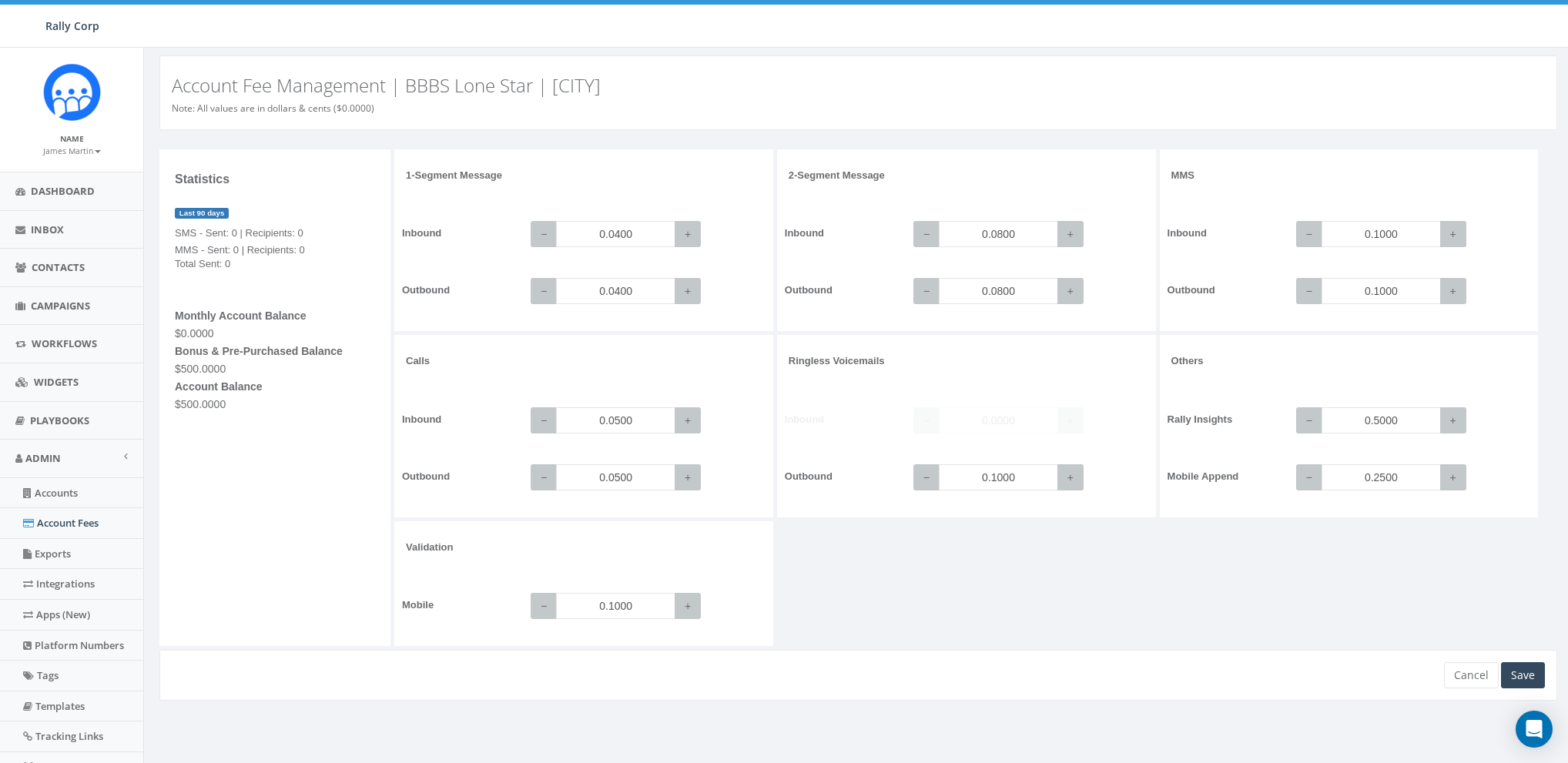 scroll, scrollTop: 0, scrollLeft: 0, axis: both 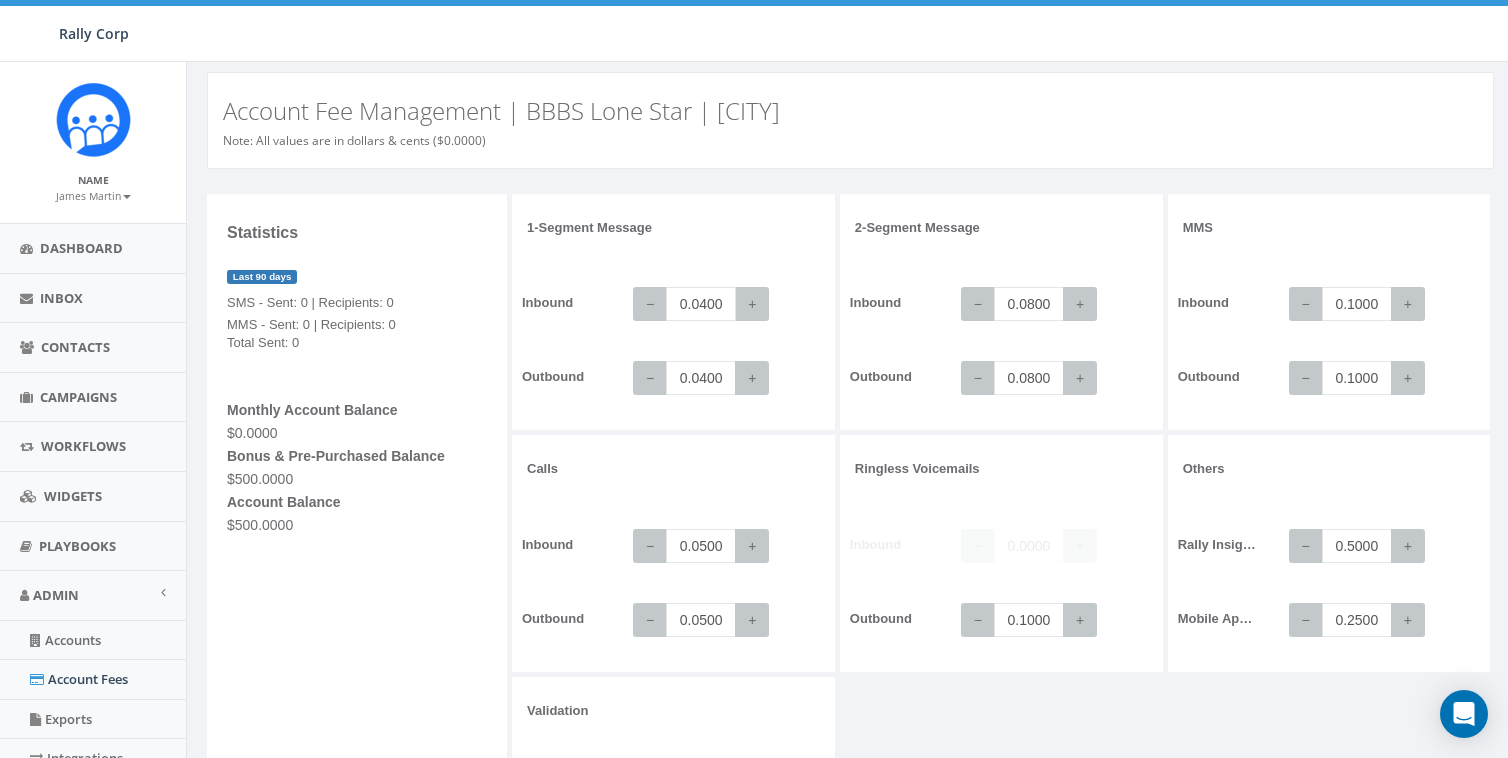 click on "0.0400" at bounding box center (701, 304) 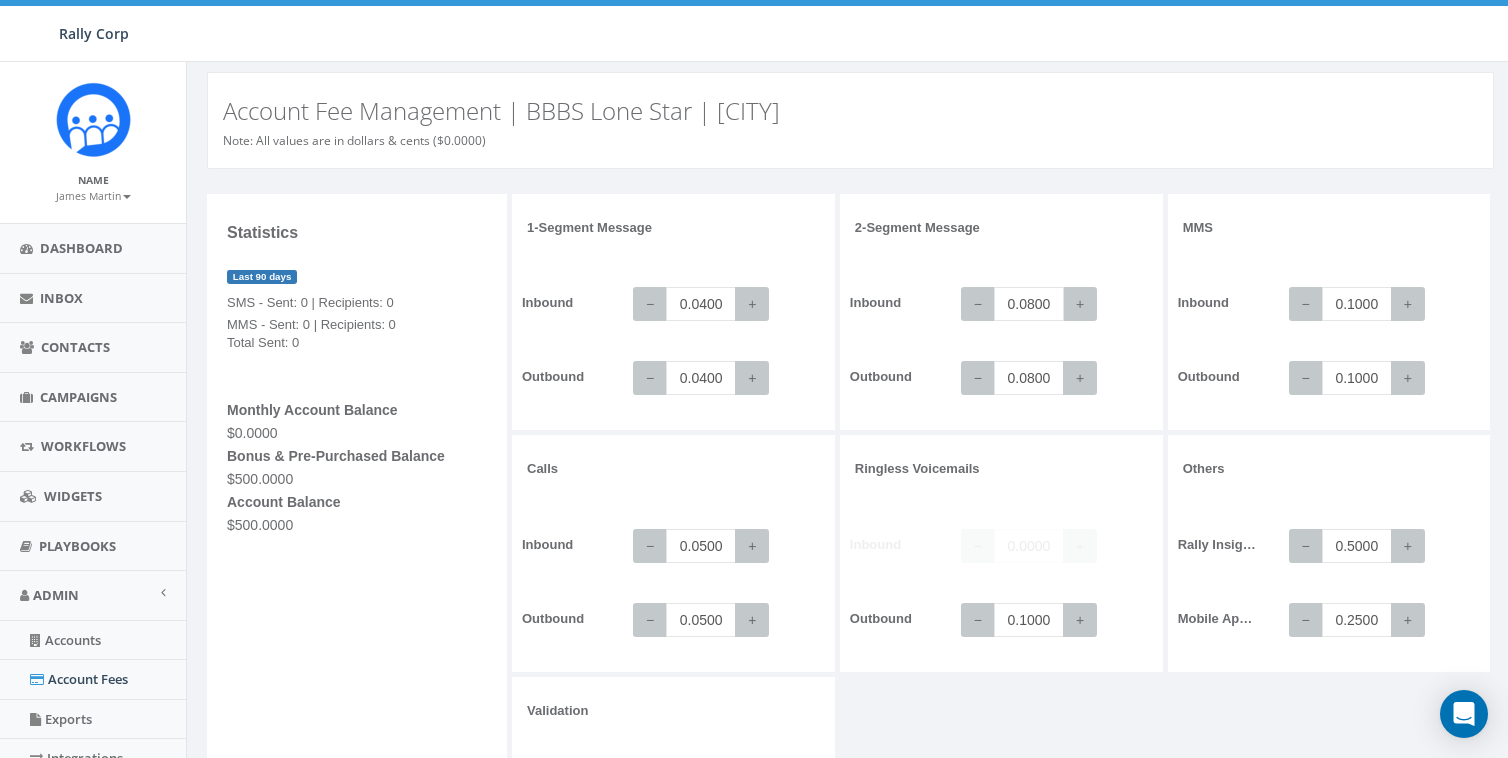 click on "0.0800" at bounding box center [1029, 304] 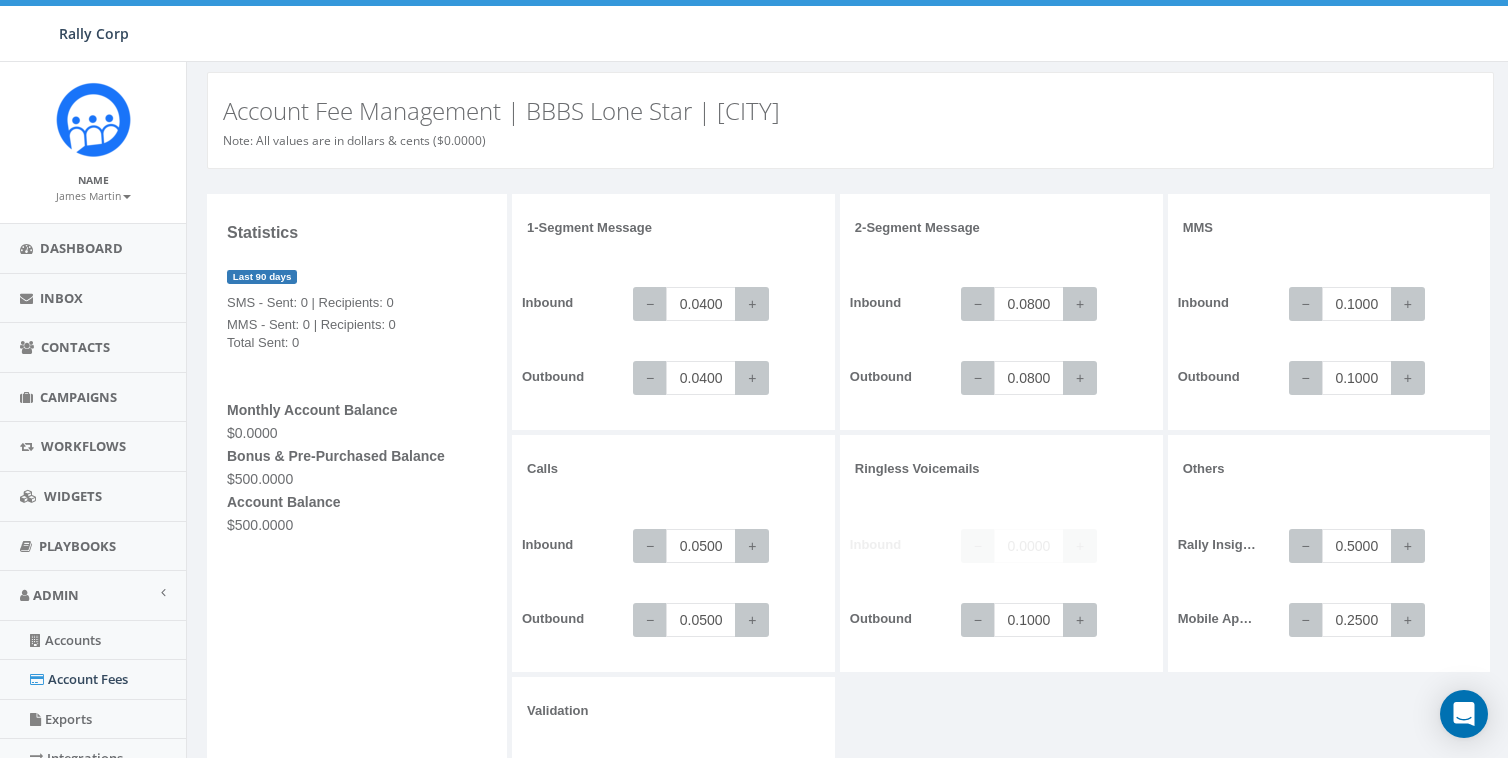 scroll, scrollTop: 185, scrollLeft: 0, axis: vertical 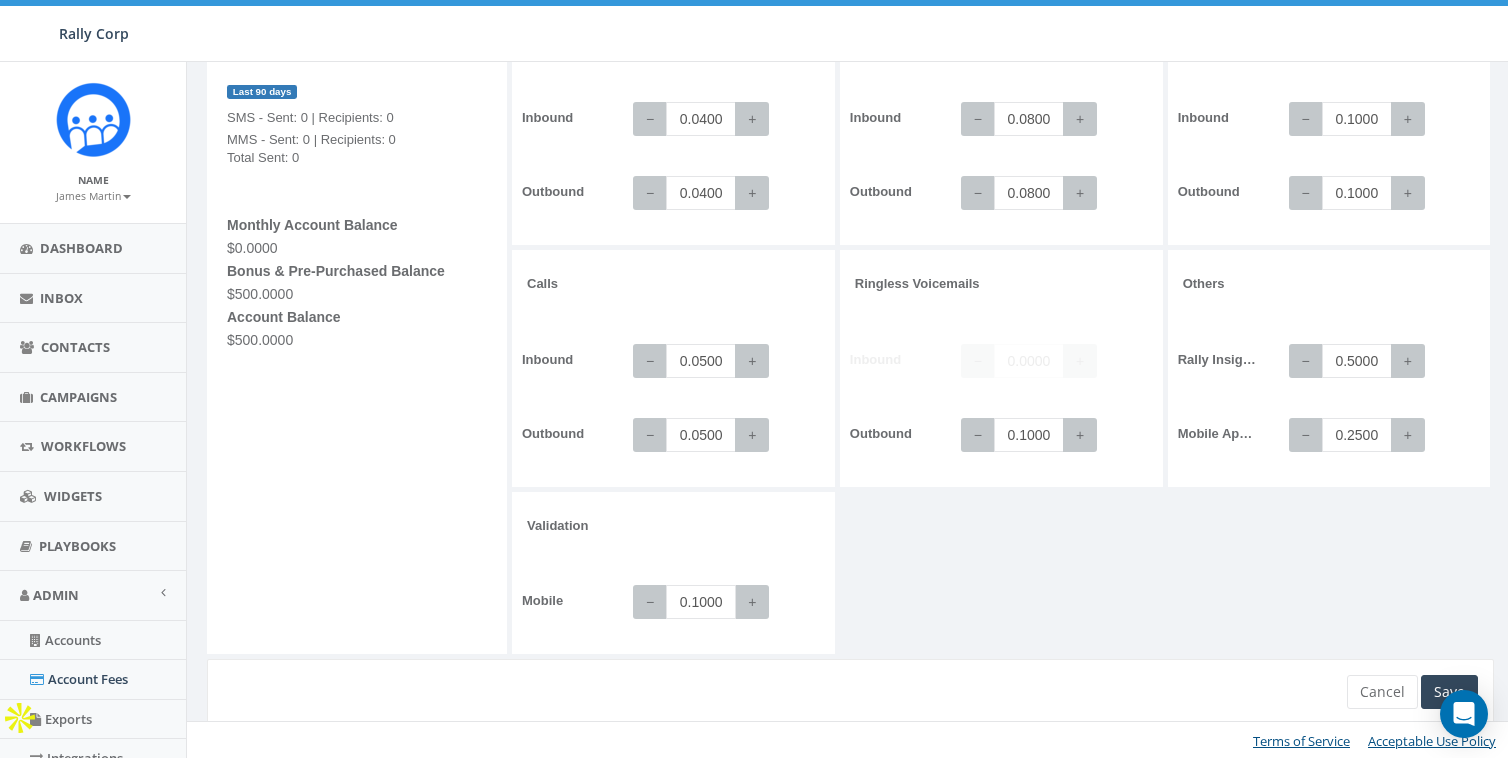 click on "0.1000" at bounding box center [701, 602] 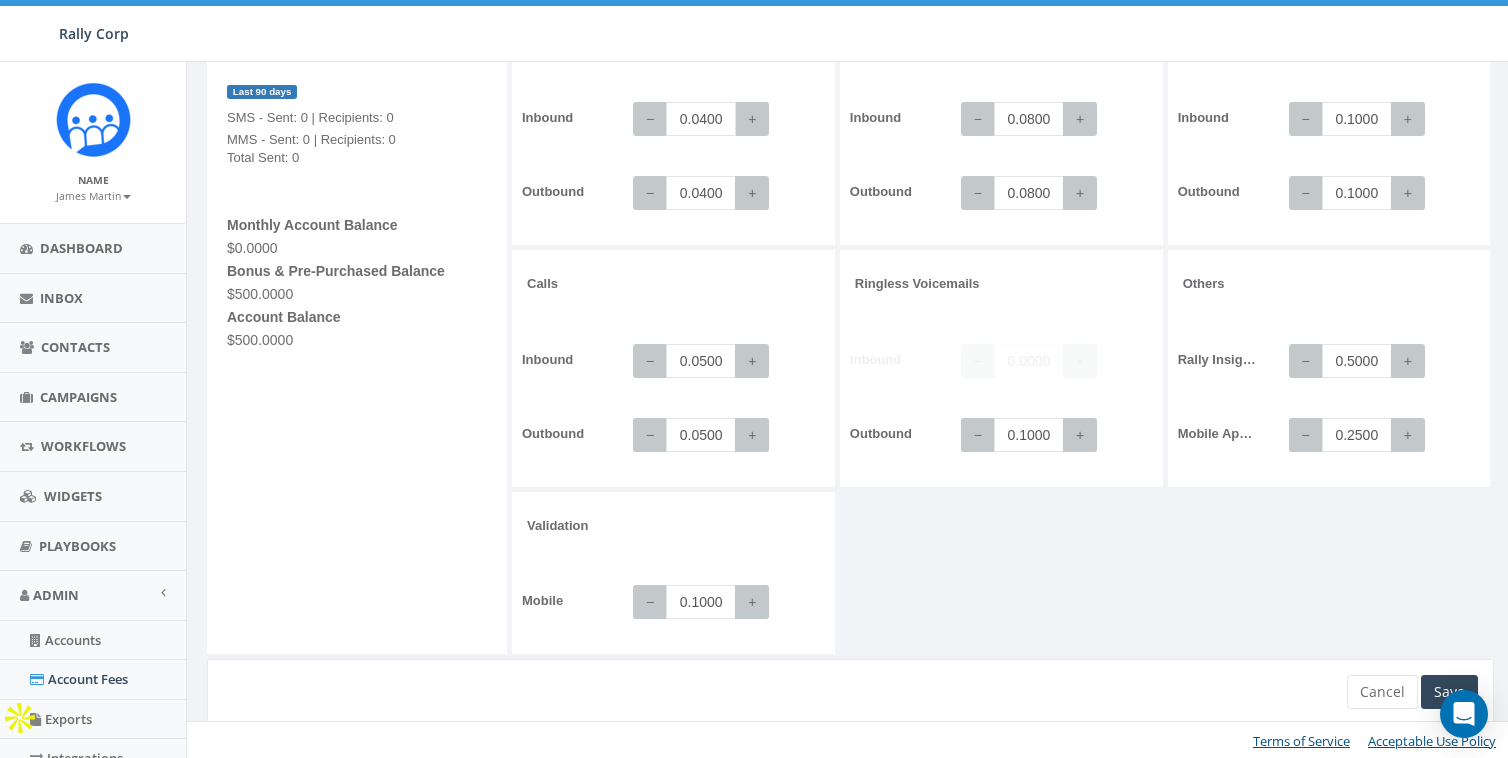 click on "0.0400" at bounding box center (701, 119) 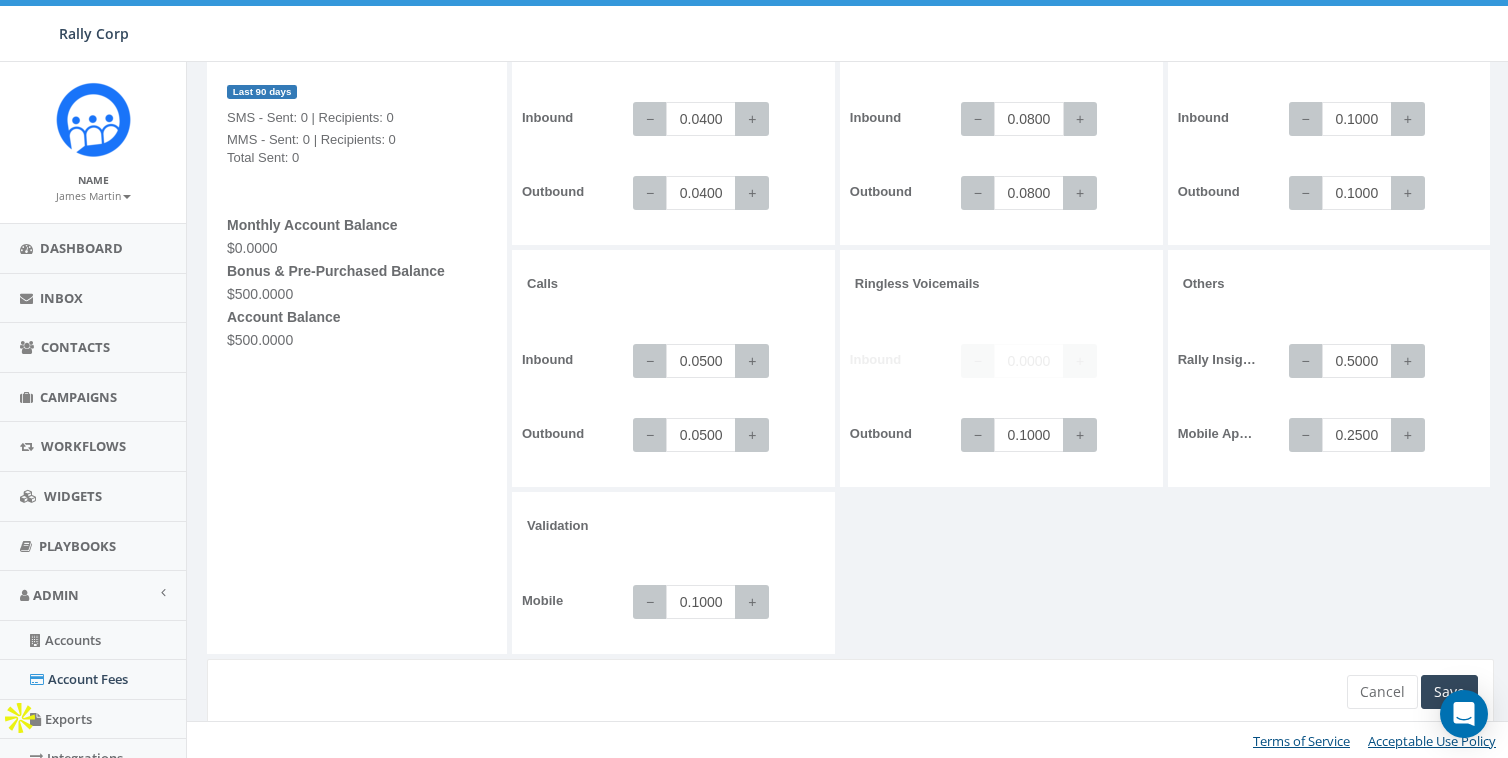 click on "0.0800" at bounding box center (1029, 119) 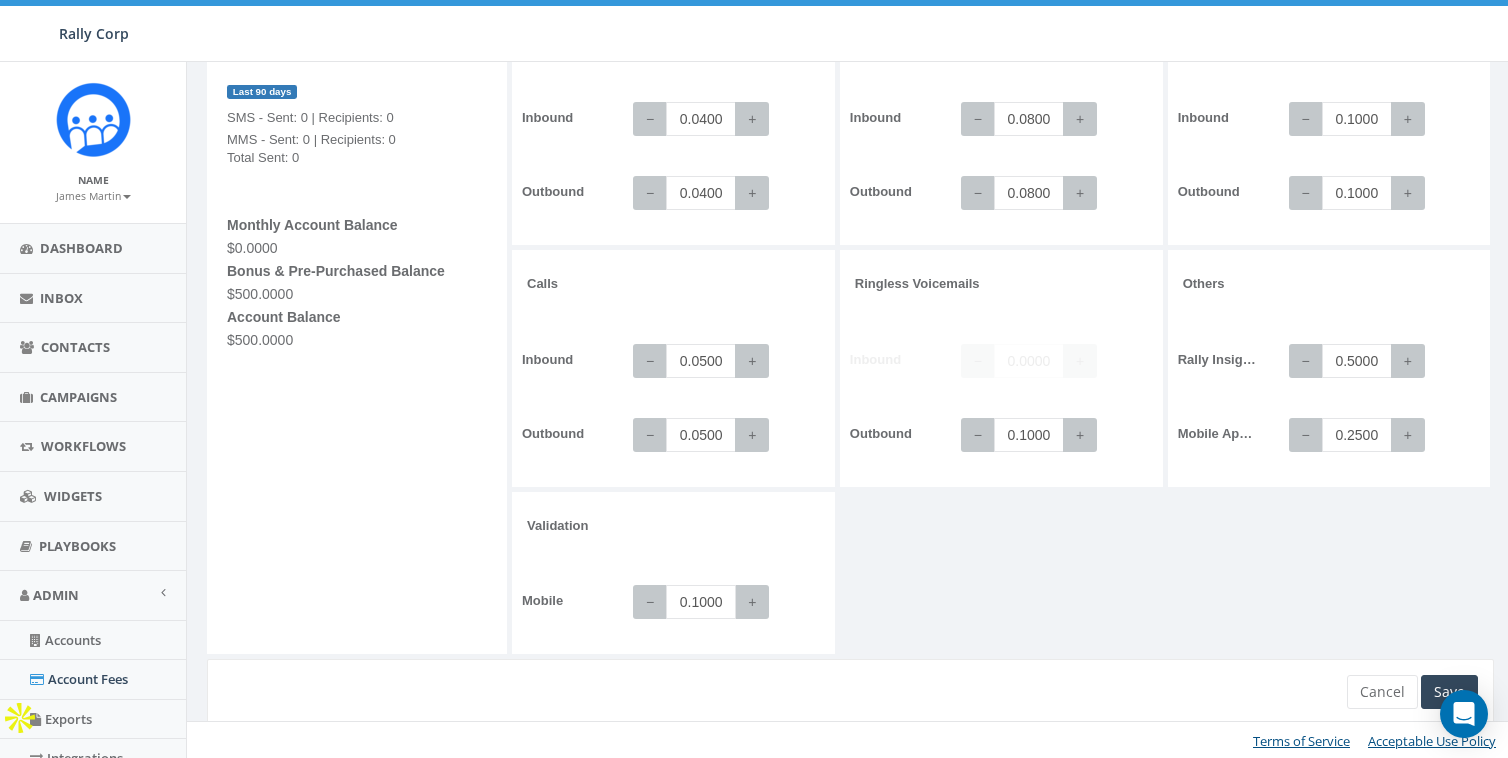 click on "0.1000" at bounding box center [701, 602] 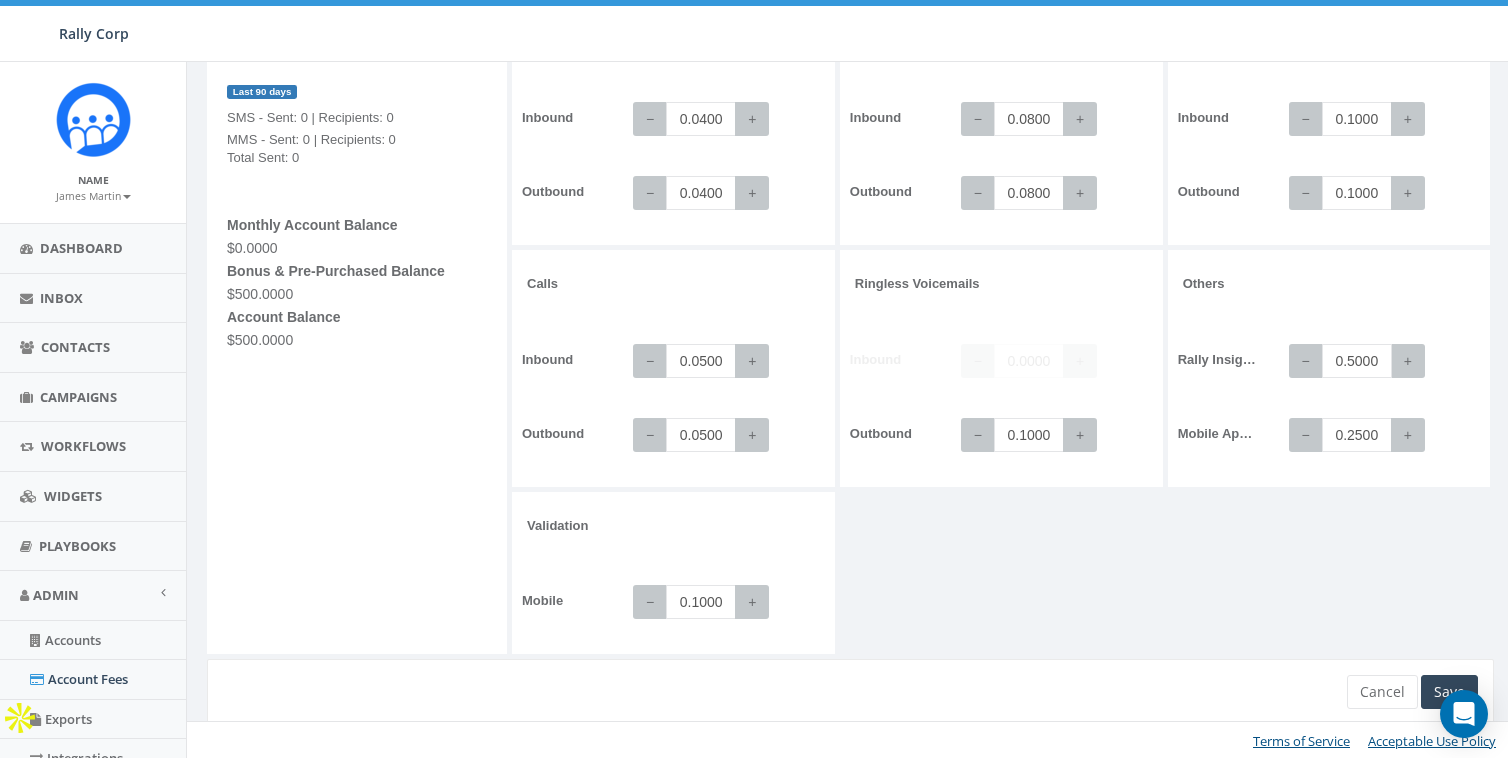 click on "0.5000" at bounding box center [1357, 361] 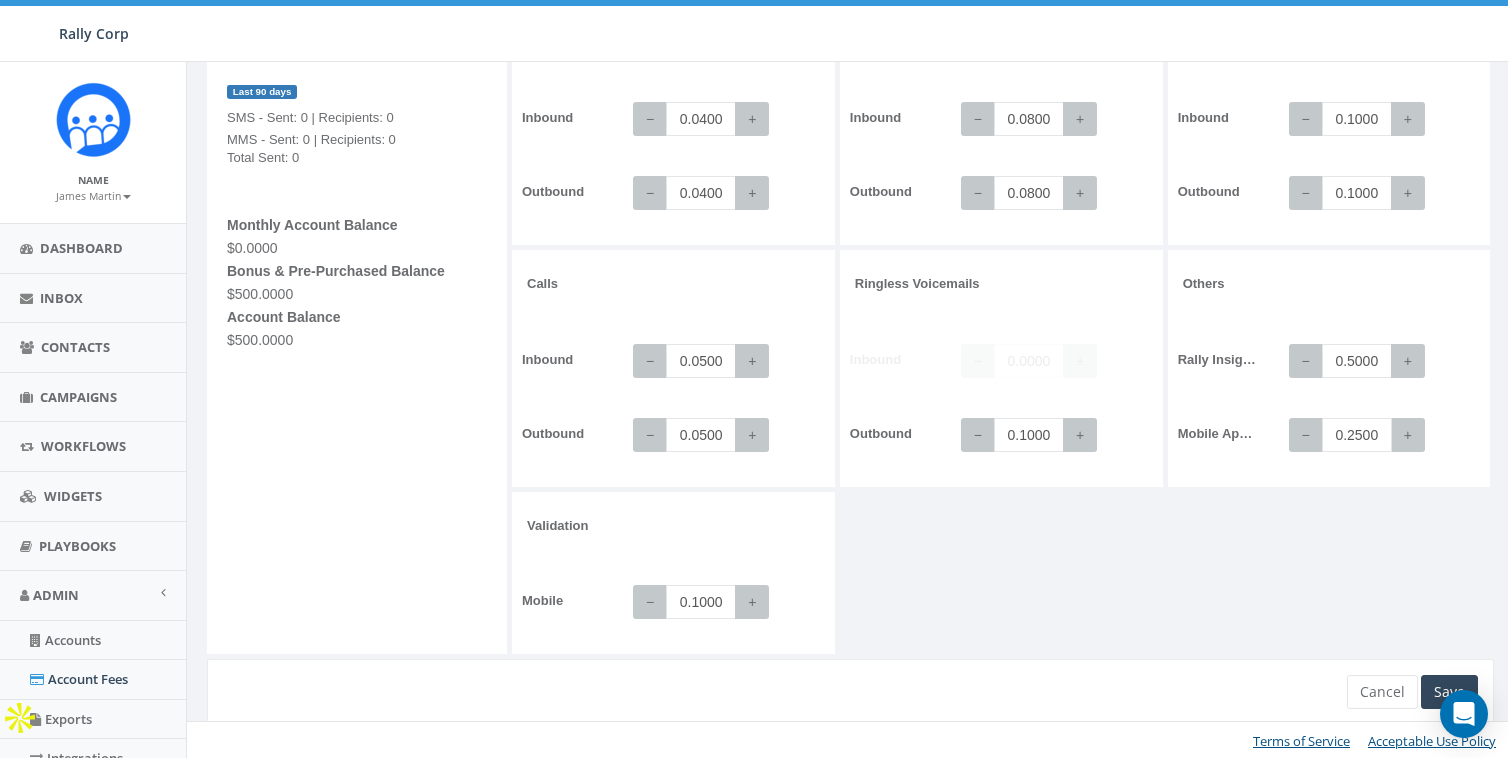 click on "0.2500" at bounding box center (1357, 435) 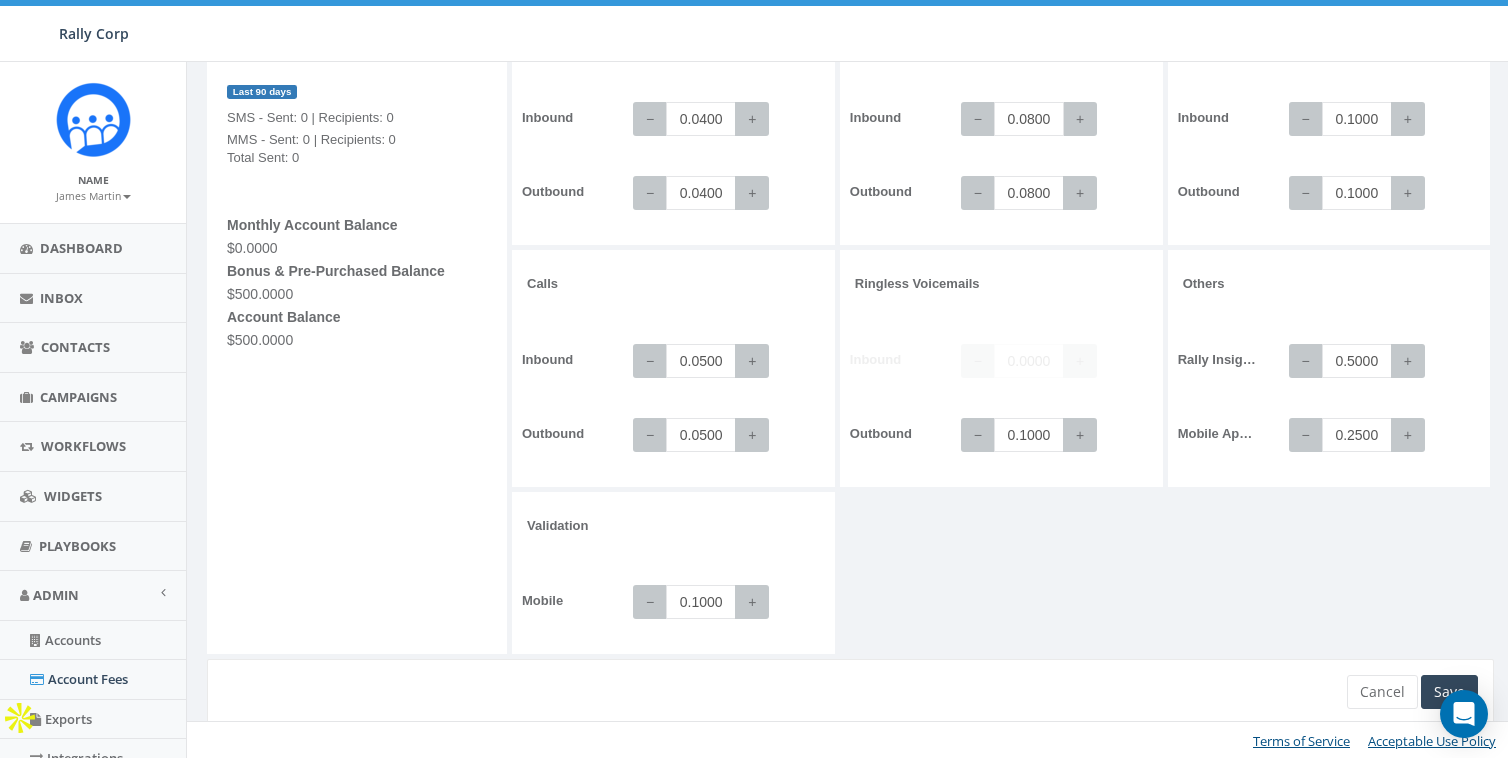 click on "0.0800" at bounding box center (1029, 119) 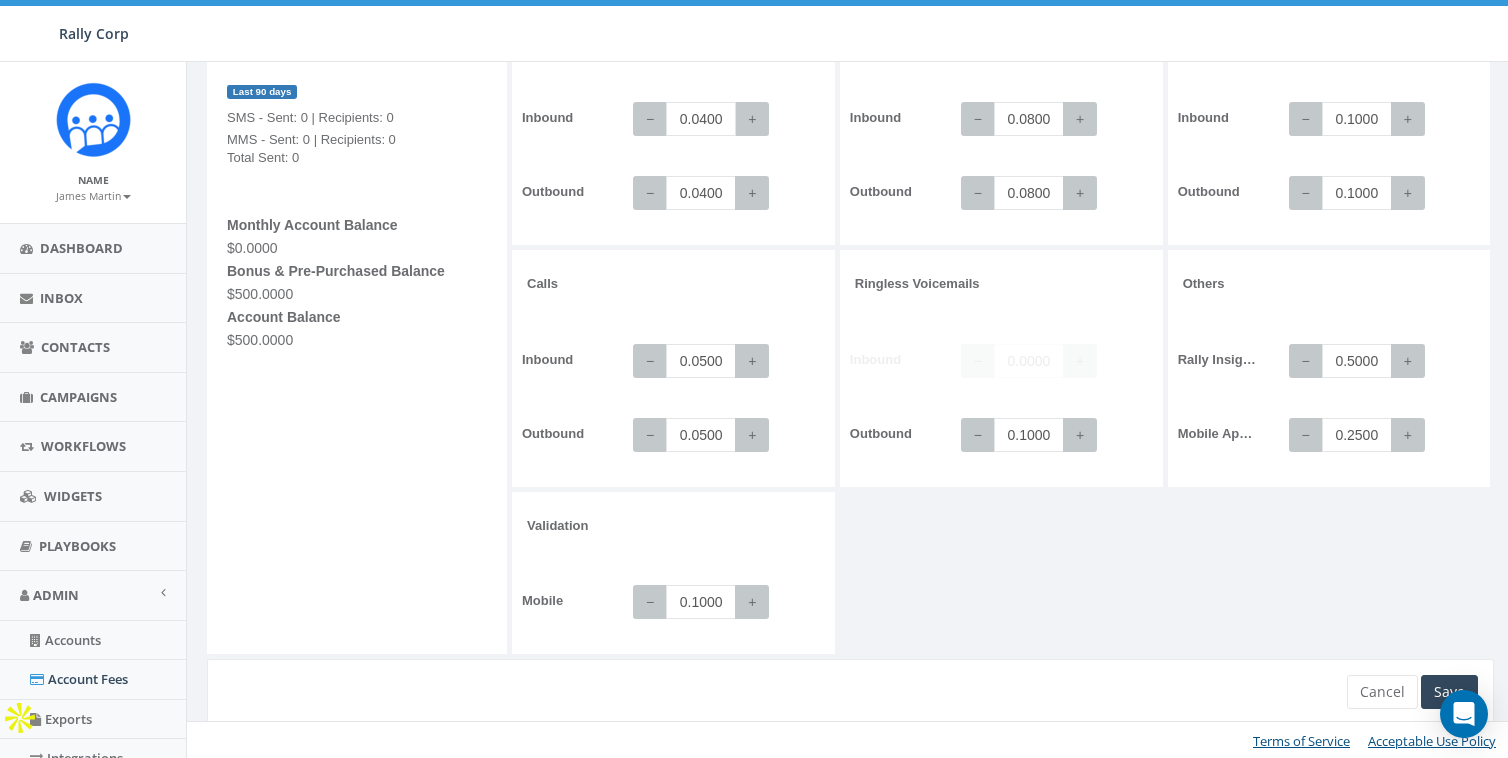 click on "0.0400" at bounding box center (701, 119) 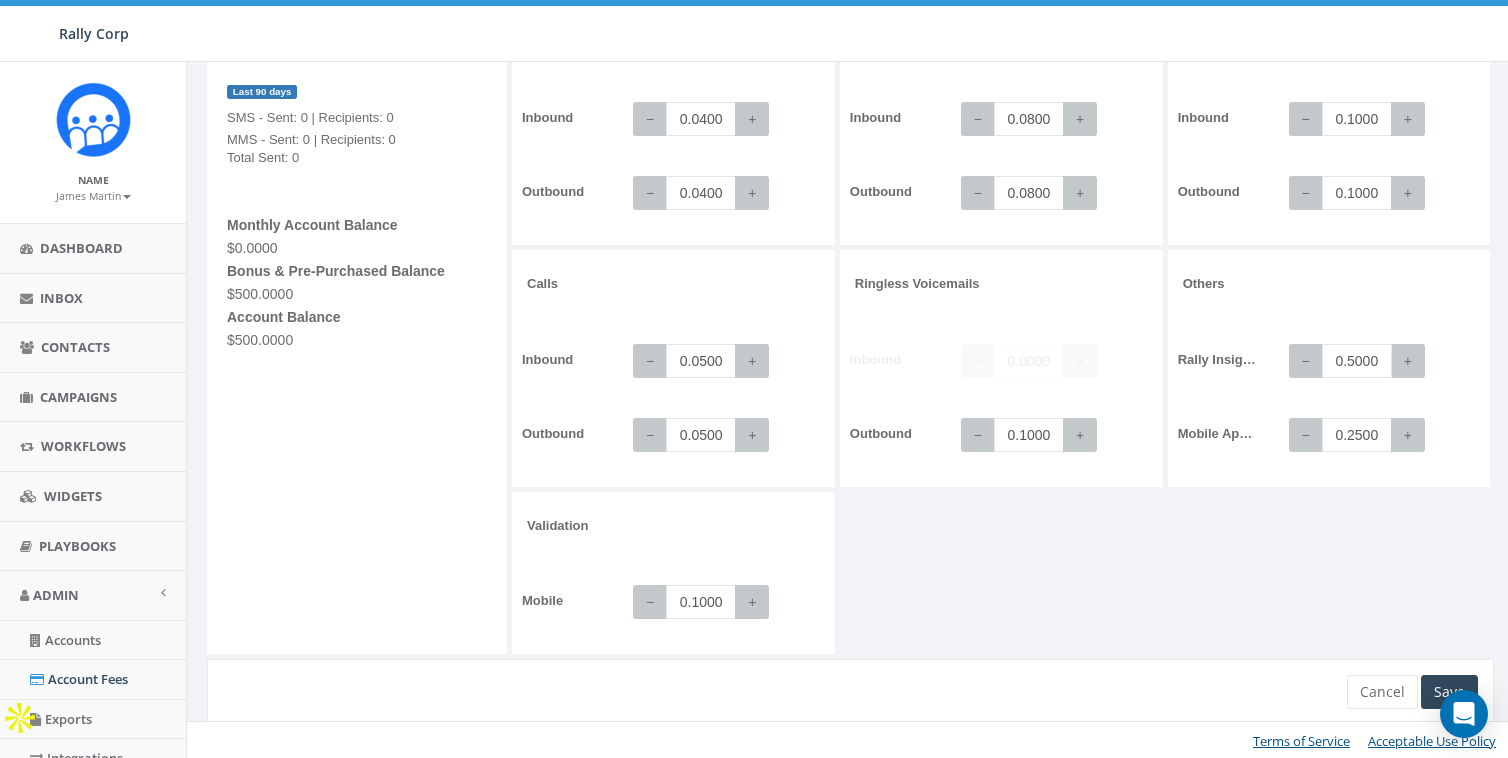click on "0.5000" at bounding box center (1357, 361) 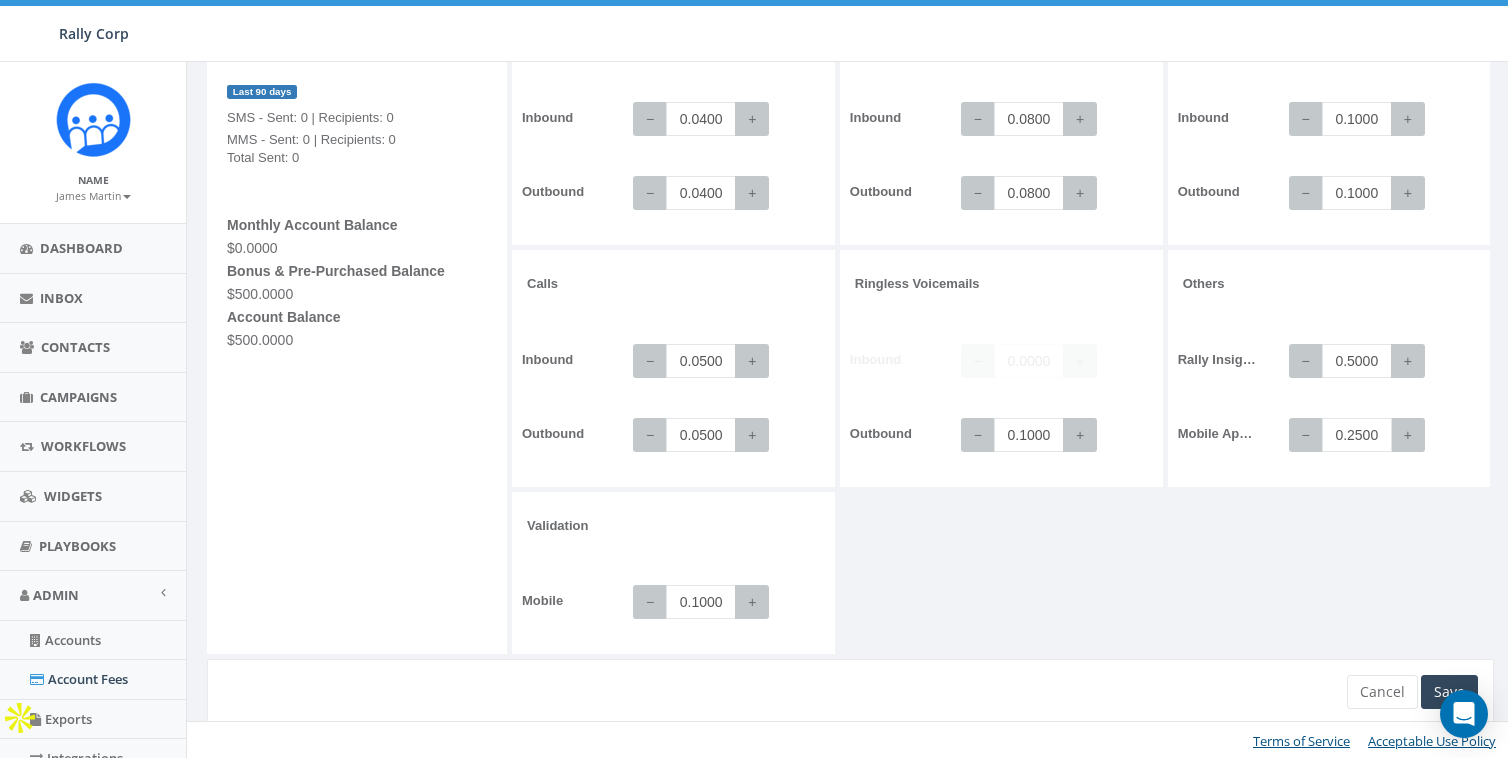 click on "0.2500" at bounding box center (1357, 435) 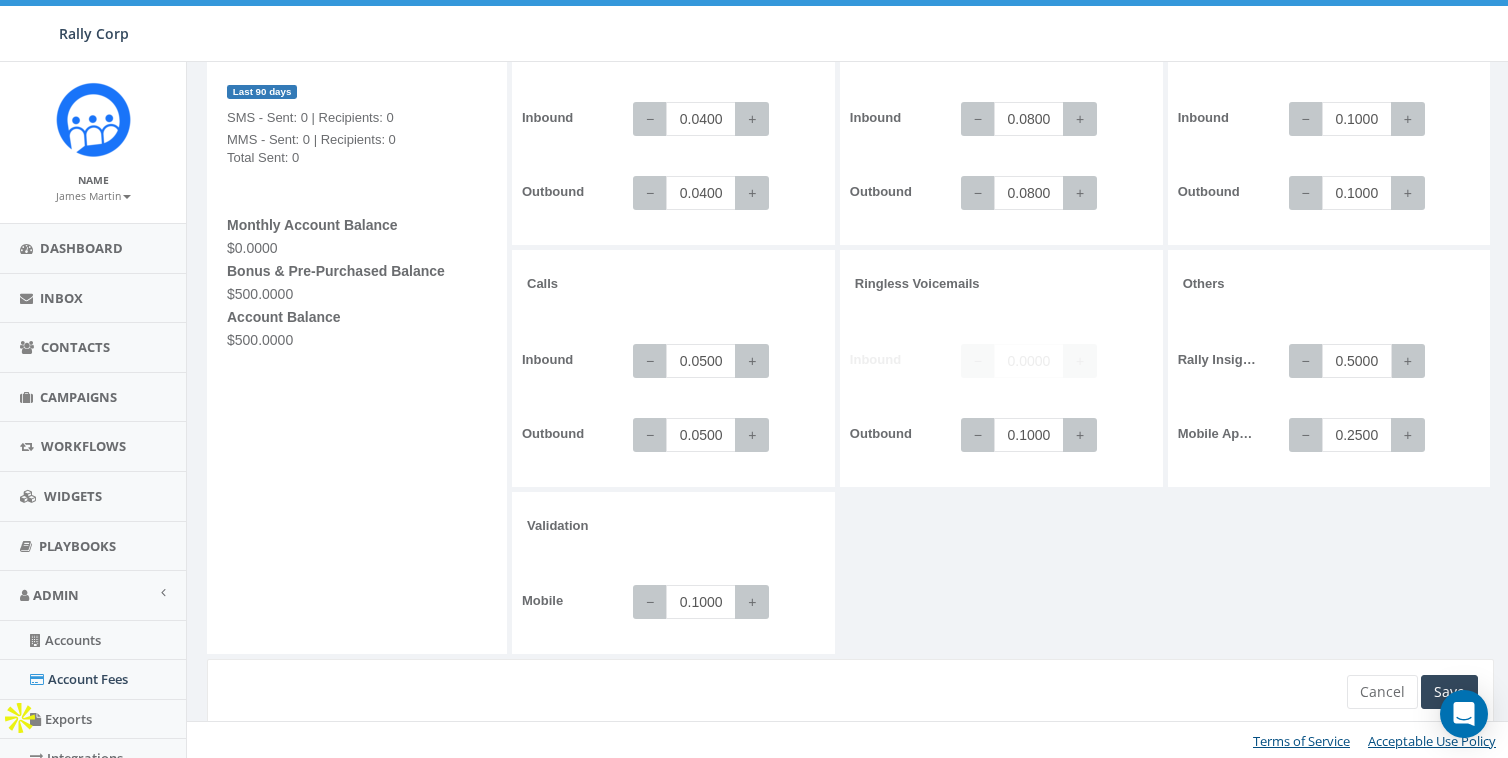 click on "0.5000" at bounding box center [1357, 361] 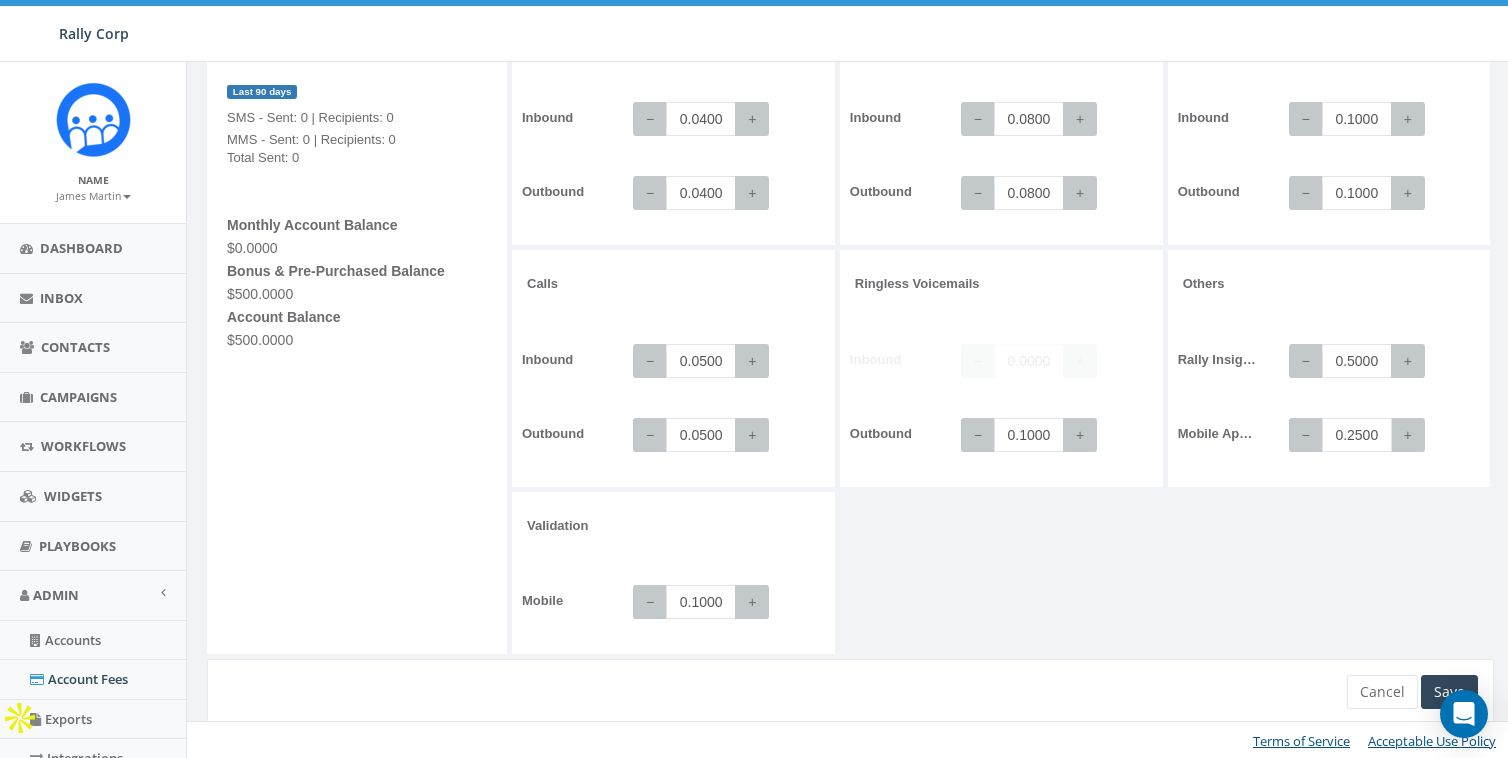 click on "0.2500" at bounding box center (1357, 435) 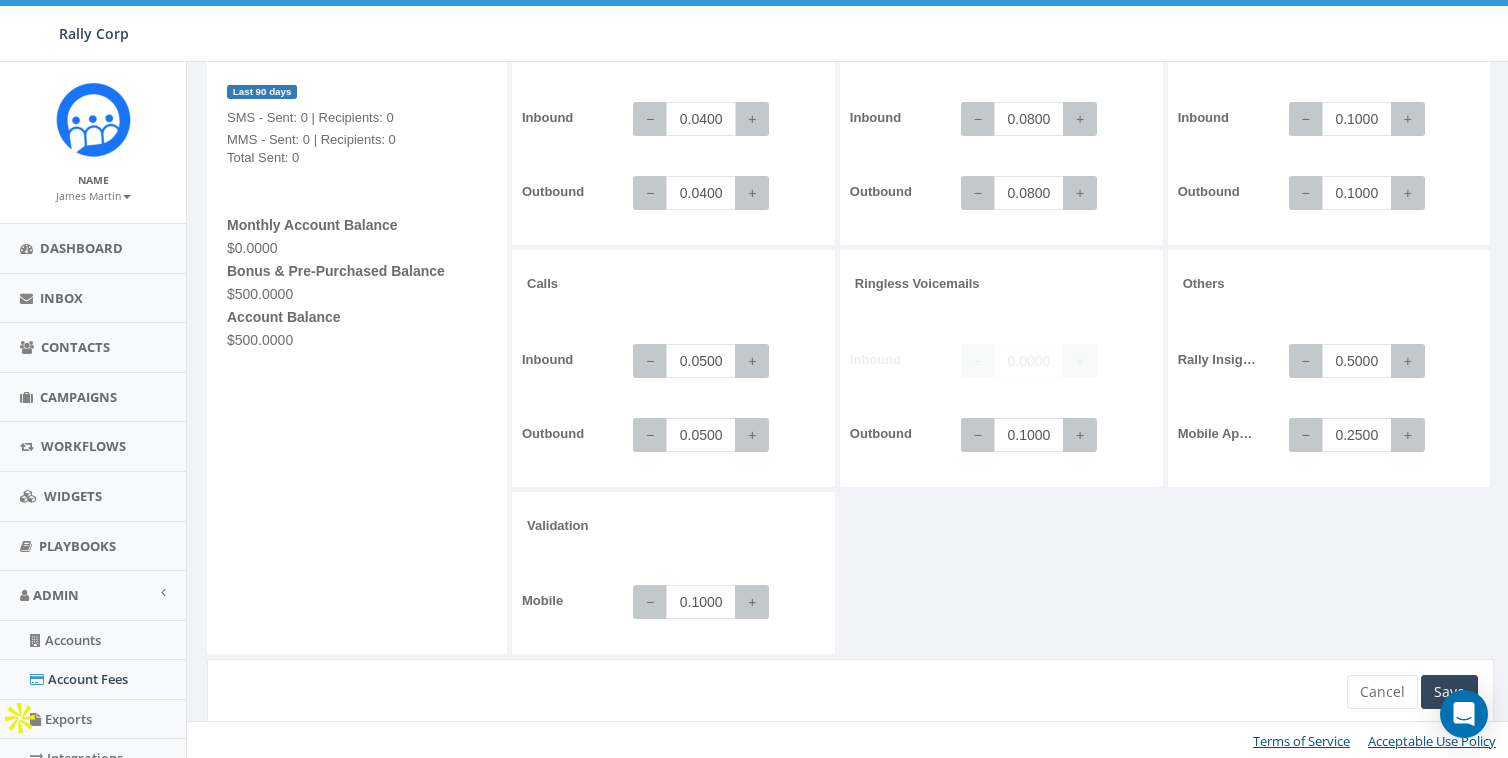 click on "0.0400" at bounding box center [701, 119] 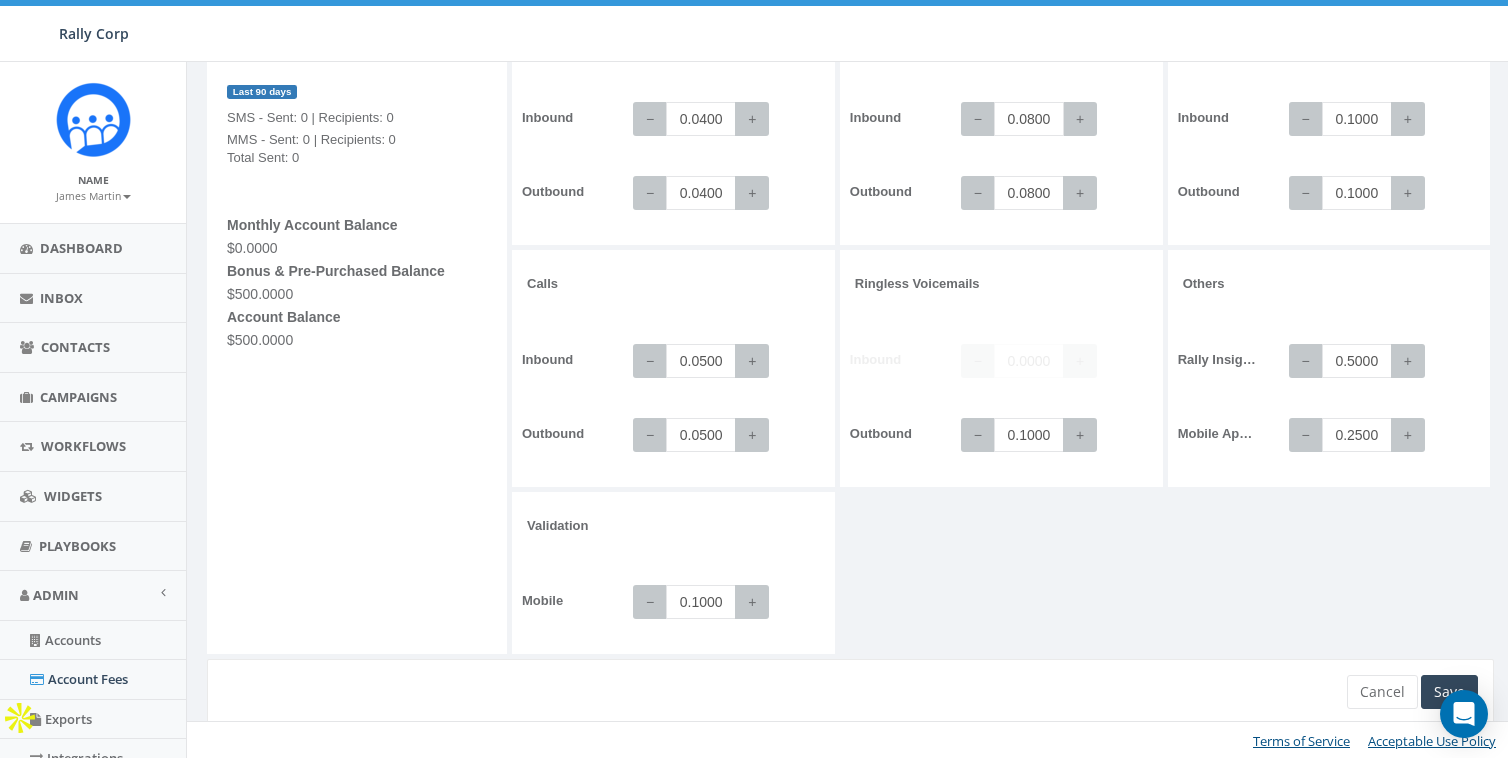 click on "0.0800" at bounding box center [1029, 119] 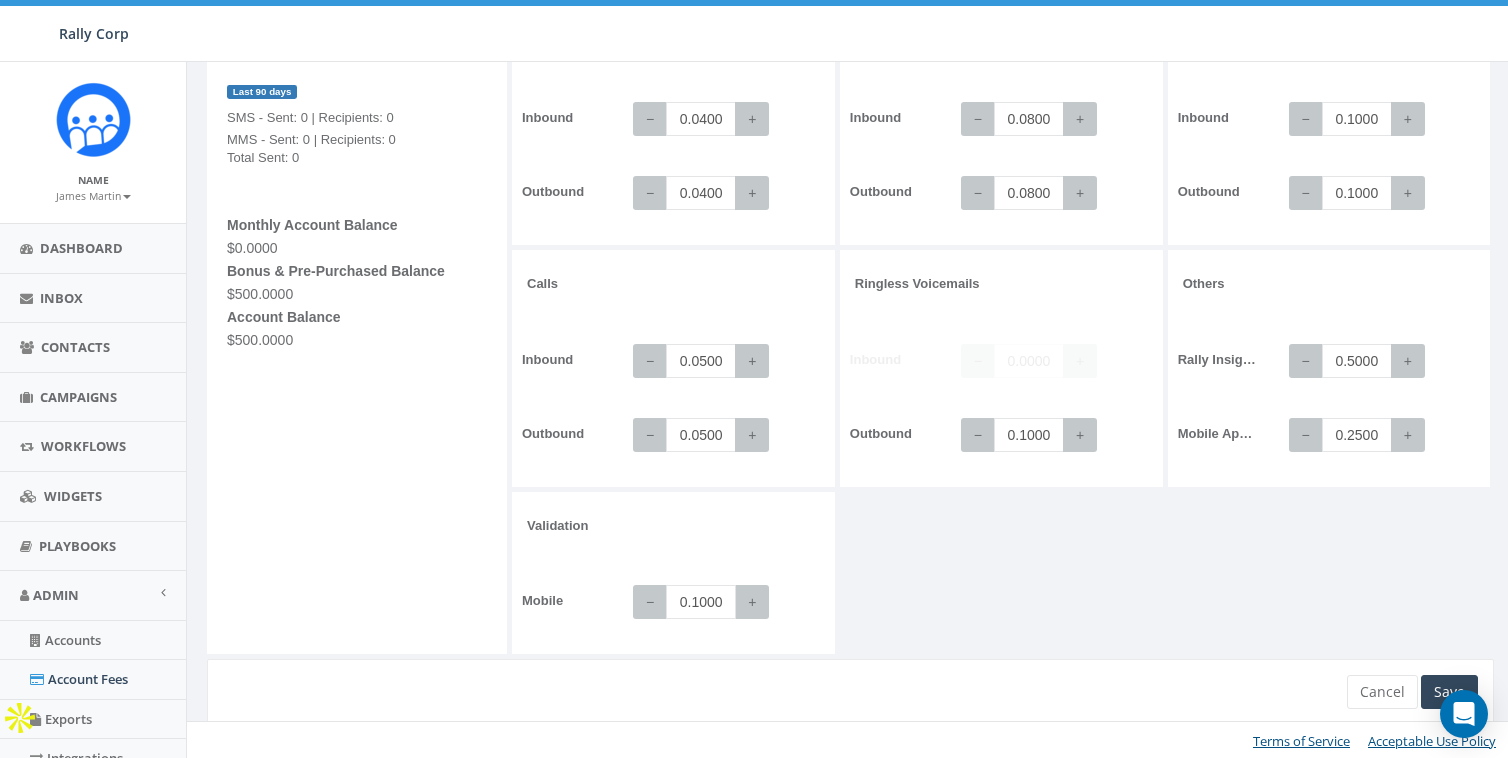 click on "0.1000" at bounding box center [701, 602] 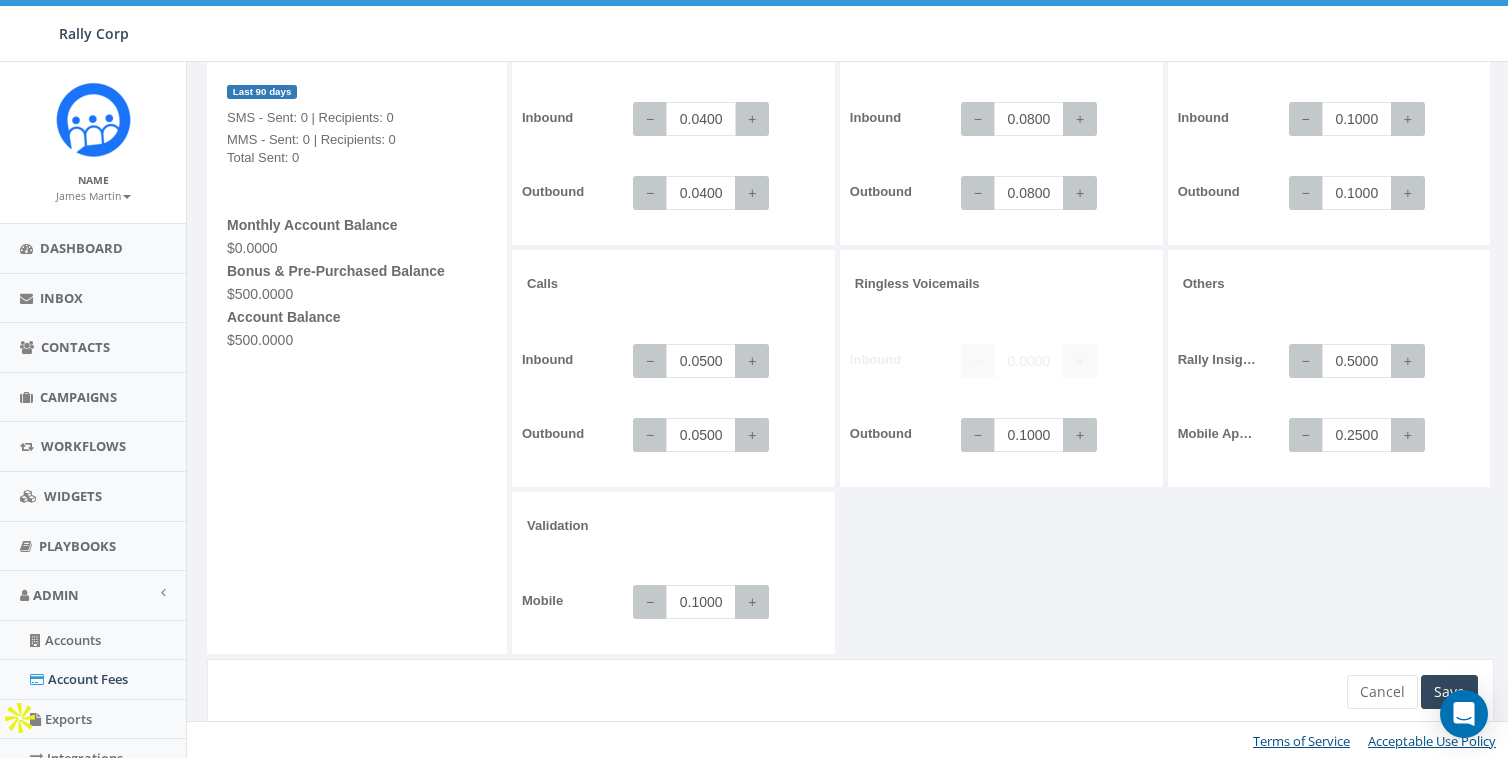 click on "0.0400" at bounding box center [701, 119] 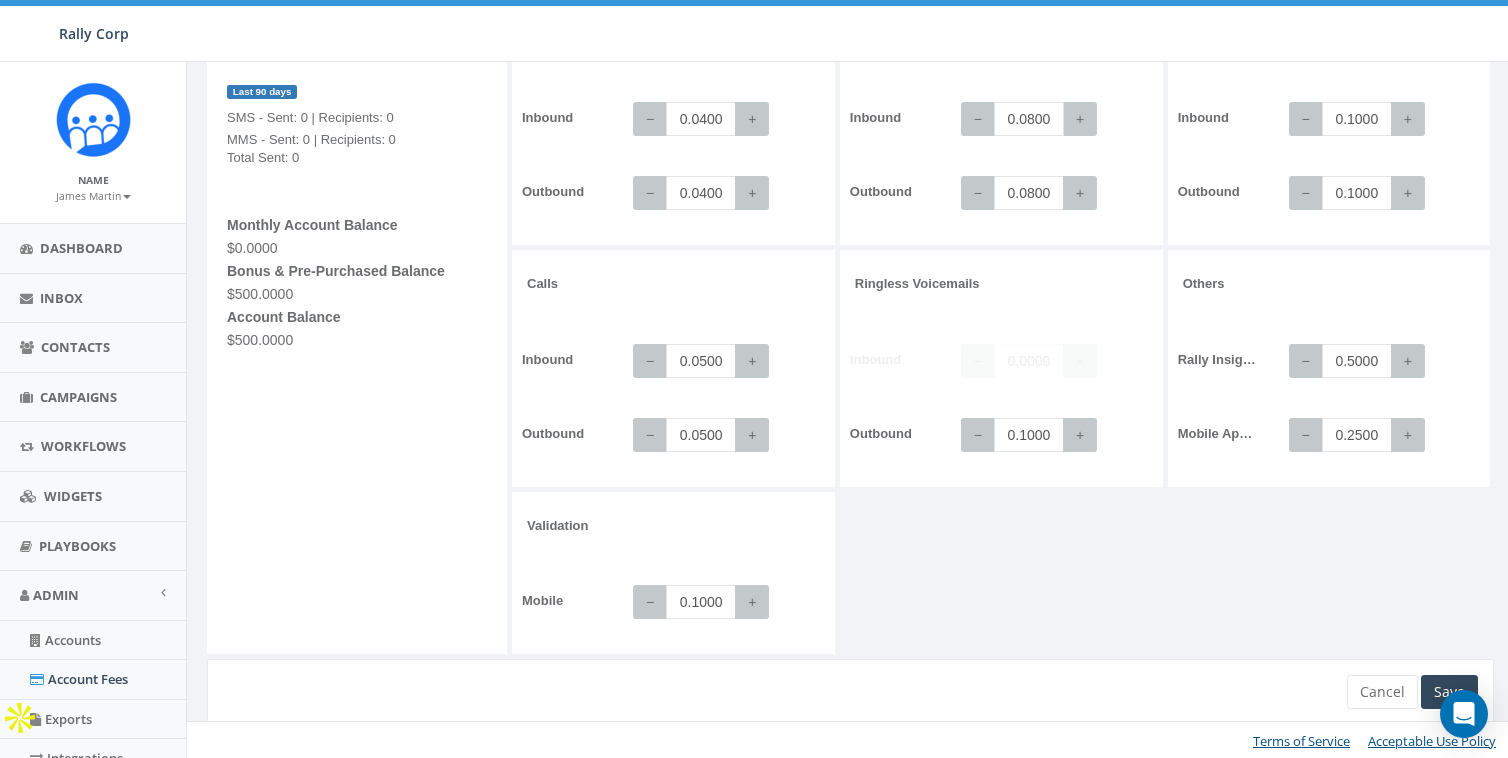 click on "0.0800" at bounding box center (1029, 119) 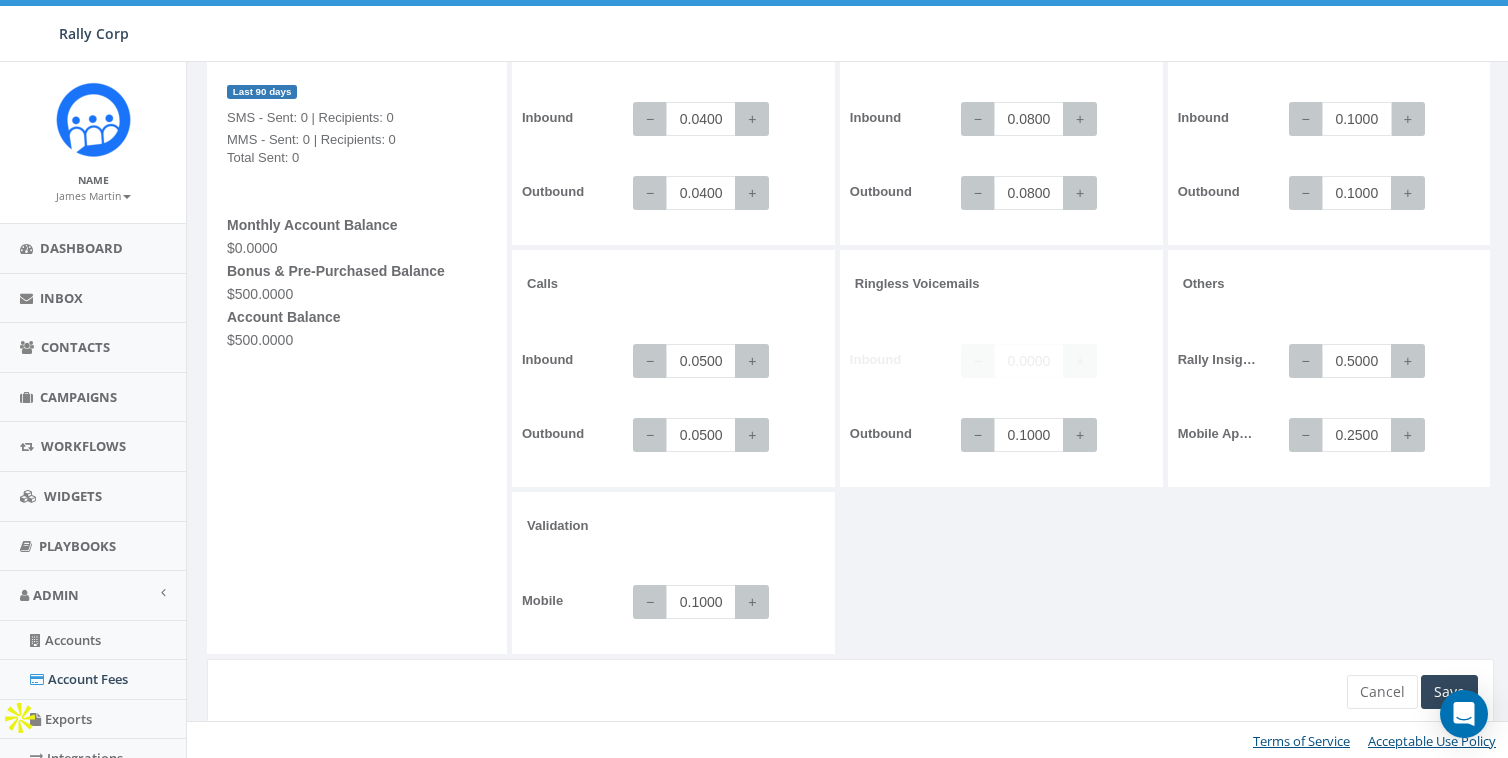 click on "0.1000" at bounding box center (1357, 119) 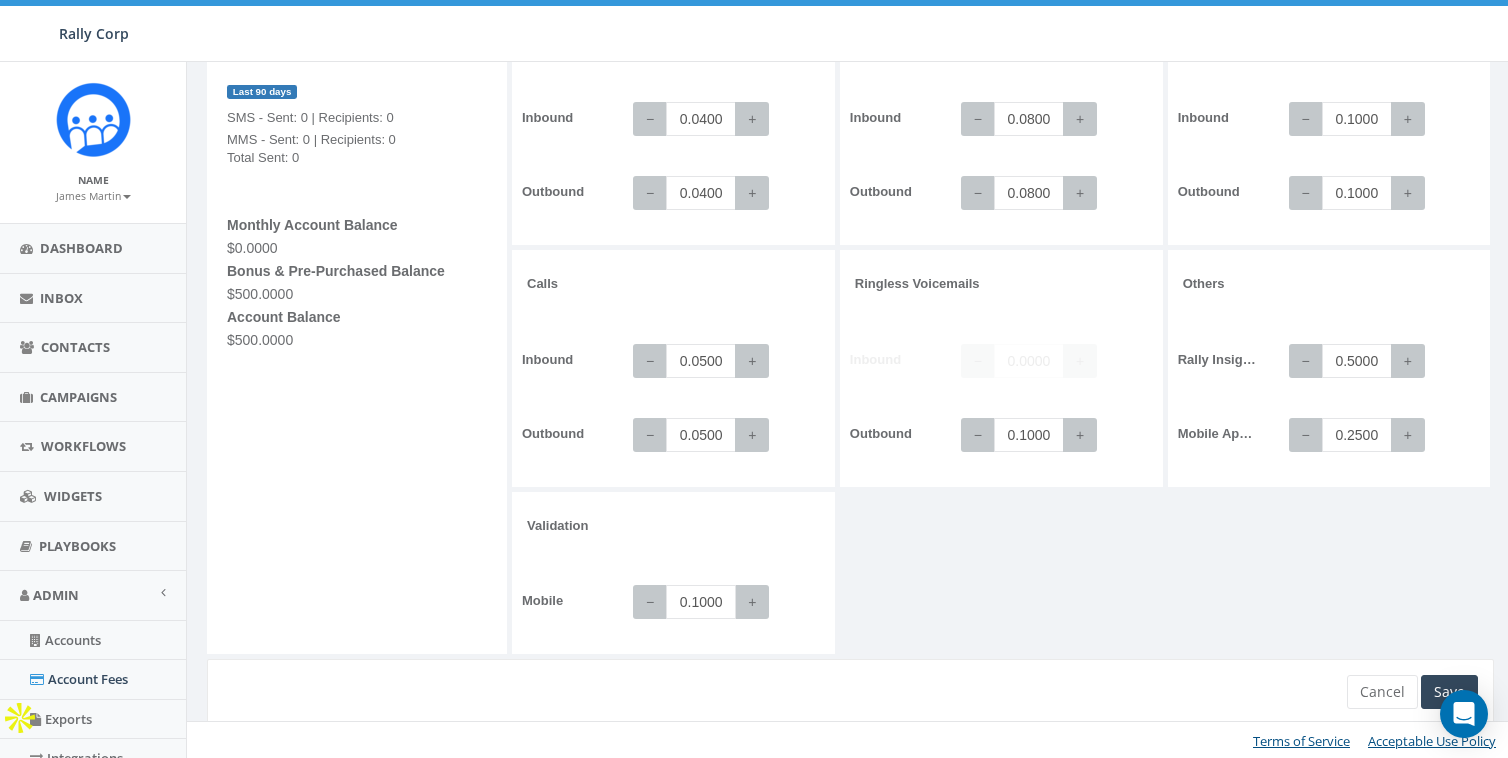click on "0.1000" at bounding box center [701, 602] 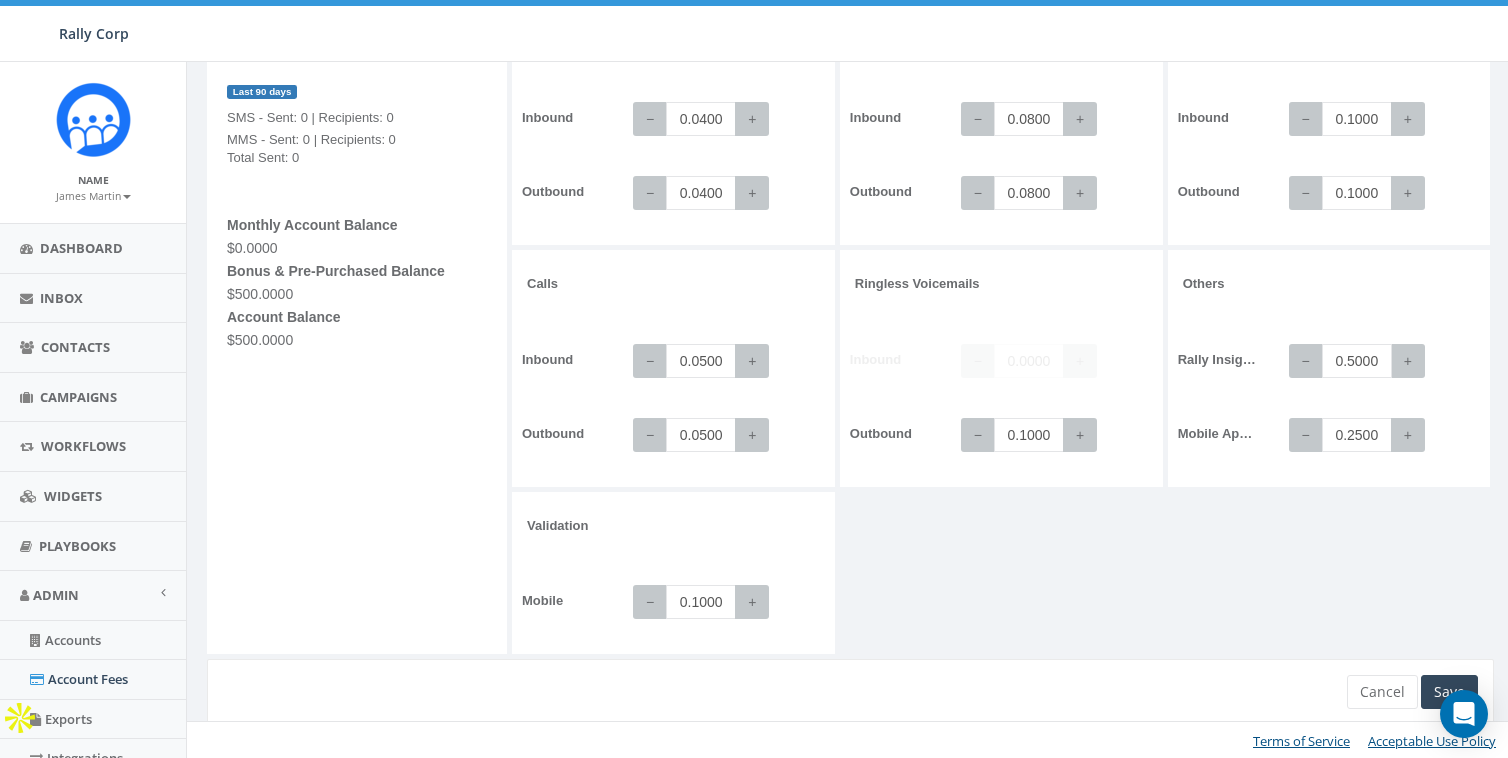 click on "0.5000" at bounding box center (1357, 361) 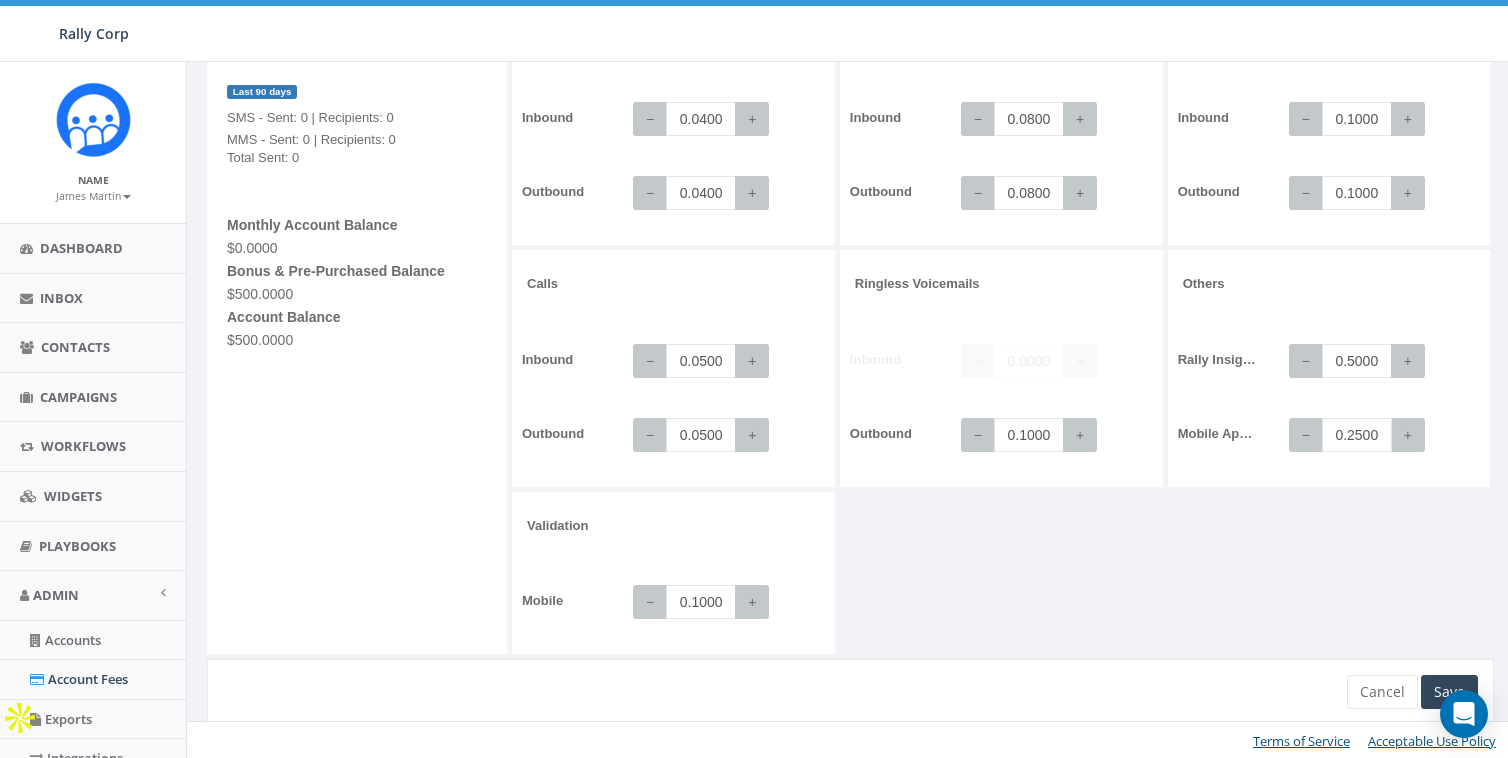 click on "0.2500" at bounding box center [1357, 435] 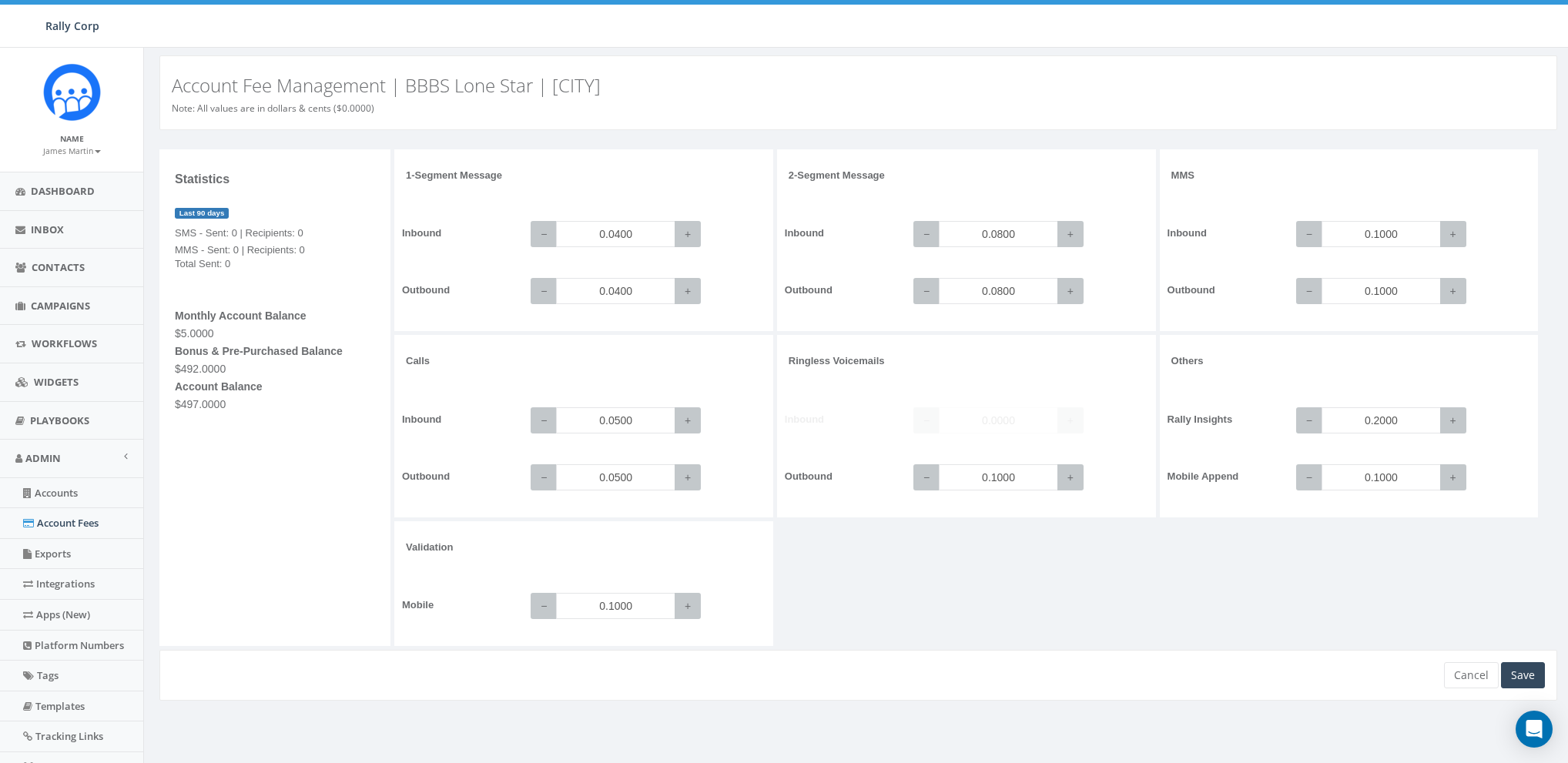 scroll, scrollTop: 0, scrollLeft: 0, axis: both 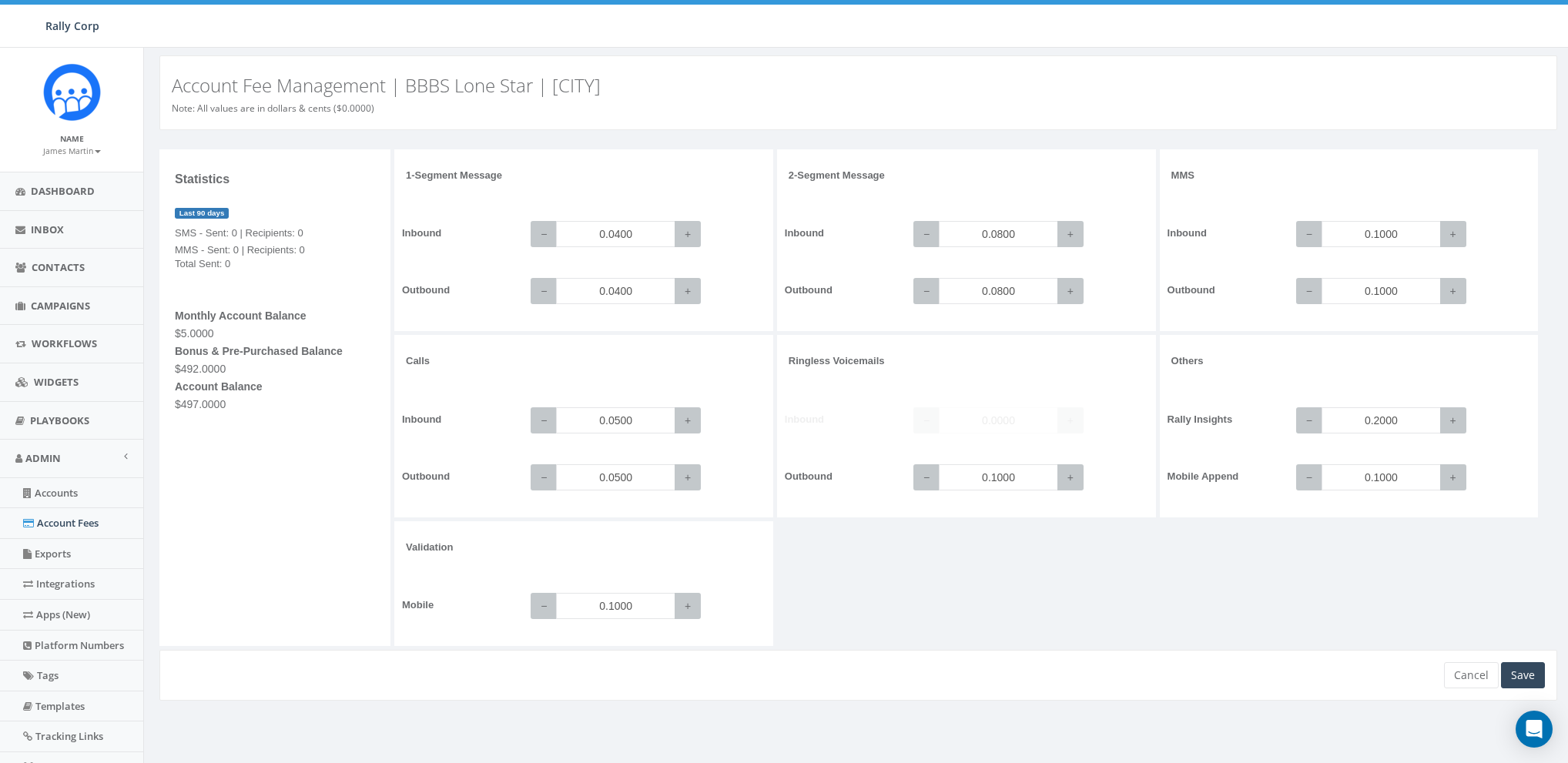 click on "1-Segment Message Inbound
−
0.0400
+
Outbound
−
0.0400
+
2-Segment Message Inbound
−
0.0800
+
Outbound
−
0.0800
+
MMS Inbound
−
0.1000
+
Outbound
−
0.1000
+ Calls +" at bounding box center [977, 400] 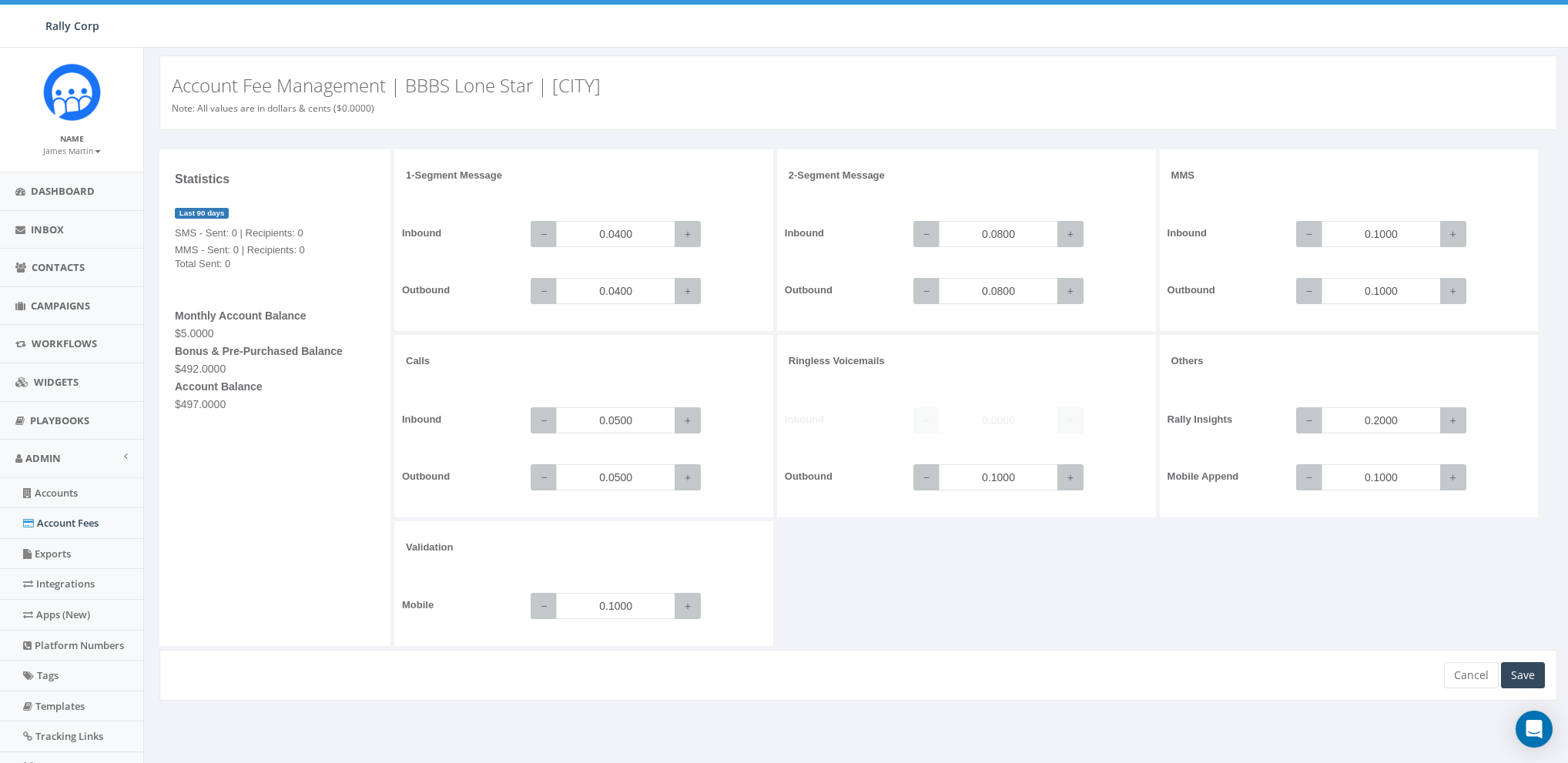 scroll, scrollTop: 0, scrollLeft: 0, axis: both 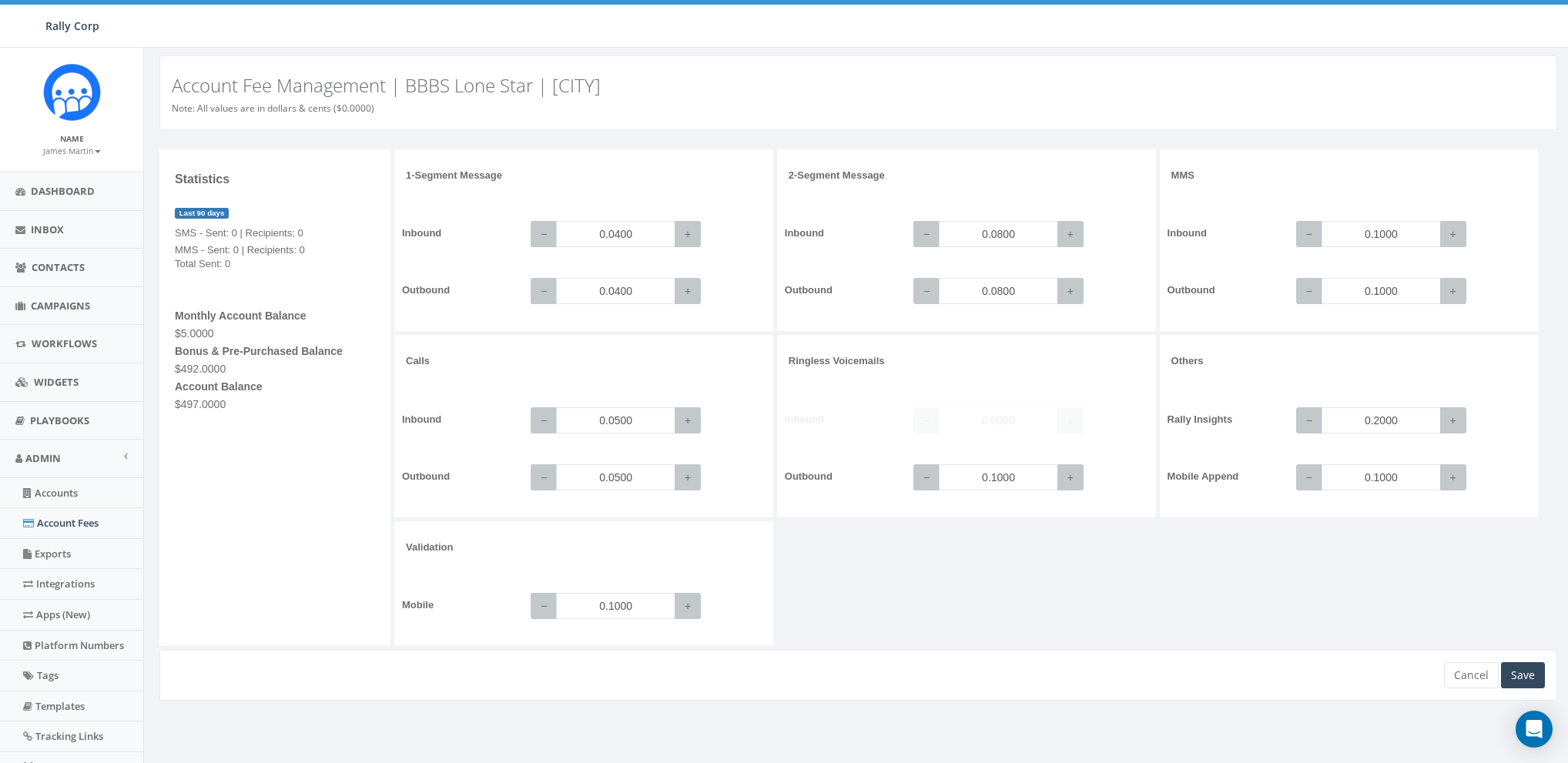 click on "1-Segment Message Inbound
−
0.0400
+
Outbound
−
0.0400
+
2-Segment Message Inbound
−
0.0800
+
Outbound
−
0.0800
+
MMS Inbound
−
0.1000
+
Outbound
−
0.1000
+ Calls +" at bounding box center (977, 400) 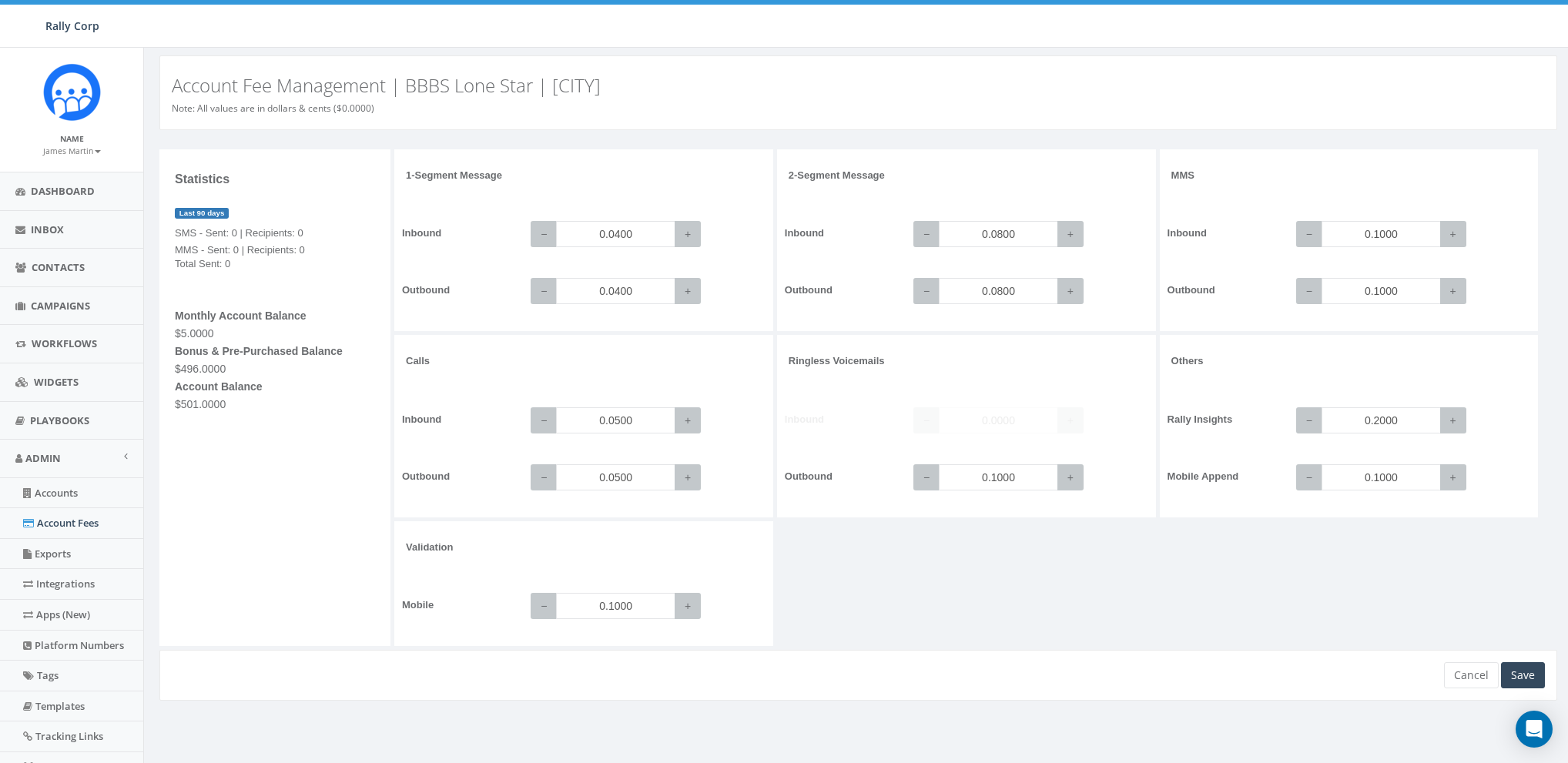 scroll, scrollTop: 0, scrollLeft: 0, axis: both 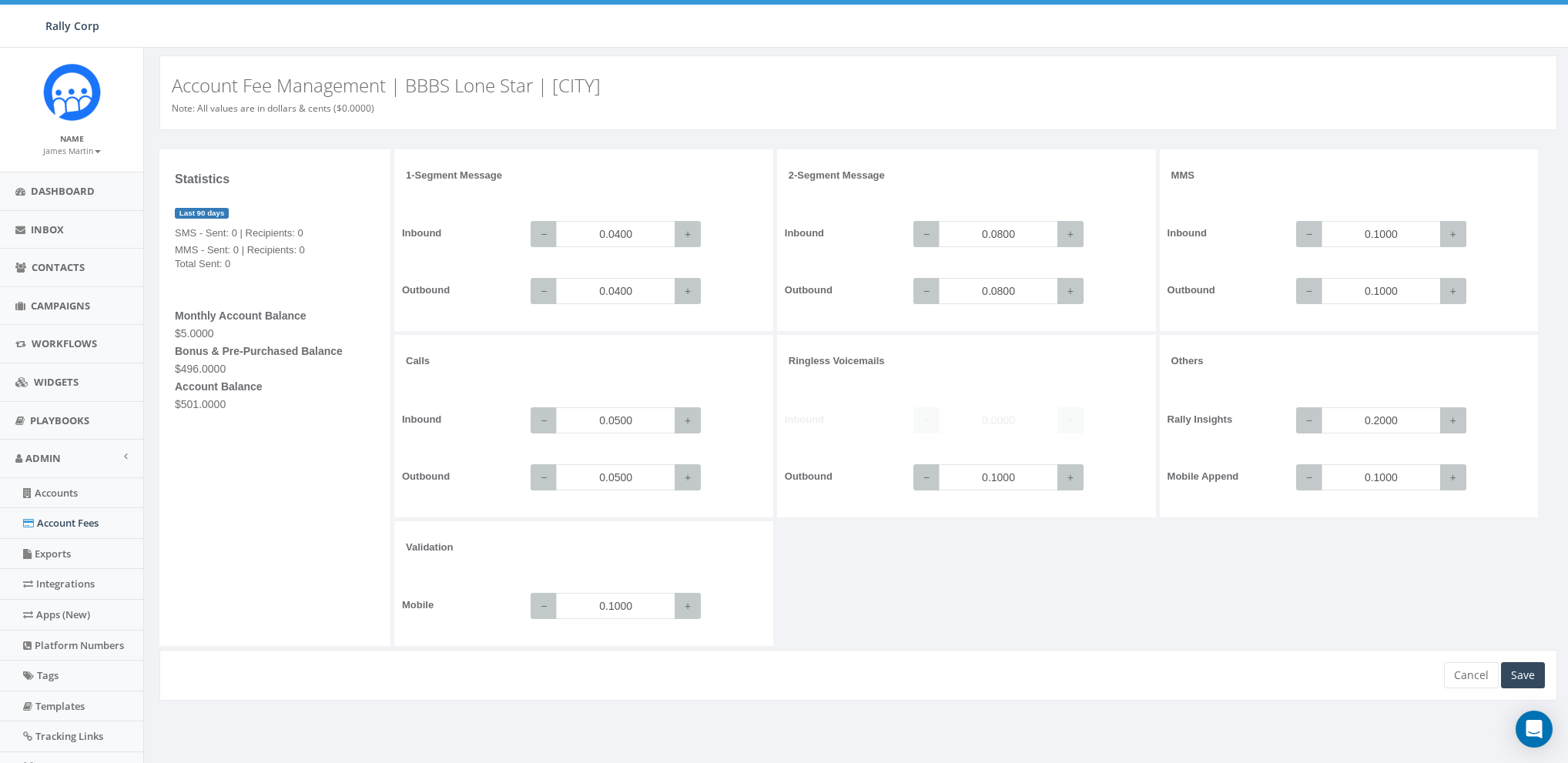 click on "1-Segment Message Inbound
−
0.0400
+
Outbound
−
0.0400
+
2-Segment Message Inbound
−
0.0800
+
Outbound
−
0.0800
+
MMS Inbound
−
0.1000
+
Outbound
−
0.1000
+ Calls +" at bounding box center (977, 400) 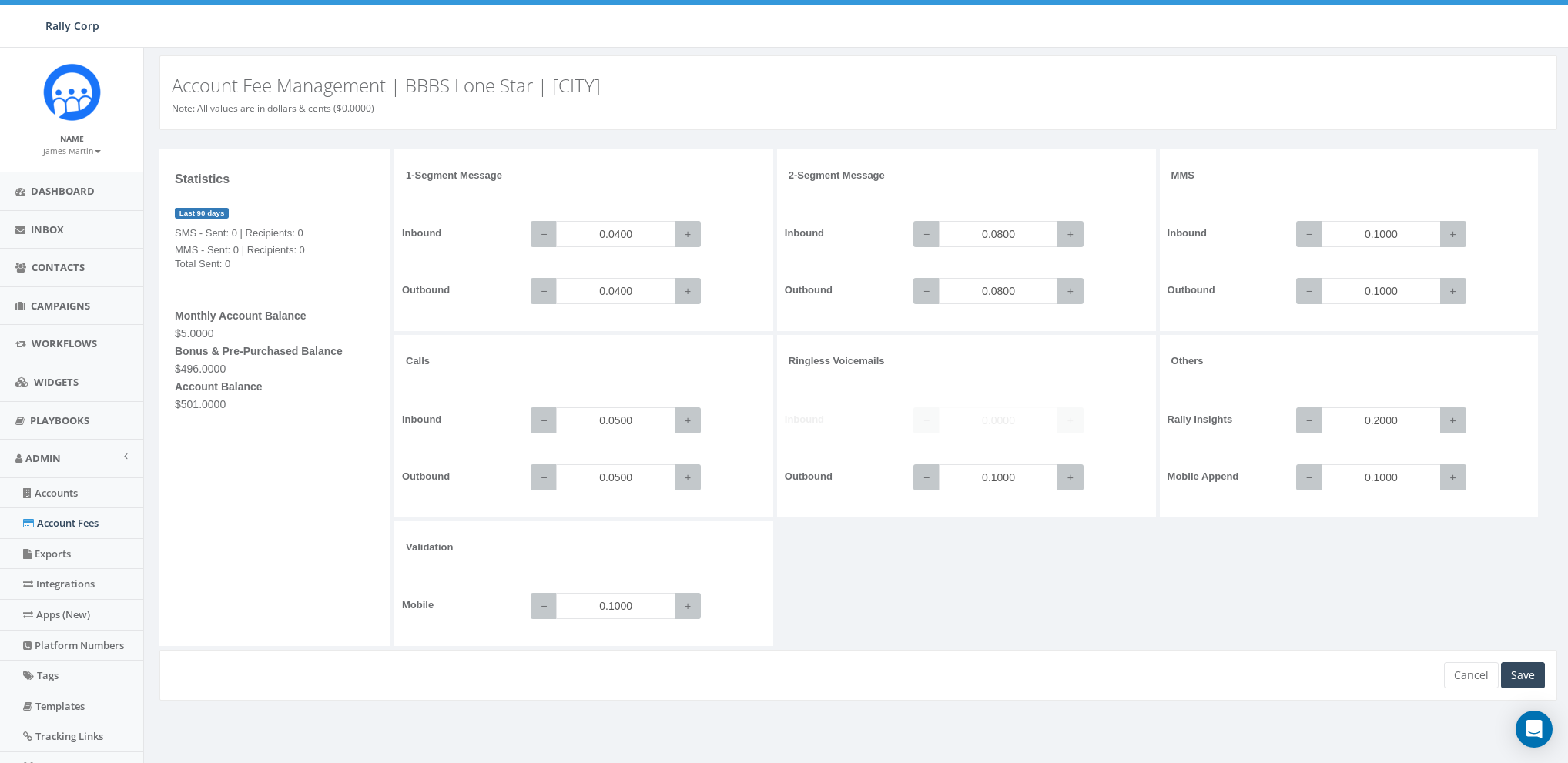 scroll, scrollTop: 0, scrollLeft: 0, axis: both 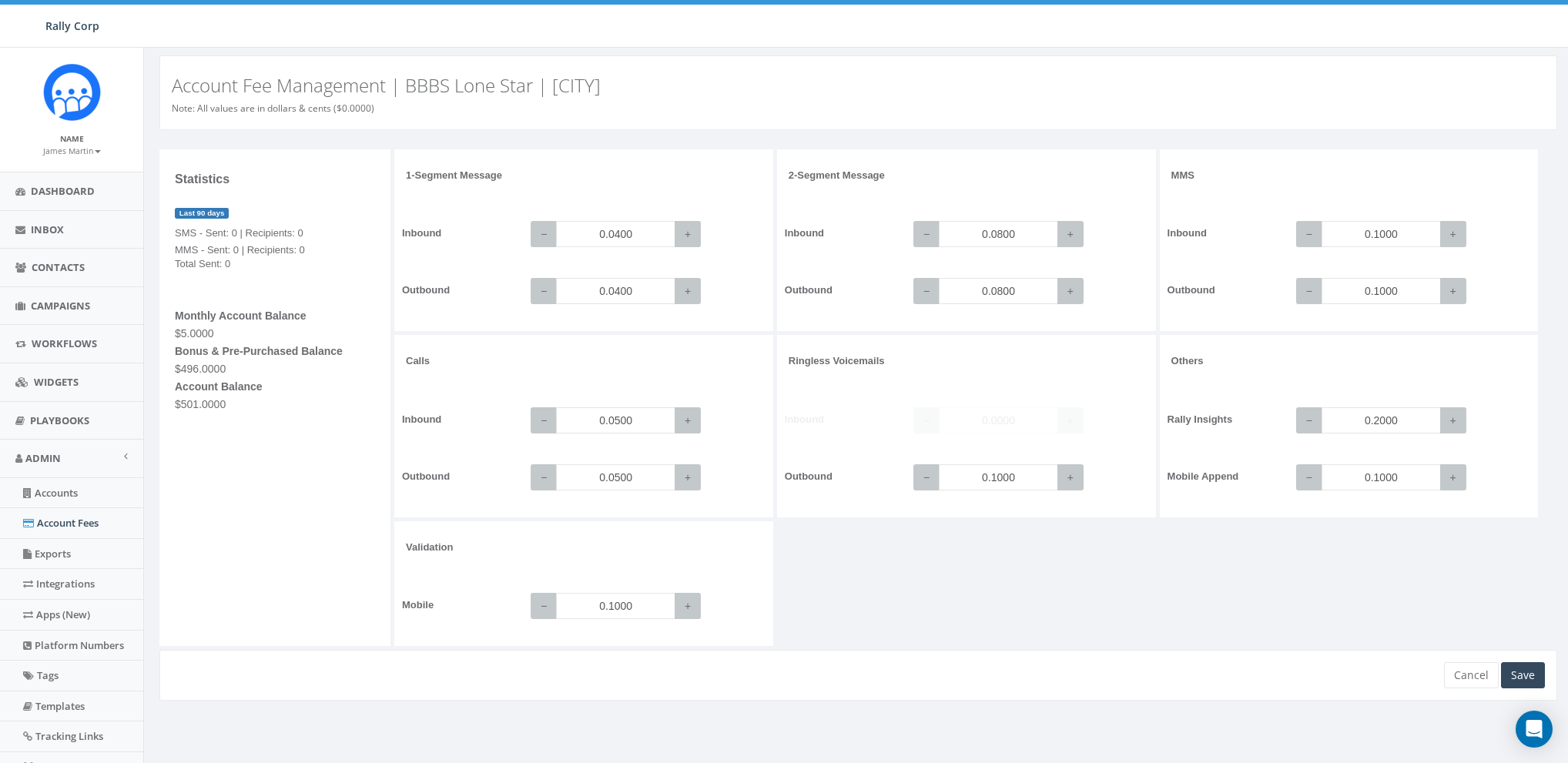click on "1-Segment Message Inbound
−
0.0400
+
Outbound
−
0.0400
+
2-Segment Message Inbound
−
0.0800
+
Outbound
−
0.0800
+
MMS Inbound
−
0.1000
+
Outbound
−
0.1000
+ Calls +" at bounding box center (977, 400) 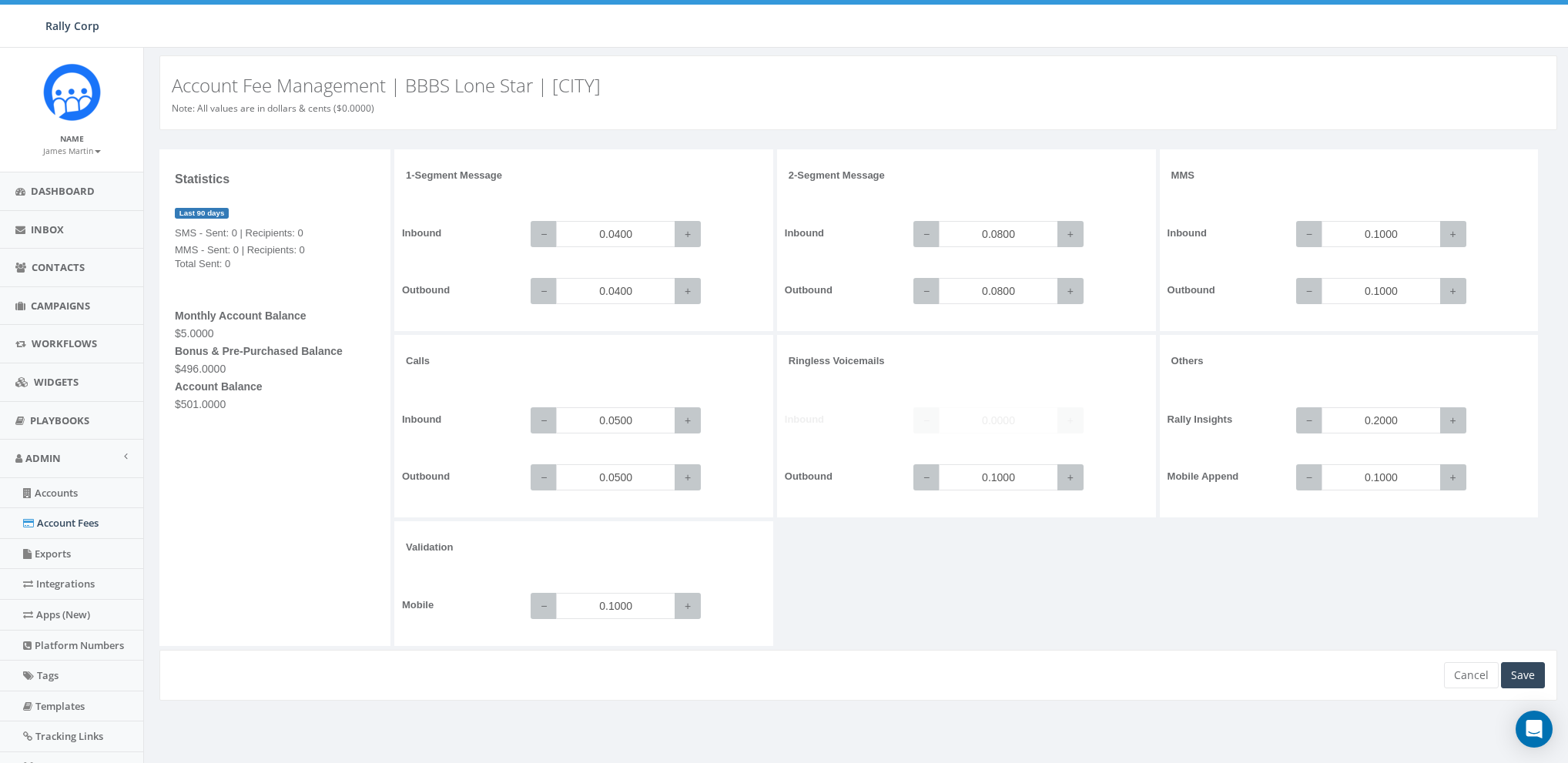 scroll, scrollTop: 0, scrollLeft: 0, axis: both 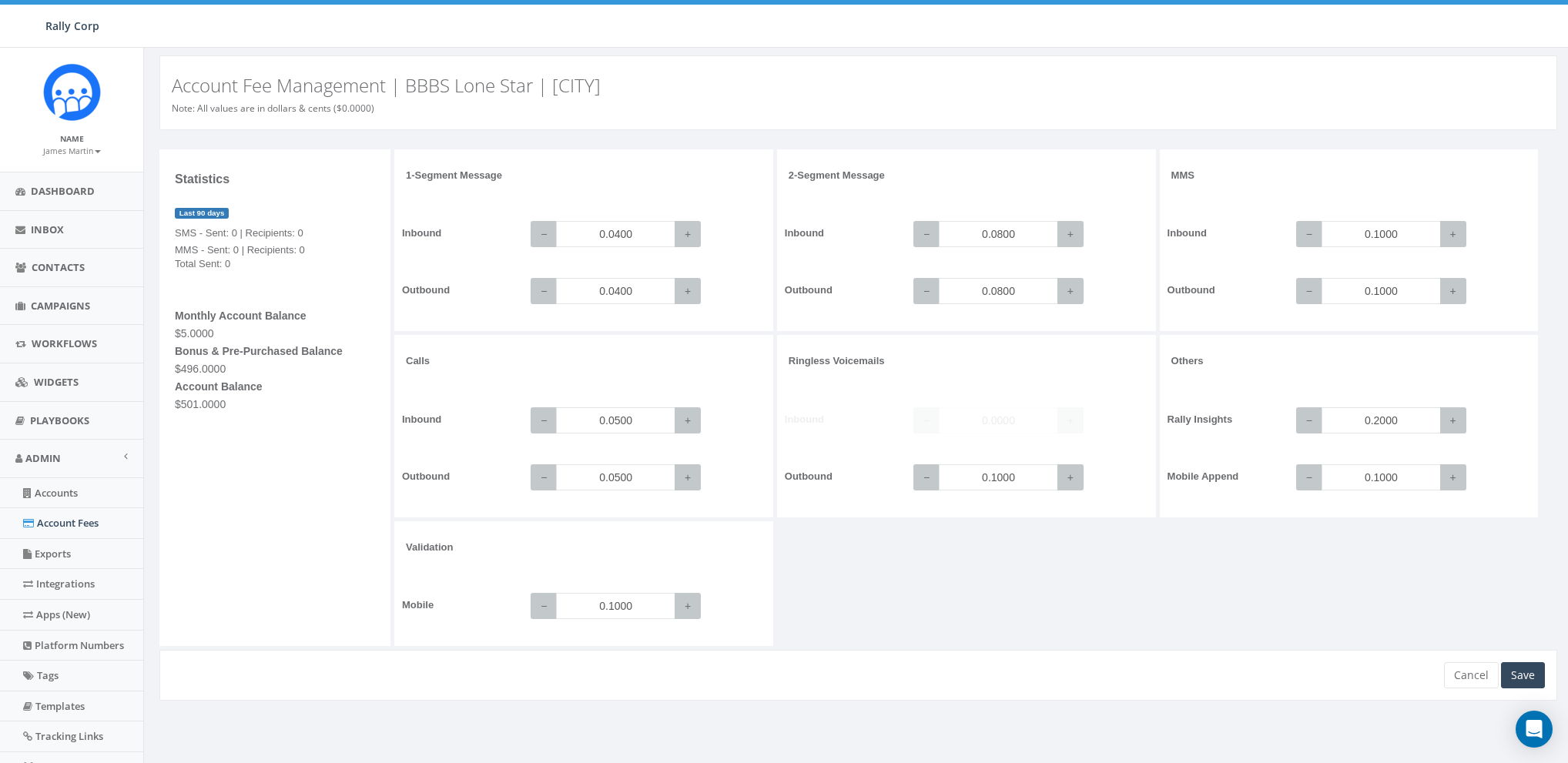 click on "1-Segment Message Inbound
−
0.0400
+
Outbound
−
0.0400
+
2-Segment Message Inbound
−
0.0800
+
Outbound
−
0.0800
+
MMS Inbound
−
0.1000
+
Outbound
−
0.1000
+ Calls +" at bounding box center (977, 400) 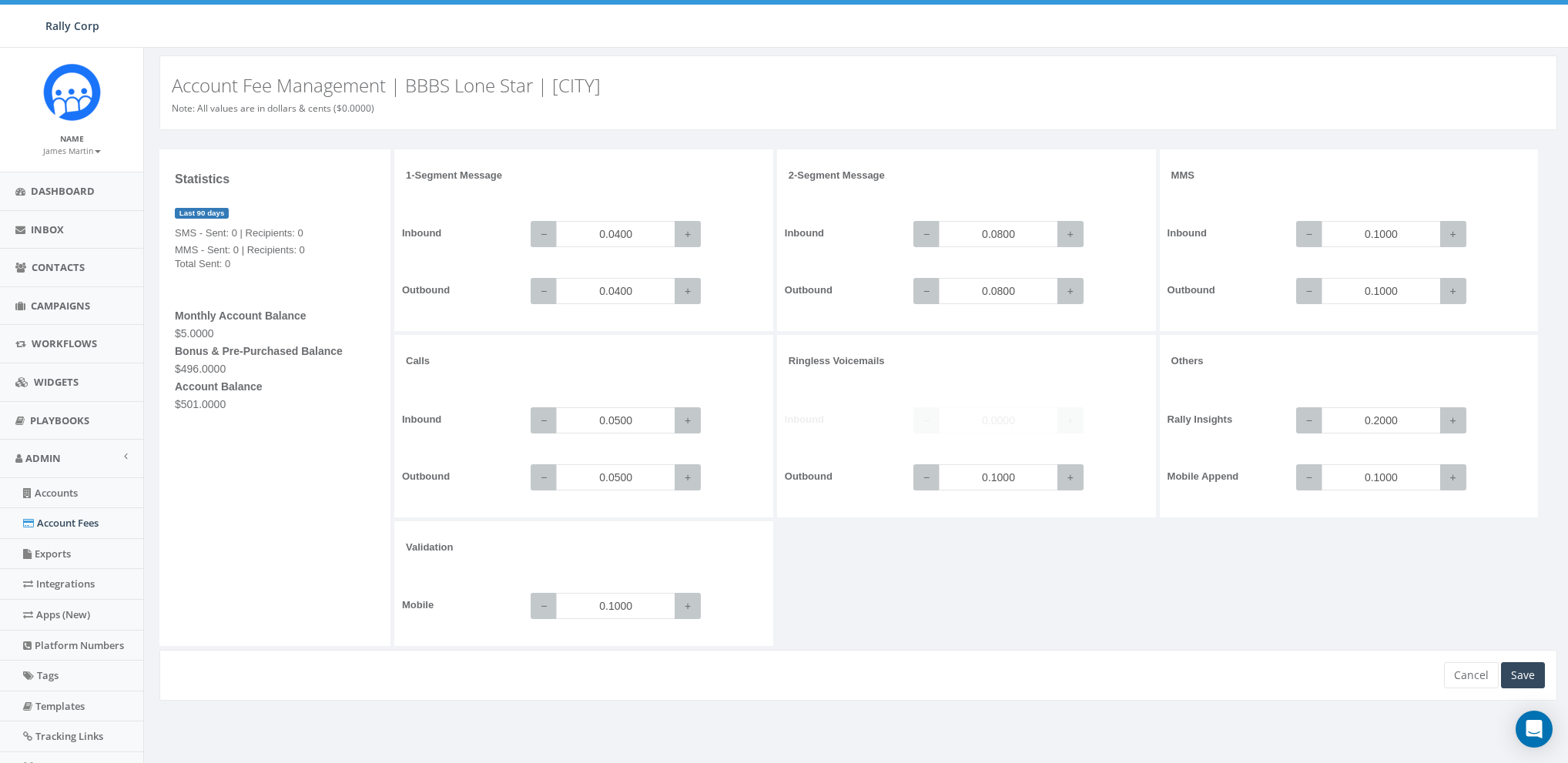 scroll, scrollTop: 0, scrollLeft: 0, axis: both 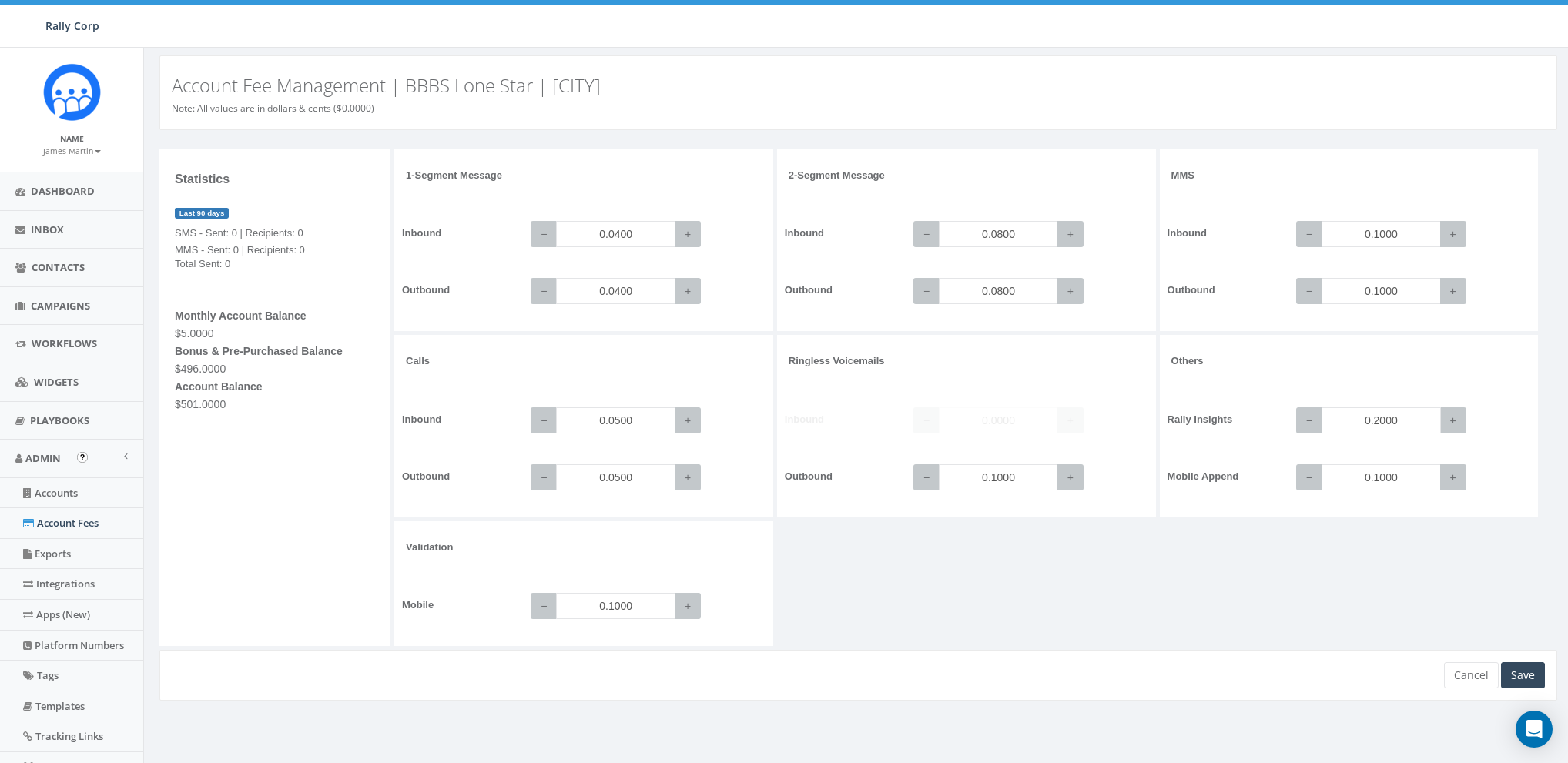click on "0.2000" at bounding box center [1381, 420] 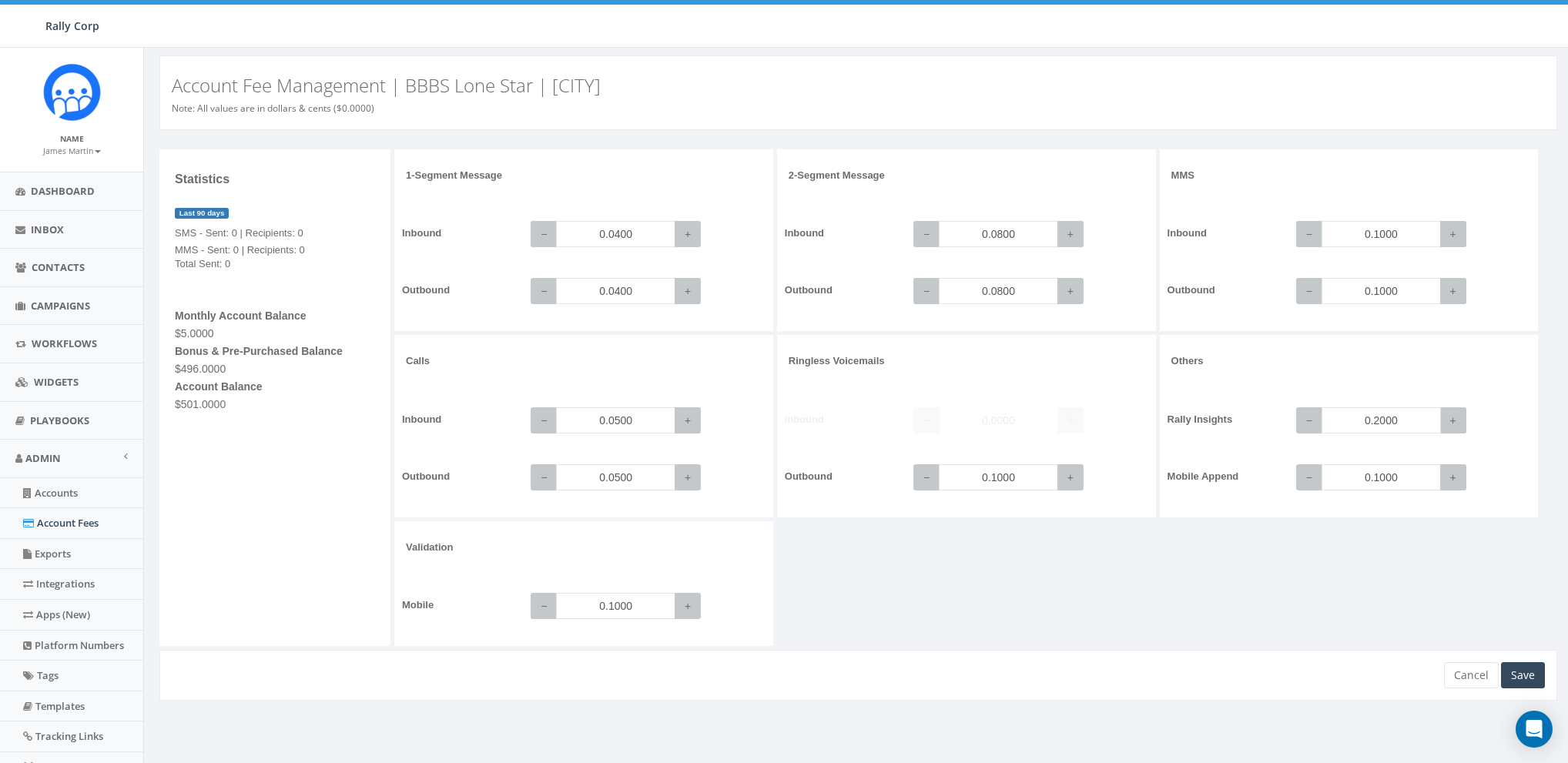click on "0.2000" at bounding box center (1381, 420) 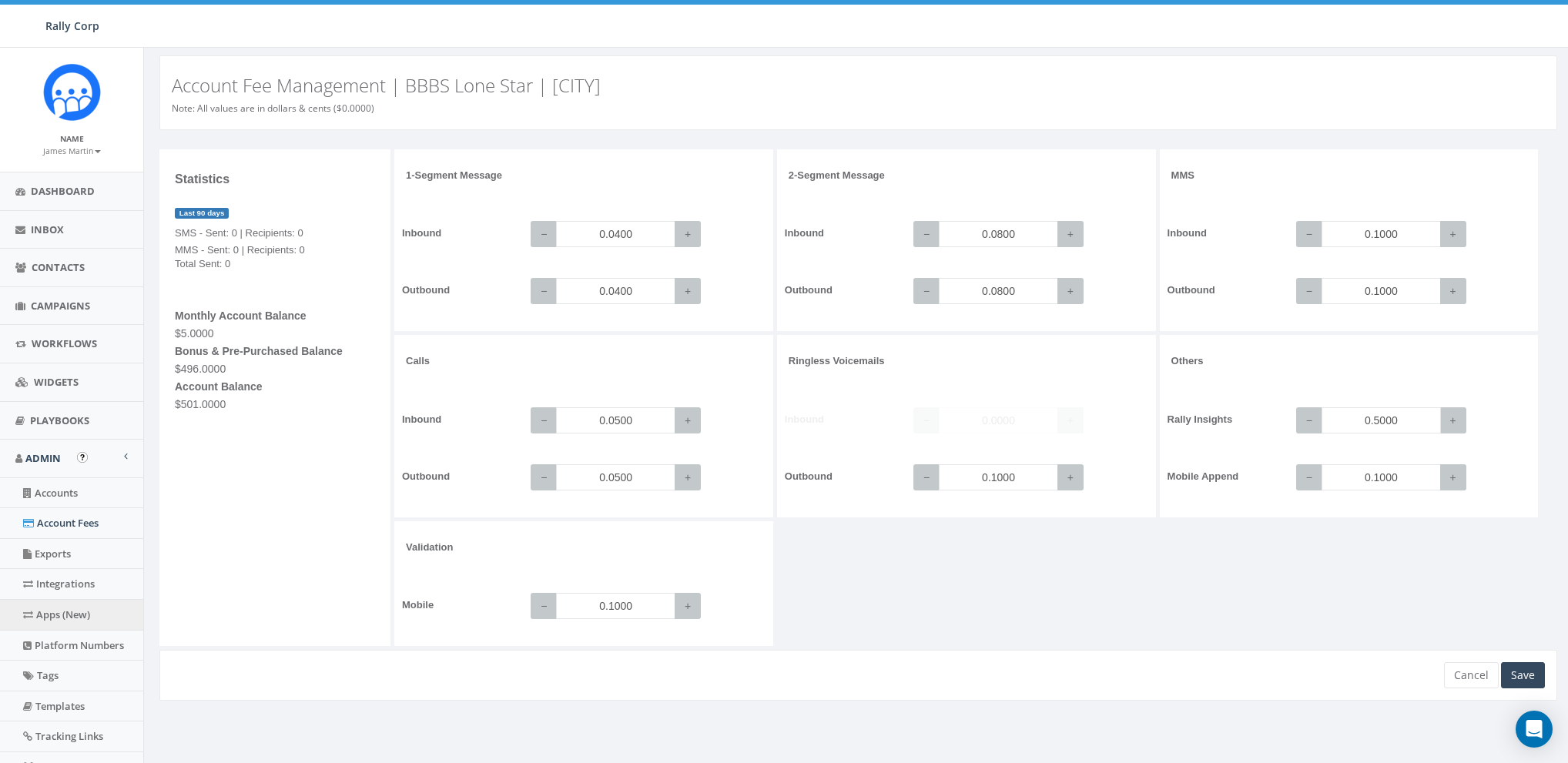 type on "0.5000" 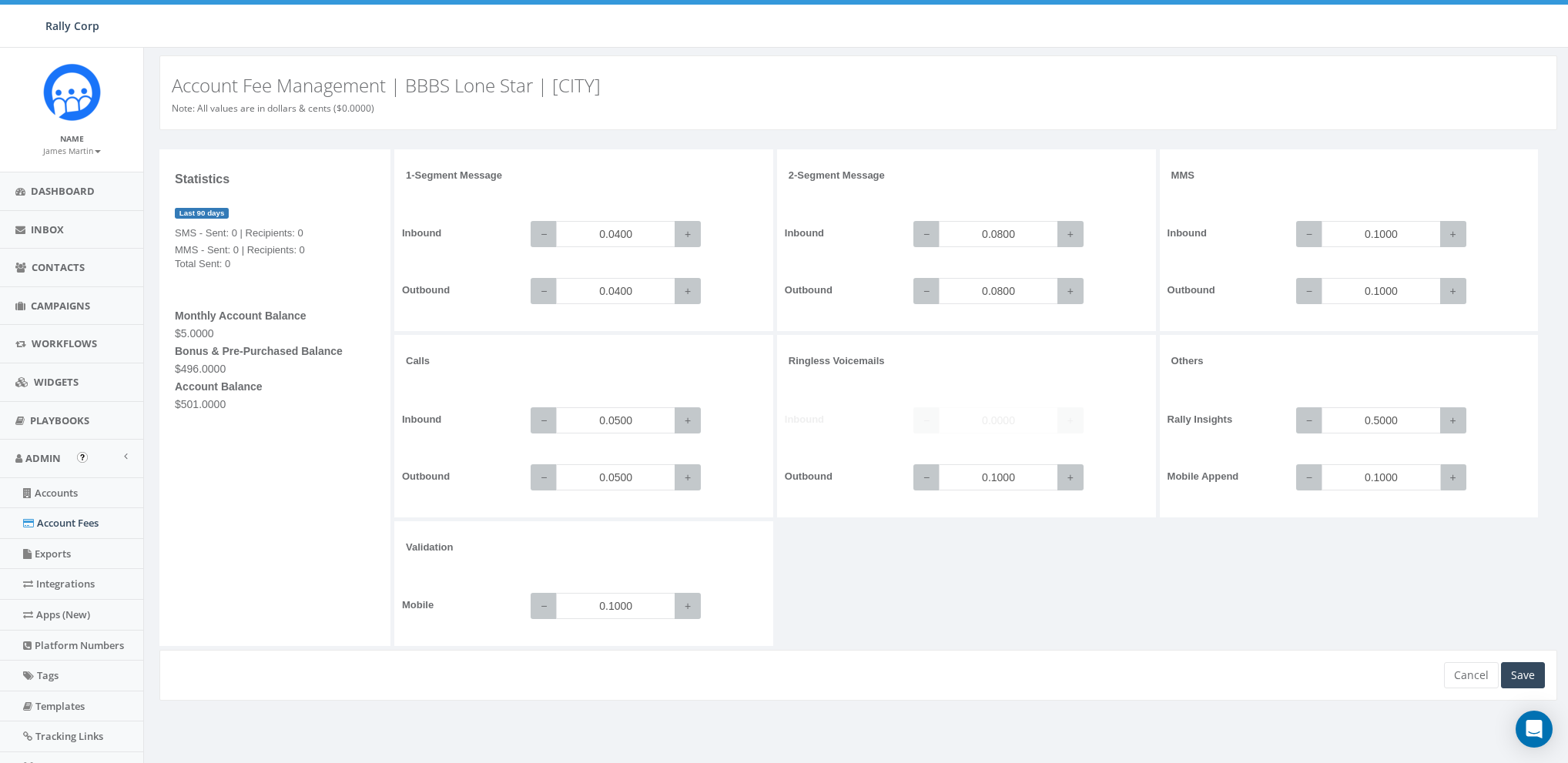 click on "0.1000" at bounding box center [1381, 477] 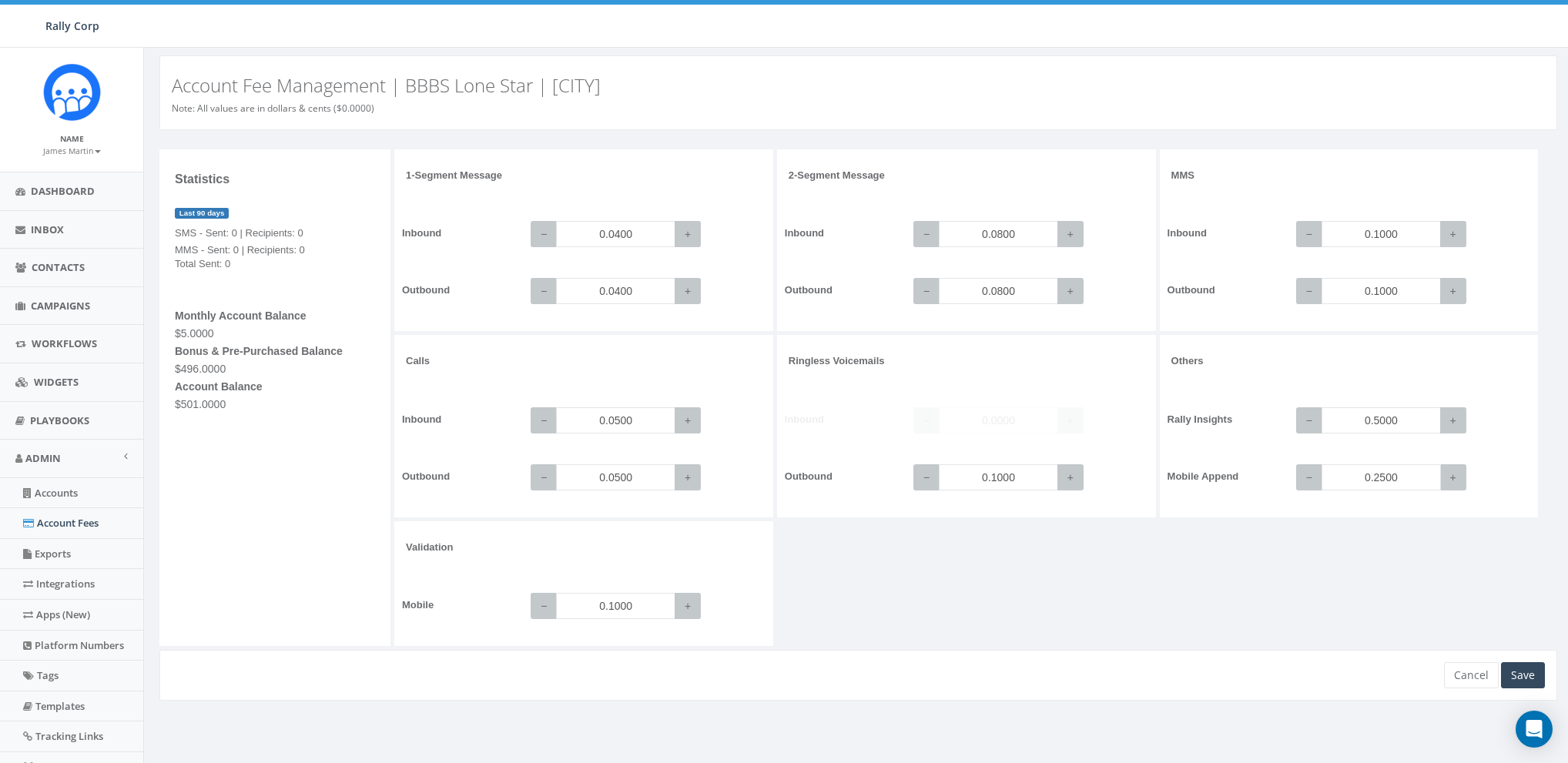 type on "0.2500" 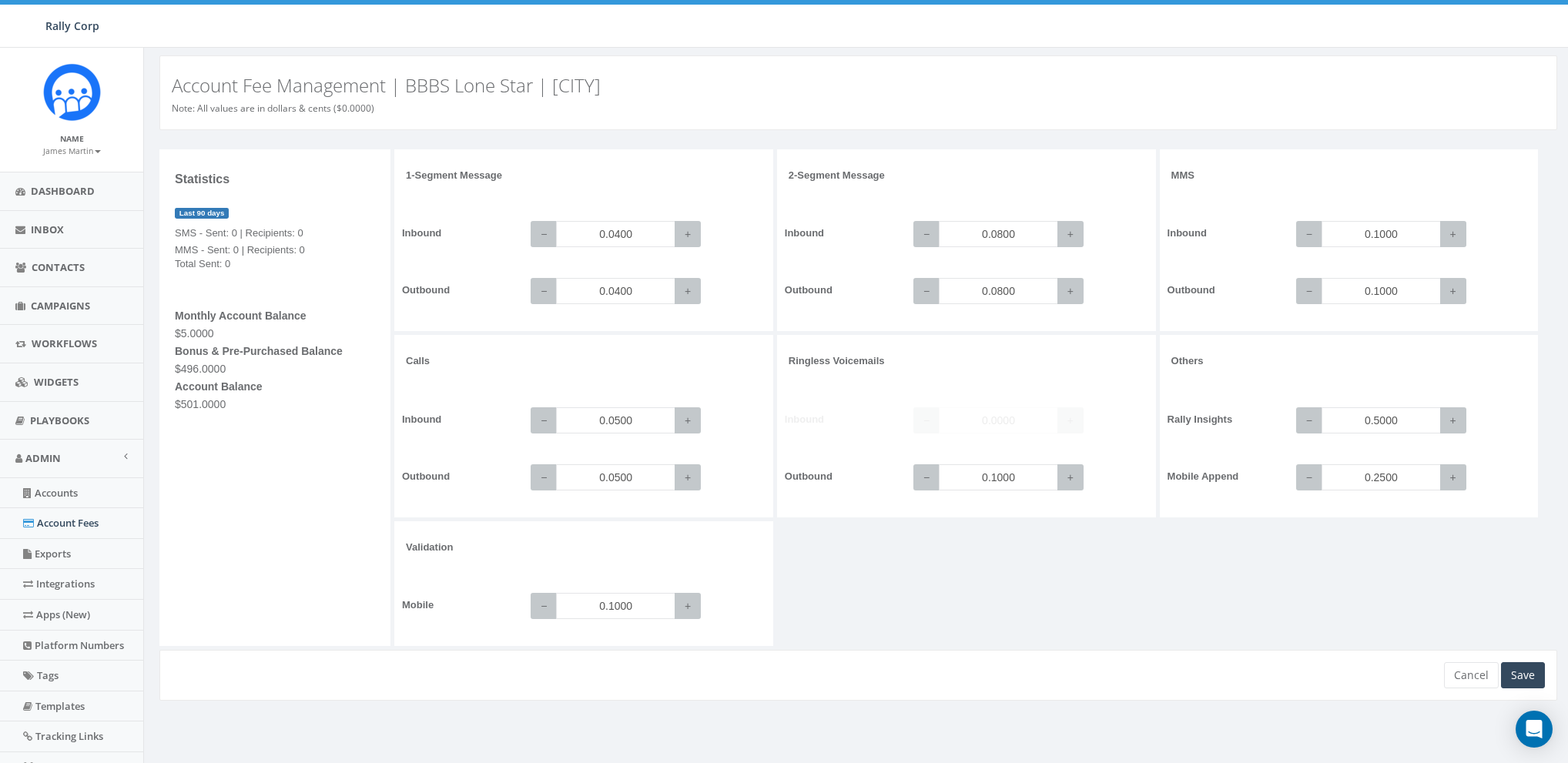 click on "1-Segment Message Inbound
−
0.0400
+
Outbound
−
0.0400
+
2-Segment Message Inbound
−
0.0800
+
Outbound
−
0.0800
+
MMS Inbound
−
0.1000
+
Outbound
−
0.1000
+ Calls +" at bounding box center [977, 400] 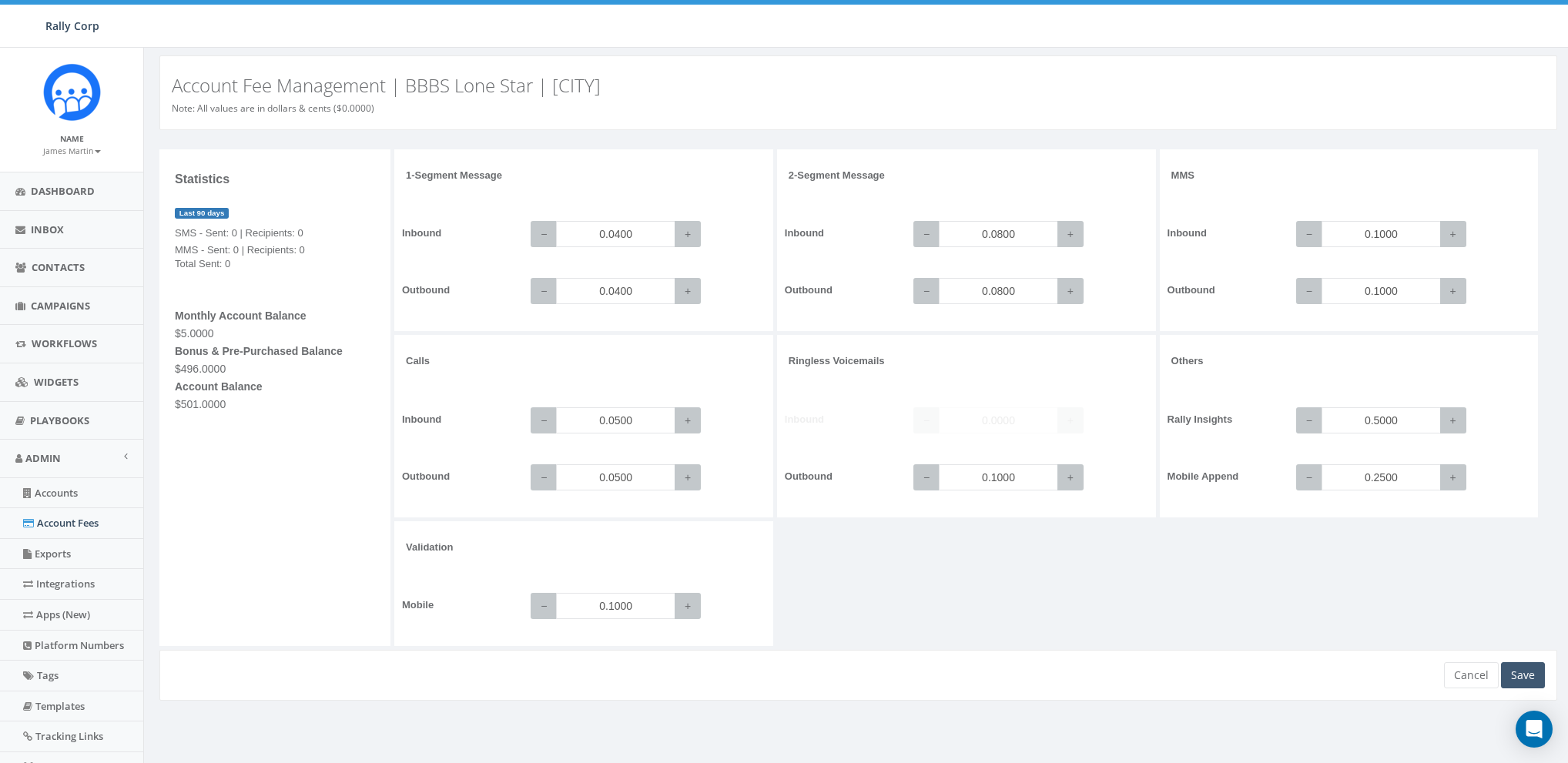 click on "Save" at bounding box center (1523, 675) 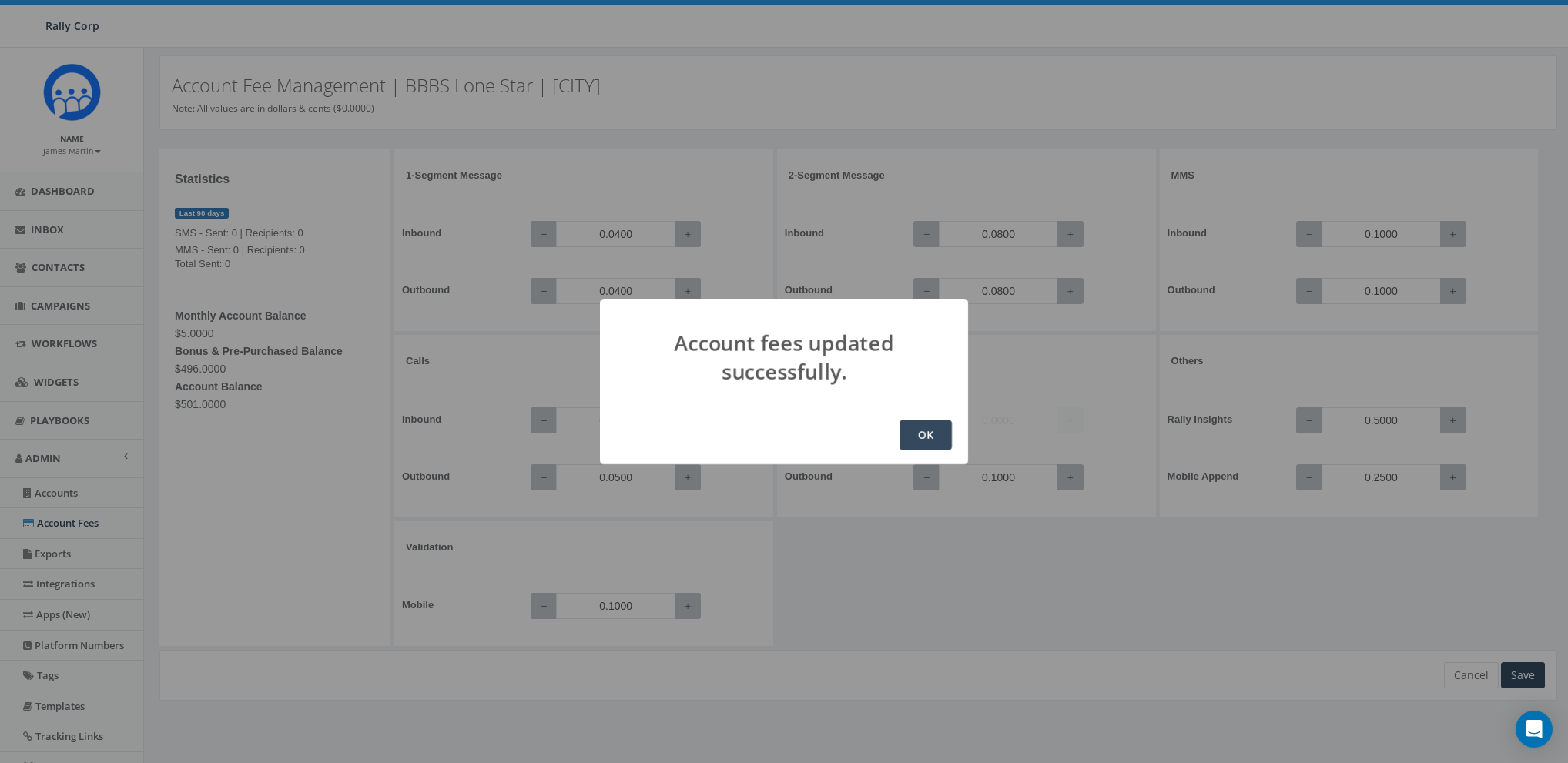 click on "OK" at bounding box center [926, 435] 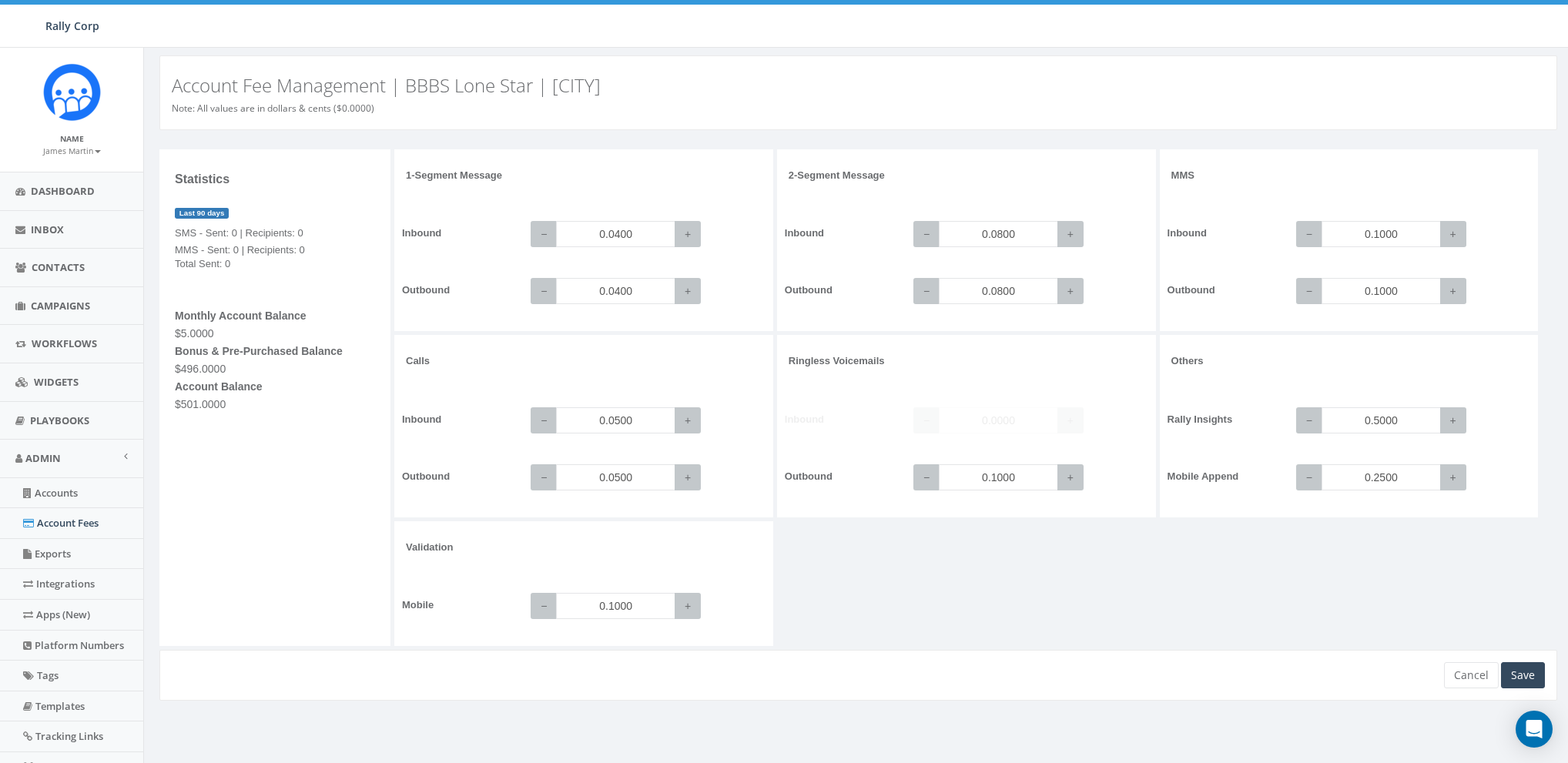 scroll, scrollTop: 0, scrollLeft: 0, axis: both 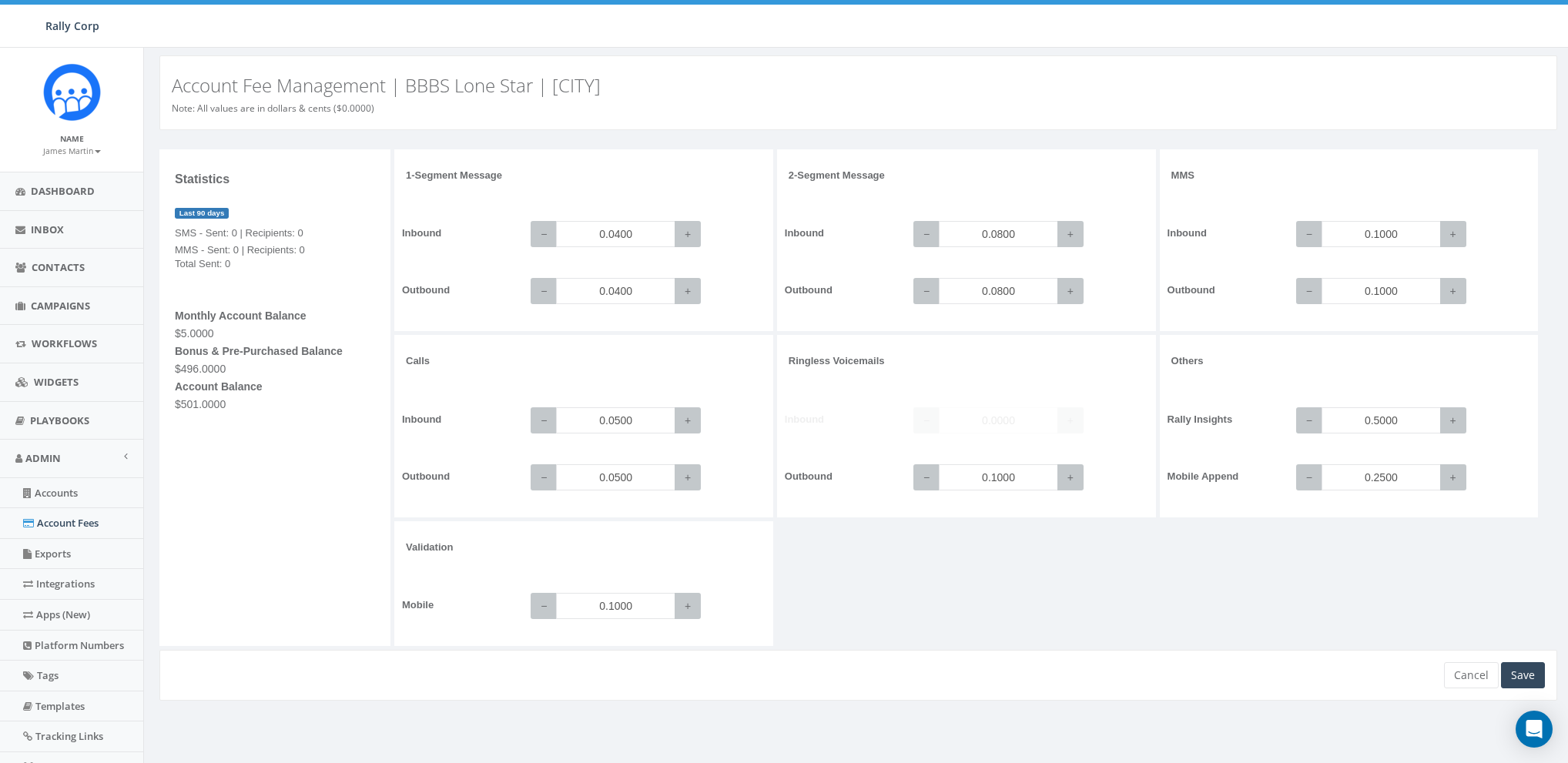 click on "1-Segment Message Inbound
−
0.0400
+
Outbound
−
0.0400
+
2-Segment Message Inbound
−
0.0800
+
Outbound
−
0.0800
+
MMS Inbound
−
0.1000
+
Outbound
−
0.1000
+ Calls +" at bounding box center [977, 400] 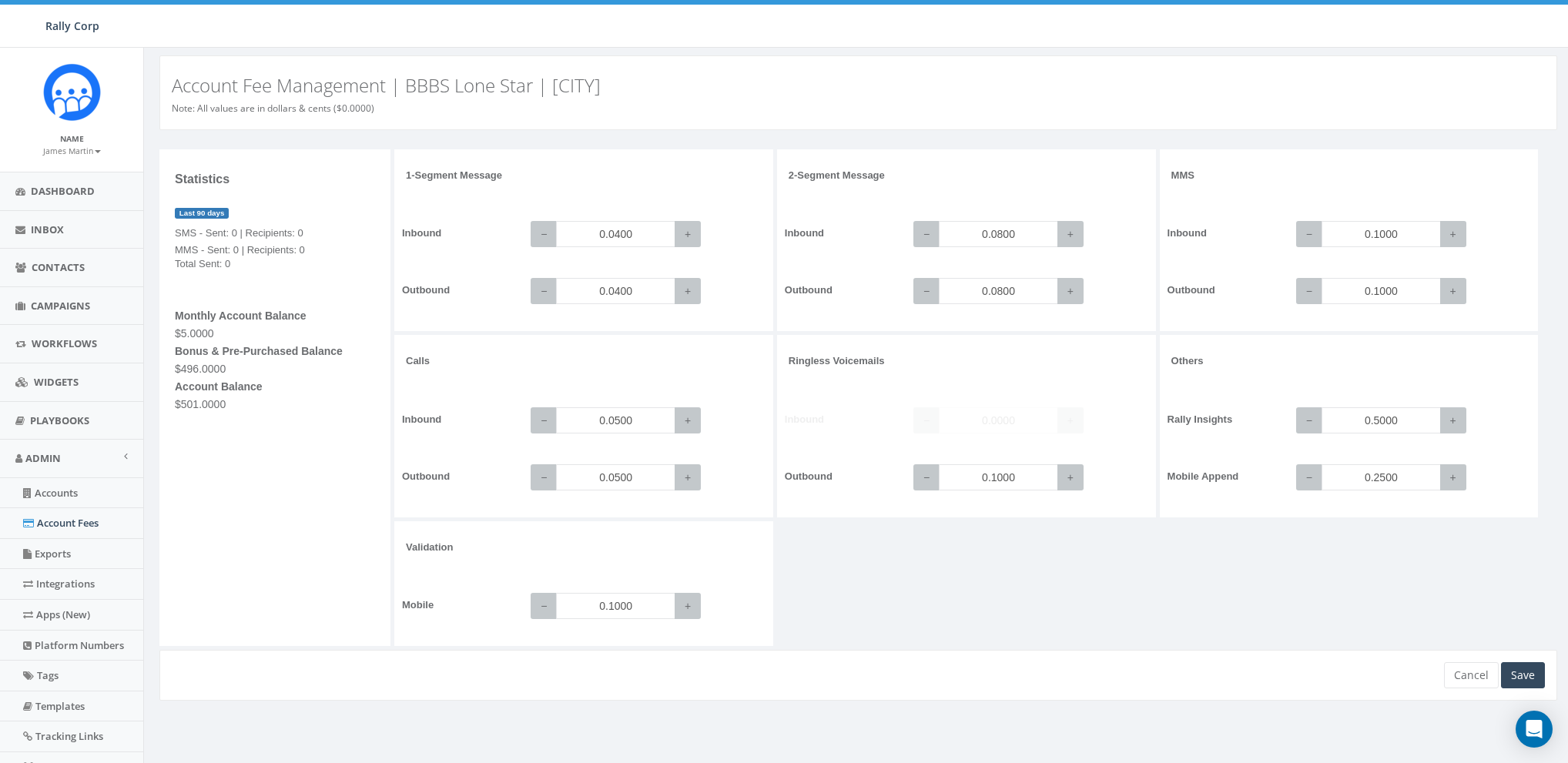 scroll, scrollTop: 0, scrollLeft: 0, axis: both 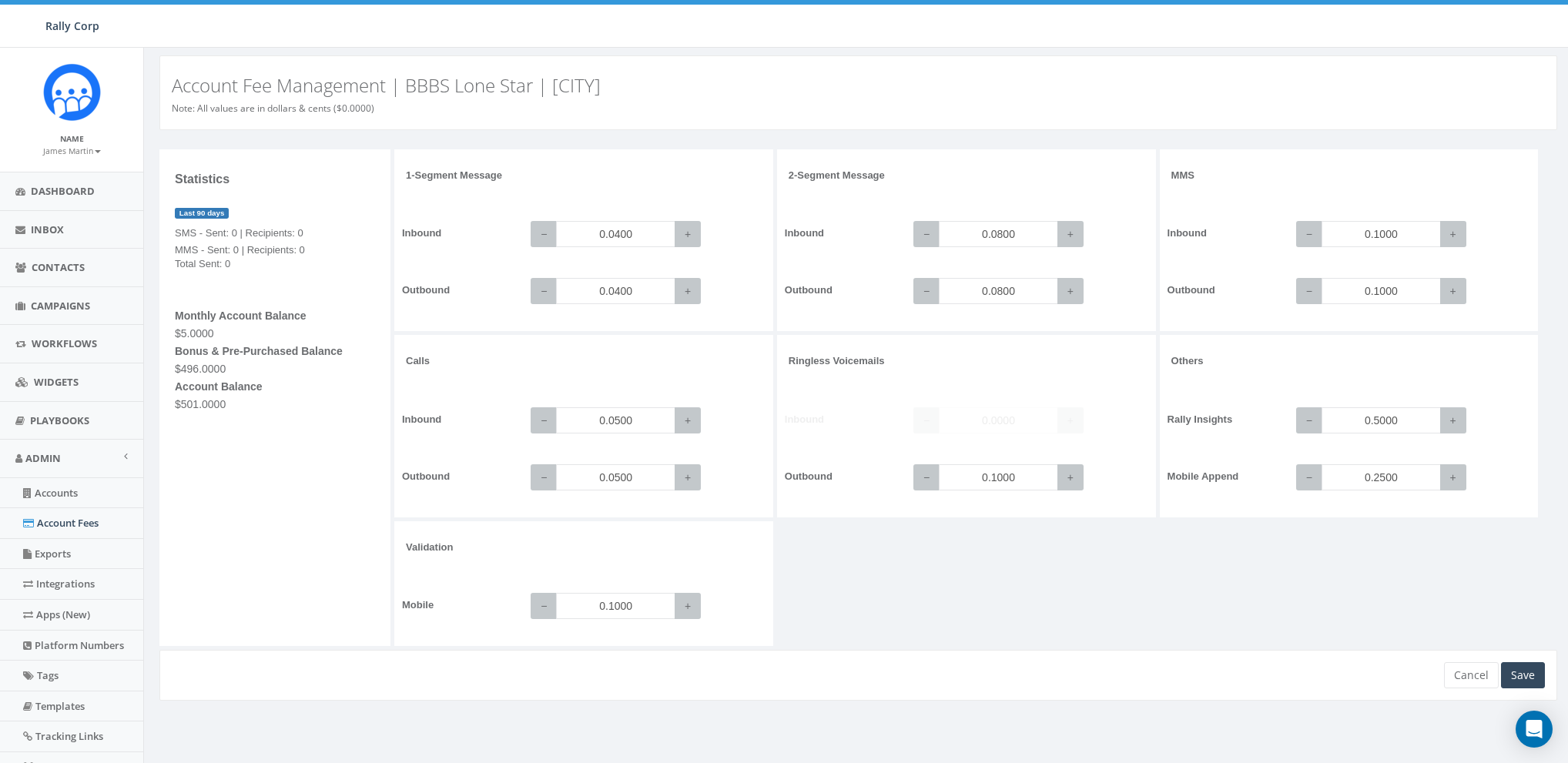 click on "1-Segment Message Inbound
−
0.0400
+
Outbound
−
0.0400
+
2-Segment Message Inbound
−
0.0800
+
Outbound
−
0.0800
+
MMS Inbound
−
0.1000
+
Outbound
−
0.1000
+ Calls +" at bounding box center [977, 400] 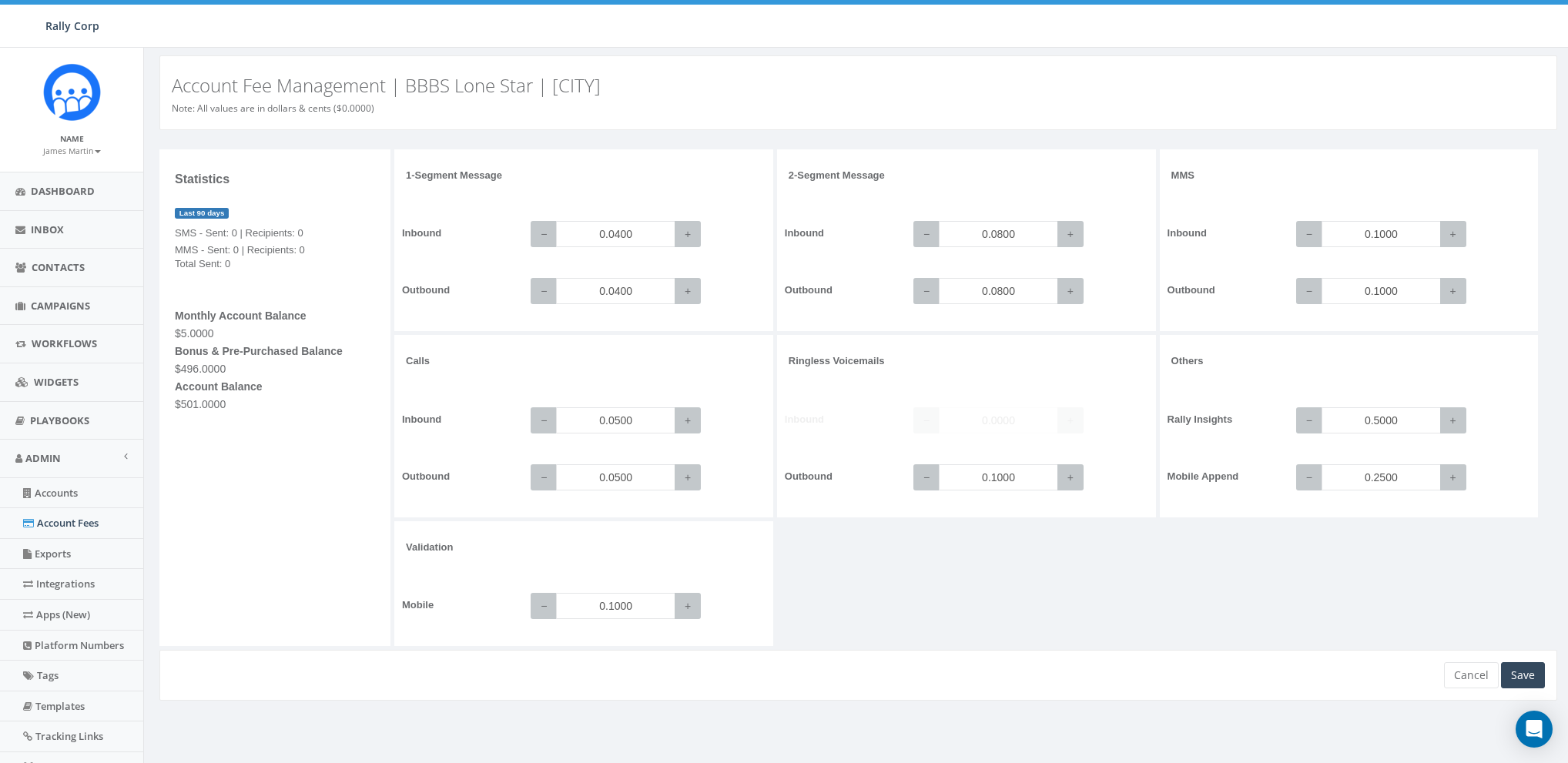 scroll, scrollTop: 0, scrollLeft: 0, axis: both 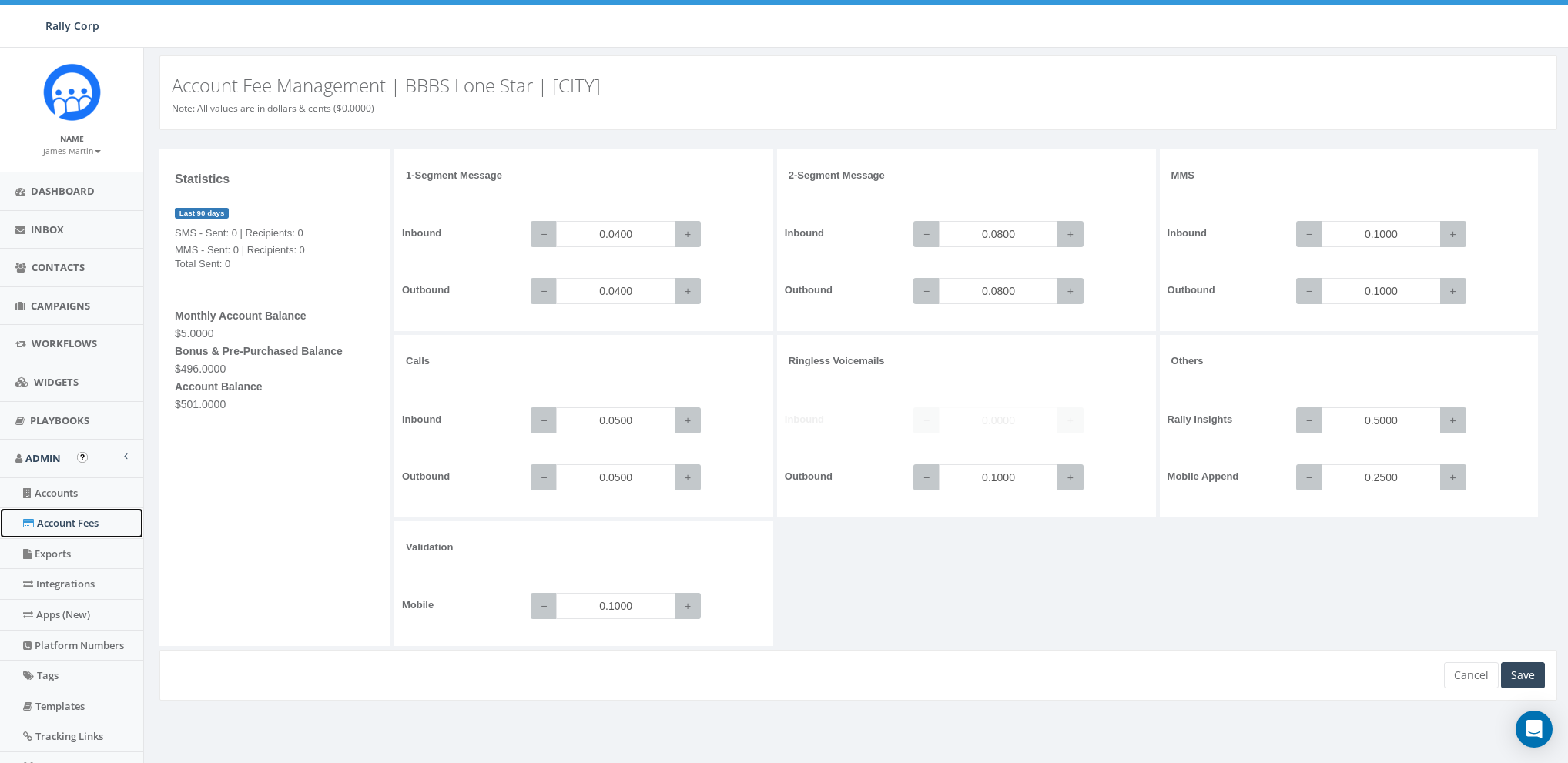 click on "Account Fees" at bounding box center (72, 523) 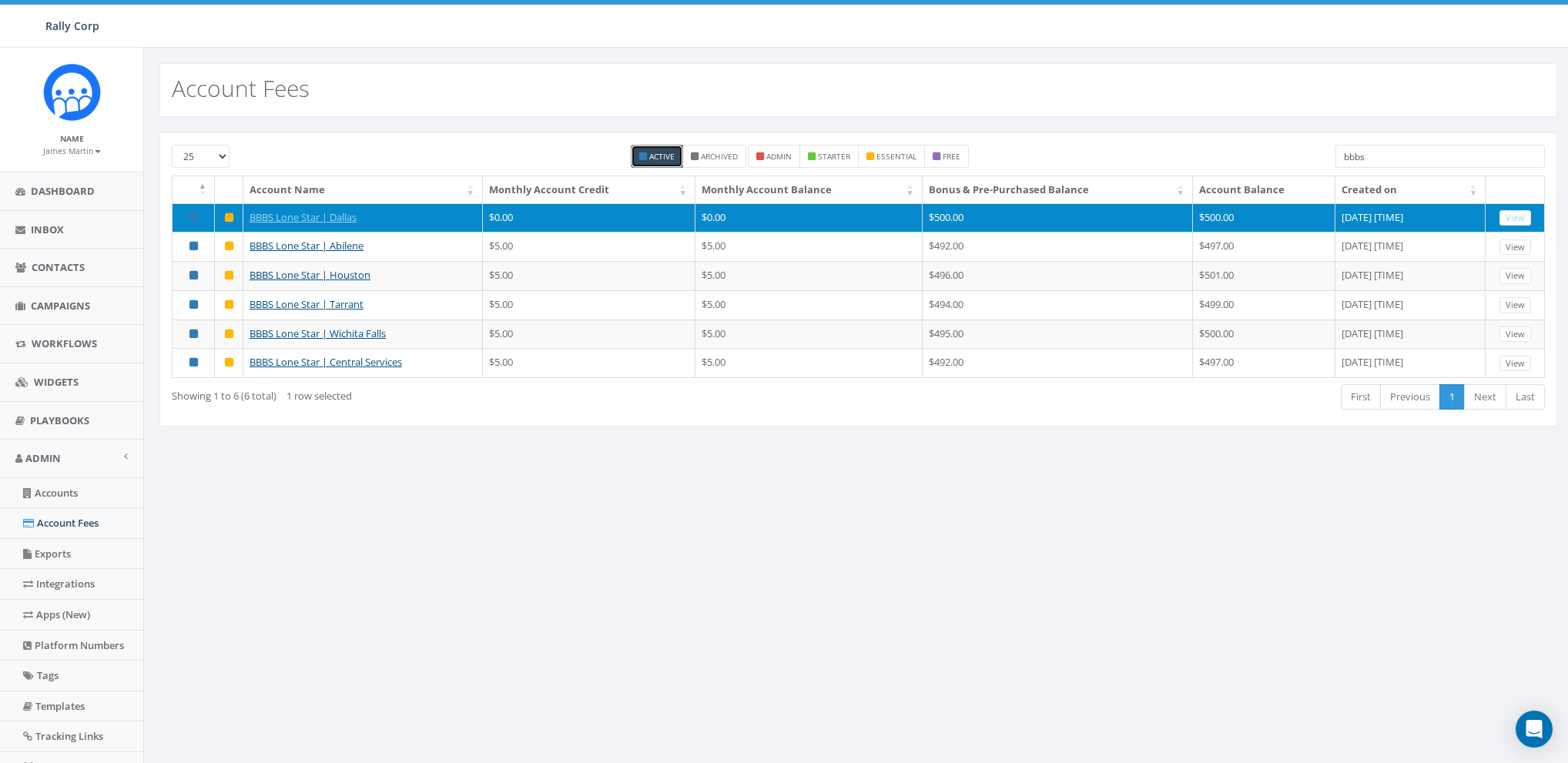 scroll, scrollTop: 0, scrollLeft: 0, axis: both 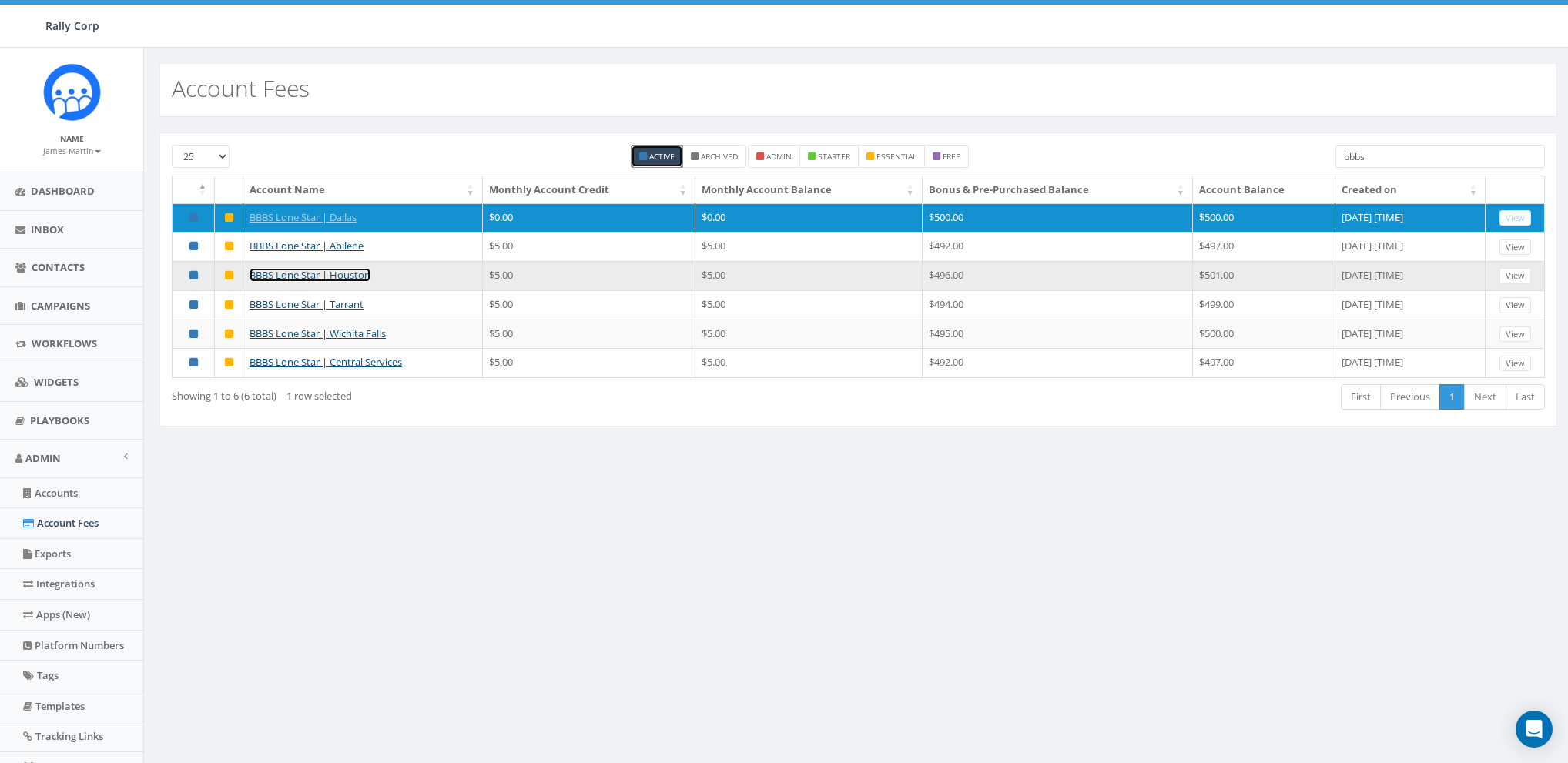 click on "BBBS Lone Star | Houston" at bounding box center (310, 275) 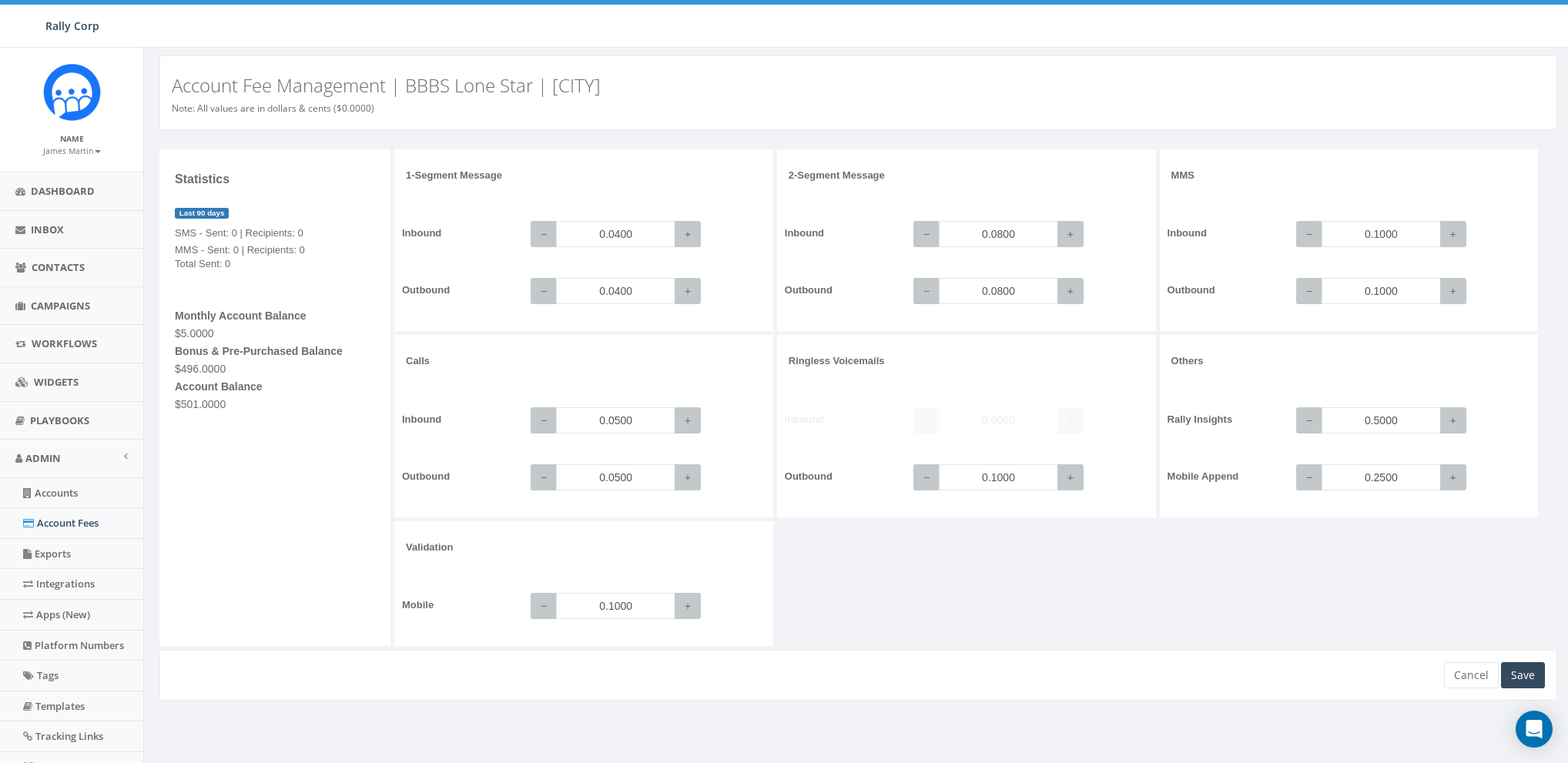 scroll, scrollTop: 0, scrollLeft: 0, axis: both 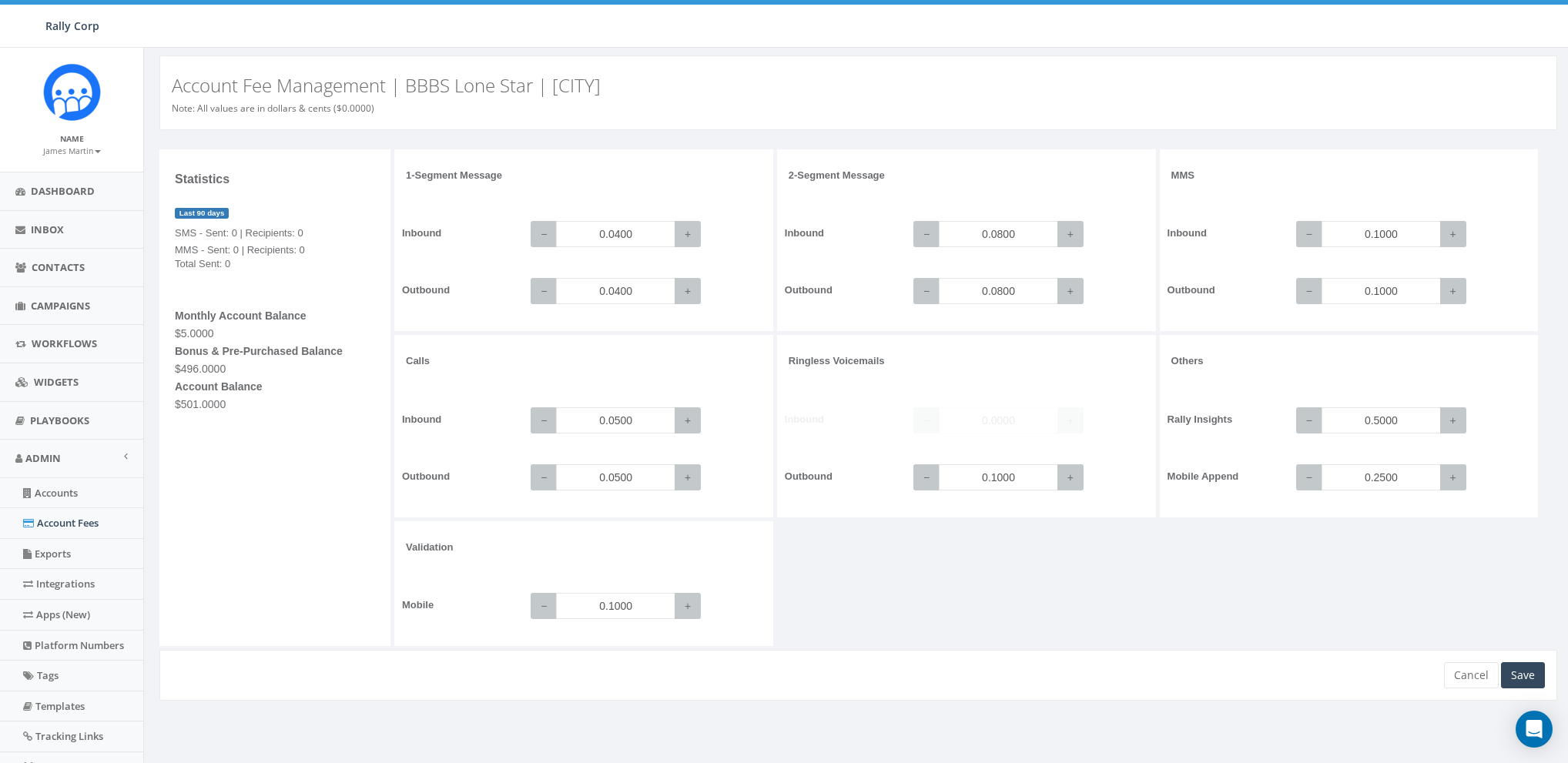 click on "1-Segment Message Inbound
−
0.0400
+
Outbound
−
0.0400
+
2-Segment Message Inbound
−
0.0800
+
Outbound
−
0.0800
+
MMS Inbound
−
0.1000
+
Outbound
−
0.1000
+ Calls +" at bounding box center (977, 400) 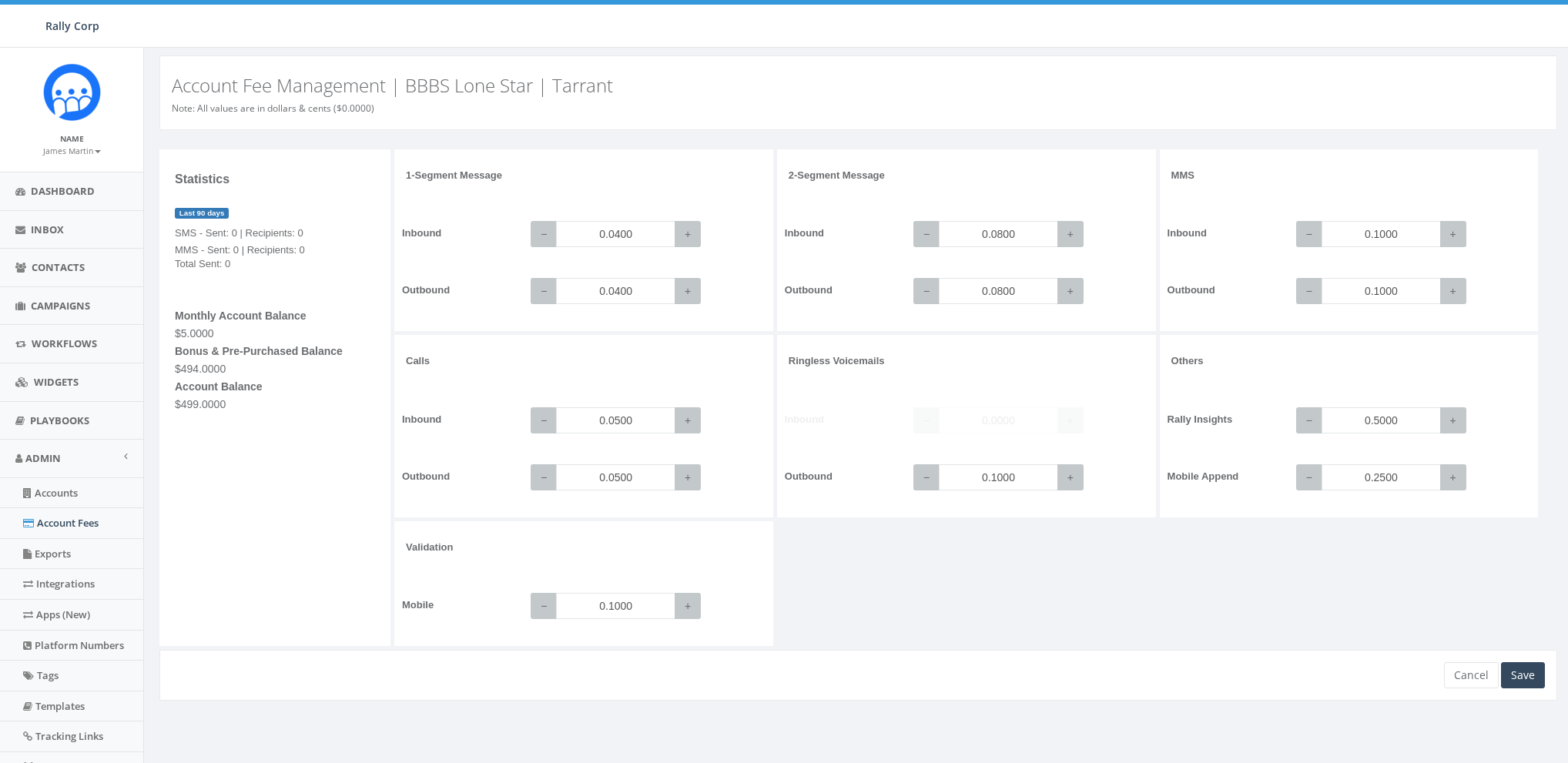 scroll, scrollTop: 0, scrollLeft: 0, axis: both 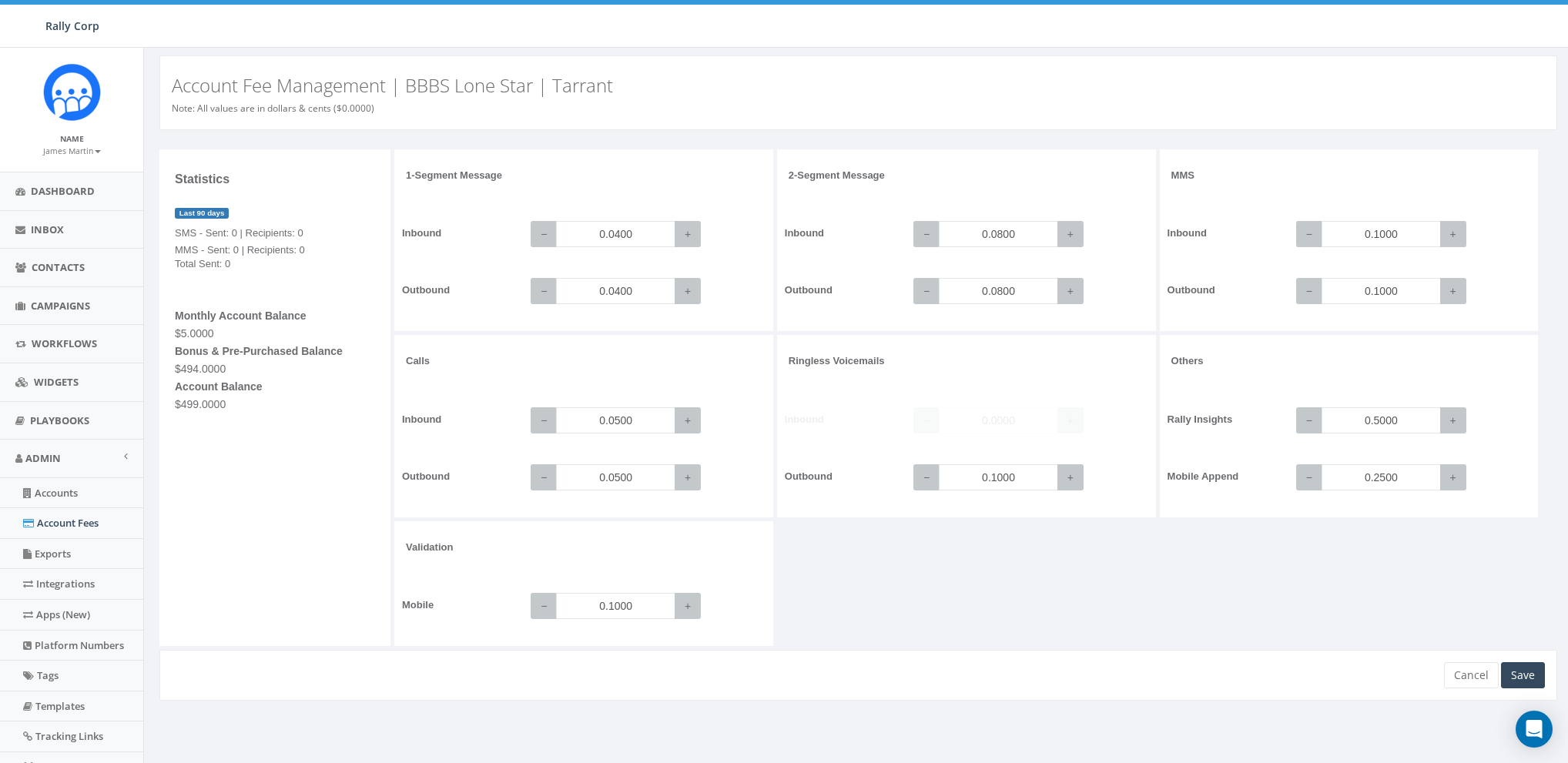 click on "1-Segment Message Inbound
−
0.0400
+
Outbound
−
0.0400
+
2-Segment Message Inbound
−
0.0800
+
Outbound
−
0.0800
+
MMS Inbound
−
0.1000
+
Outbound
−
0.1000
+ Calls +" at bounding box center [977, 400] 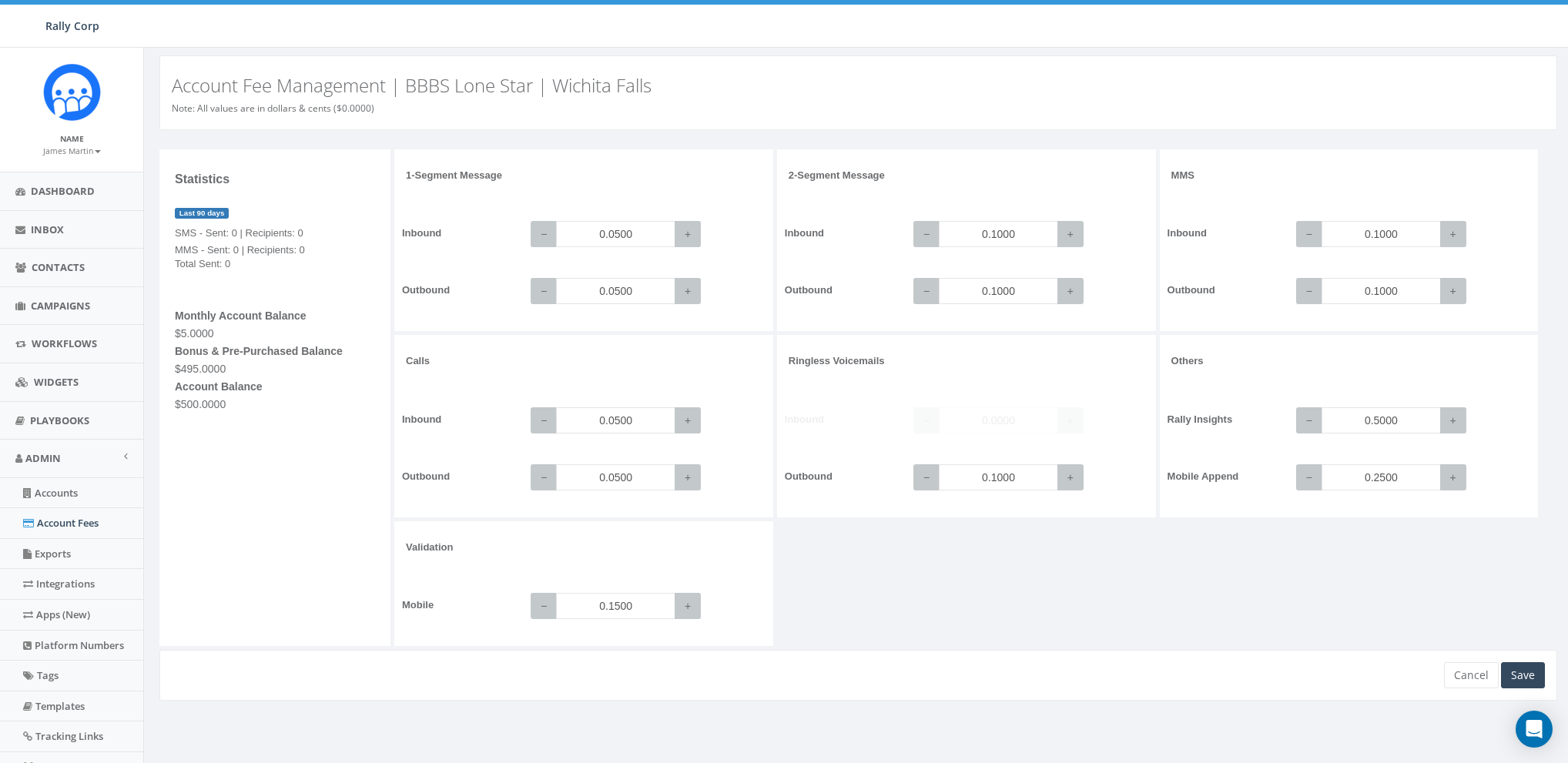 scroll, scrollTop: 0, scrollLeft: 0, axis: both 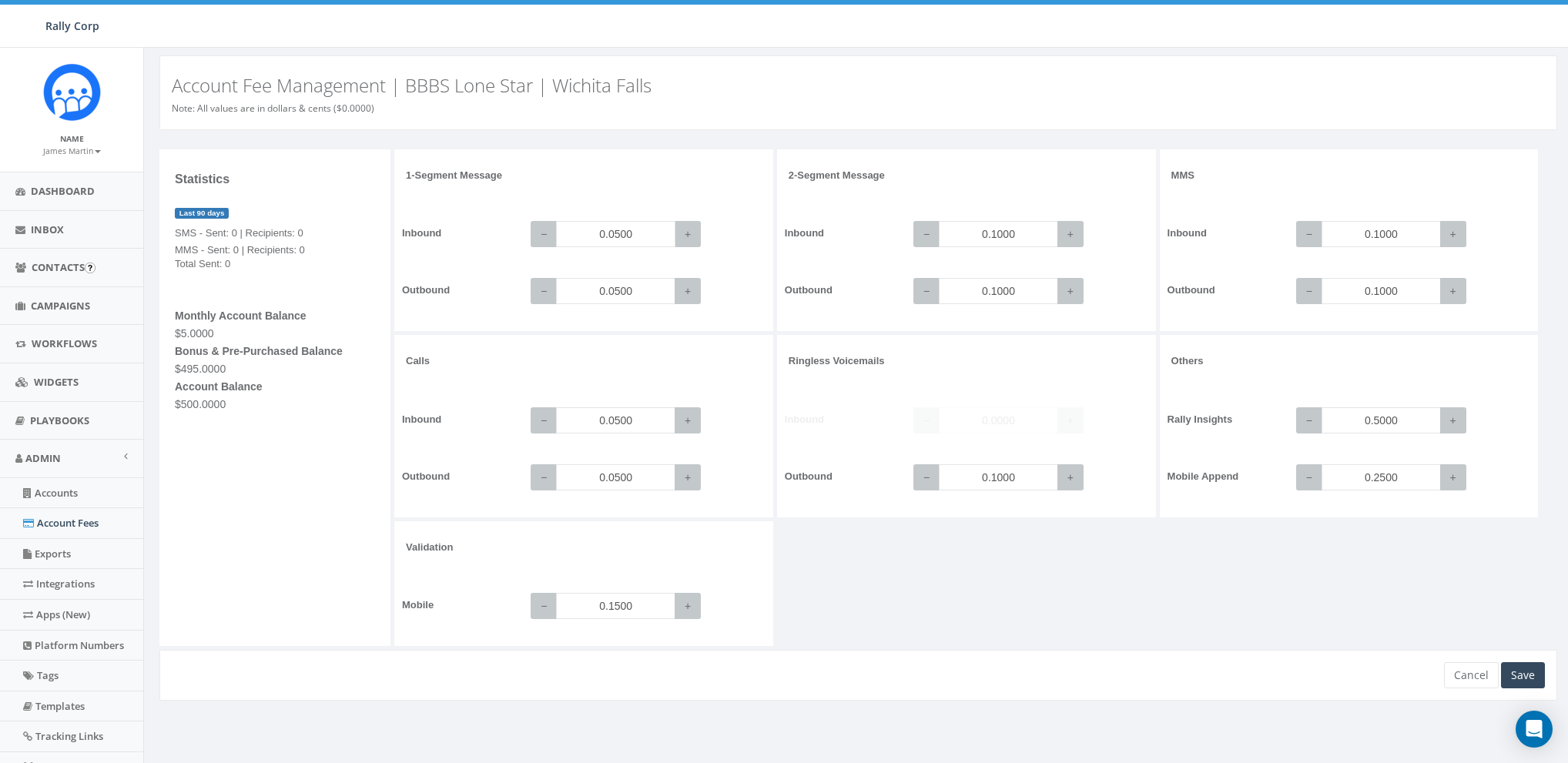 click on "0.0500" at bounding box center (615, 234) 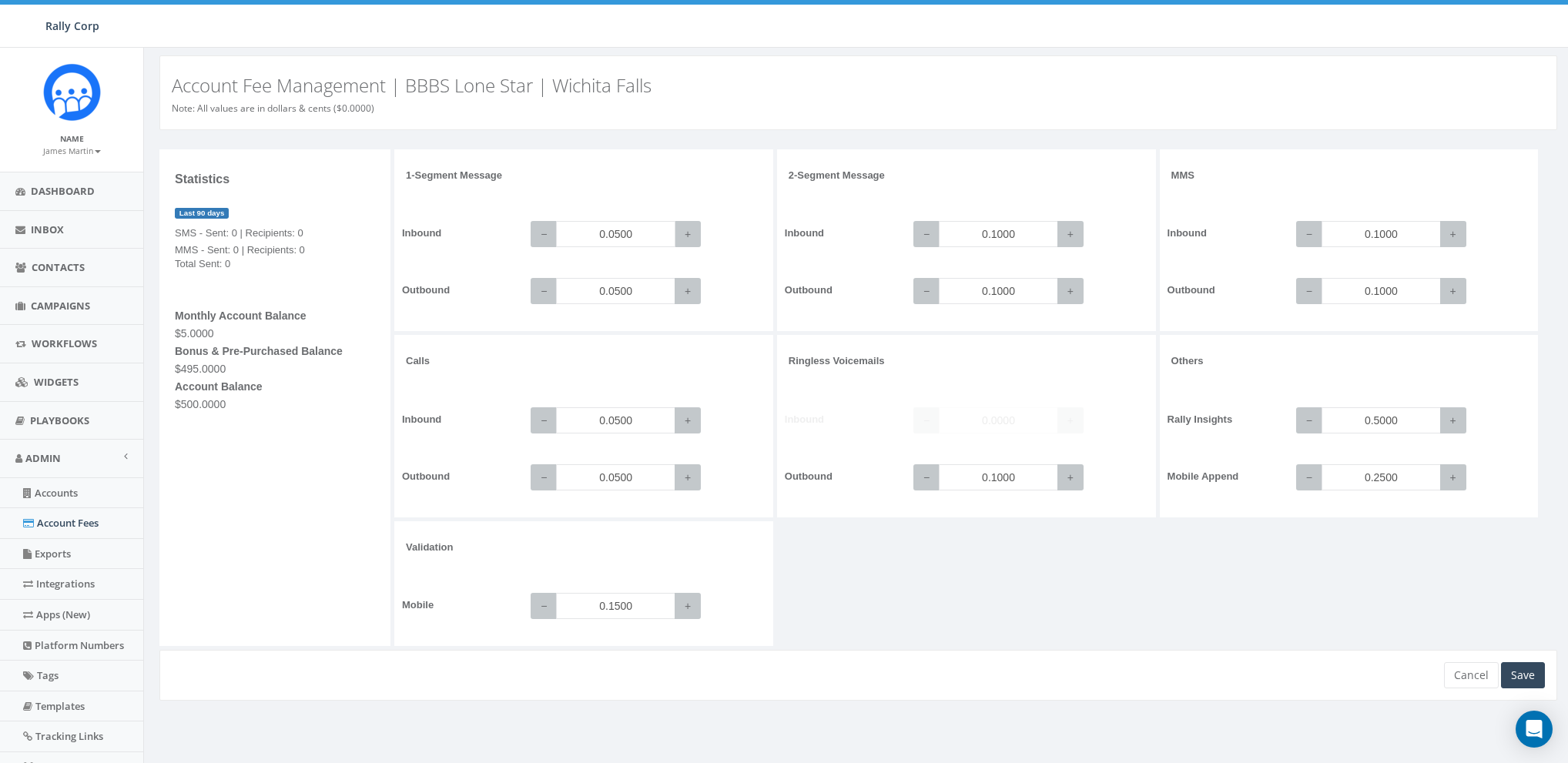 paste on "4" 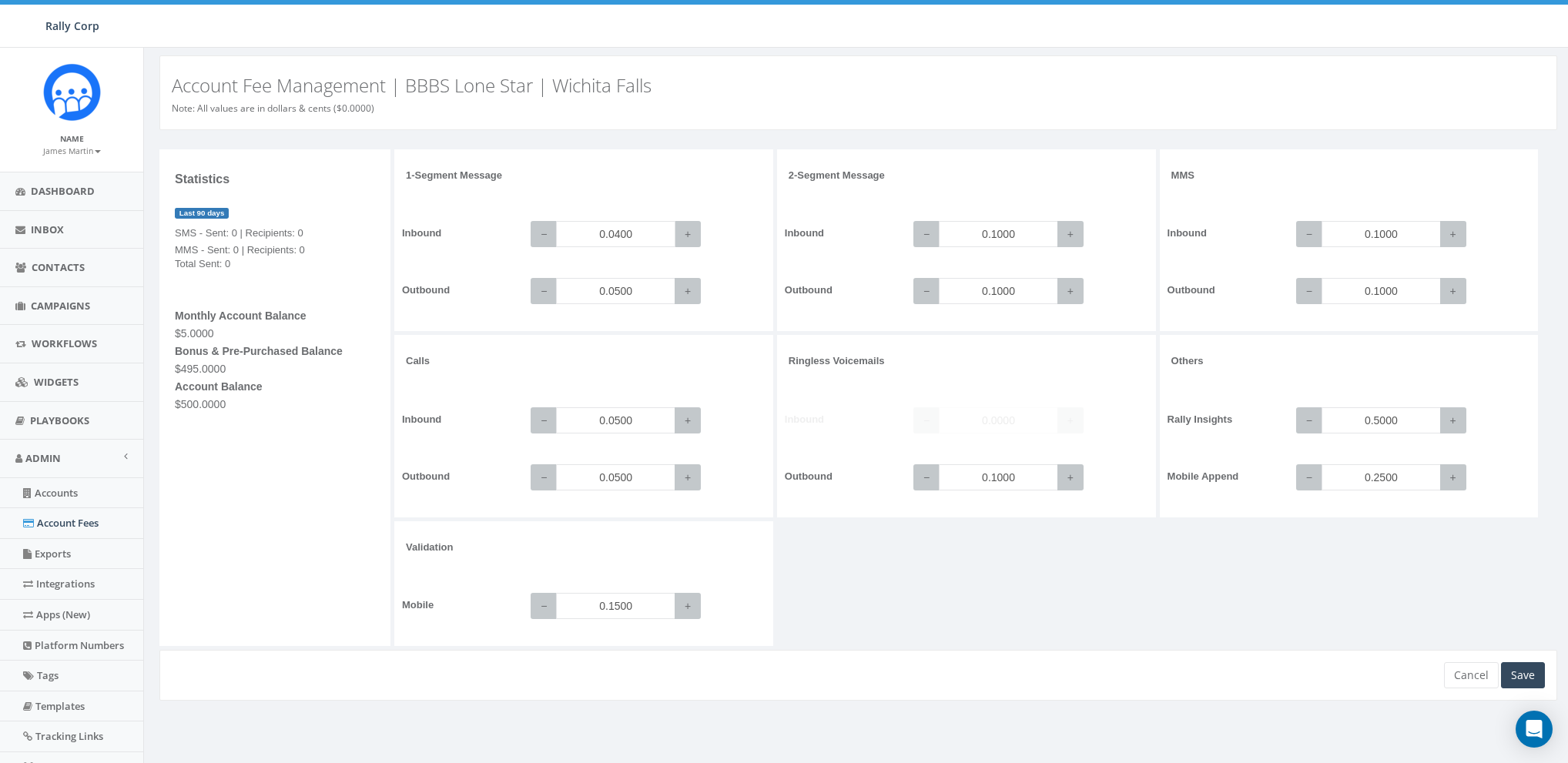 type on "0.0400" 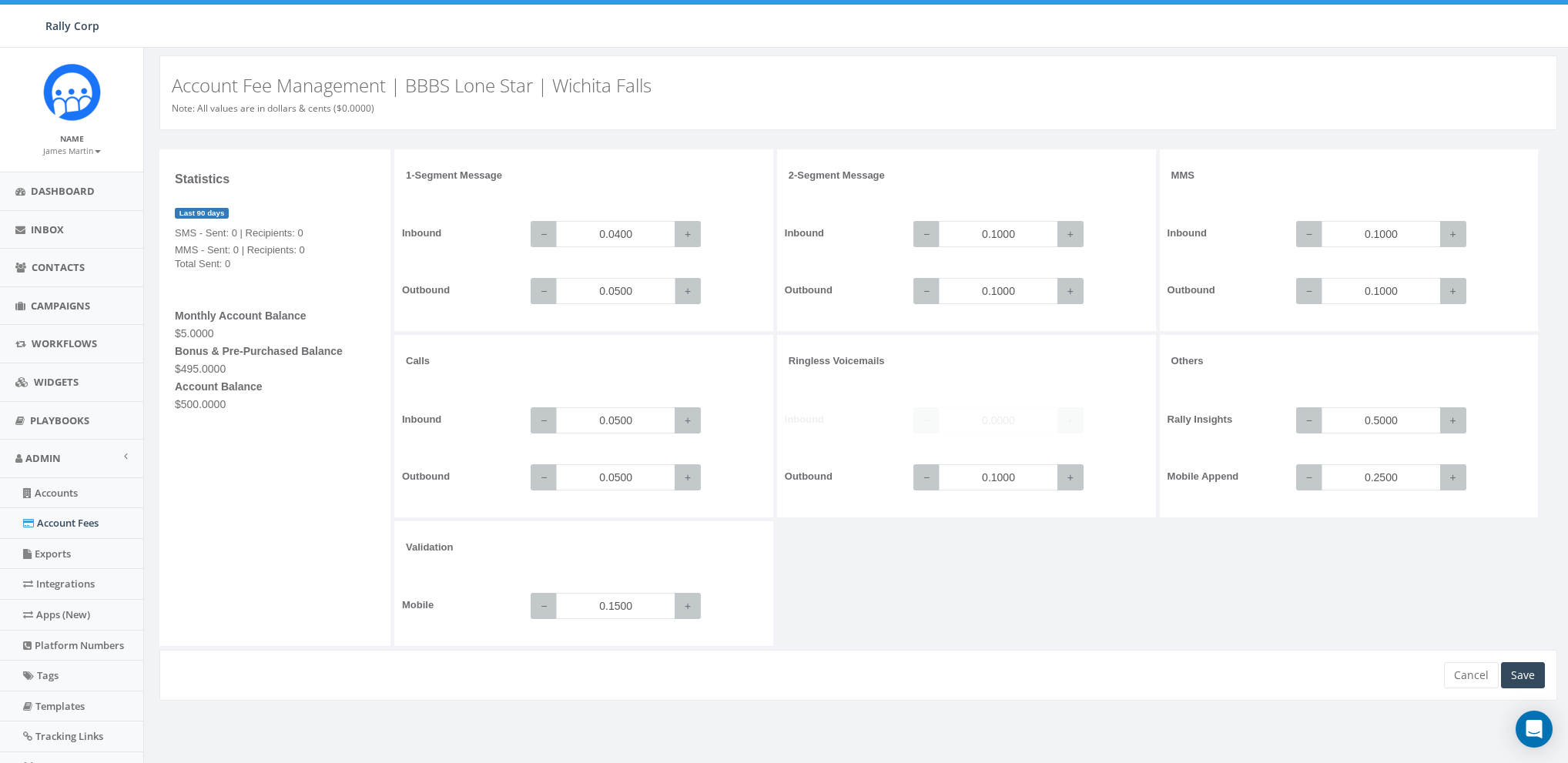 click on "0.0500" at bounding box center [615, 291] 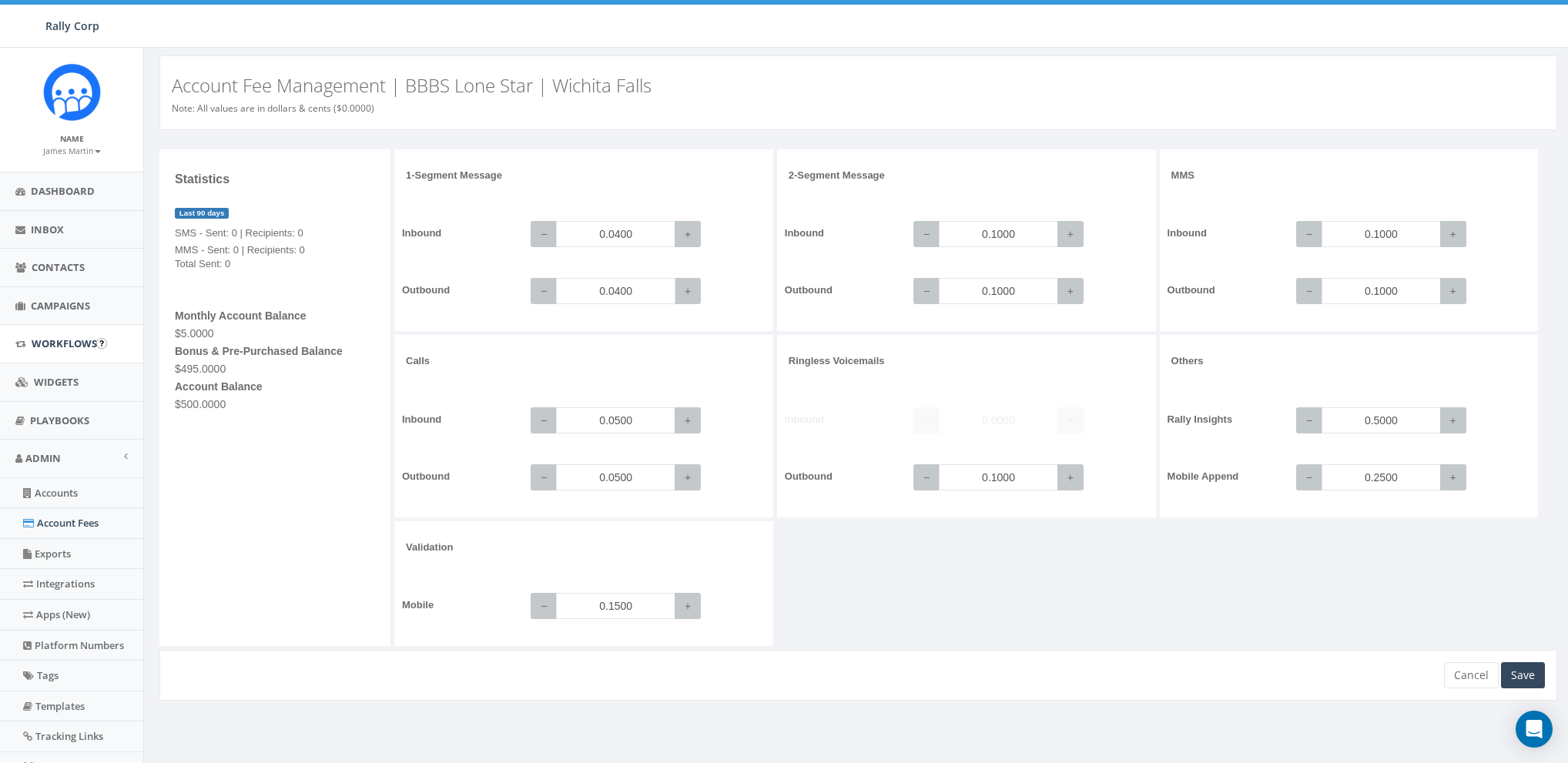 type on "0.0400" 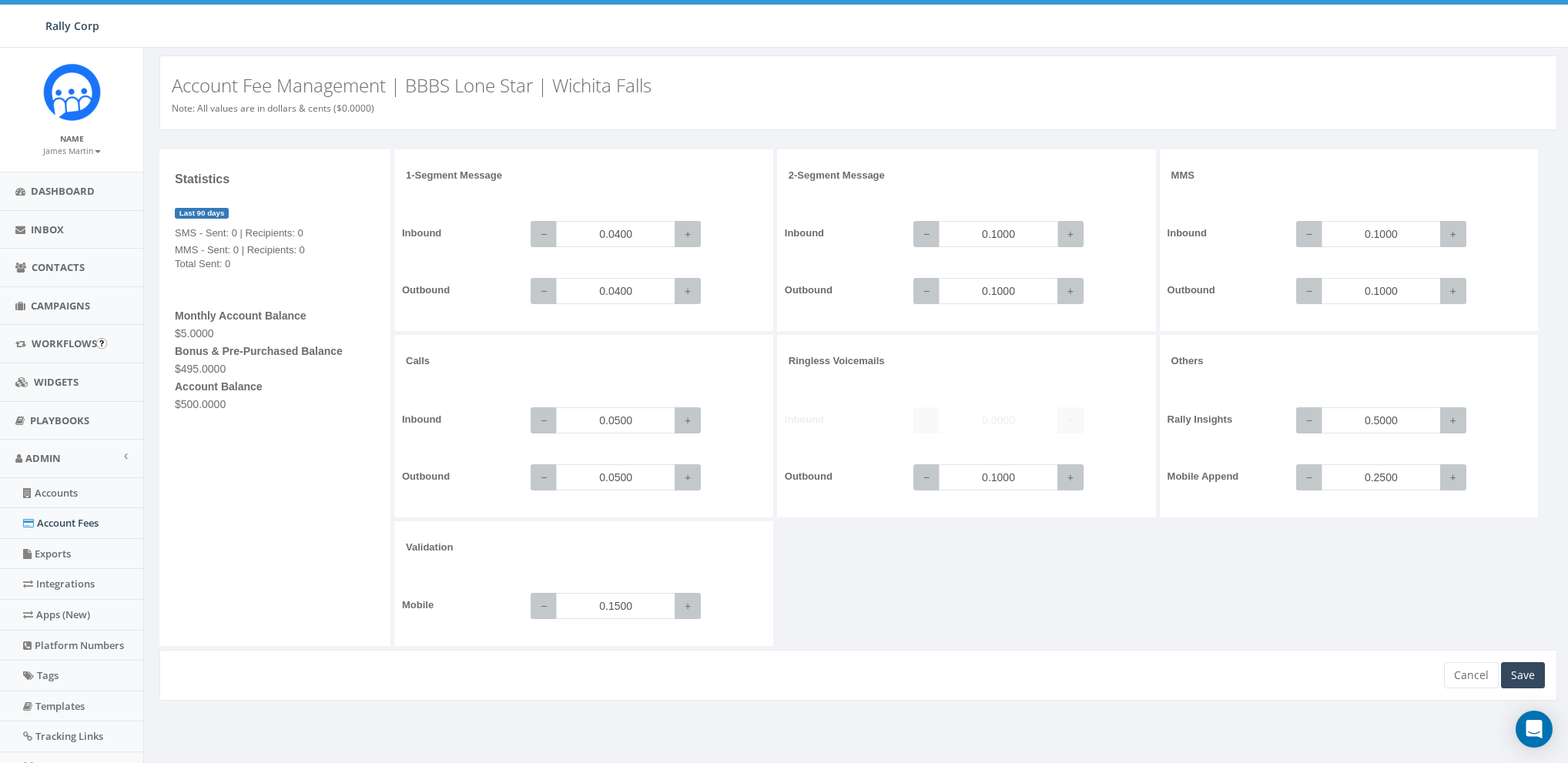 click on "0.1000" at bounding box center (998, 234) 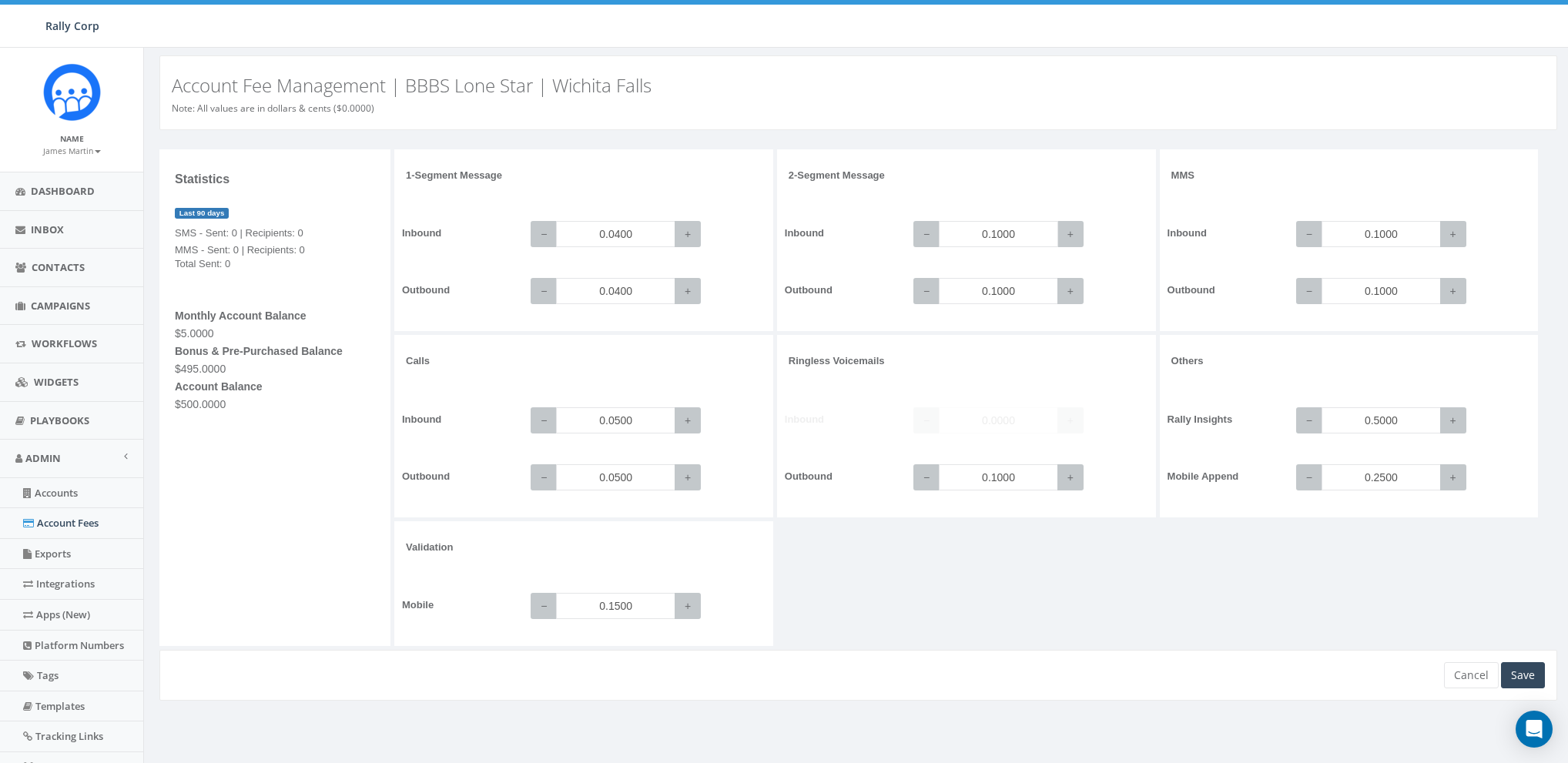 paste on "08" 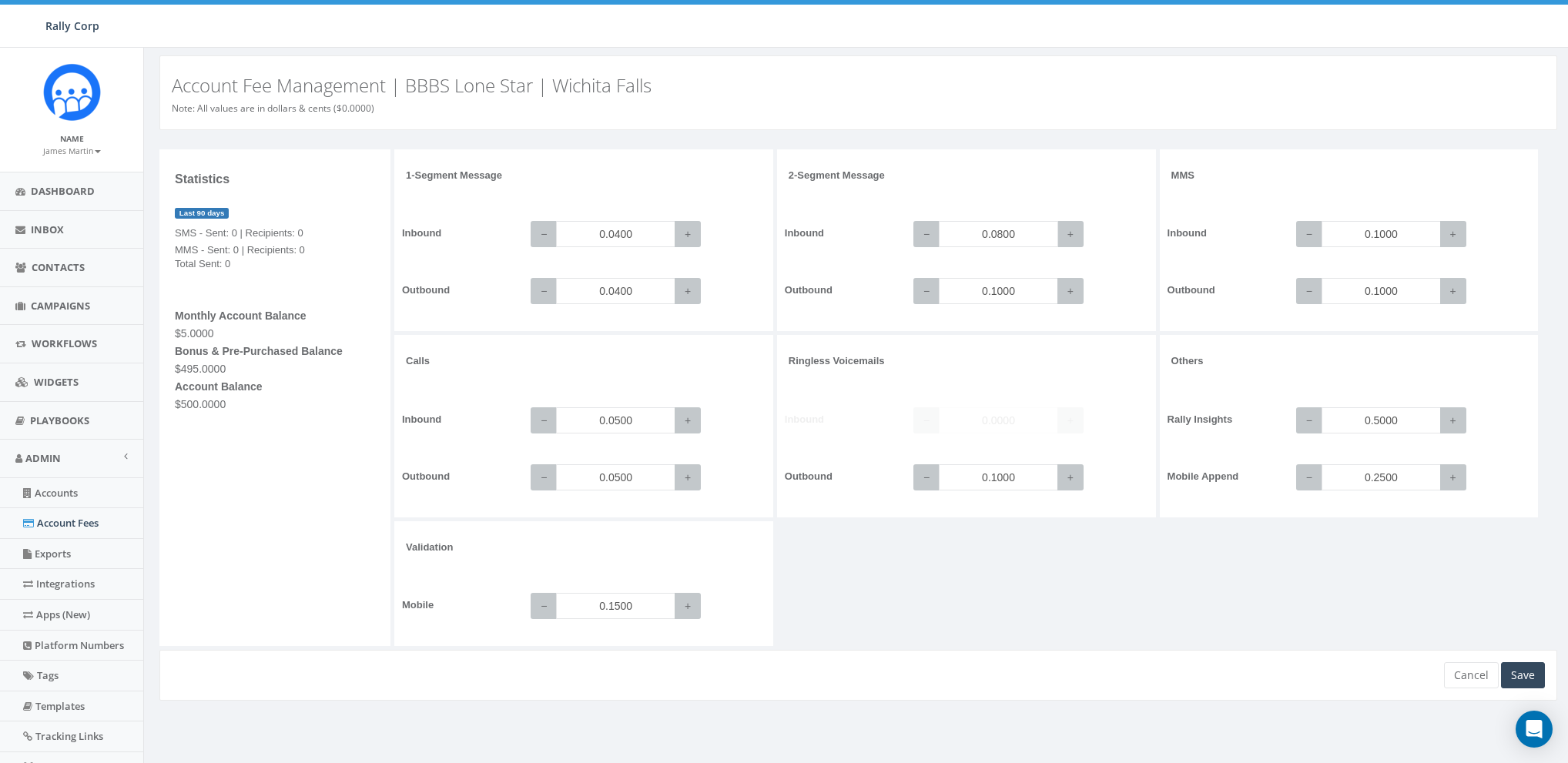 type on "0.0800" 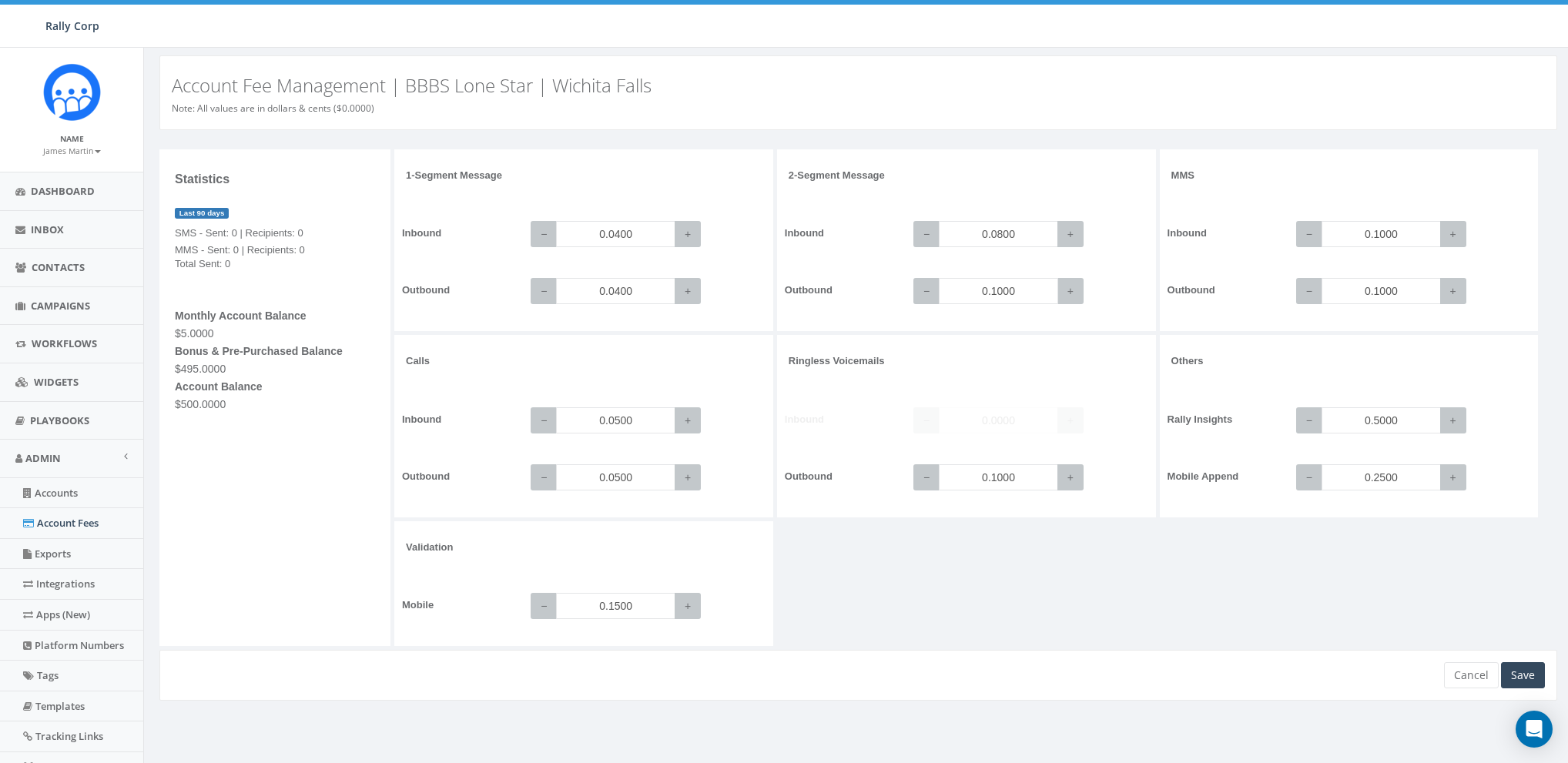 click on "0.1000" at bounding box center (998, 291) 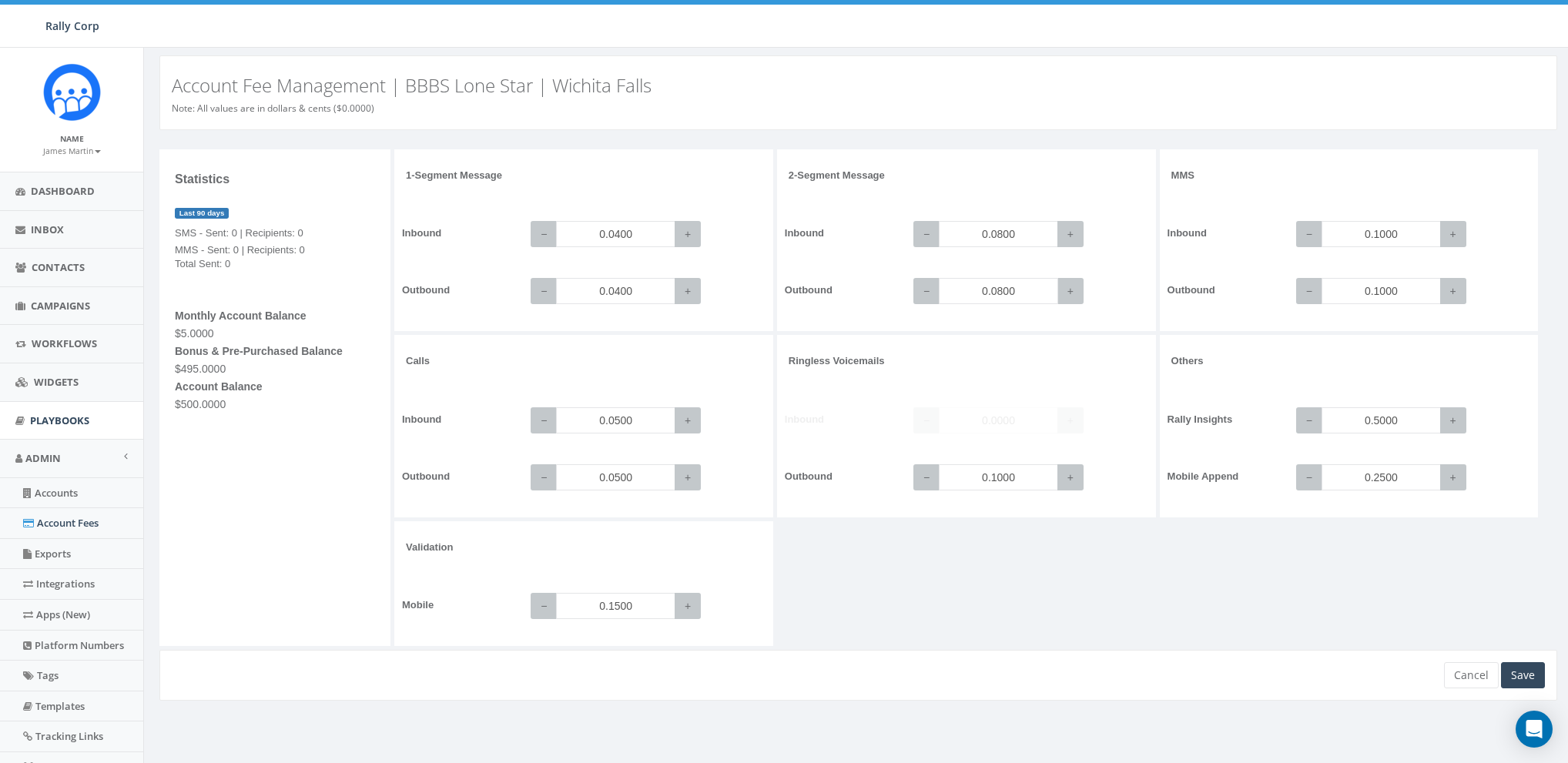 type on "0.0800" 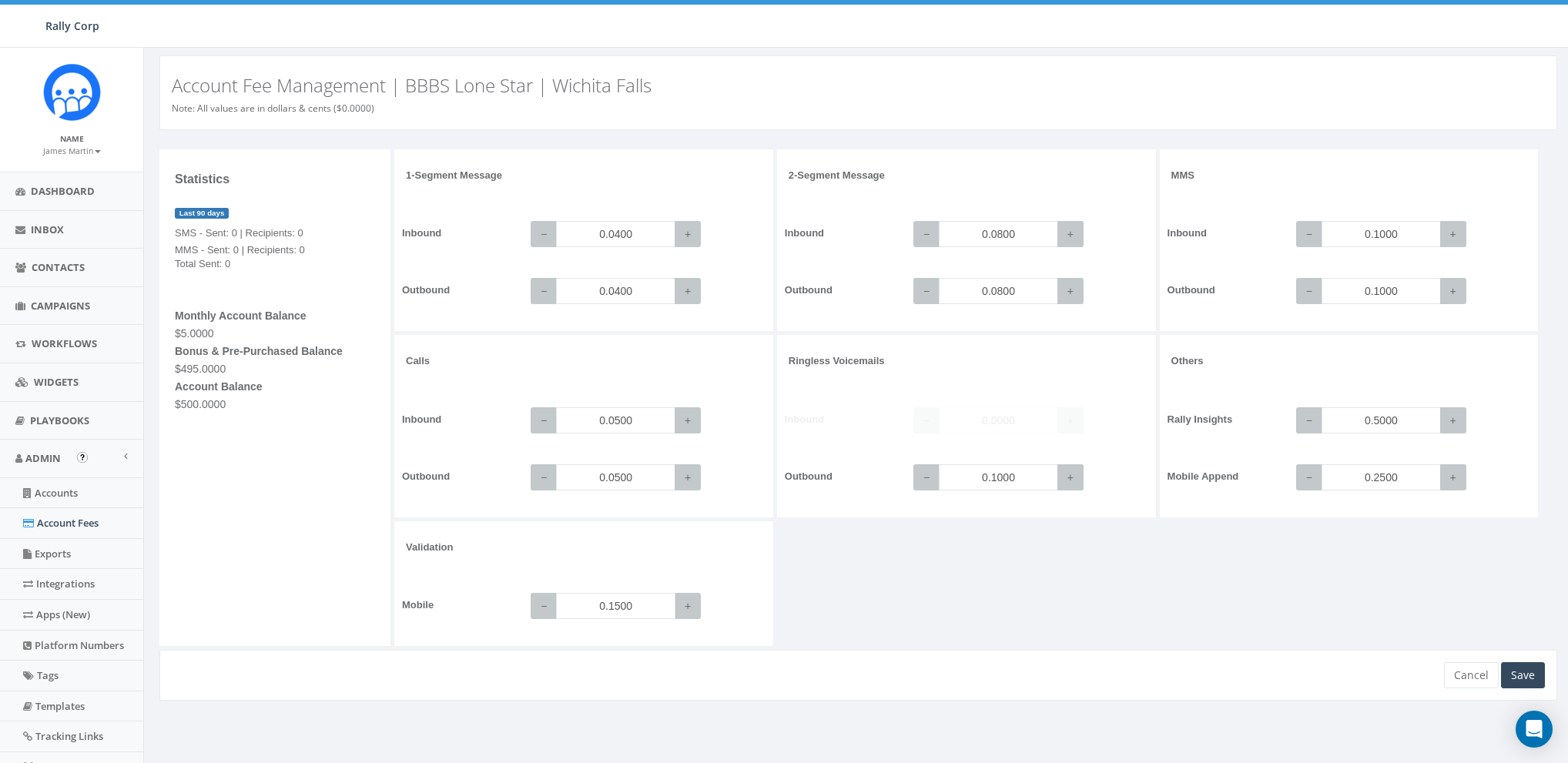 click on "0.1500" at bounding box center [615, 606] 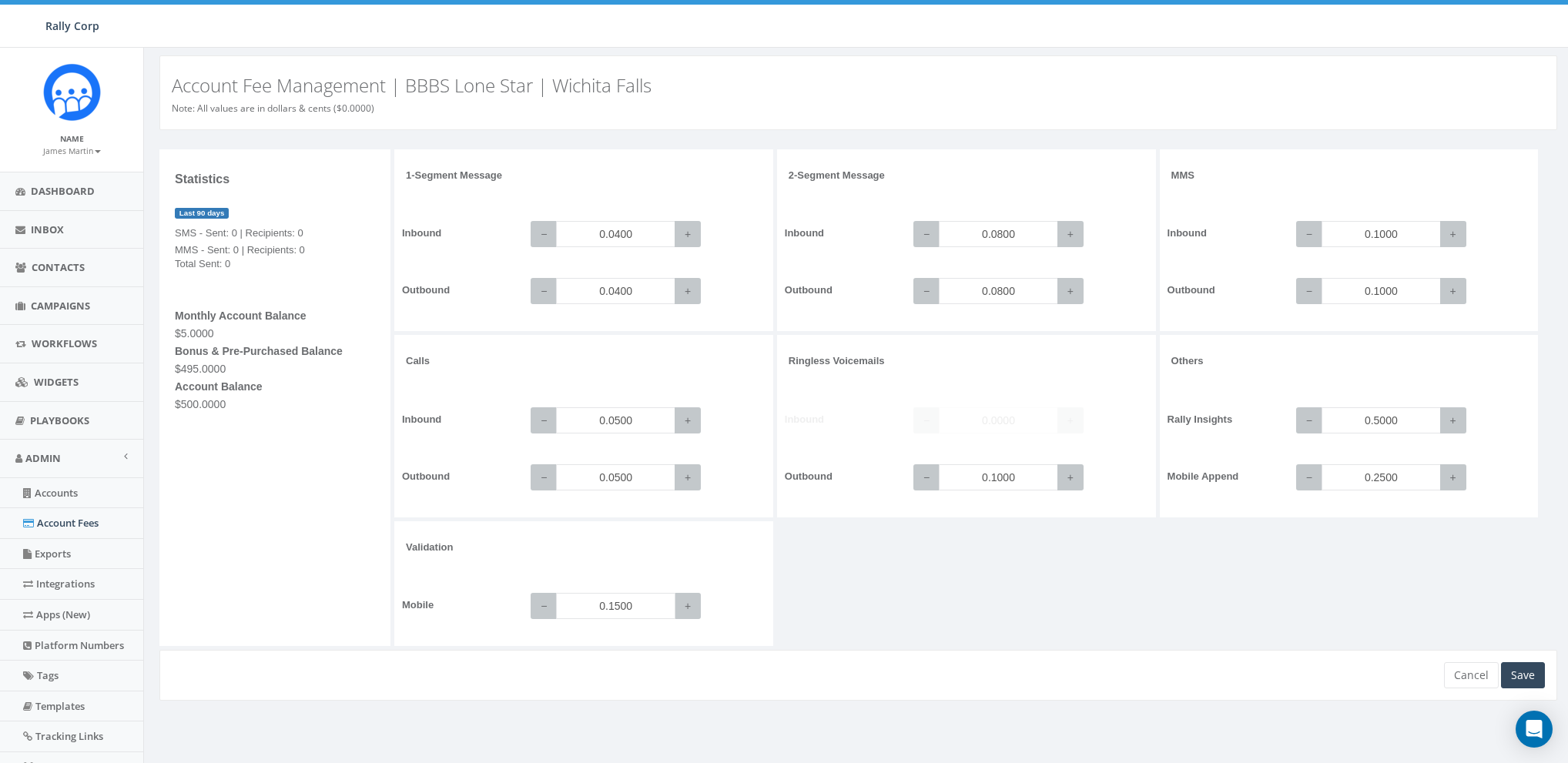 paste on "0" 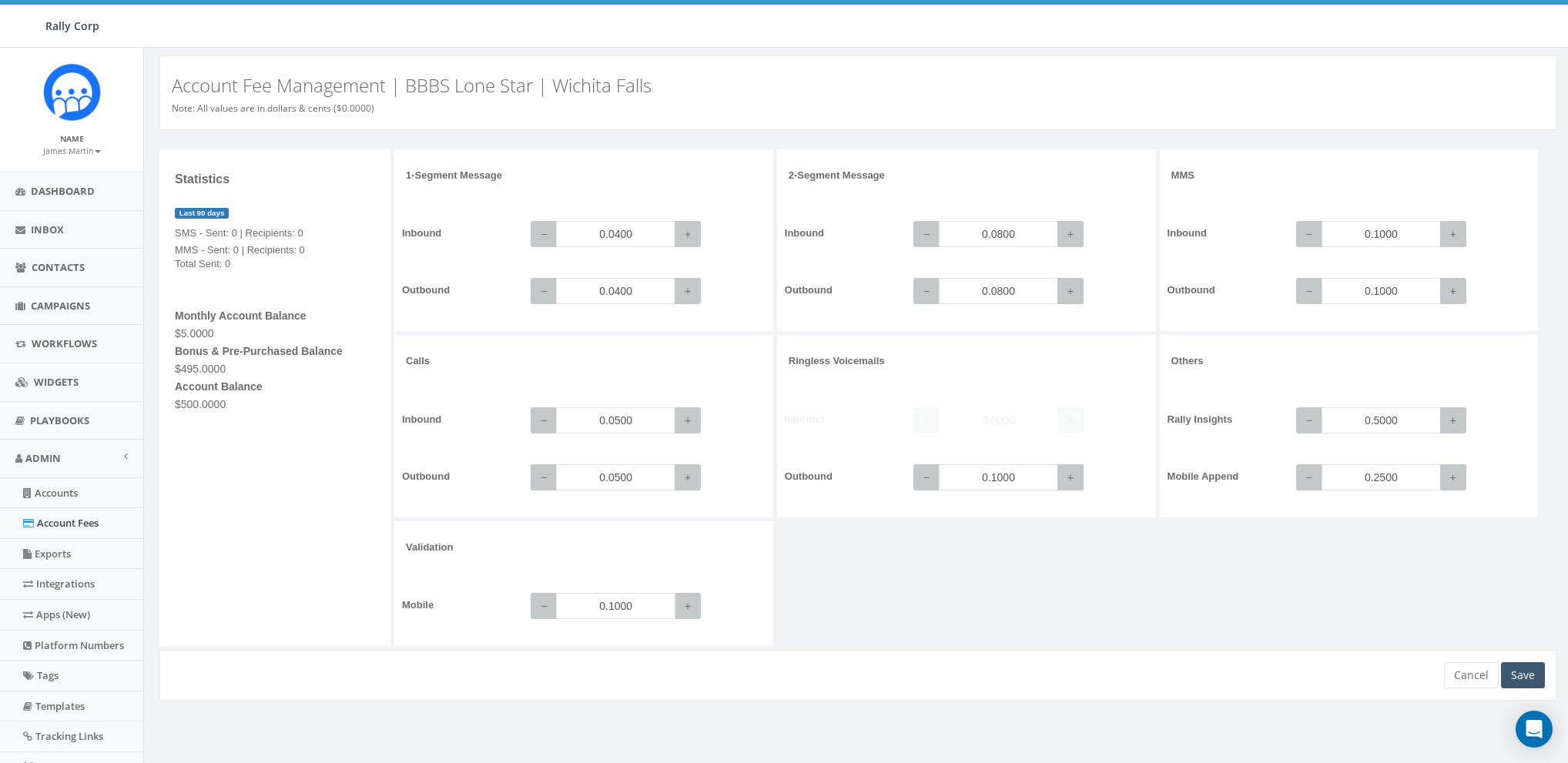 type on "0.1000" 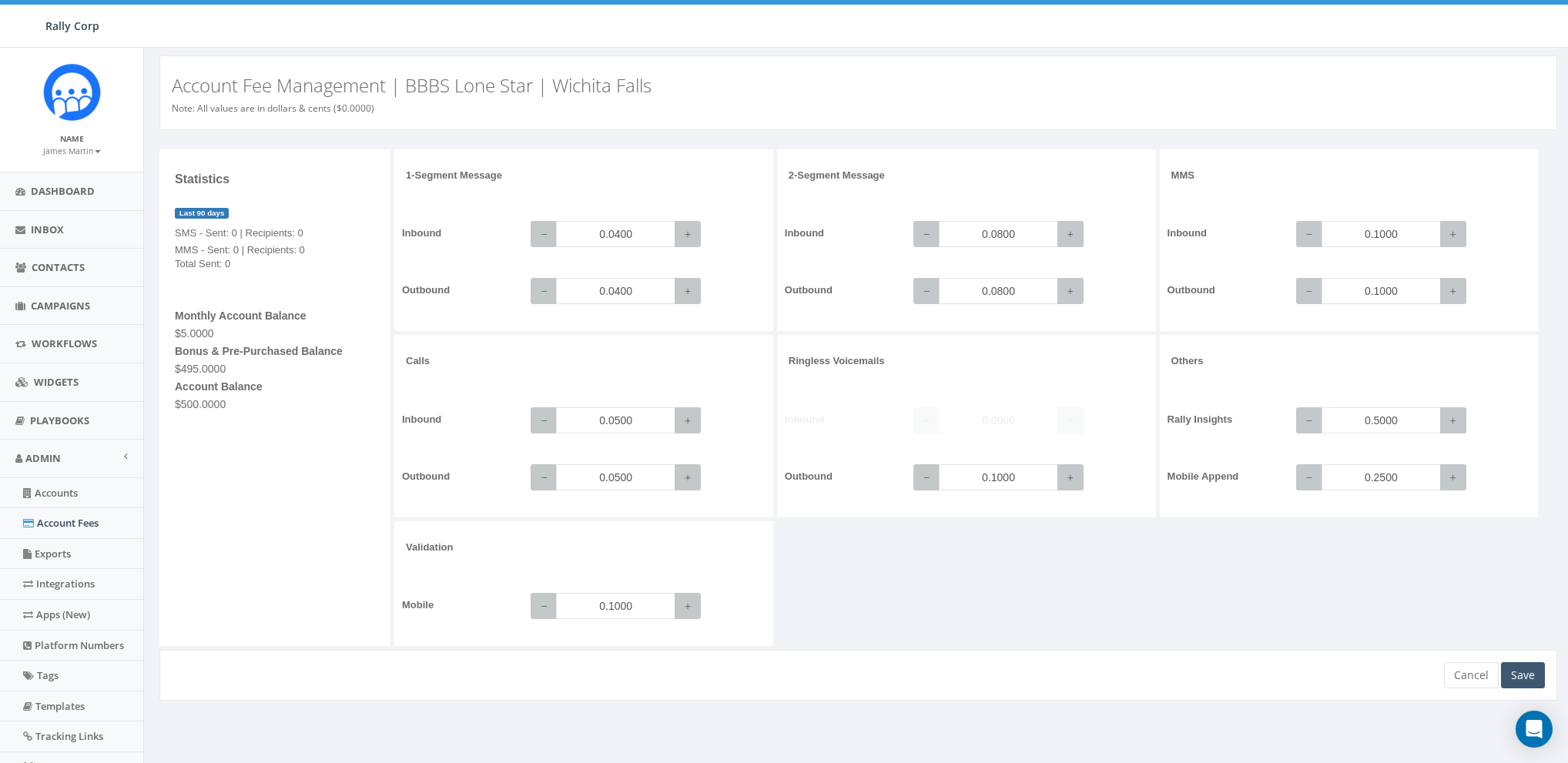 click on "Save" at bounding box center [1523, 675] 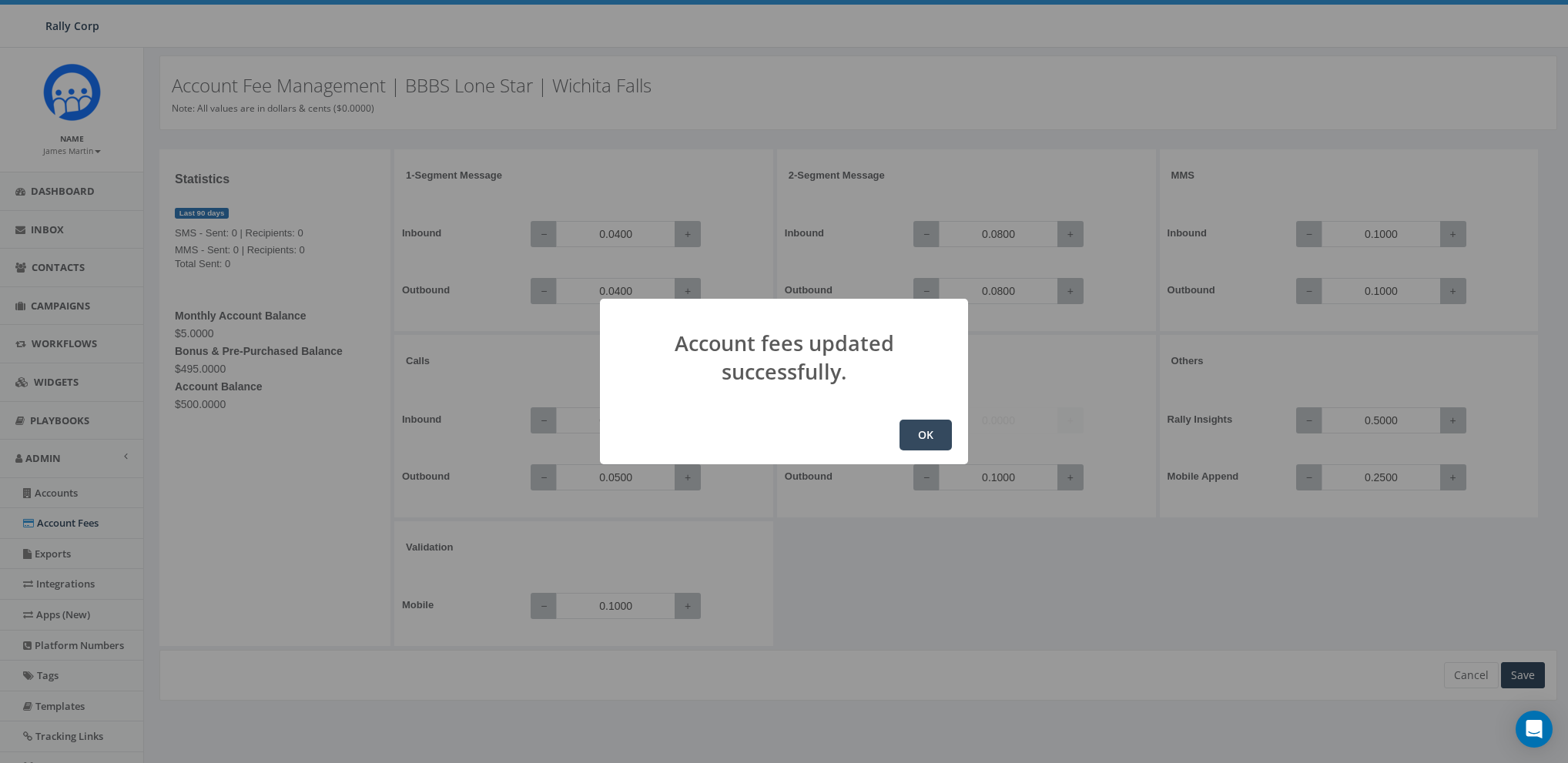 click on "OK" at bounding box center [926, 435] 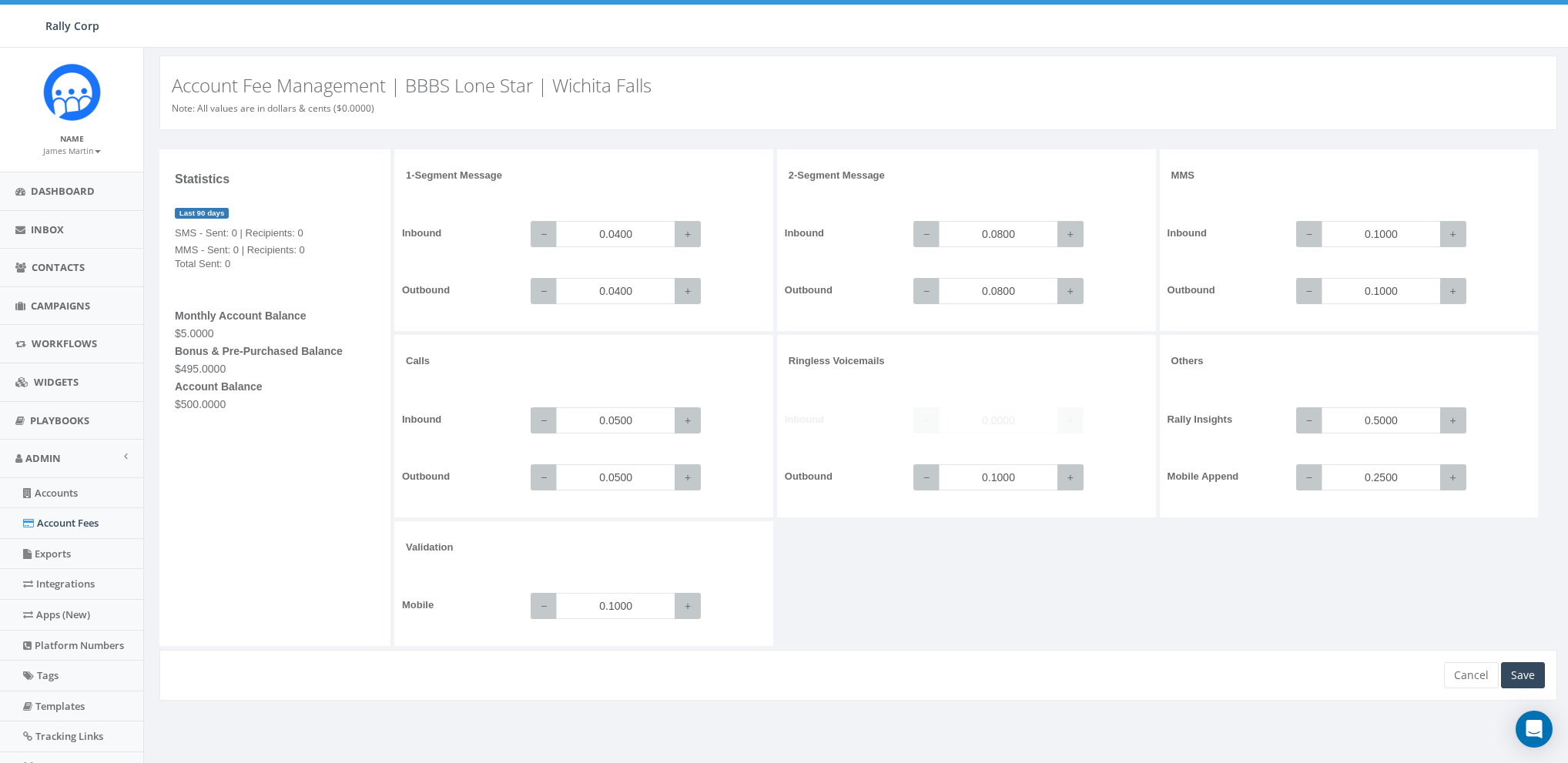 scroll, scrollTop: 0, scrollLeft: 0, axis: both 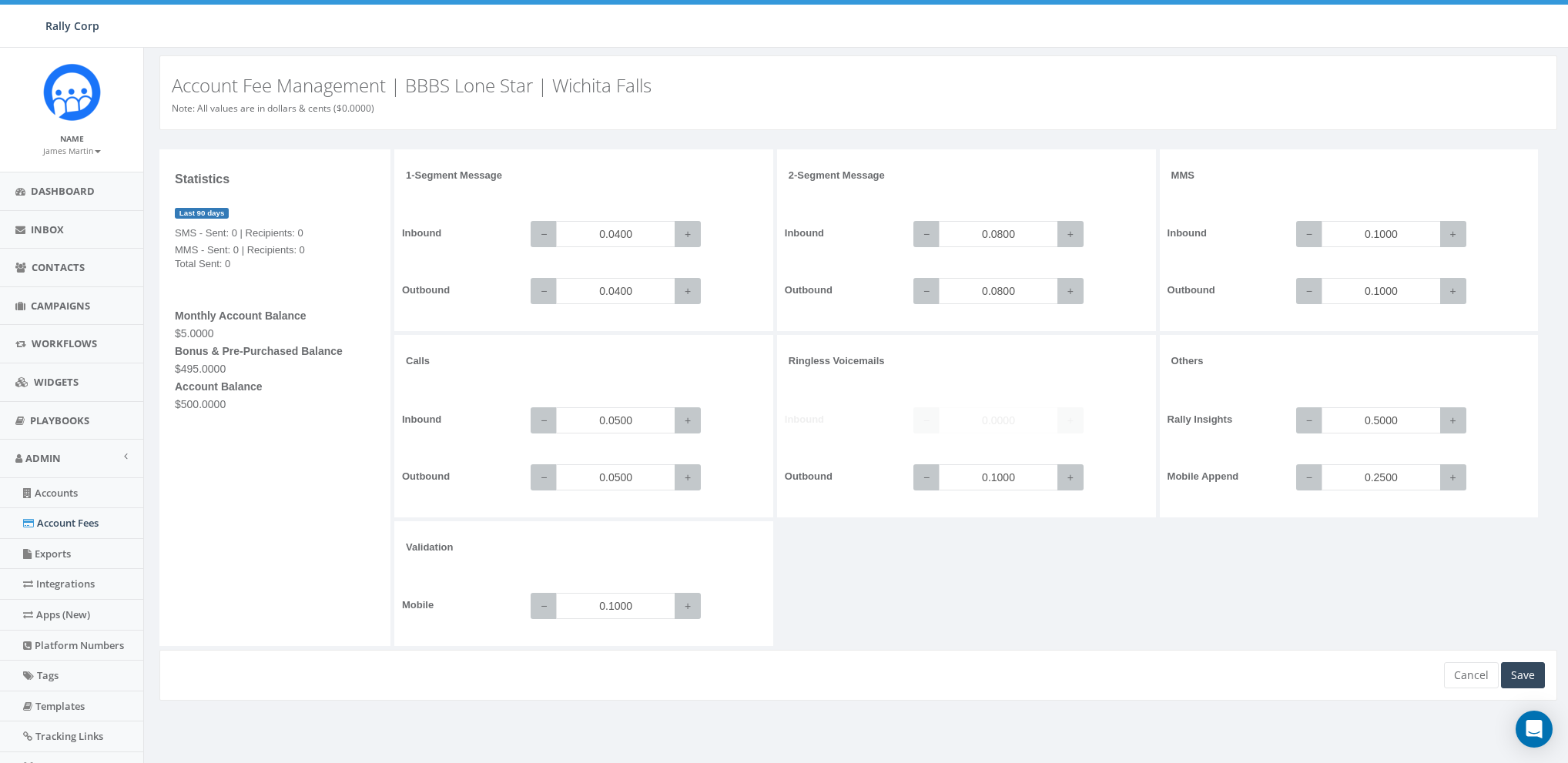 click on "1-Segment Message Inbound
−
0.0400
+
Outbound
−
0.0400
+
2-Segment Message Inbound
−
0.0800
+
Outbound
−
0.0800
+
MMS Inbound
−
0.1000
+
Outbound
−
0.1000
+ Calls +" at bounding box center (977, 400) 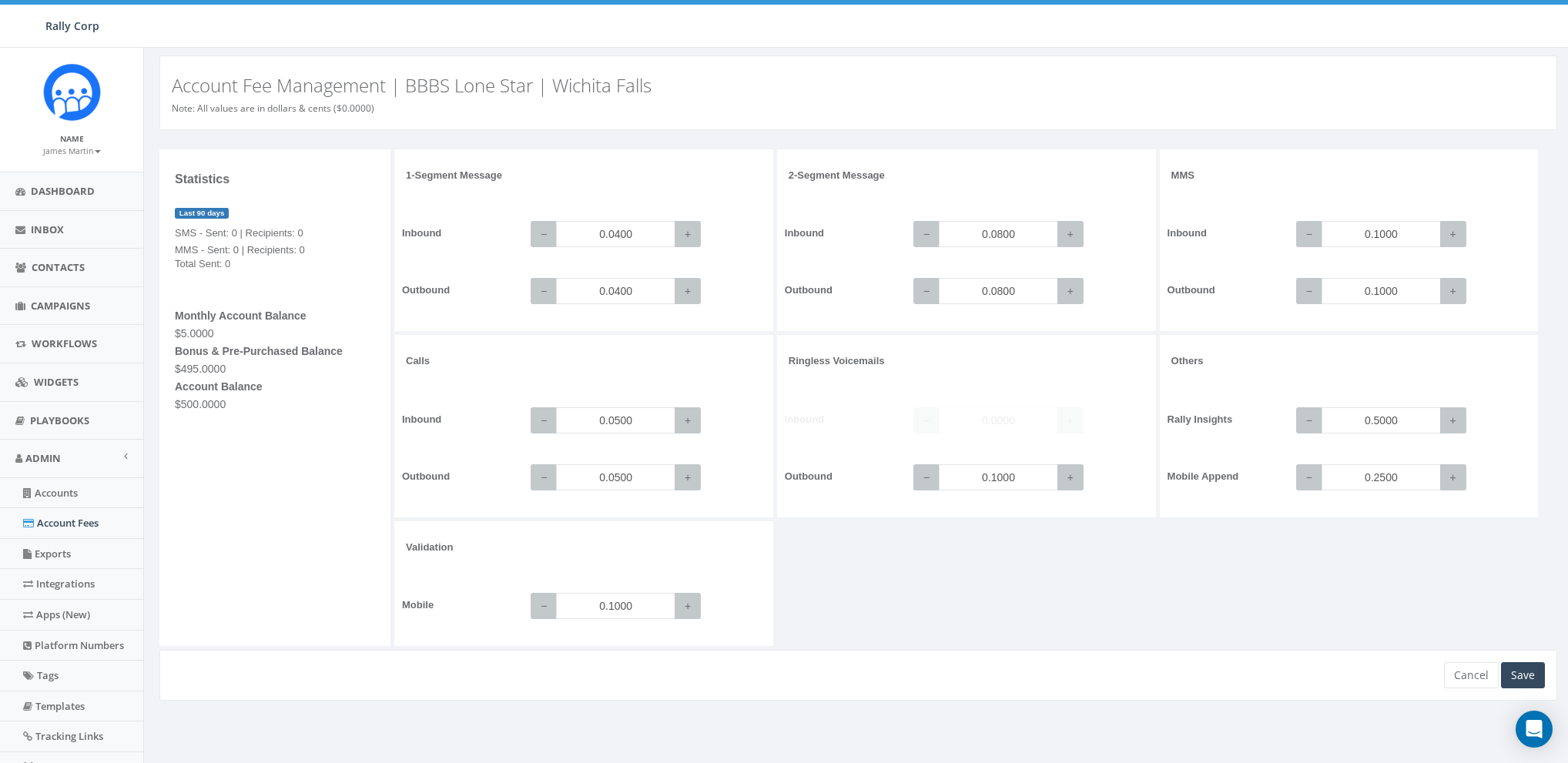 scroll, scrollTop: 0, scrollLeft: 0, axis: both 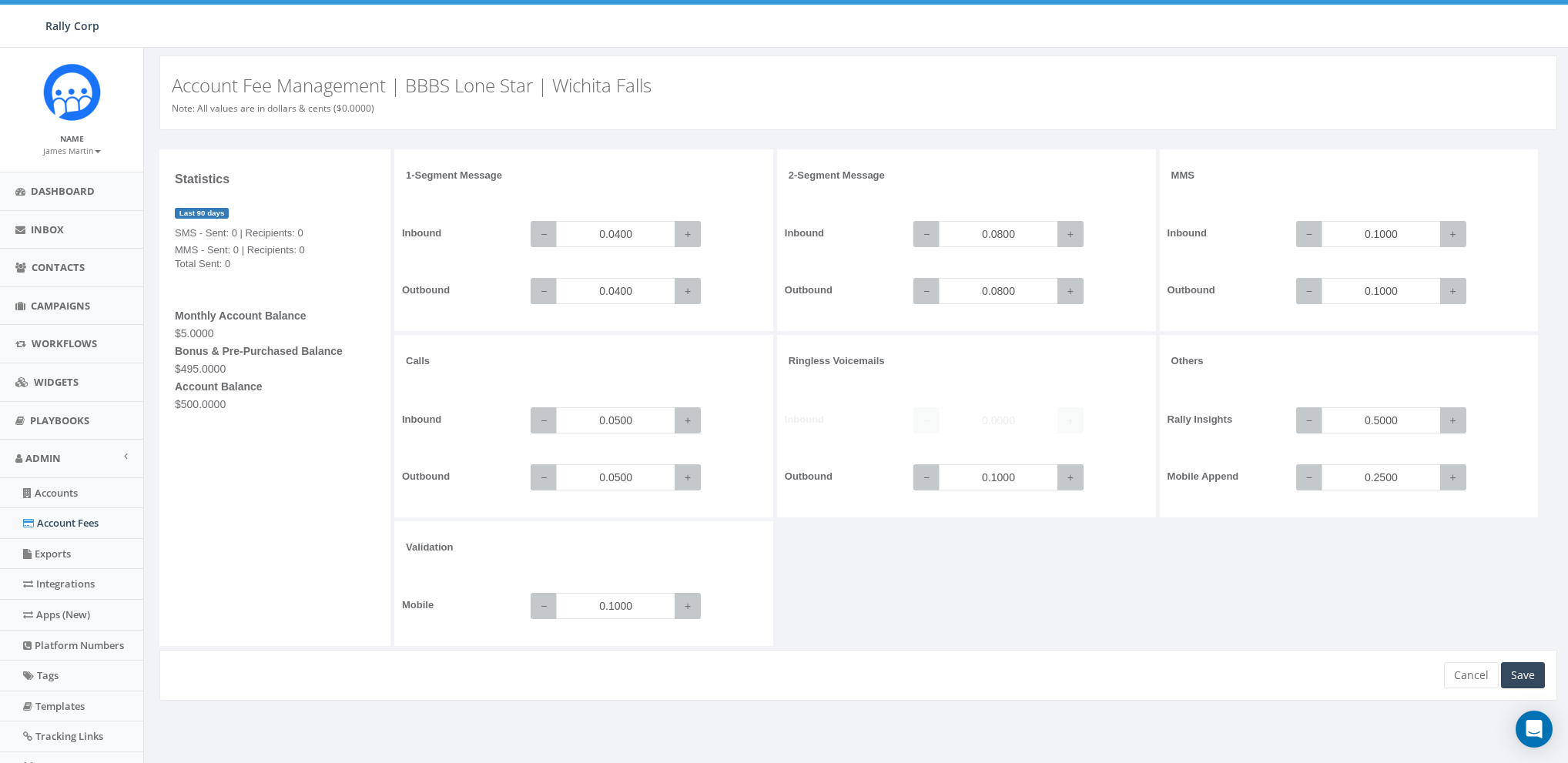 click on "1-Segment Message Inbound
−
0.0400
+
Outbound
−
0.0400
+
2-Segment Message Inbound
−
0.0800
+
Outbound
−
0.0800
+
MMS Inbound
−
0.1000
+
Outbound
−
0.1000
+ Calls +" at bounding box center [977, 400] 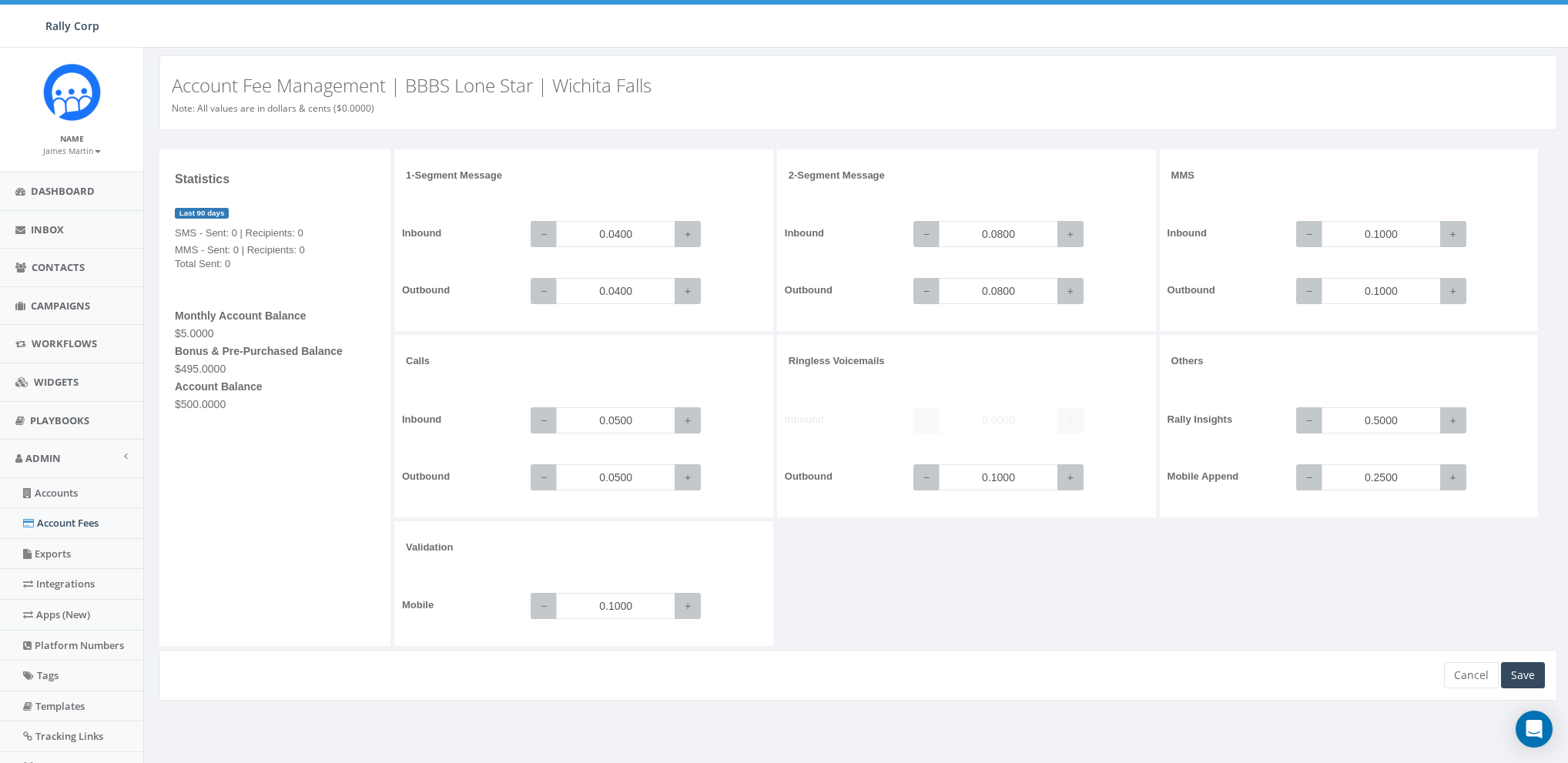 scroll, scrollTop: 0, scrollLeft: 0, axis: both 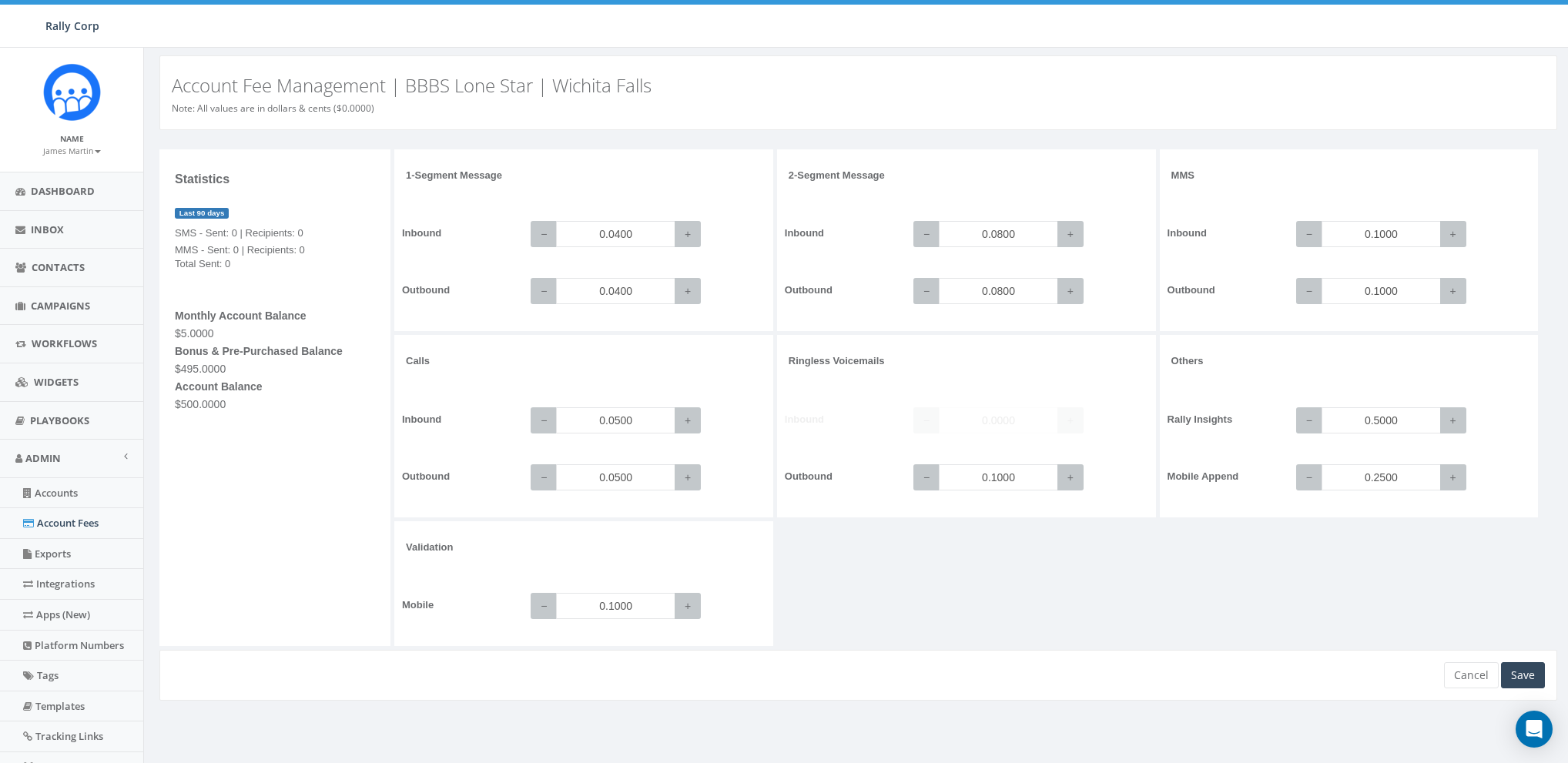 click on "1-Segment Message Inbound
−
0.0400
+
Outbound
−
0.0400
+
2-Segment Message Inbound
−
0.0800
+
Outbound
−
0.0800
+
MMS Inbound
−
0.1000
+
Outbound
−
0.1000
+ Calls +" at bounding box center (977, 400) 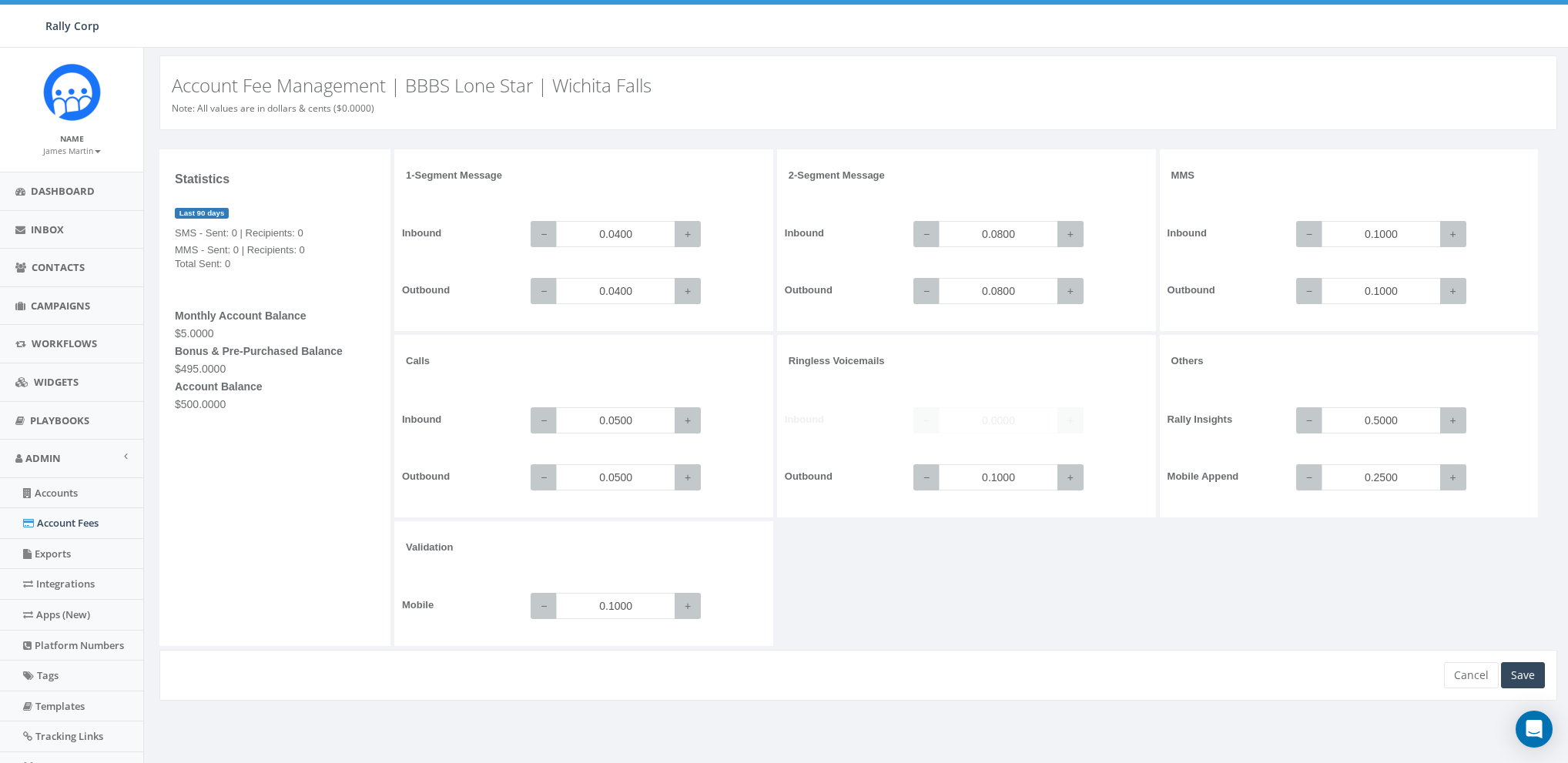 scroll, scrollTop: 0, scrollLeft: 0, axis: both 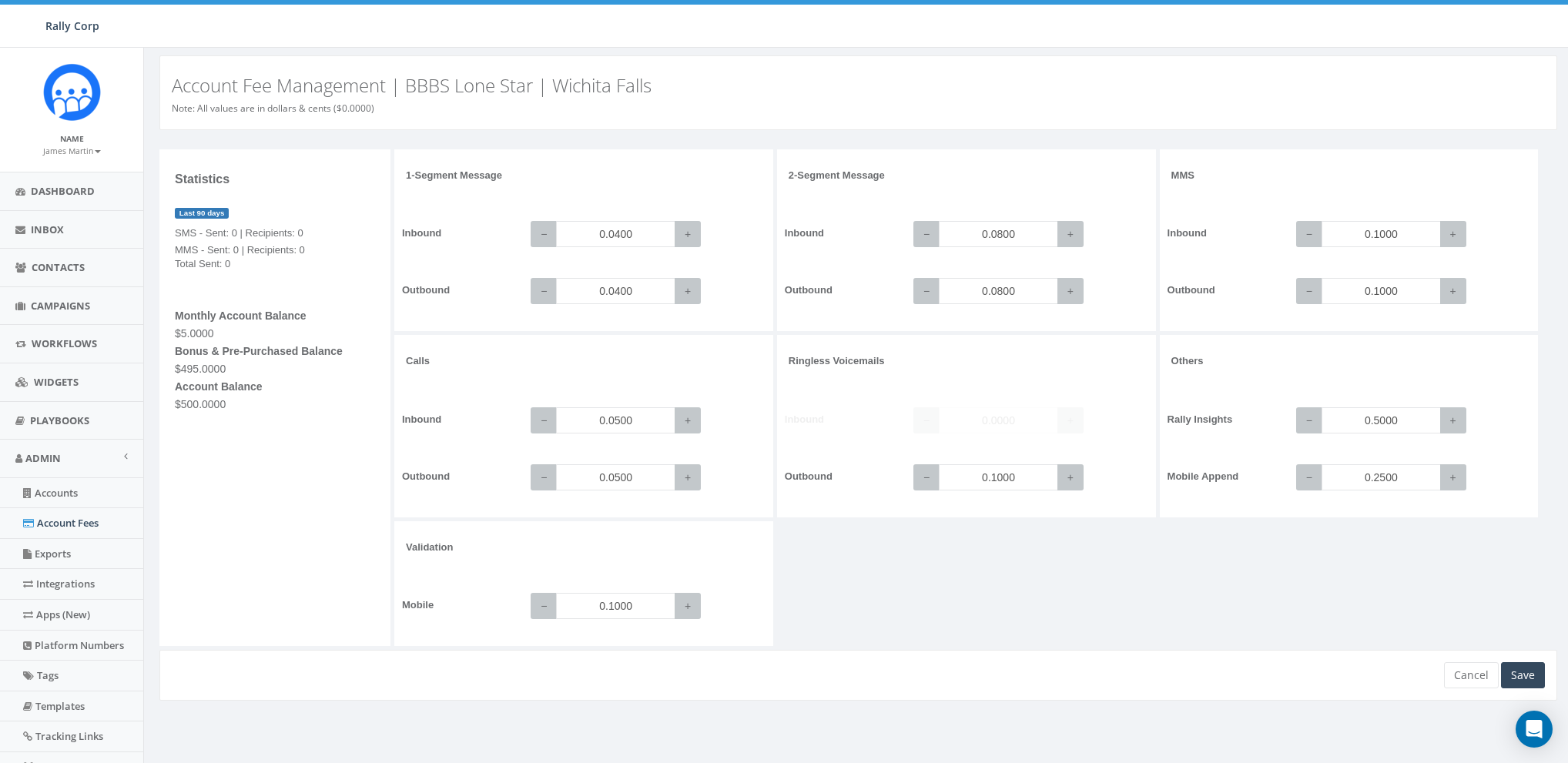 click on "1-Segment Message Inbound
−
0.0400
+
Outbound
−
0.0400
+
2-Segment Message Inbound
−
0.0800
+
Outbound
−
0.0800
+
MMS Inbound
−
0.1000
+
Outbound
−
0.1000
+ Calls +" at bounding box center (977, 400) 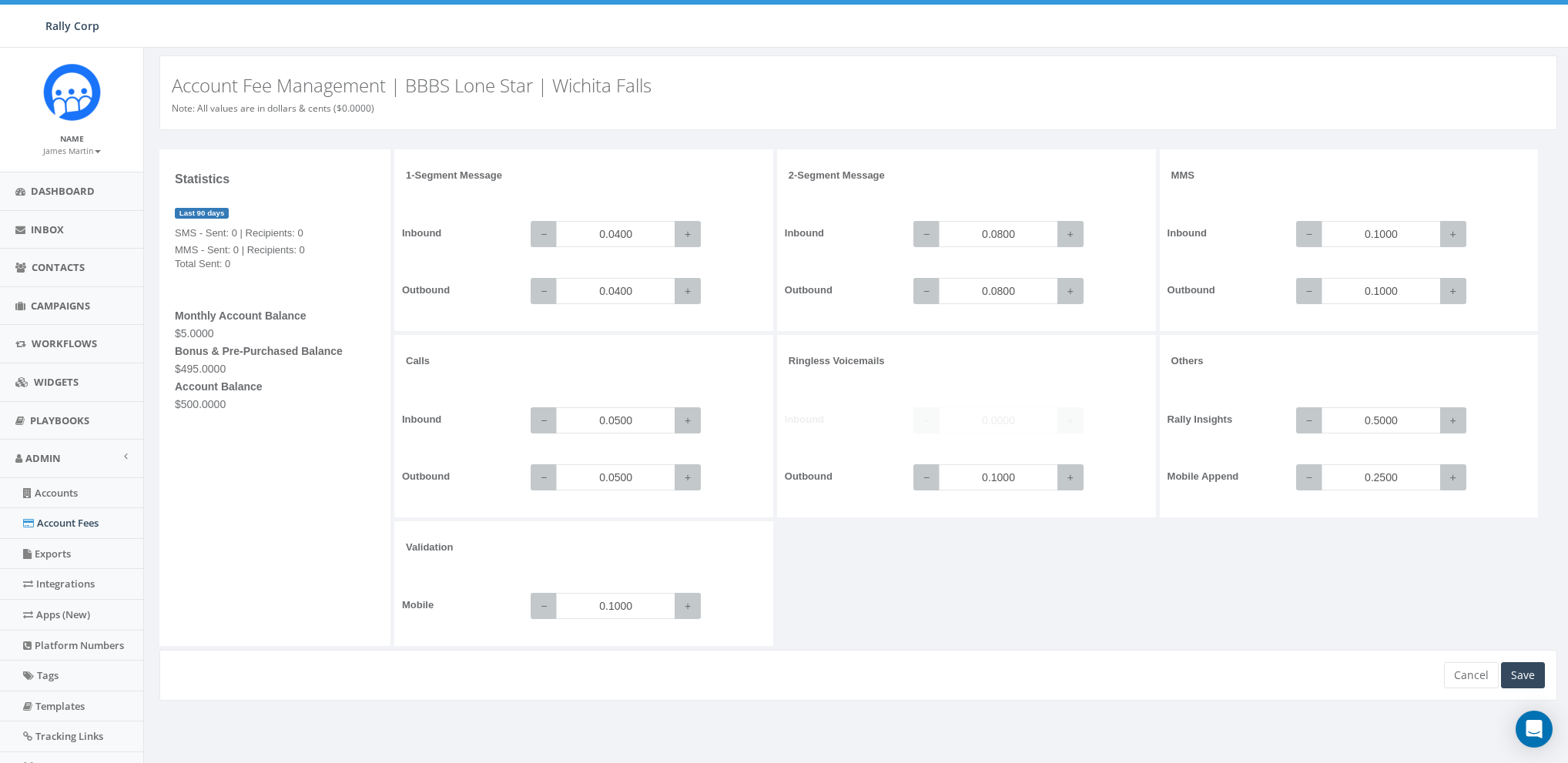 scroll, scrollTop: 0, scrollLeft: 0, axis: both 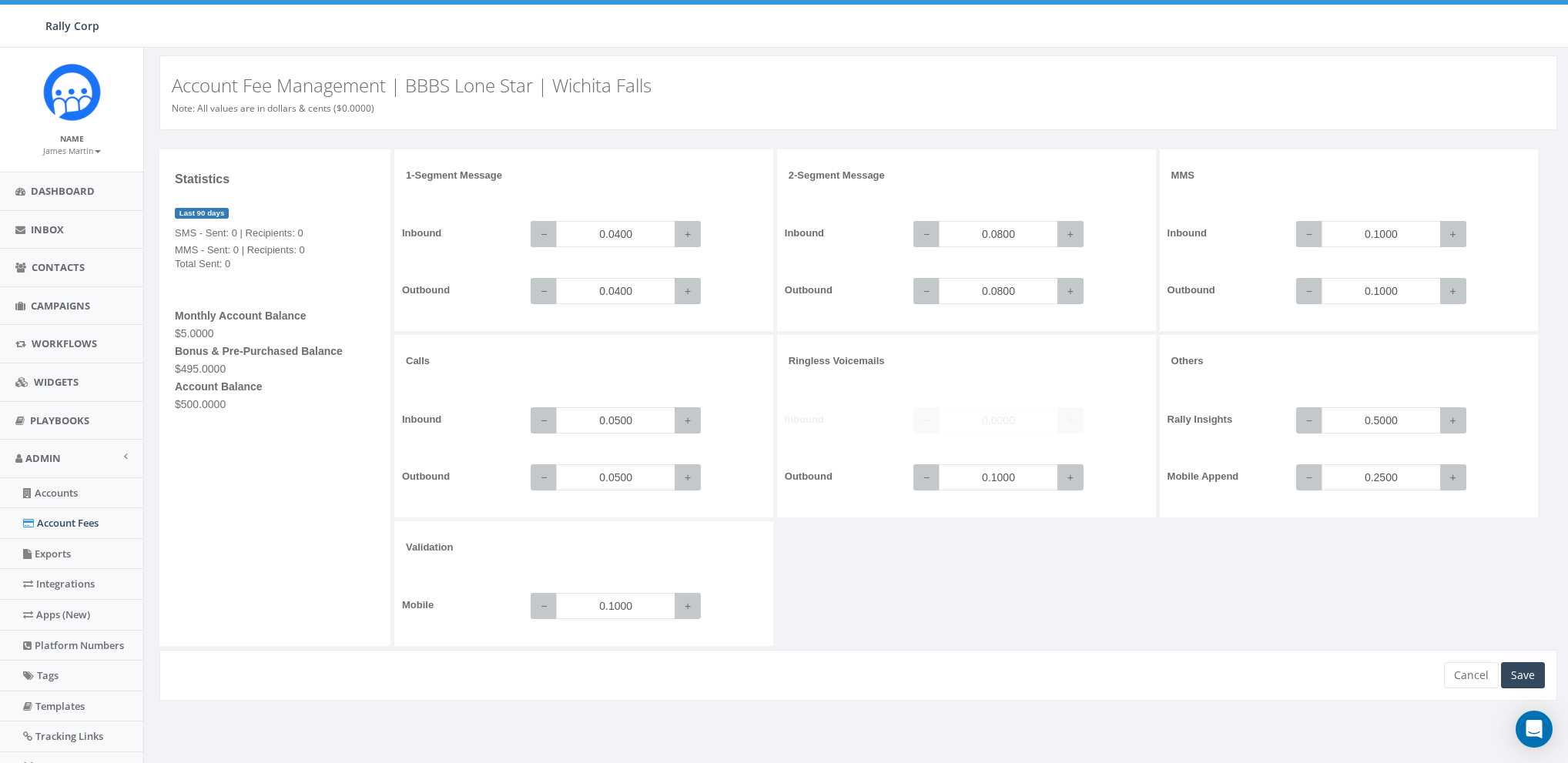 click on "1-Segment Message Inbound
−
0.0400
+
Outbound
−
0.0400
+
2-Segment Message Inbound
−
0.0800
+
Outbound
−
0.0800
+
MMS Inbound
−
0.1000
+
Outbound
−
0.1000
+ Calls +" at bounding box center [977, 400] 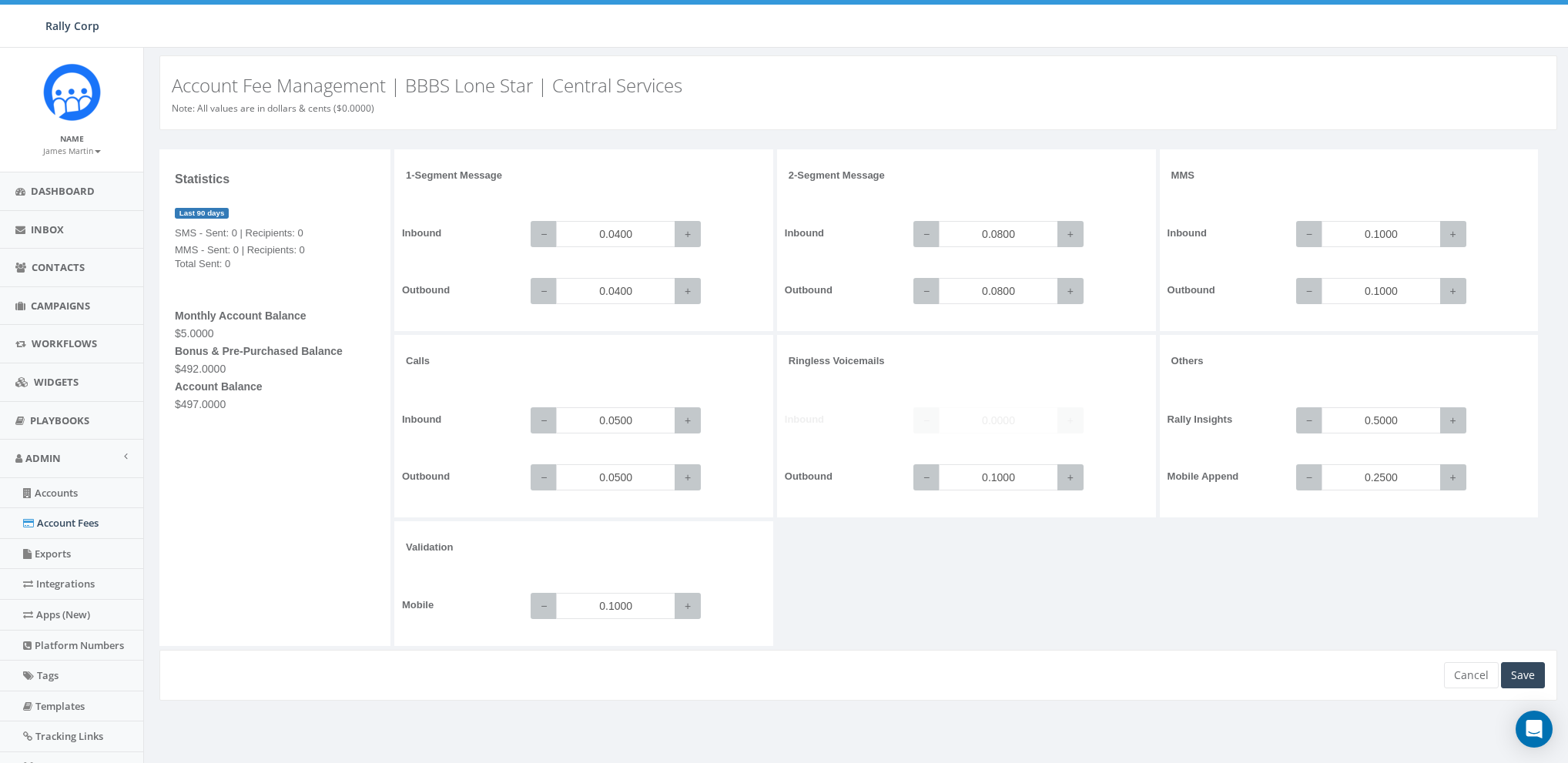 scroll, scrollTop: 0, scrollLeft: 0, axis: both 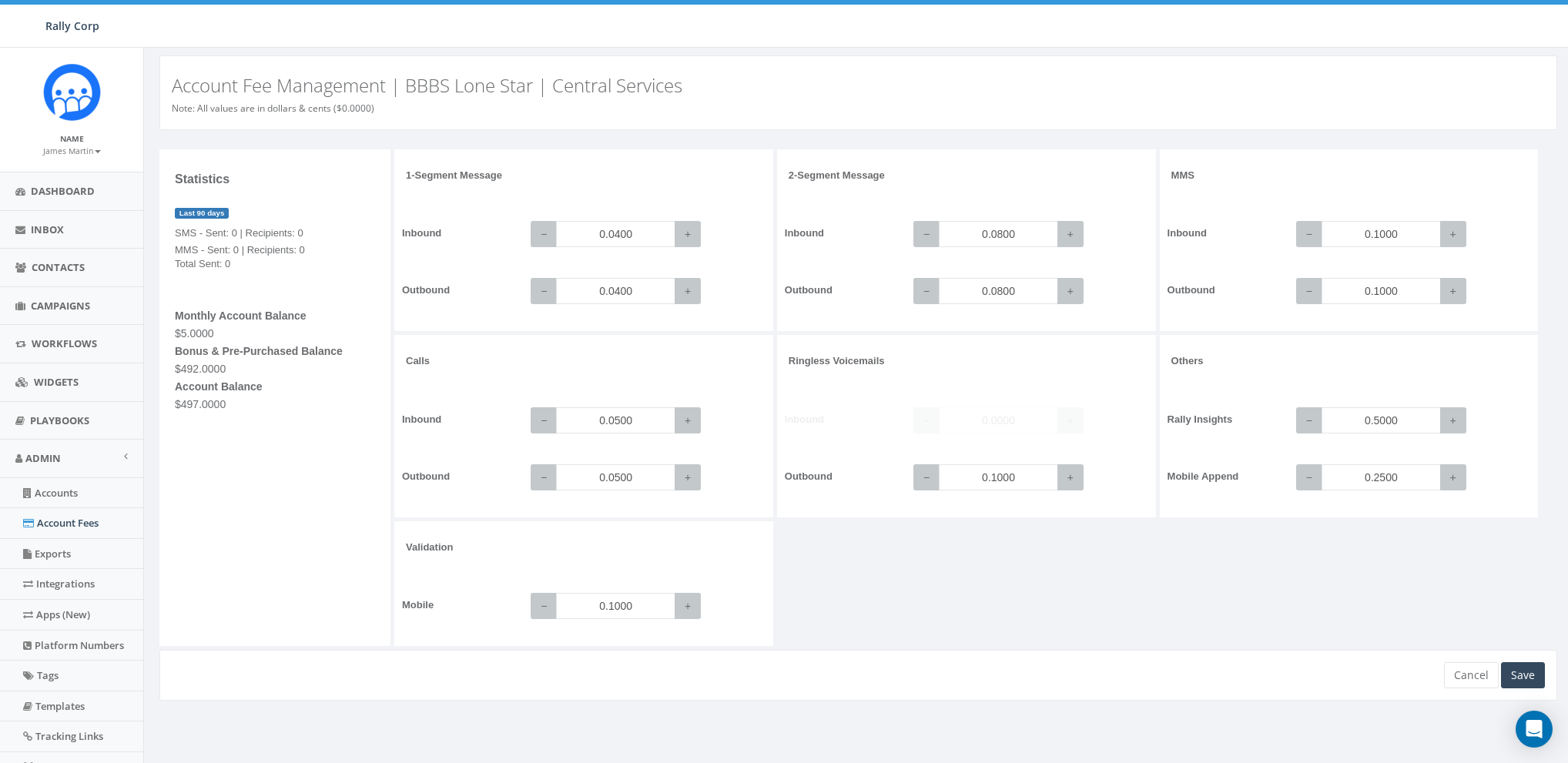 click on "1-Segment Message Inbound
−
0.0400
+
Outbound
−
0.0400
+
2-Segment Message Inbound
−
0.0800
+
Outbound
−
0.0800
+
MMS Inbound
−
0.1000
+
Outbound
−
0.1000
+ Calls +" at bounding box center [977, 400] 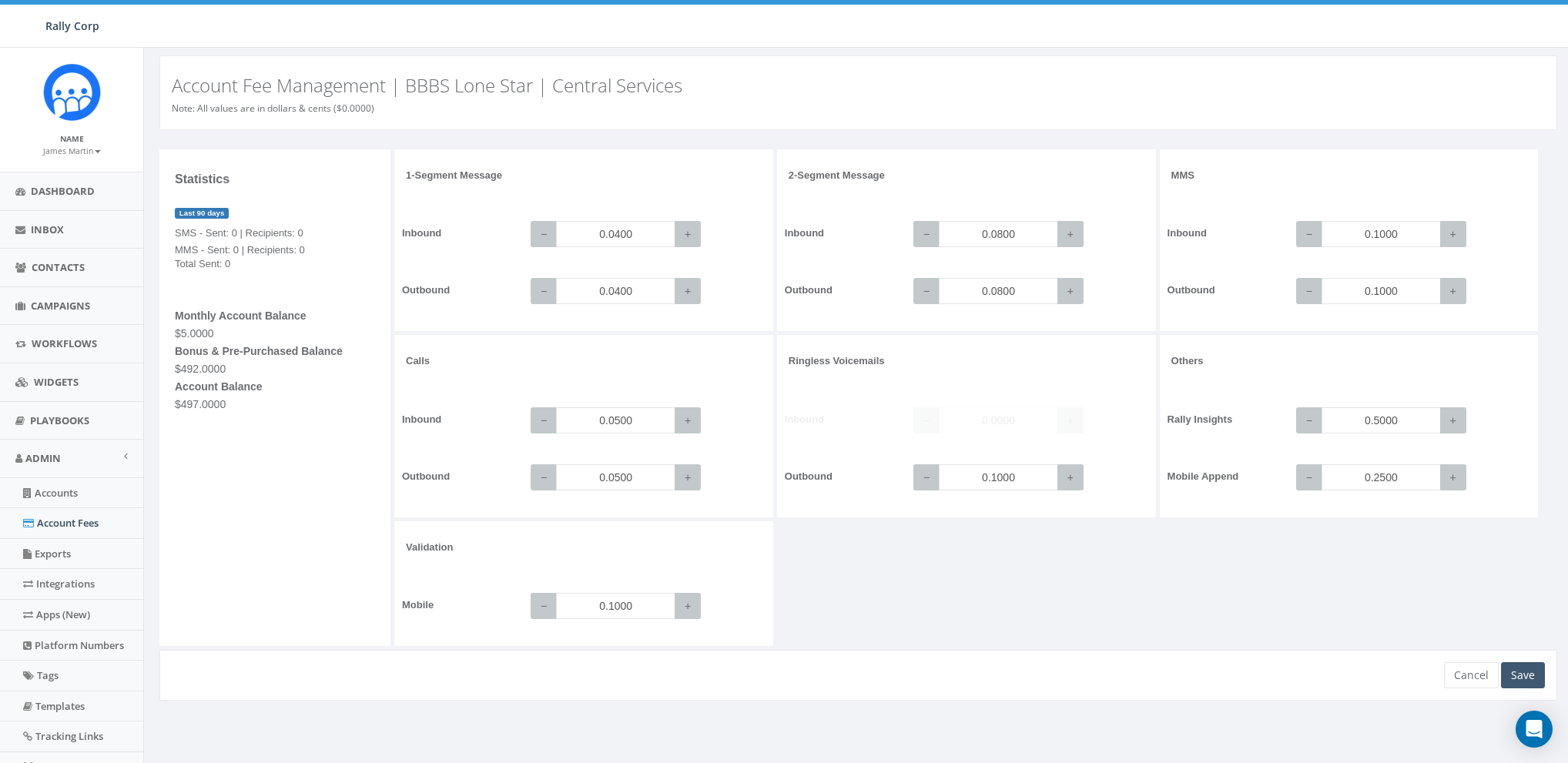 click on "Save" at bounding box center [1523, 675] 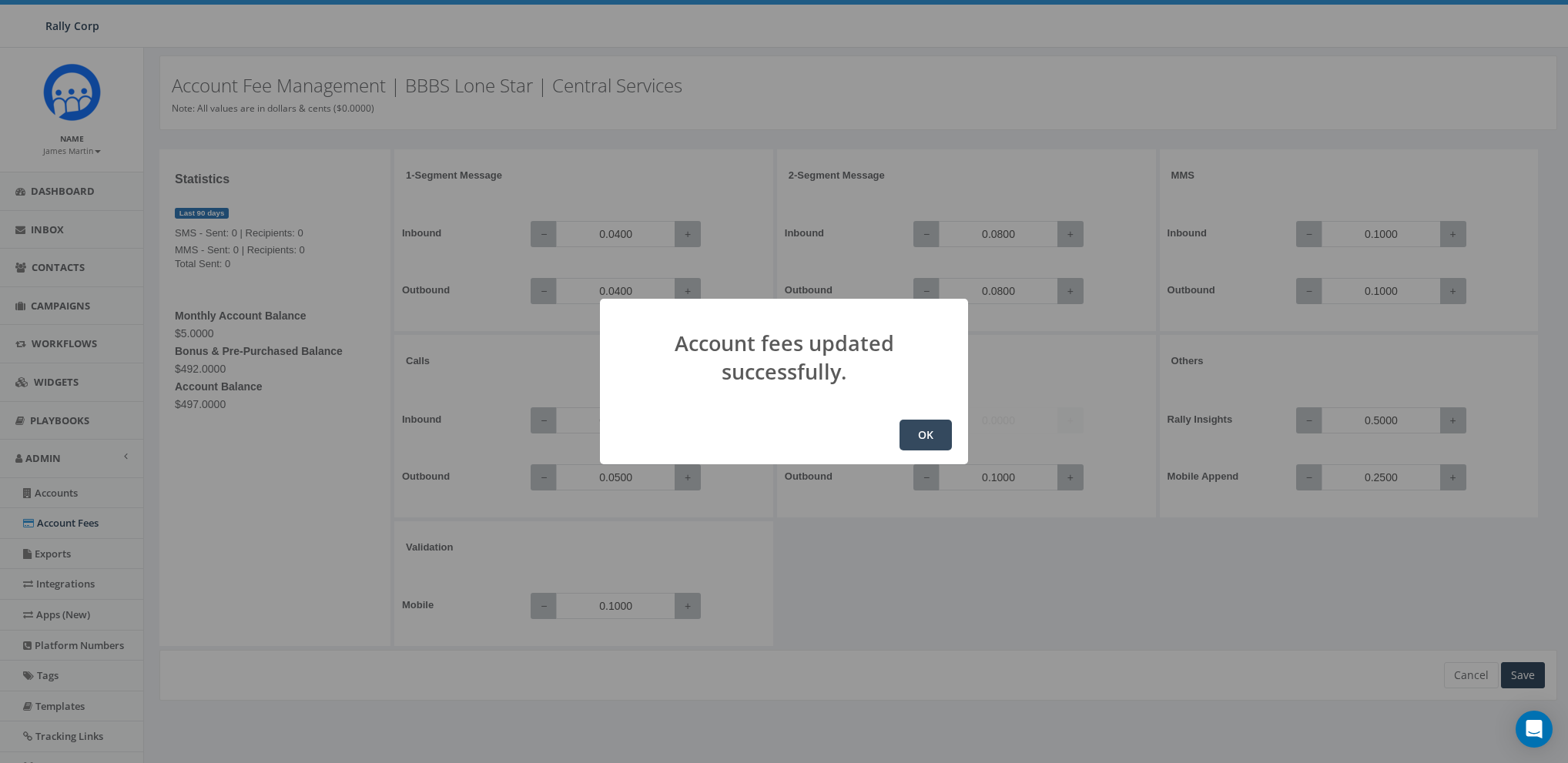 click on "OK" at bounding box center [926, 435] 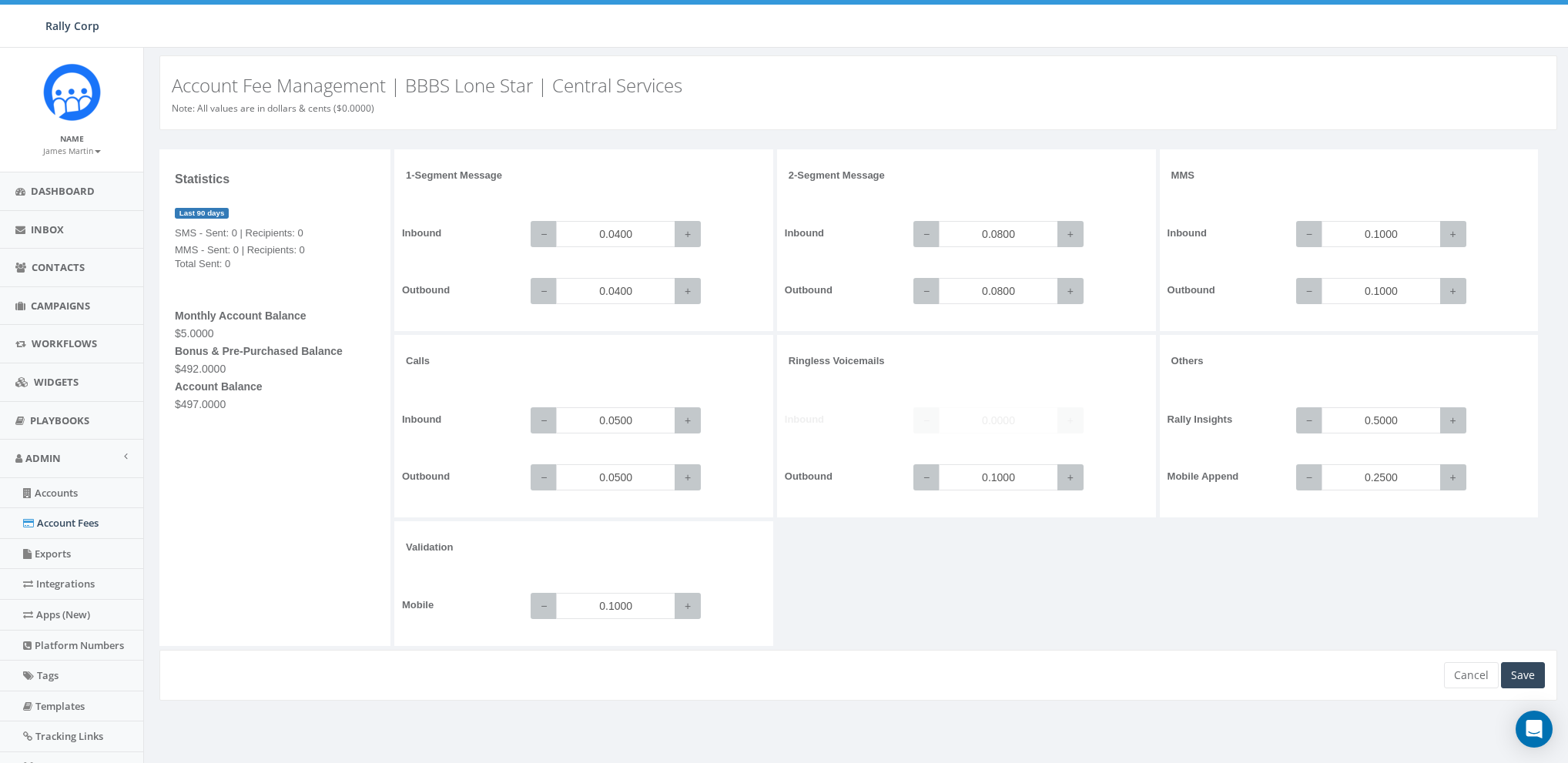 scroll, scrollTop: 0, scrollLeft: 0, axis: both 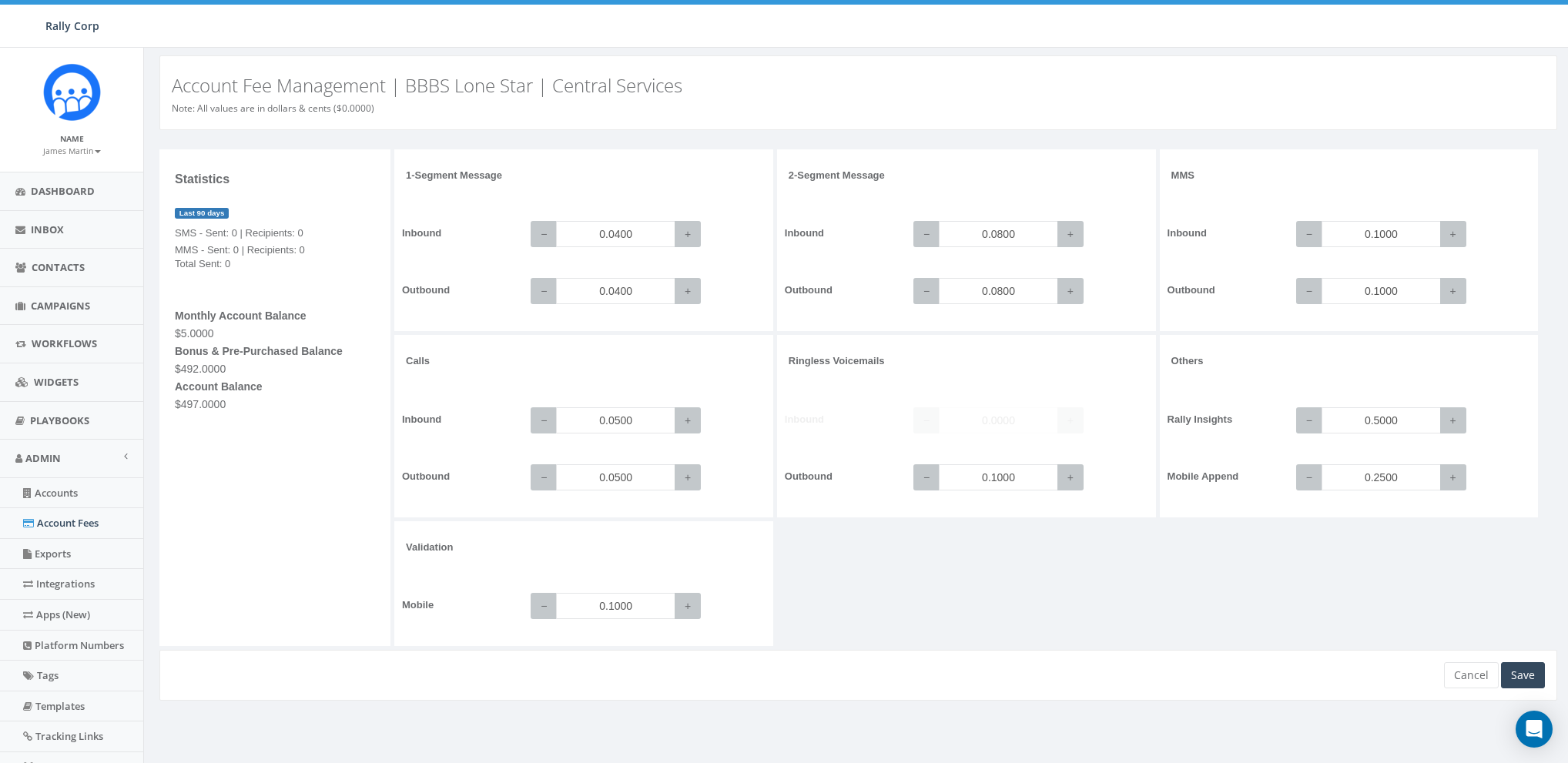 click on "1-Segment Message Inbound
−
0.0400
+
Outbound
−
0.0400
+
2-Segment Message Inbound
−
0.0800
+
Outbound
−
0.0800
+
MMS Inbound
−
0.1000
+
Outbound
−
0.1000
+ Calls +" at bounding box center [977, 400] 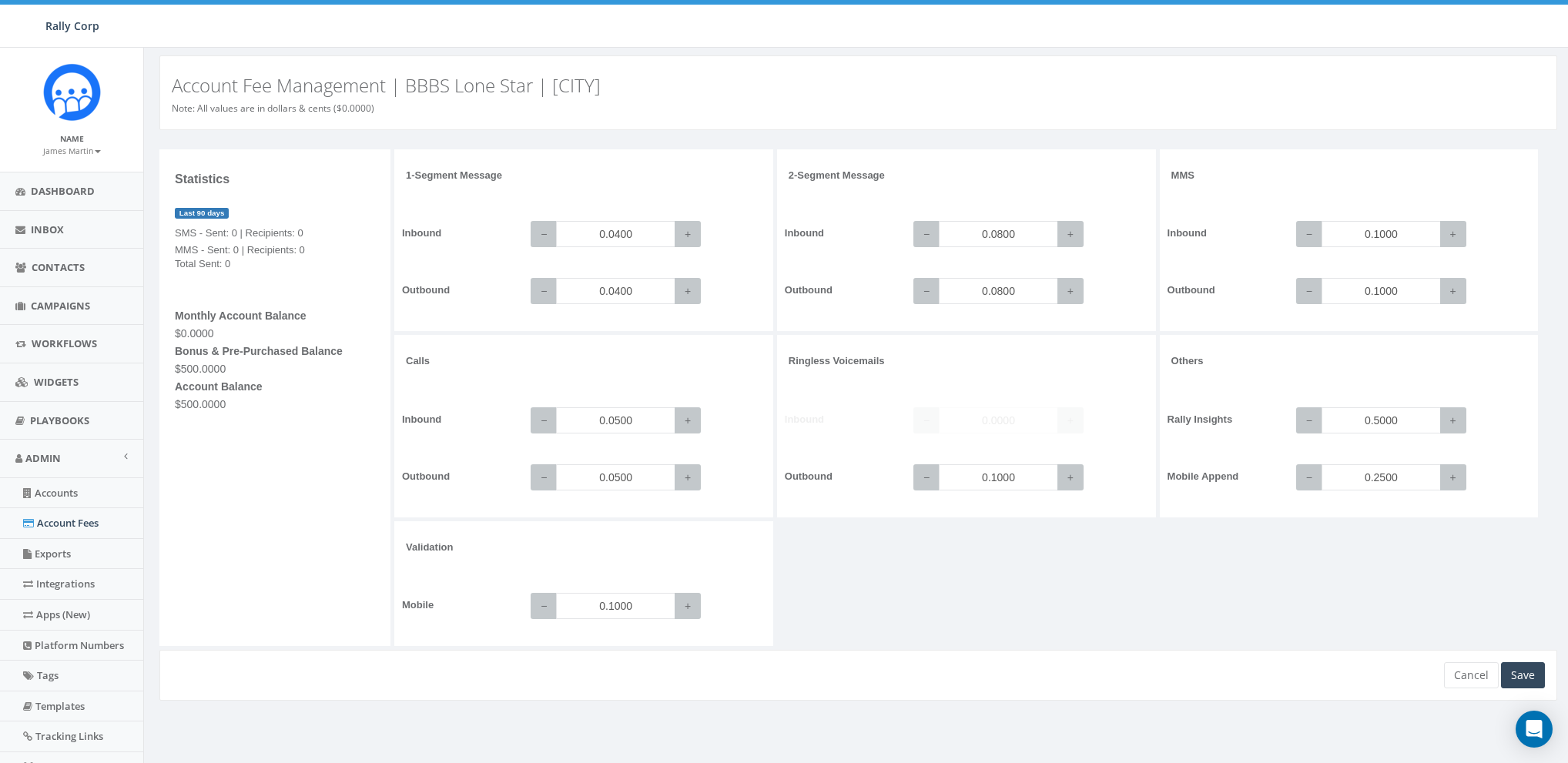 scroll, scrollTop: 0, scrollLeft: 0, axis: both 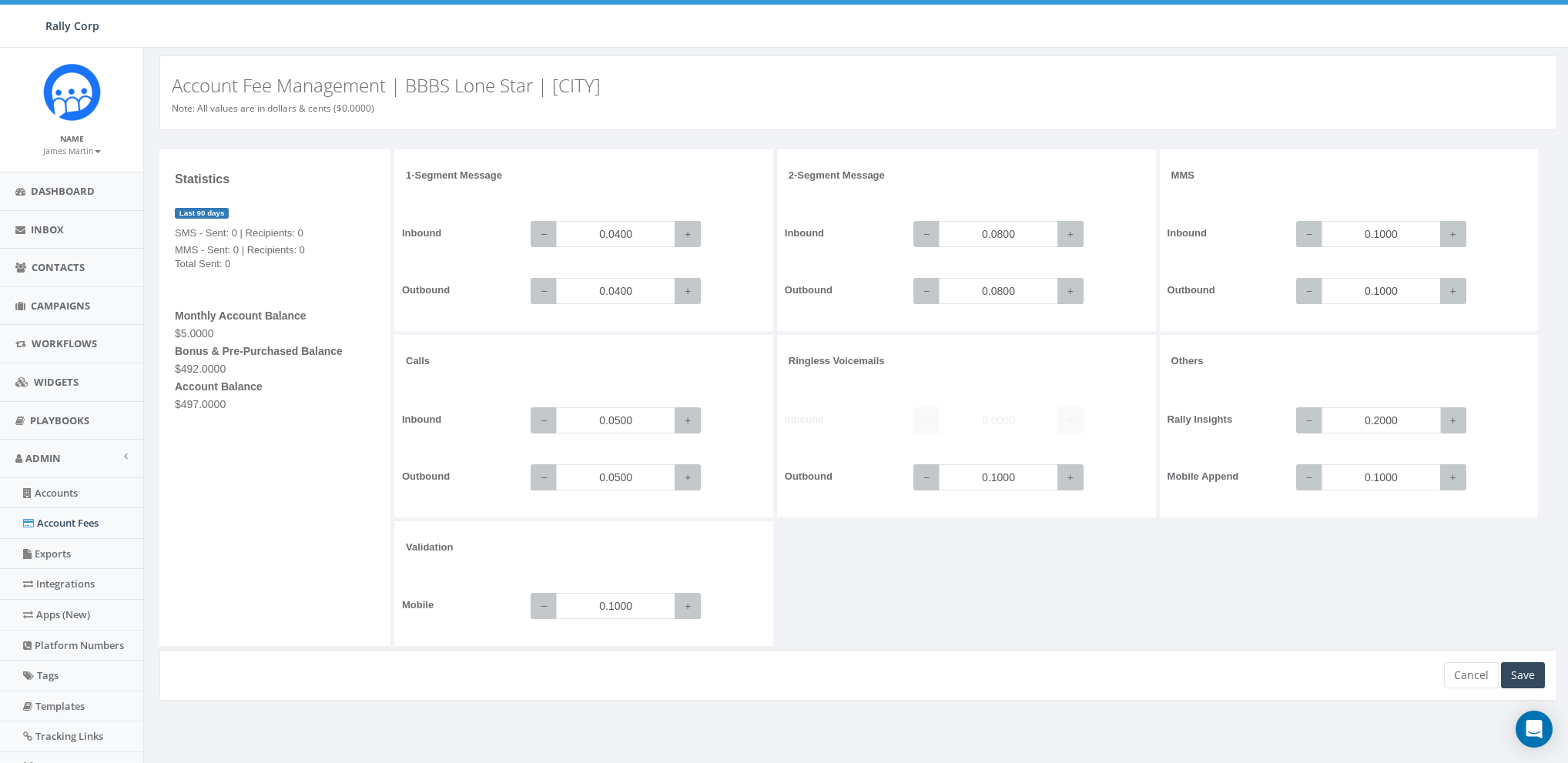 click on "0.2000" at bounding box center (1381, 420) 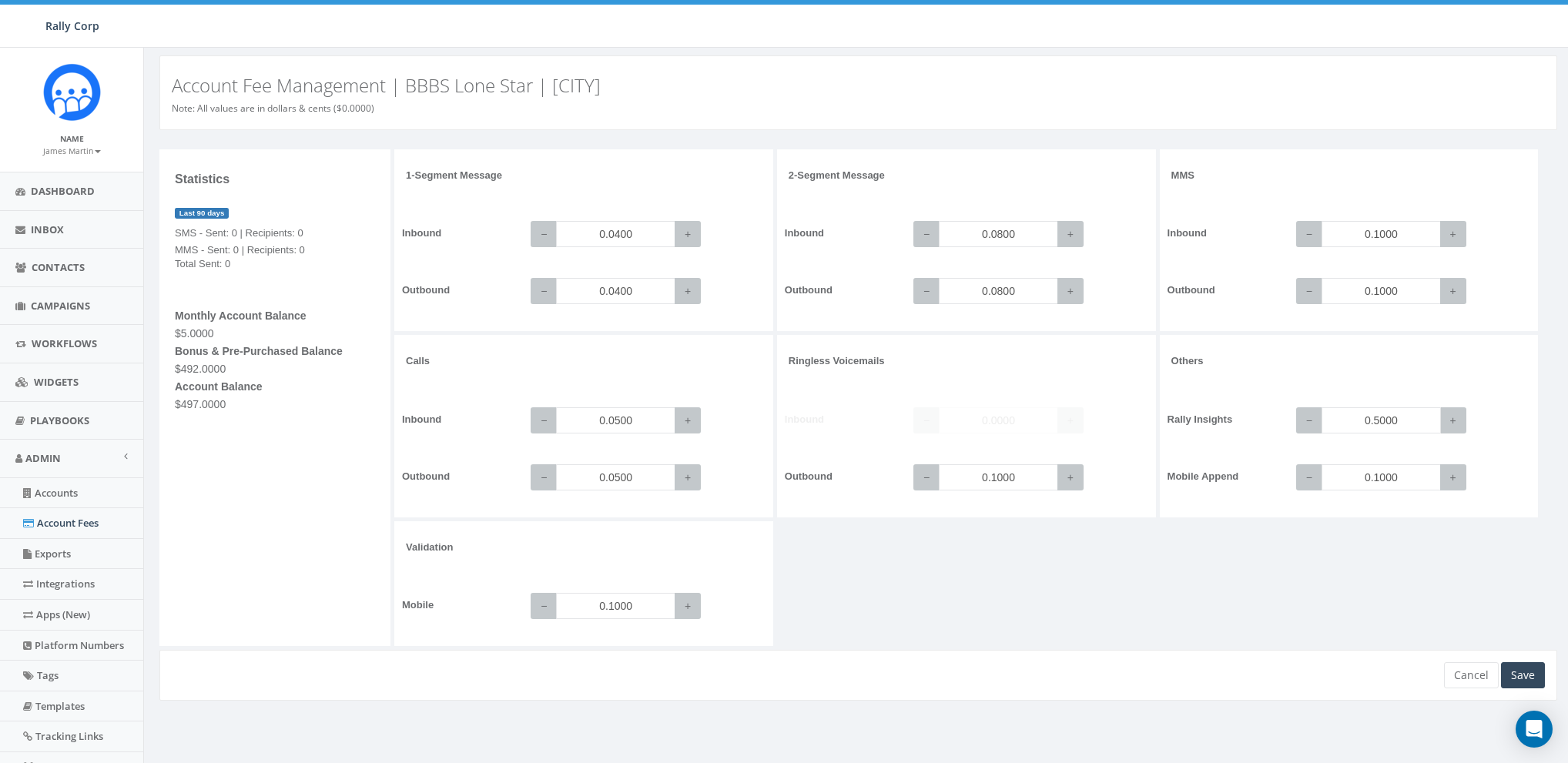 type on "0.5000" 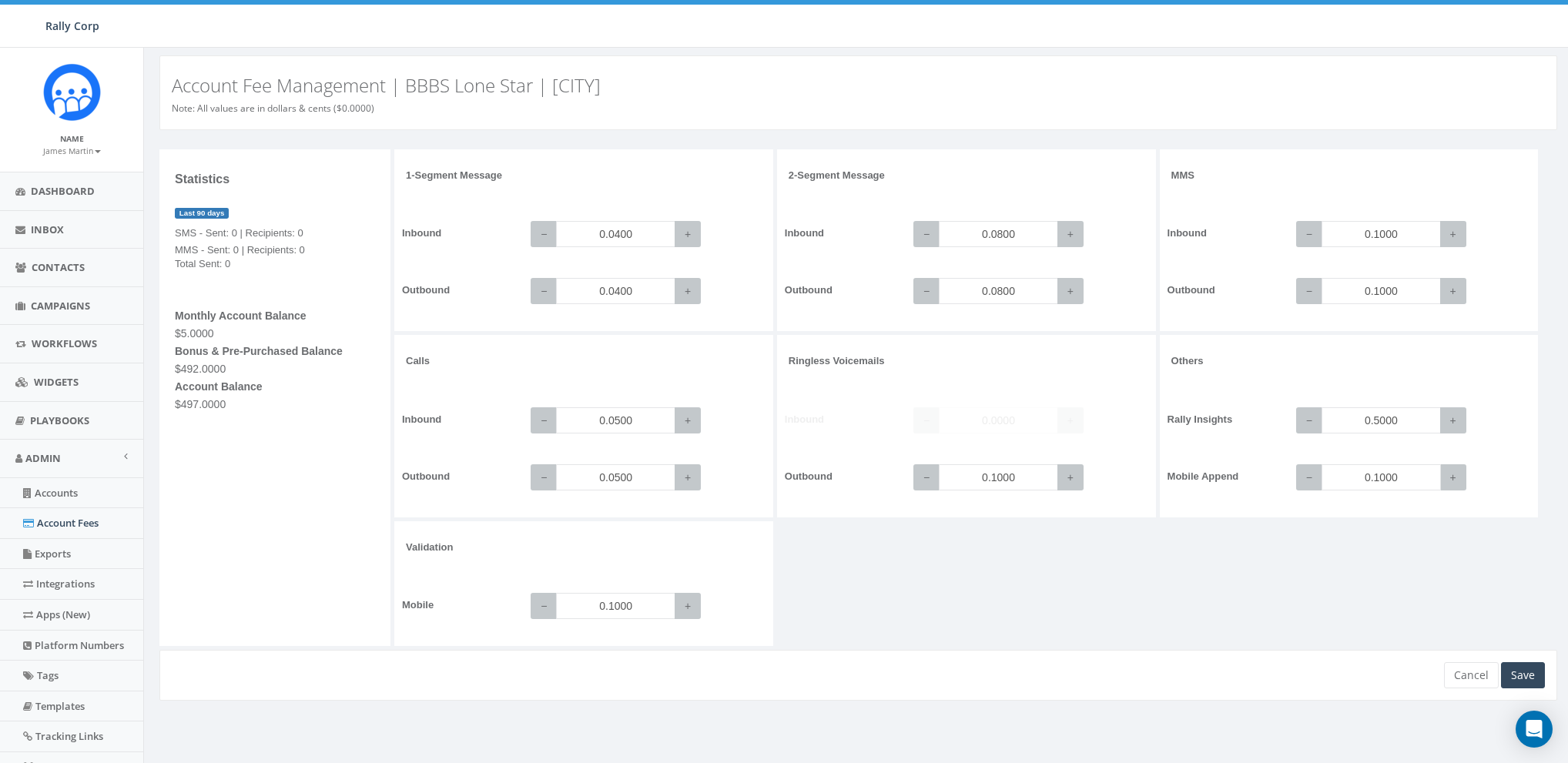 click on "0.1000" at bounding box center [1381, 477] 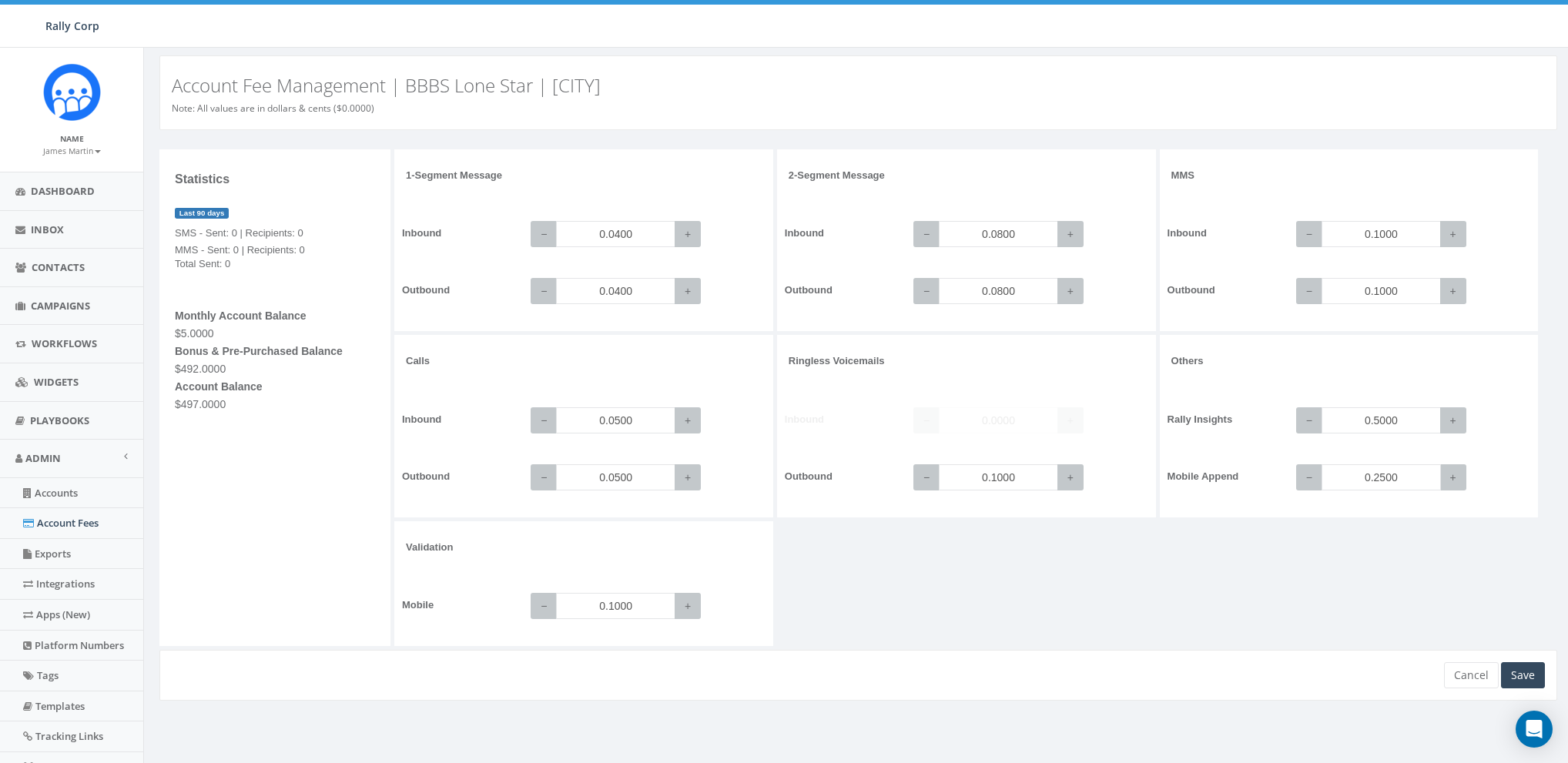 type on "0.2500" 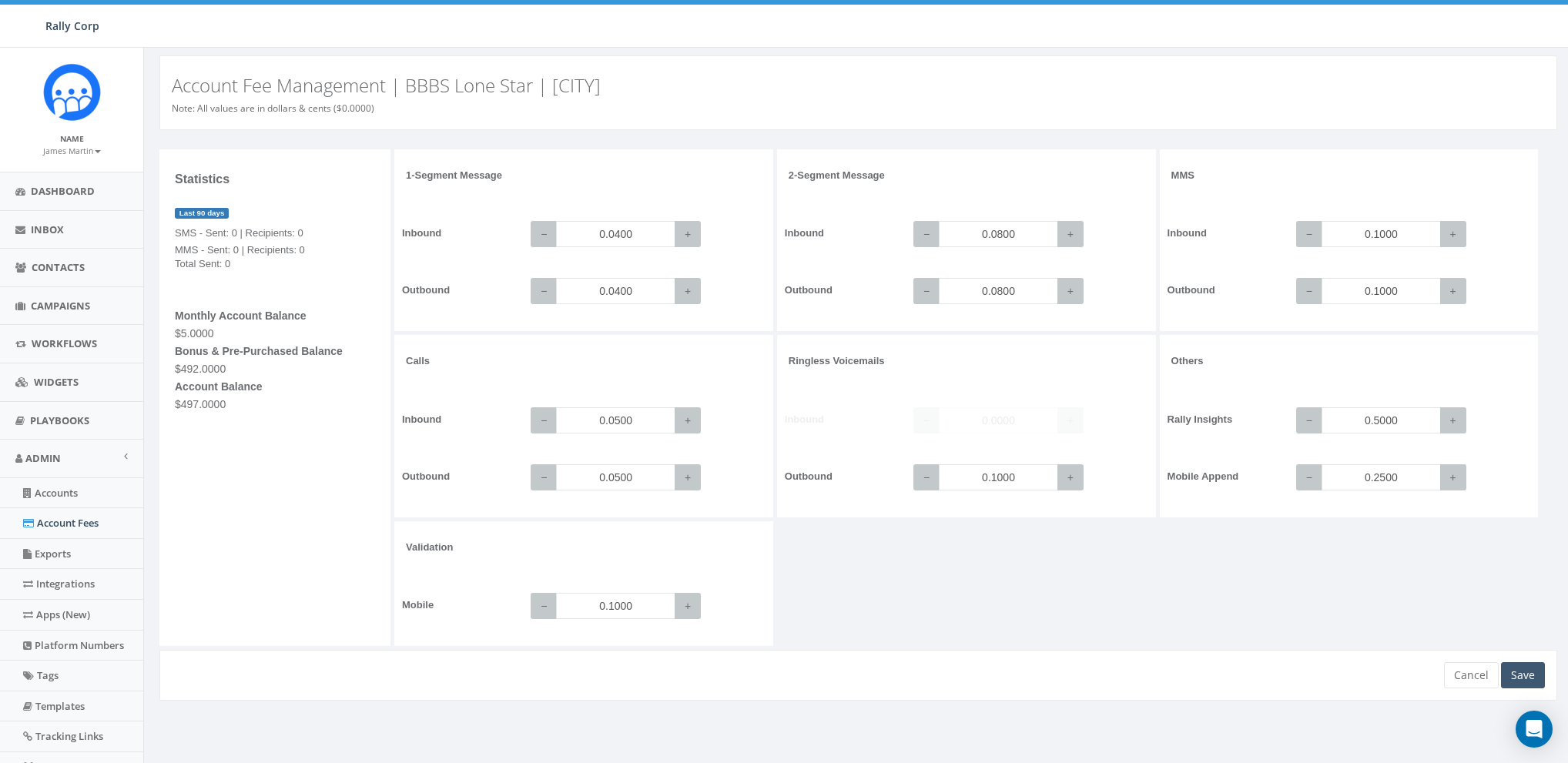 click on "Save" at bounding box center [1523, 675] 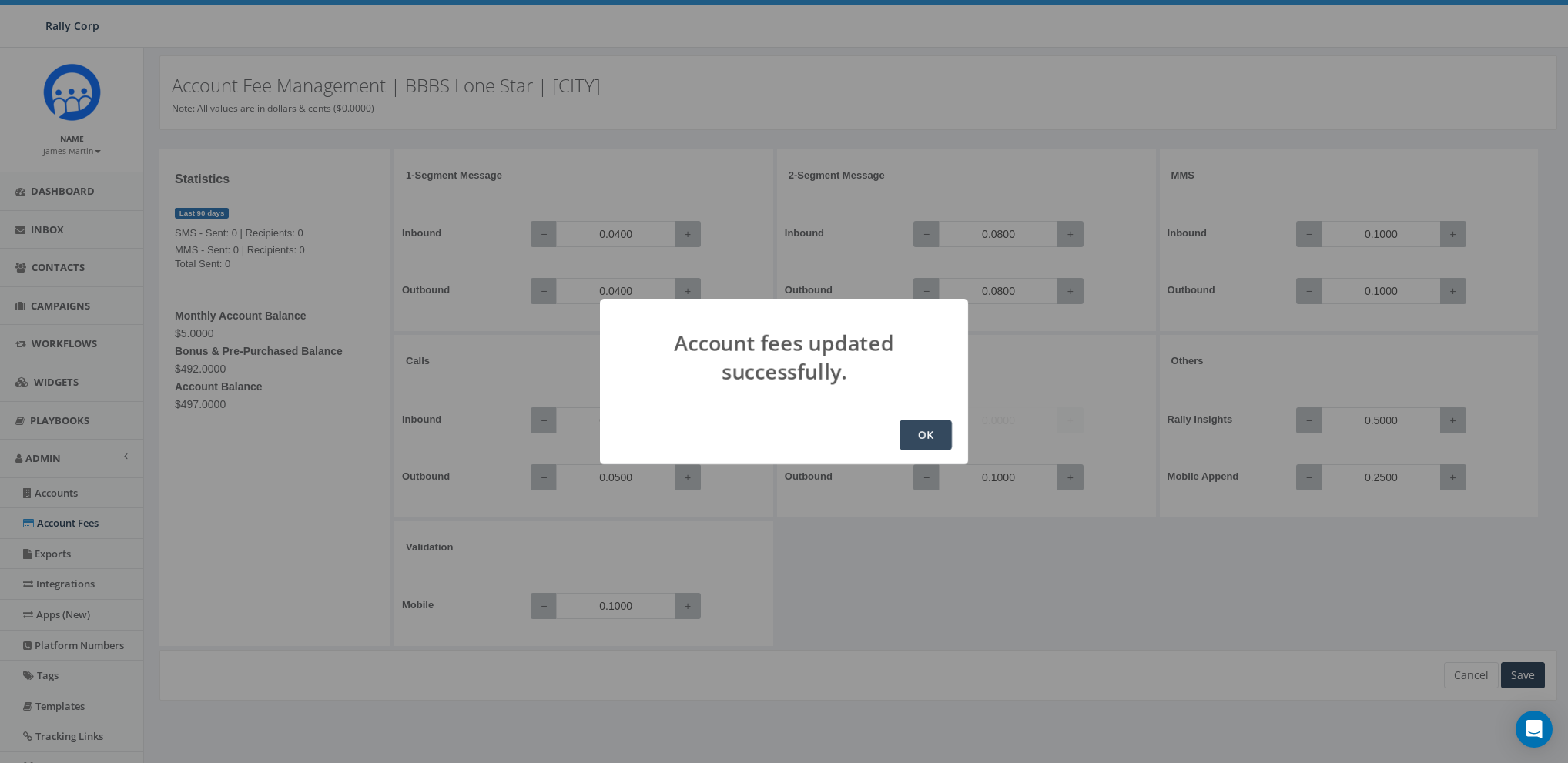 click on "OK" at bounding box center [926, 435] 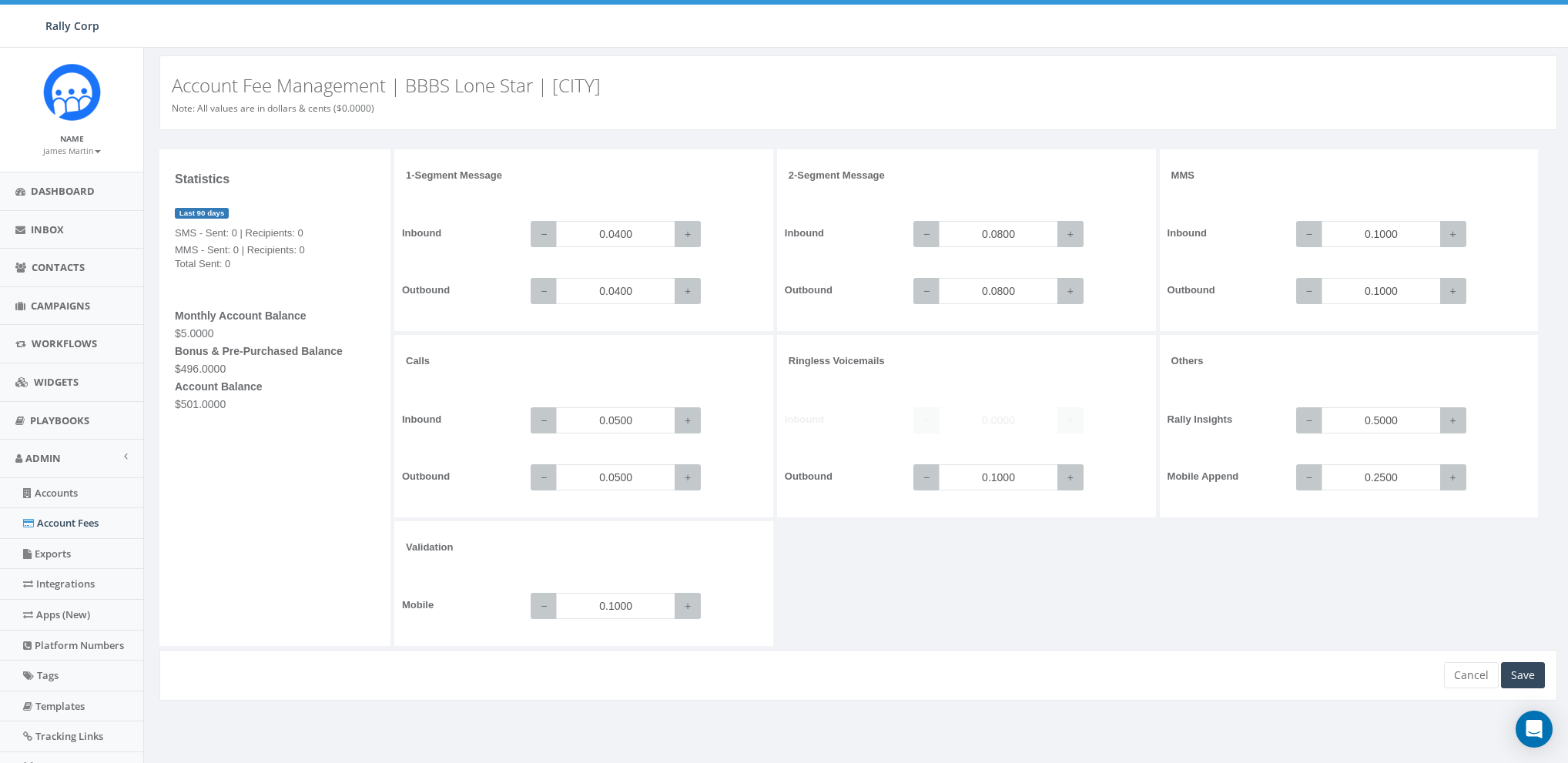 scroll, scrollTop: 0, scrollLeft: 0, axis: both 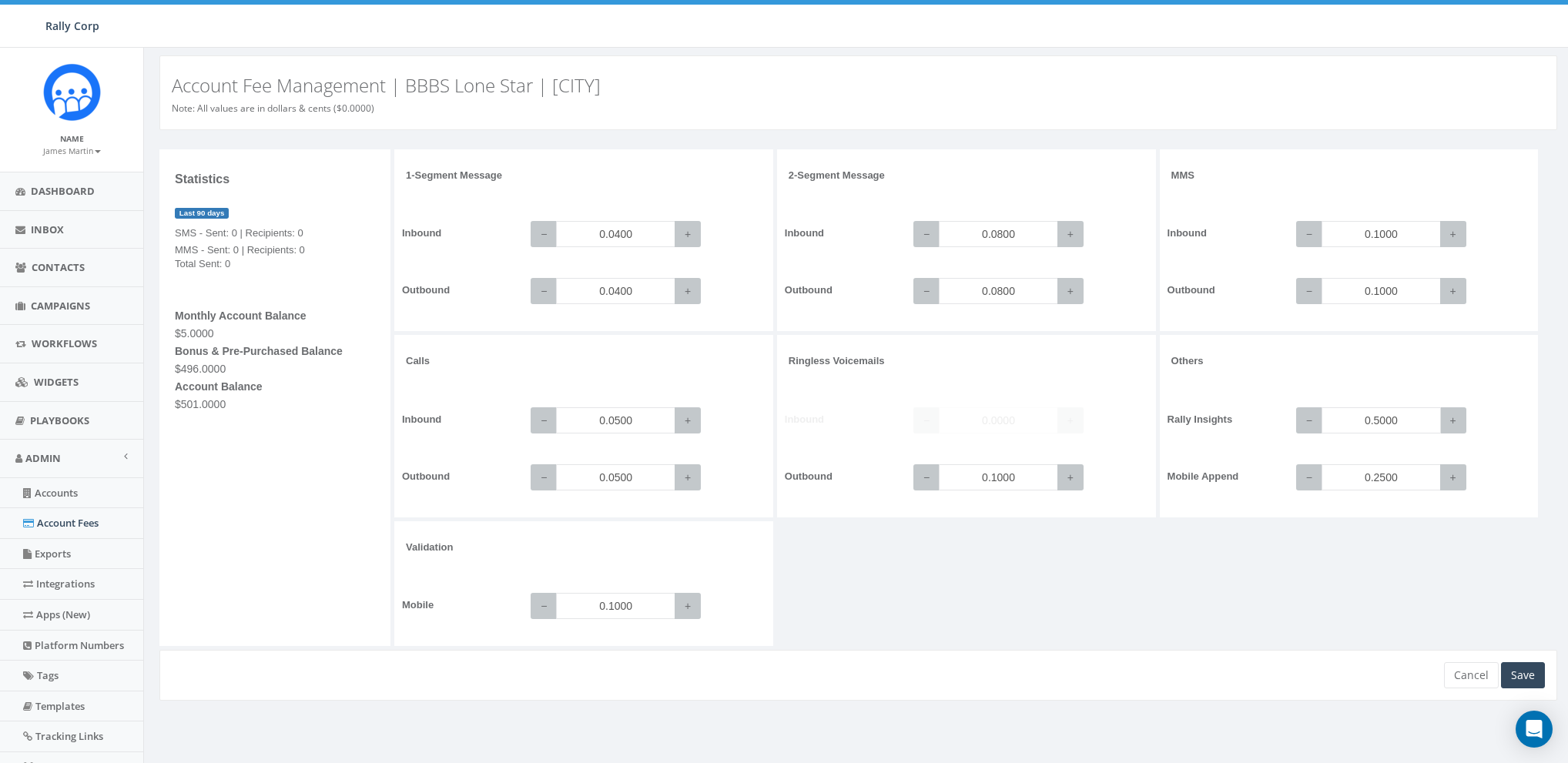 click on "0.5000" at bounding box center [1381, 420] 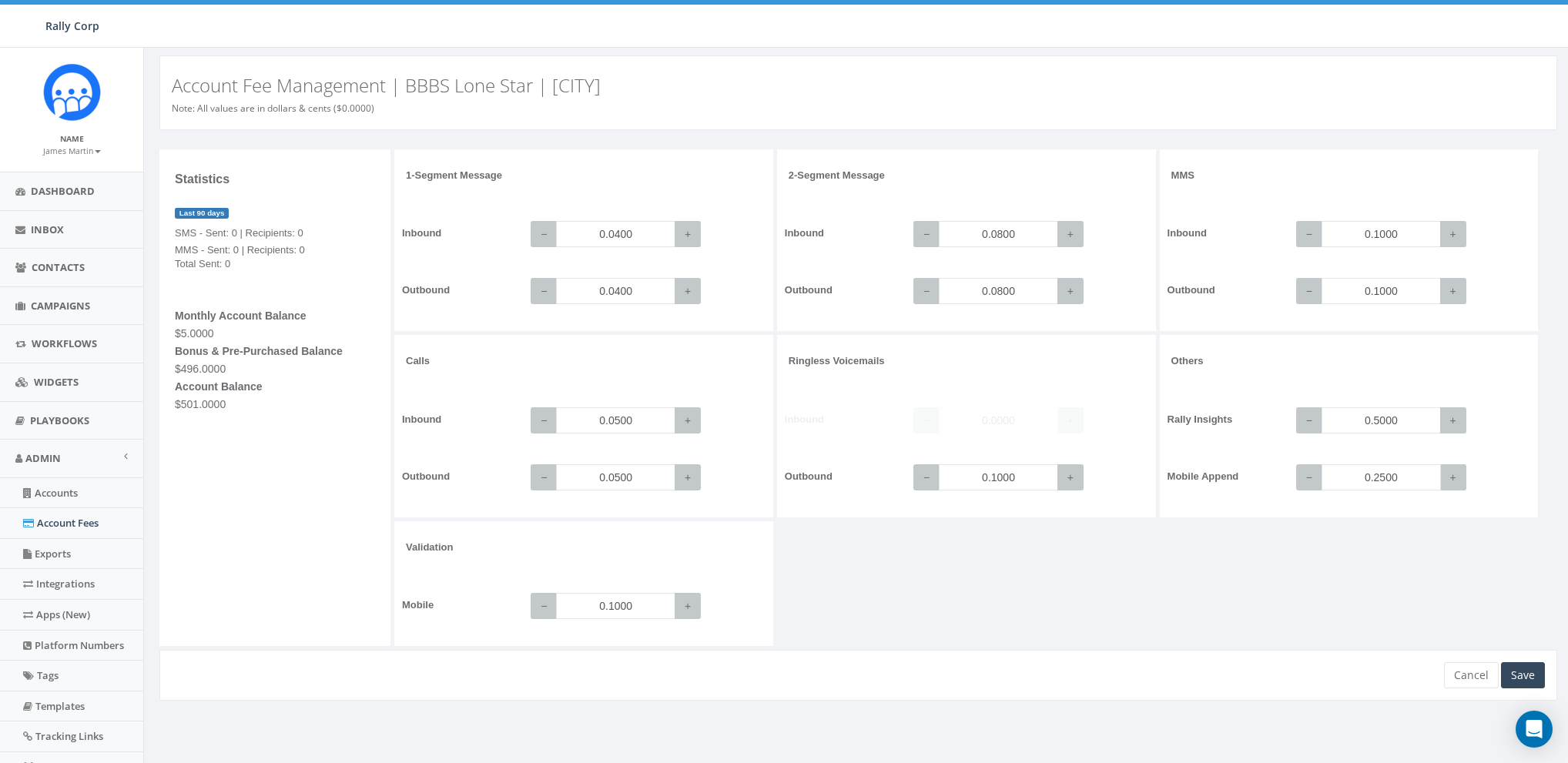 click on "0.2500" at bounding box center (1381, 477) 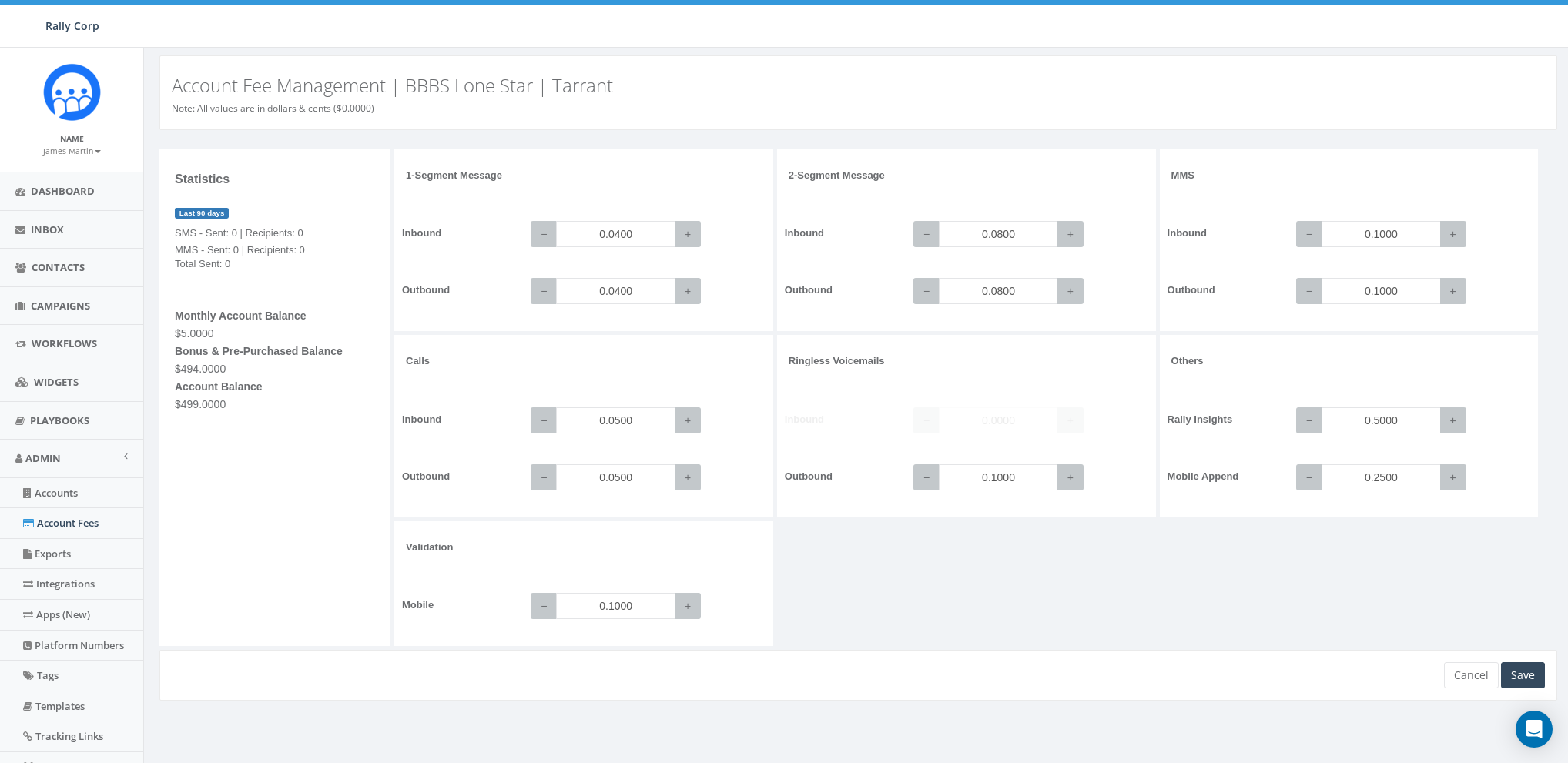 scroll, scrollTop: 0, scrollLeft: 0, axis: both 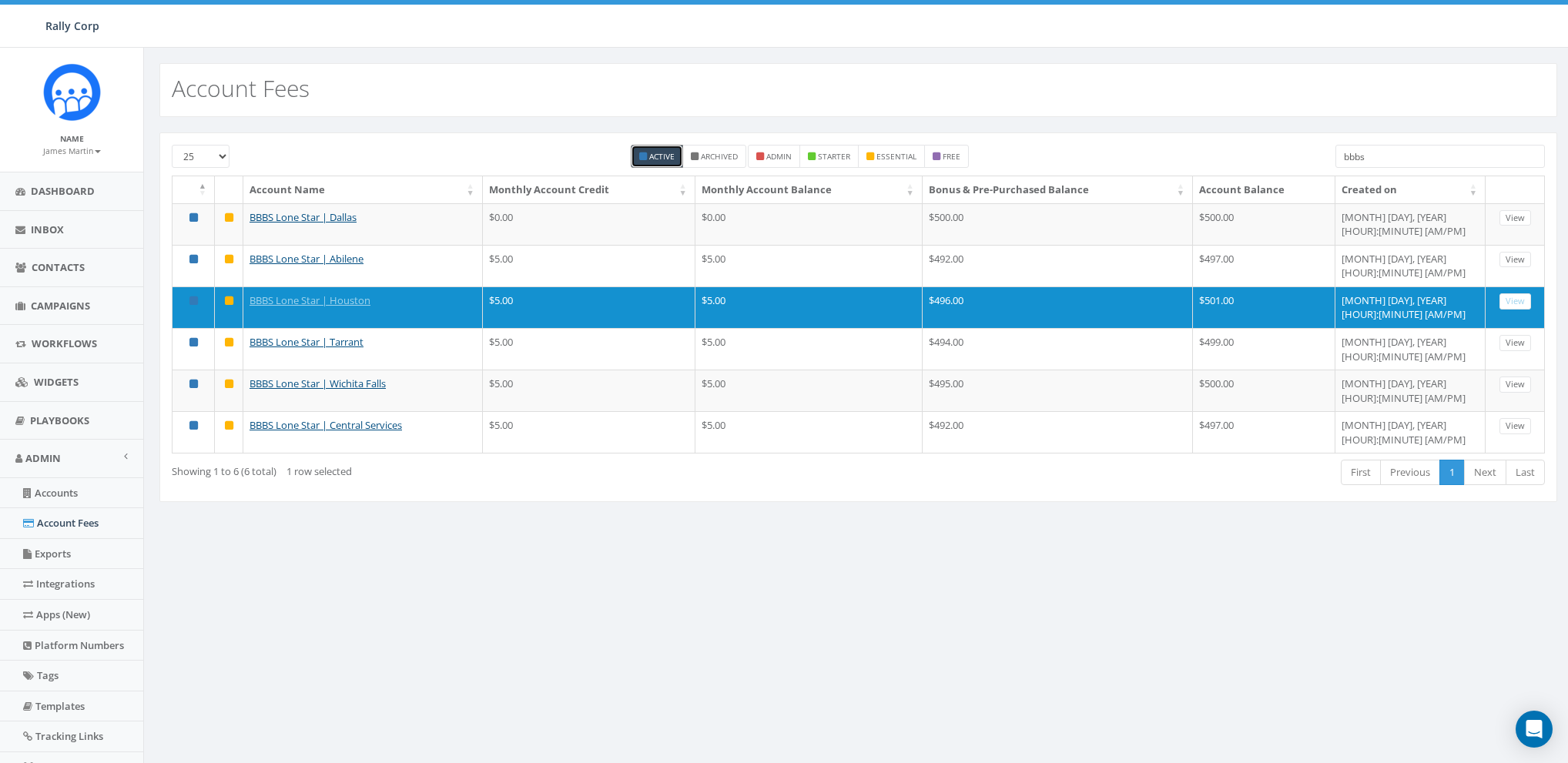 click on "25 50 100   Active   Archived     admin   starter   essential   free bbbs  Account Name  Monthly Account Credit  Monthly Account Balance  Bonus & Pre-Purchased Balance  Account Balance Created on BBBS Lone Star | Dallas $0.00 $0.00 $500.00 $500.00 July 17, 2025 08:12 AM View BBBS Lone Star | Abilene $5.00 $5.00 $492.00 $497.00 July 28, 2025 05:11 PM View BBBS Lone Star | Houston $5.00 $5.00 $496.00 $501.00 July 28, 2025 05:16 PM View BBBS Lone Star | Tarrant $5.00 $5.00 $494.00 $499.00 July 28, 2025 05:18 PM View BBBS Lone Star | Wichita Falls $5.00 $5.00 $495.00 $500.00 July 28, 2025 05:20 PM View BBBS Lone Star | Central Services $5.00 $5.00 $492.00 $497.00 July 28, 2025 05:31 PM View Loading... Showing 1 to 6 (6 total)  1 row selected First Previous 1 Next Last" at bounding box center [858, 326] 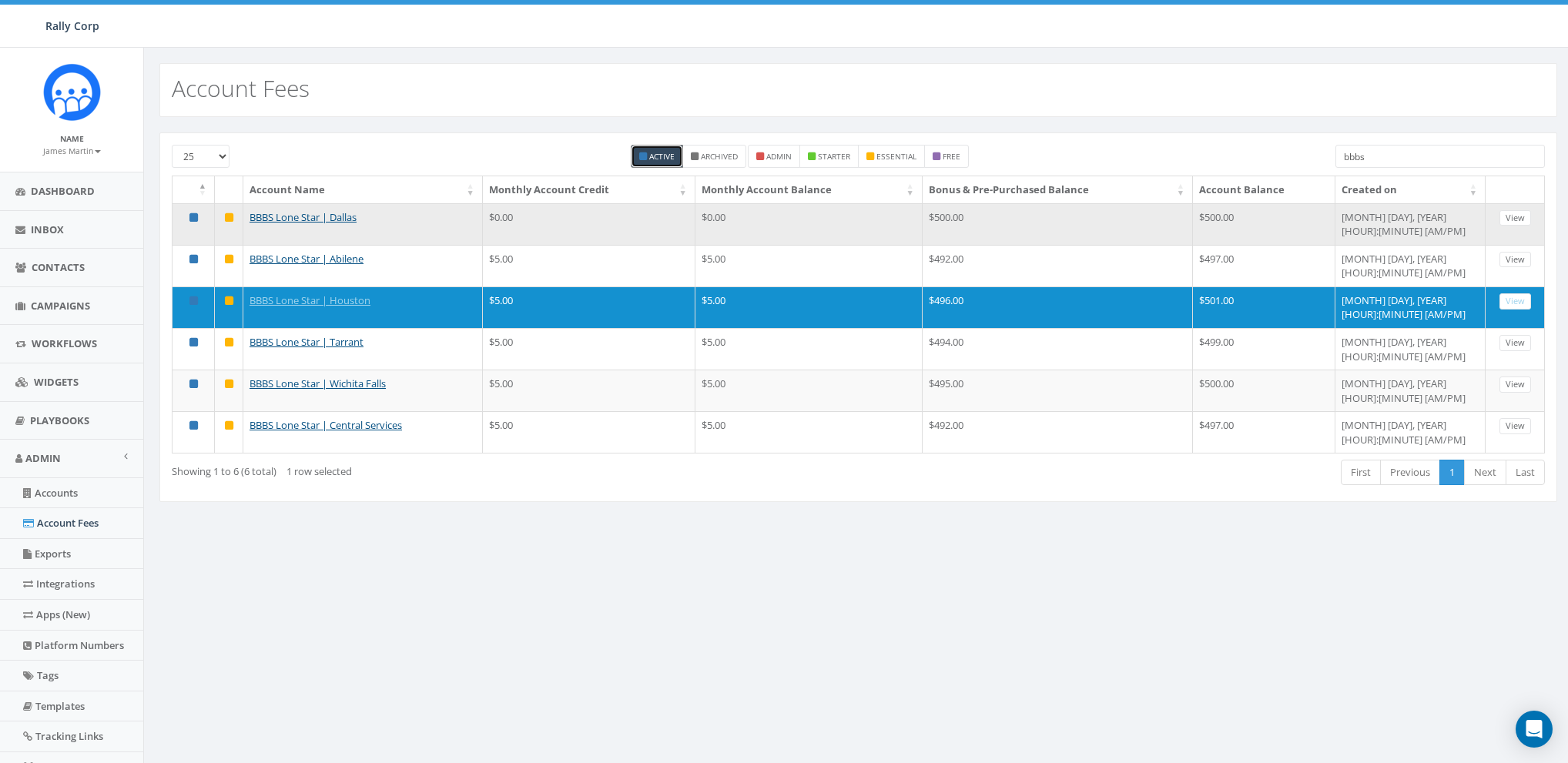 drag, startPoint x: 535, startPoint y: 461, endPoint x: 367, endPoint y: 220, distance: 293.77713 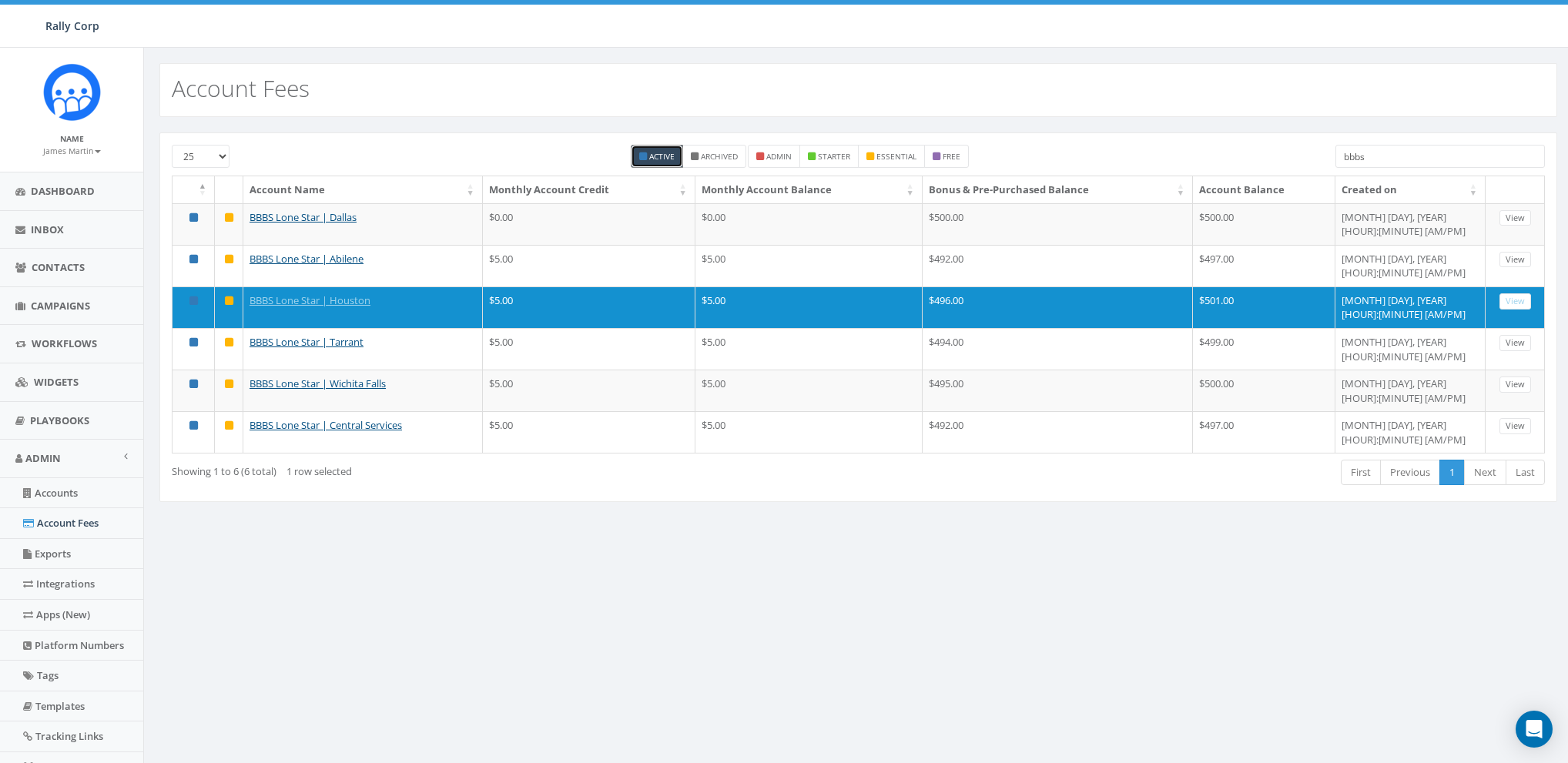click on "Account Fees 25 50 100   Active   Archived     admin   starter   essential   free bbbs  Account Name  Monthly Account Credit  Monthly Account Balance  Bonus & Pre-Purchased Balance  Account Balance Created on BBBS Lone Star | Dallas $0.00 $0.00 $500.00 $500.00 July 17, 2025 08:12 AM View BBBS Lone Star | Abilene $5.00 $5.00 $492.00 $497.00 July 28, 2025 05:11 PM View BBBS Lone Star | Houston $5.00 $5.00 $496.00 $501.00 July 28, 2025 05:16 PM View BBBS Lone Star | Tarrant $5.00 $5.00 $494.00 $499.00 July 28, 2025 05:18 PM View BBBS Lone Star | Wichita Falls $5.00 $5.00 $495.00 $500.00 July 28, 2025 05:20 PM View BBBS Lone Star | Central Services $5.00 $5.00 $492.00 $497.00 July 28, 2025 05:31 PM View Loading... Showing 1 to 6 (6 total)  1 row selected First Previous 1 Next Last Terms of Service   Acceptable Use Policy" at bounding box center [858, 484] 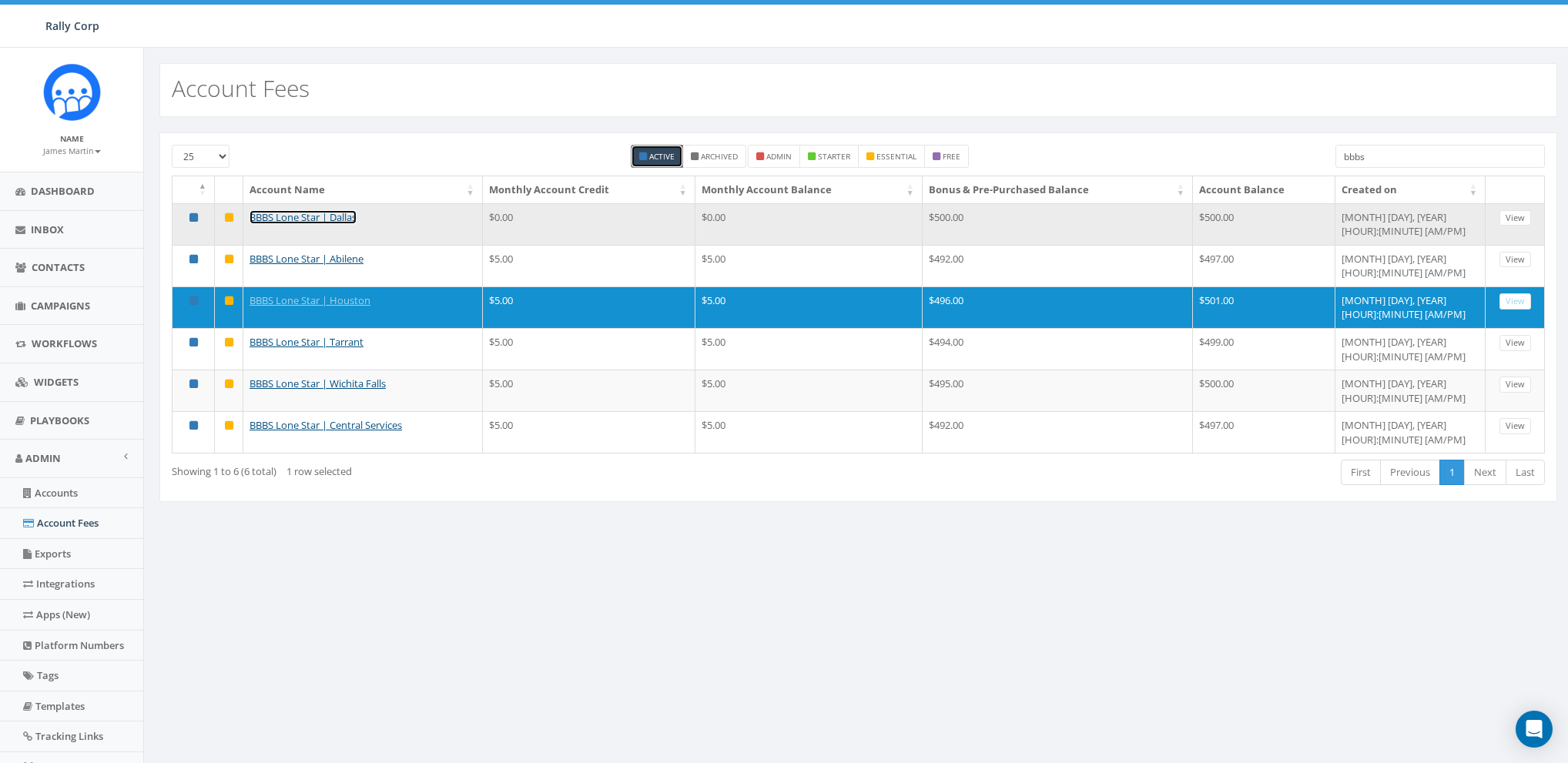 click on "BBBS Lone Star | Dallas" at bounding box center [303, 217] 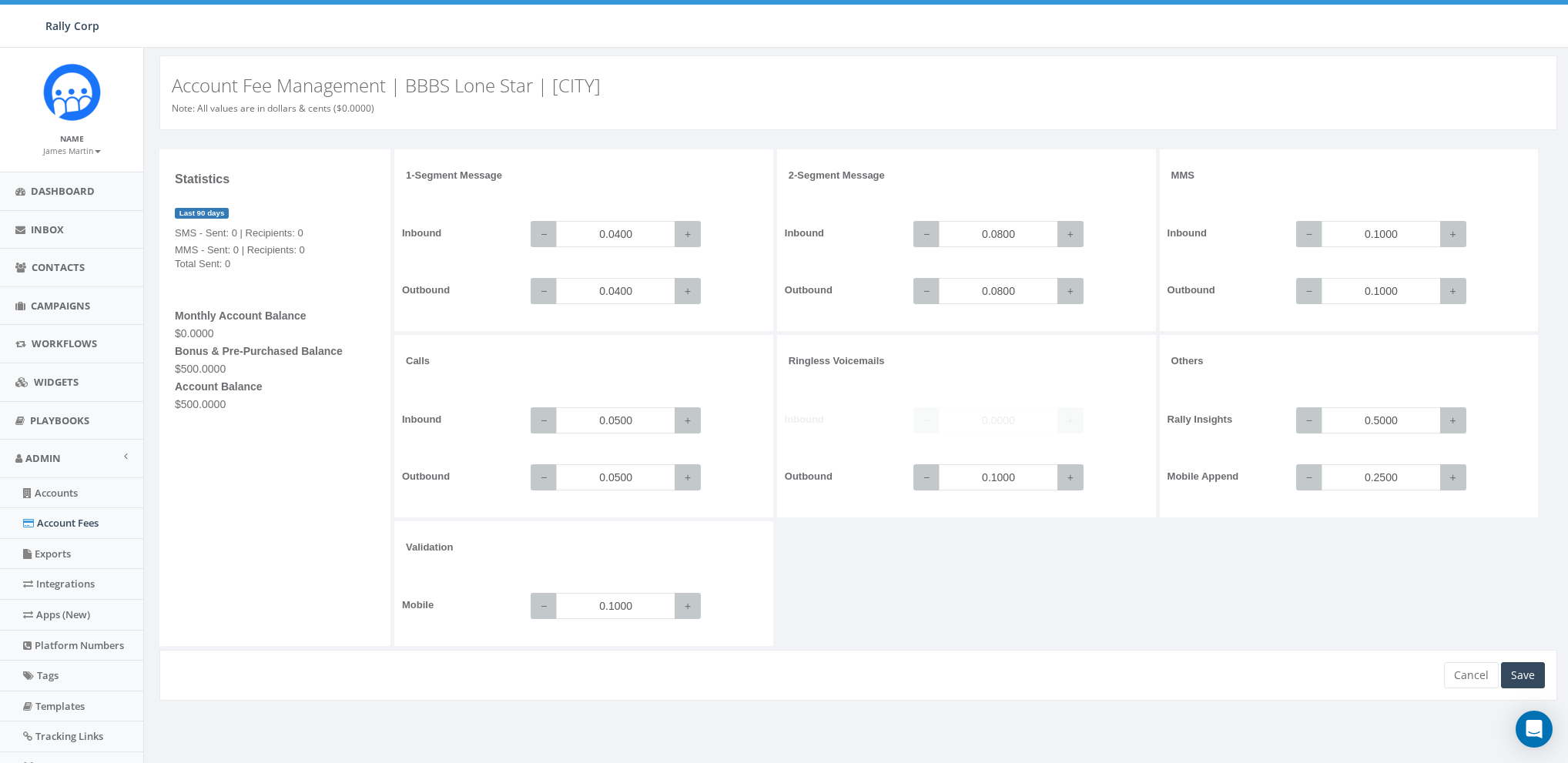 scroll, scrollTop: 0, scrollLeft: 0, axis: both 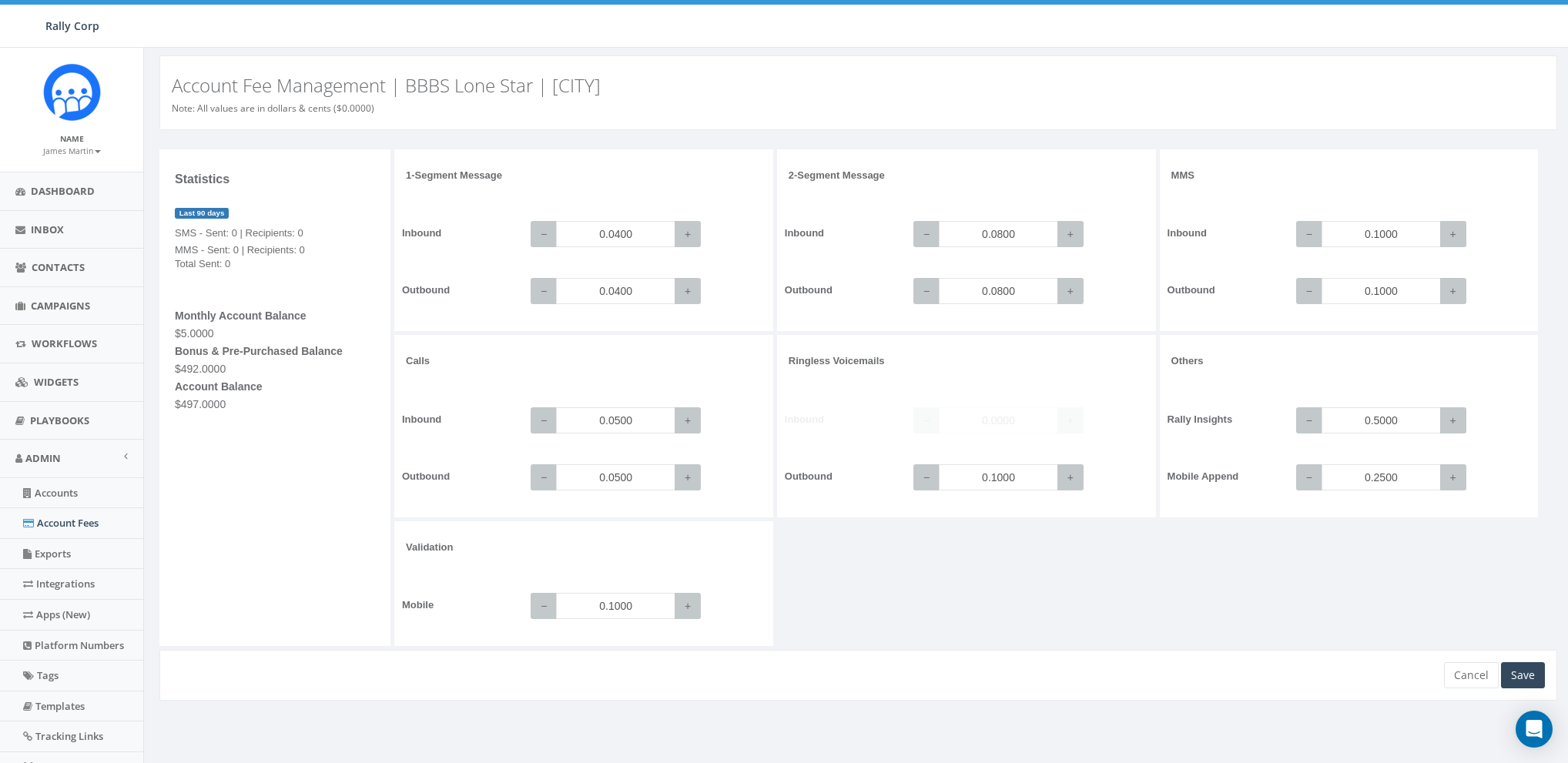 click on "1-Segment Message Inbound
−
0.0400
+
Outbound
−
0.0400
+
2-Segment Message Inbound
−
0.0800
+
Outbound
−
0.0800
+
MMS Inbound
−
0.1000
+
Outbound
−
0.1000
+ Calls +" at bounding box center [977, 400] 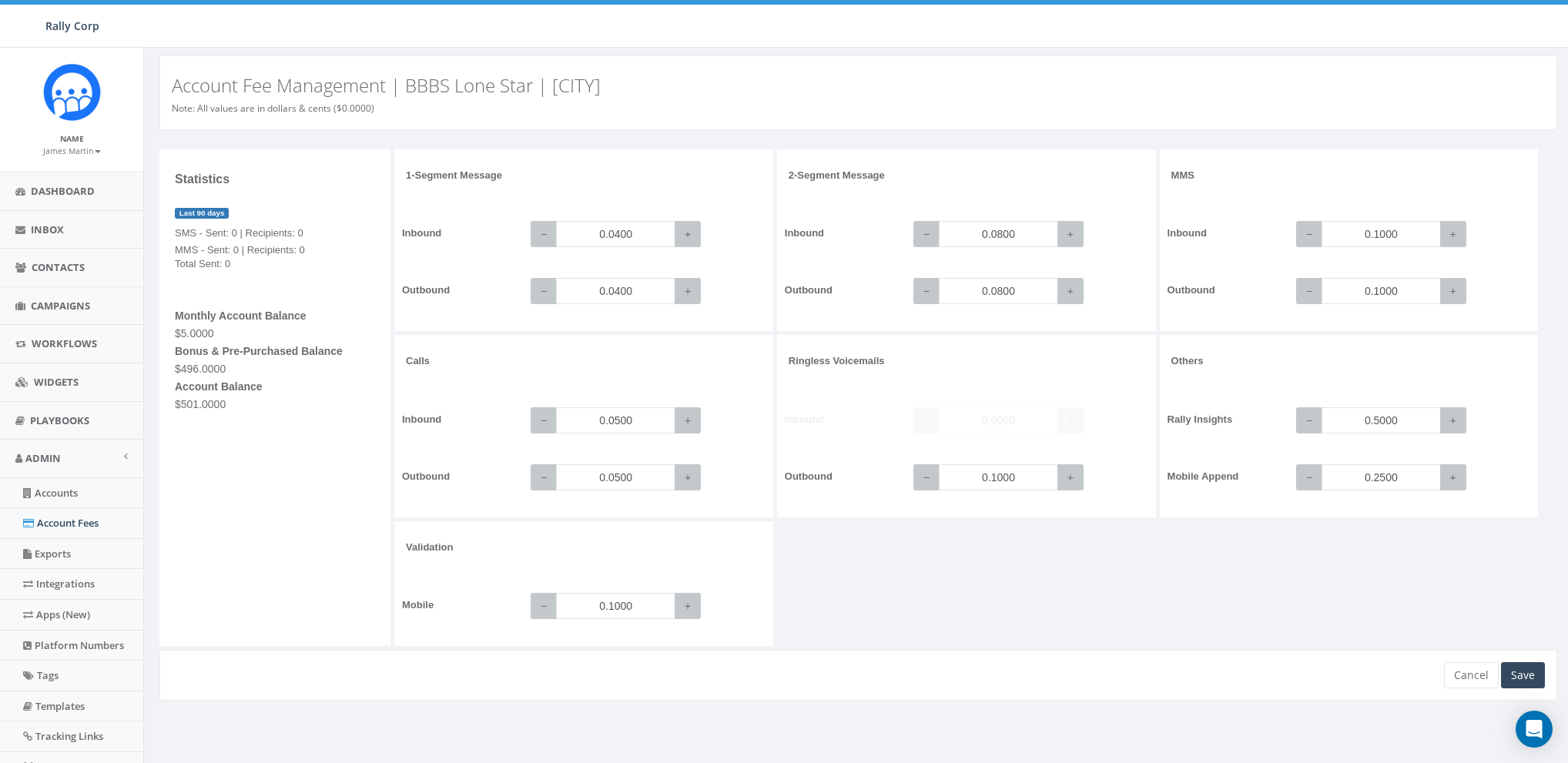 scroll, scrollTop: 0, scrollLeft: 0, axis: both 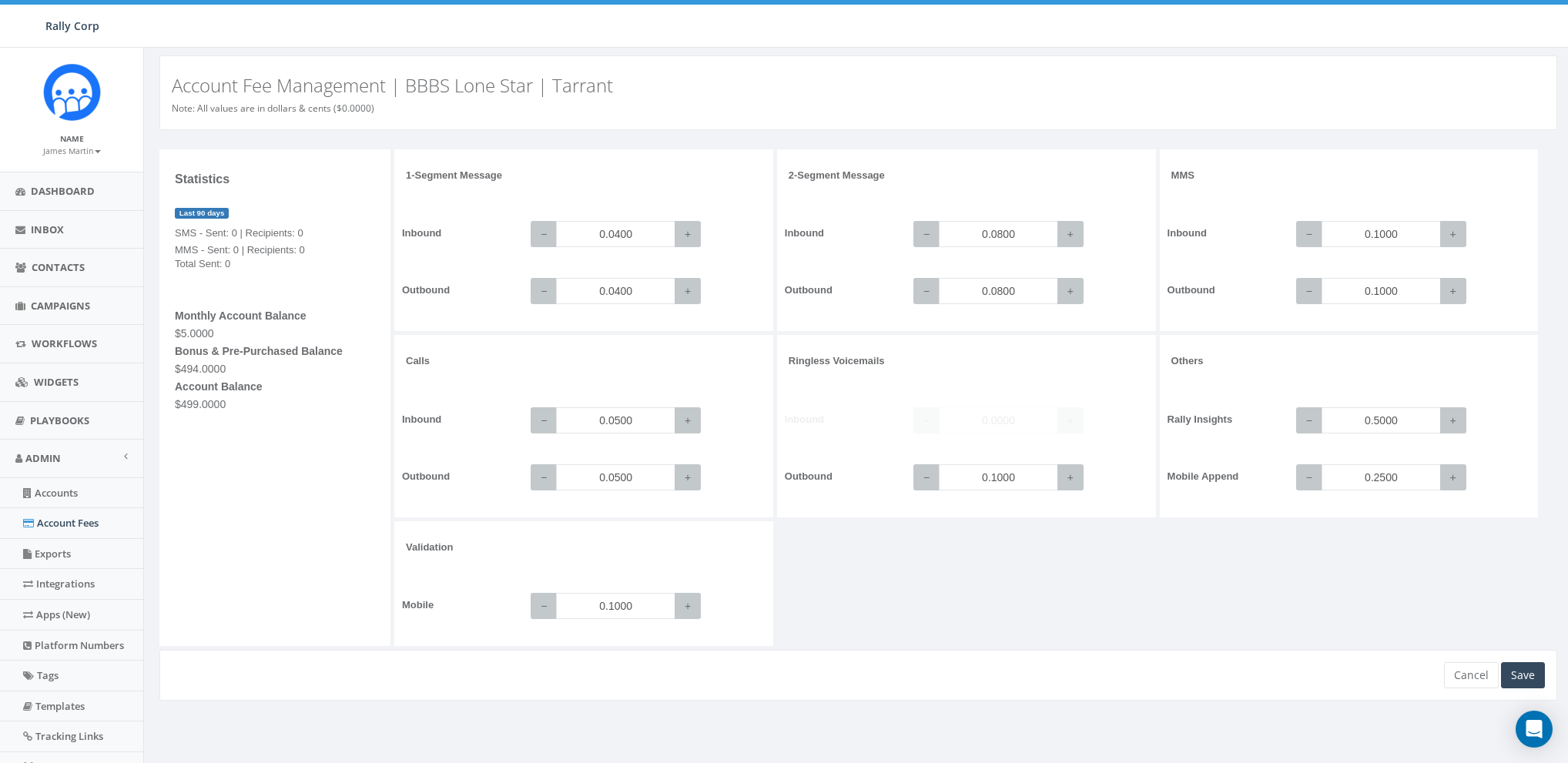 click on "1-Segment Message Inbound
−
0.0400
+
Outbound
−
0.0400
+
2-Segment Message Inbound
−
0.0800
+
Outbound
−
0.0800
+
MMS Inbound
−
0.1000
+
Outbound
−
0.1000
+ Calls +" at bounding box center (977, 400) 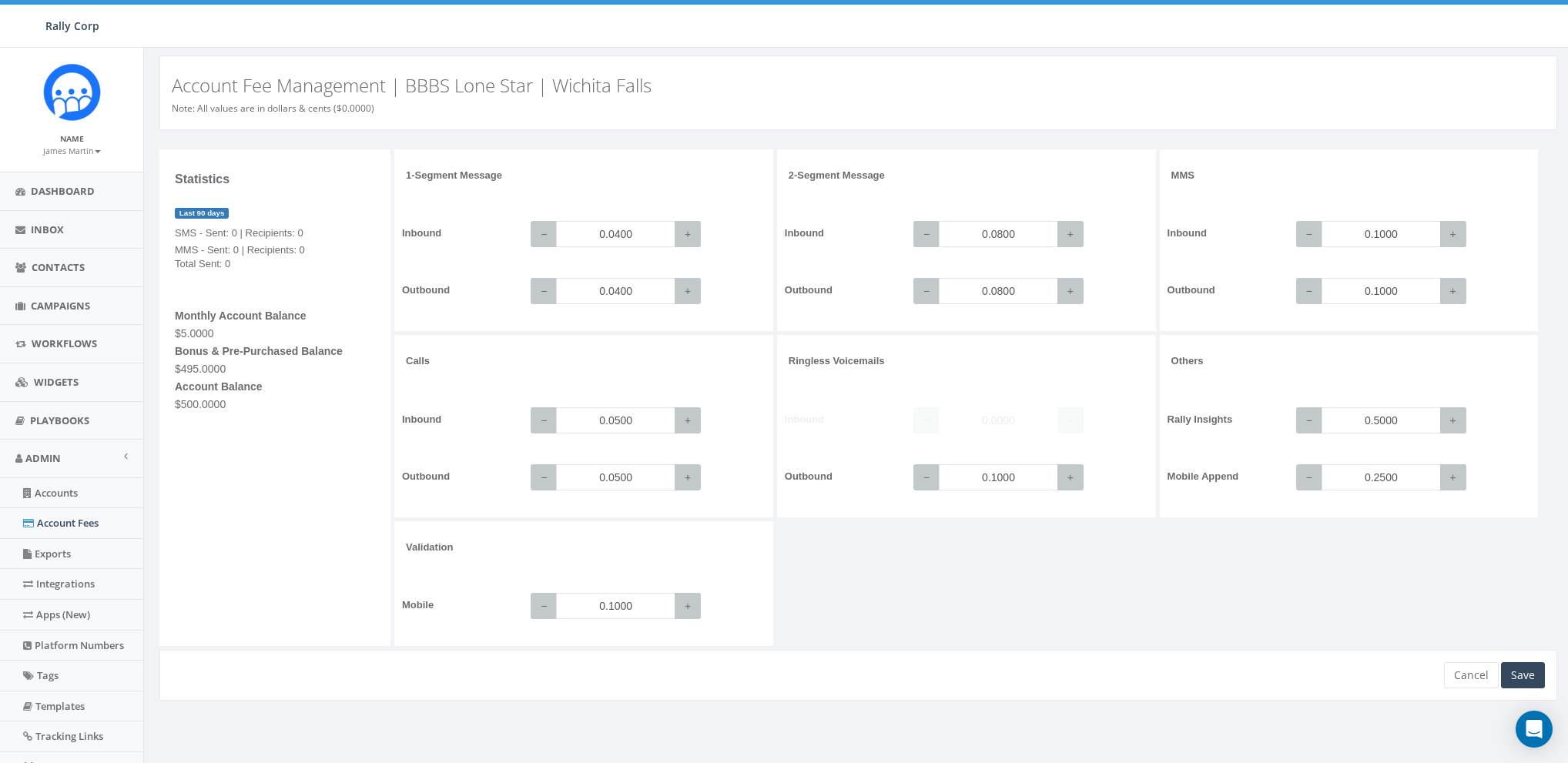 scroll, scrollTop: 0, scrollLeft: 0, axis: both 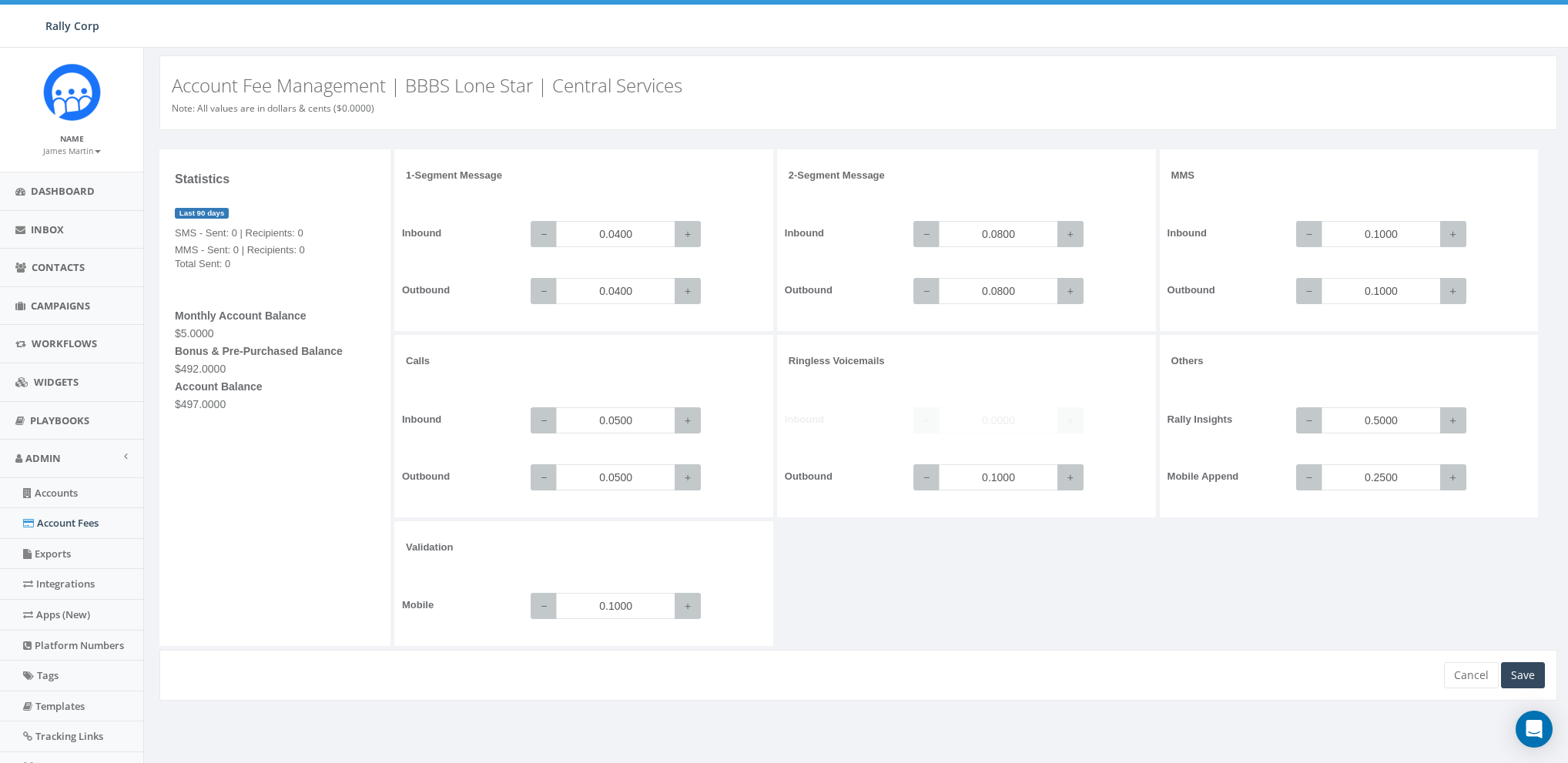 click on "1-Segment Message Inbound
−
0.0400
+
Outbound
−
0.0400
+
2-Segment Message Inbound
−
0.0800
+
Outbound
−
0.0800
+
MMS Inbound
−
0.1000
+
Outbound
−
0.1000
+ Calls +" at bounding box center (977, 400) 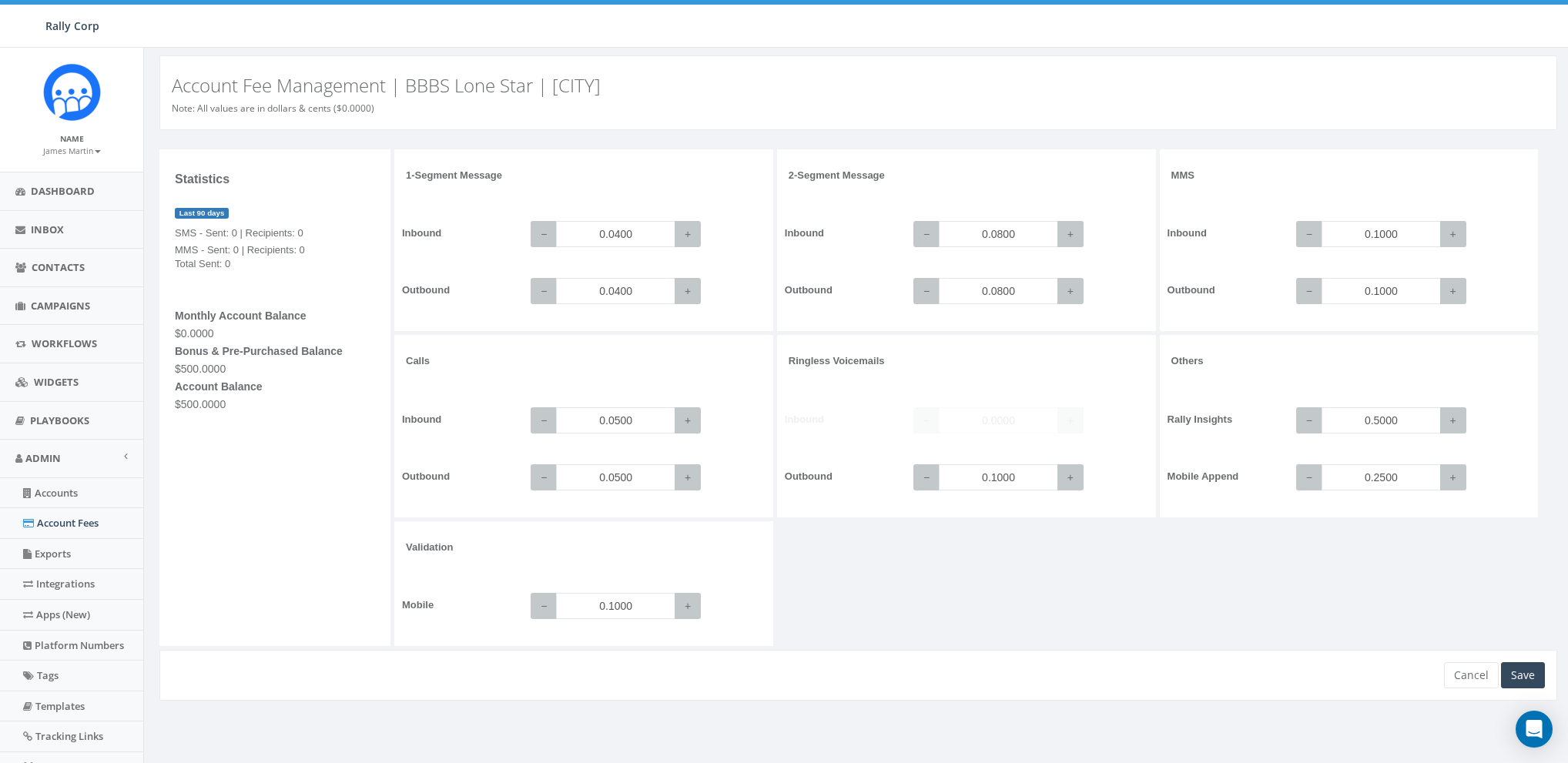scroll, scrollTop: 0, scrollLeft: 0, axis: both 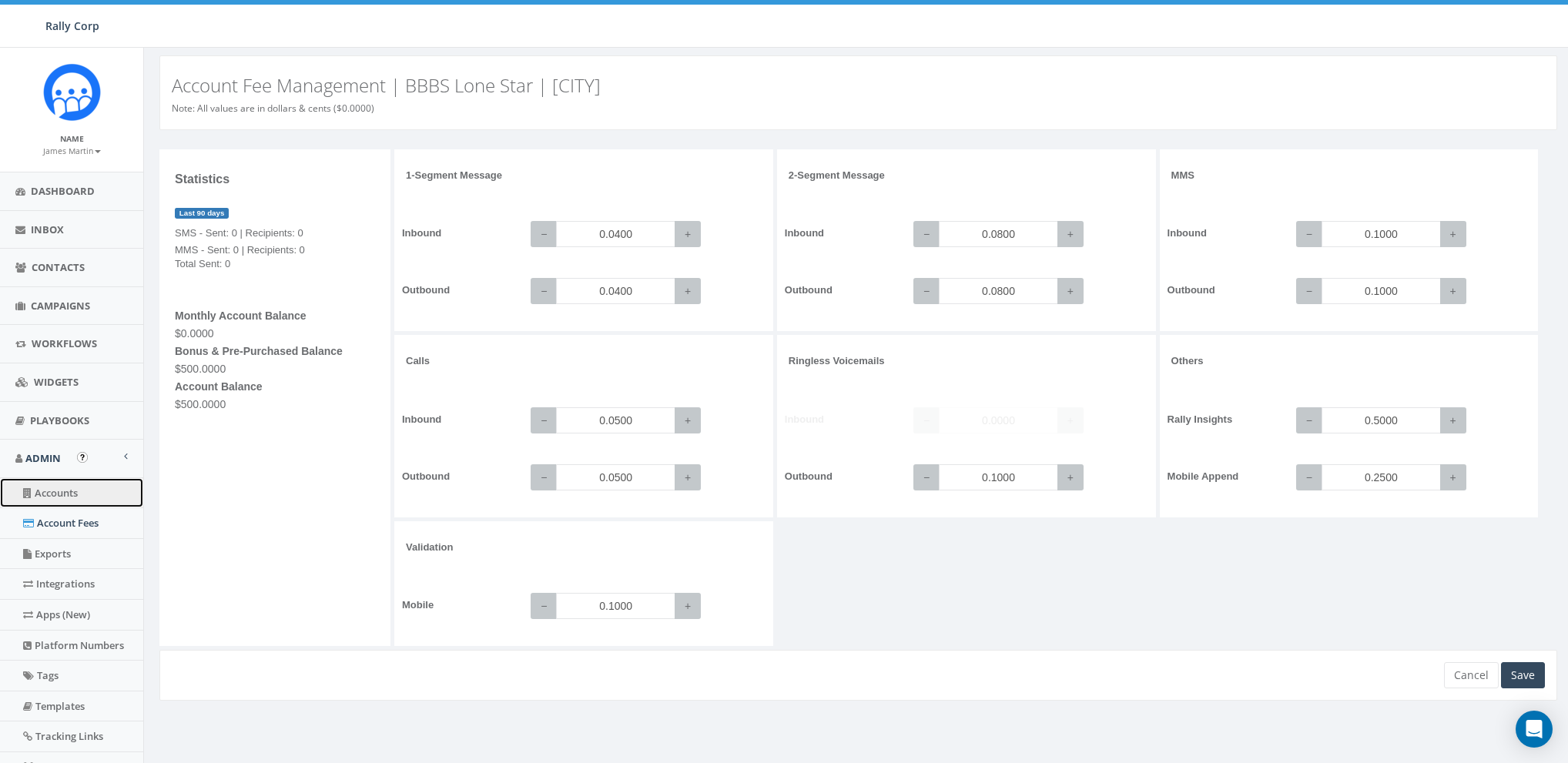 click on "Accounts" at bounding box center (72, 493) 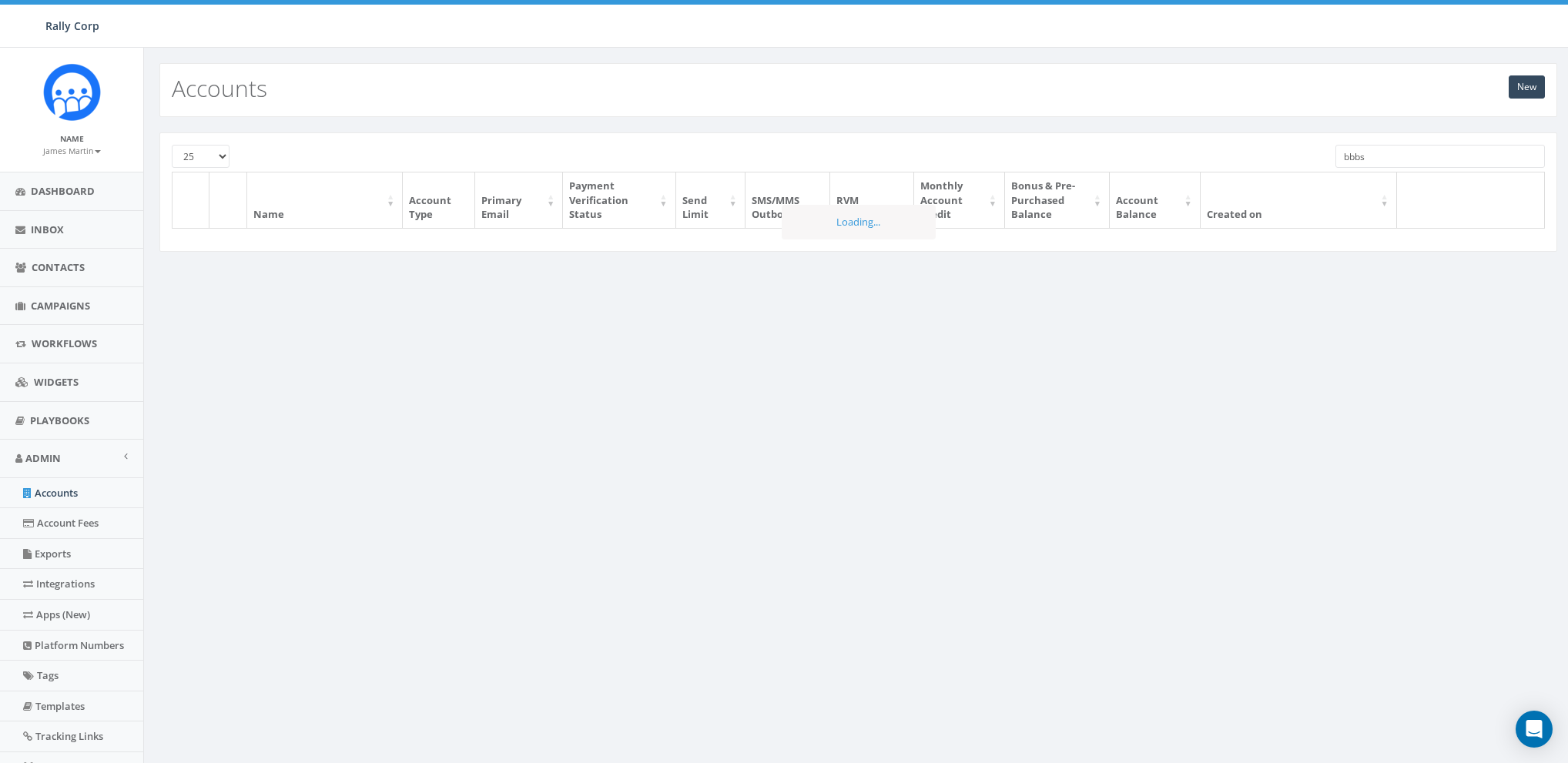 scroll, scrollTop: 0, scrollLeft: 0, axis: both 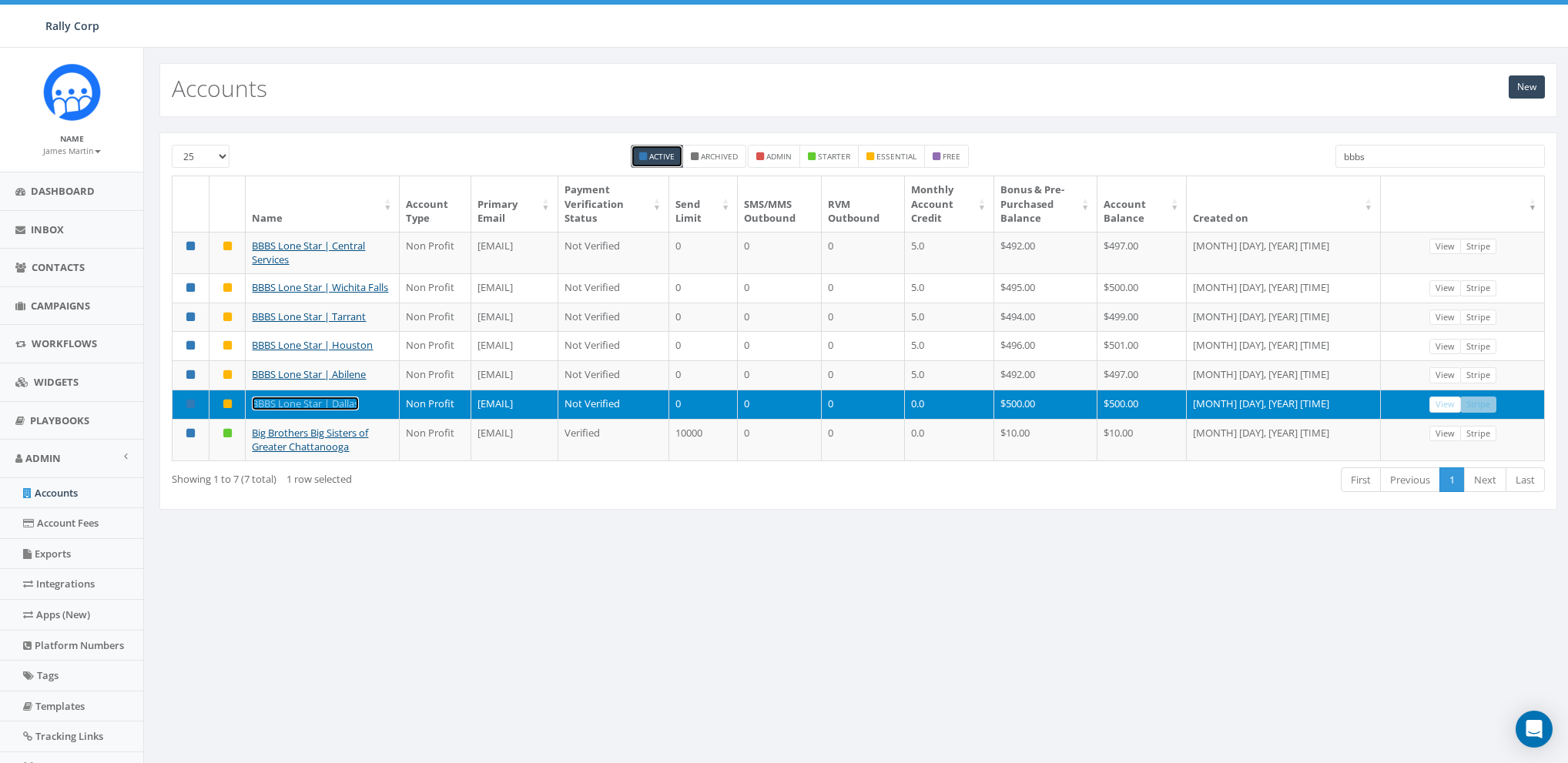click on "BBBS Lone Star | Dallas" at bounding box center [305, 403] 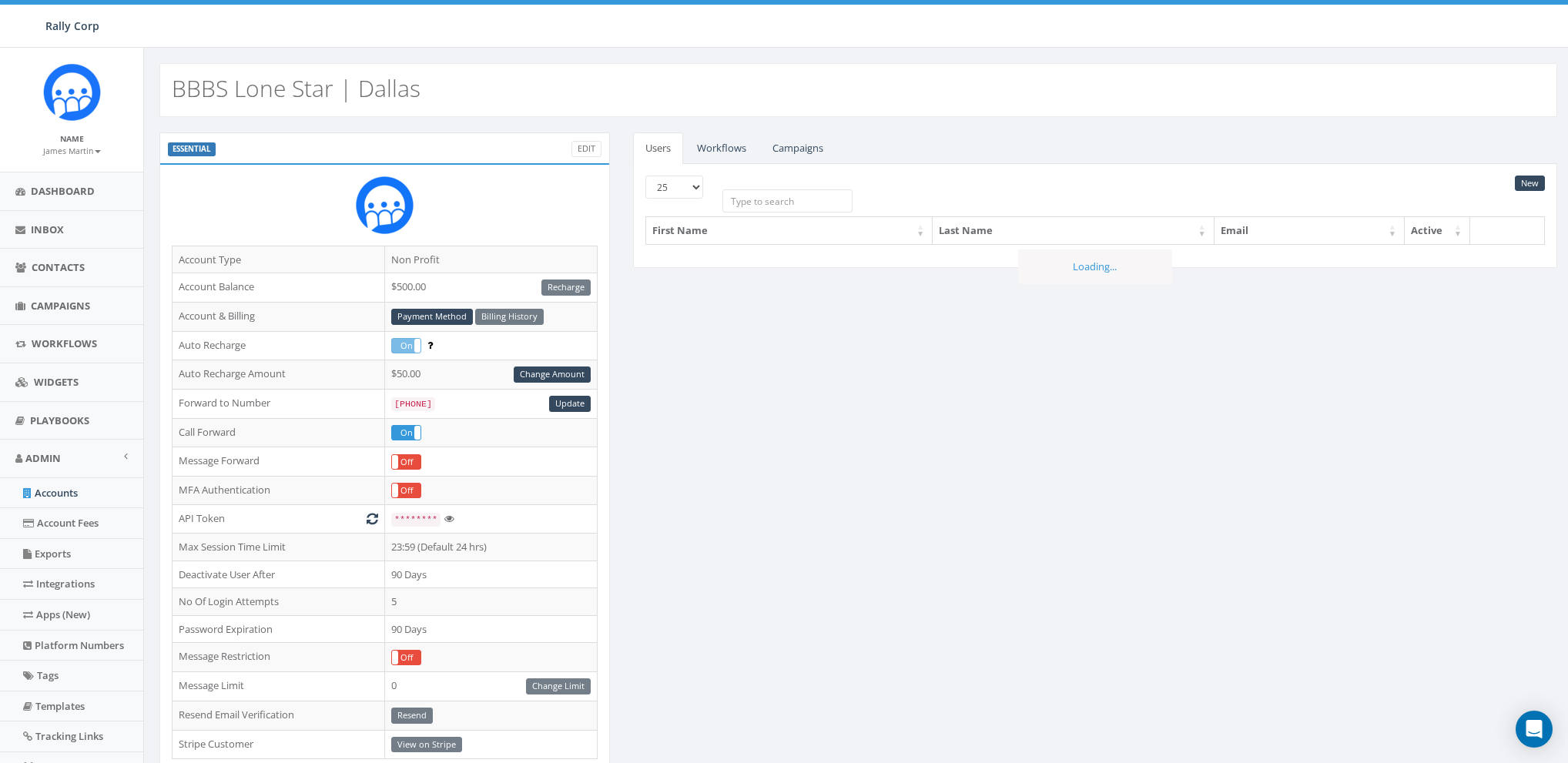 scroll, scrollTop: 0, scrollLeft: 0, axis: both 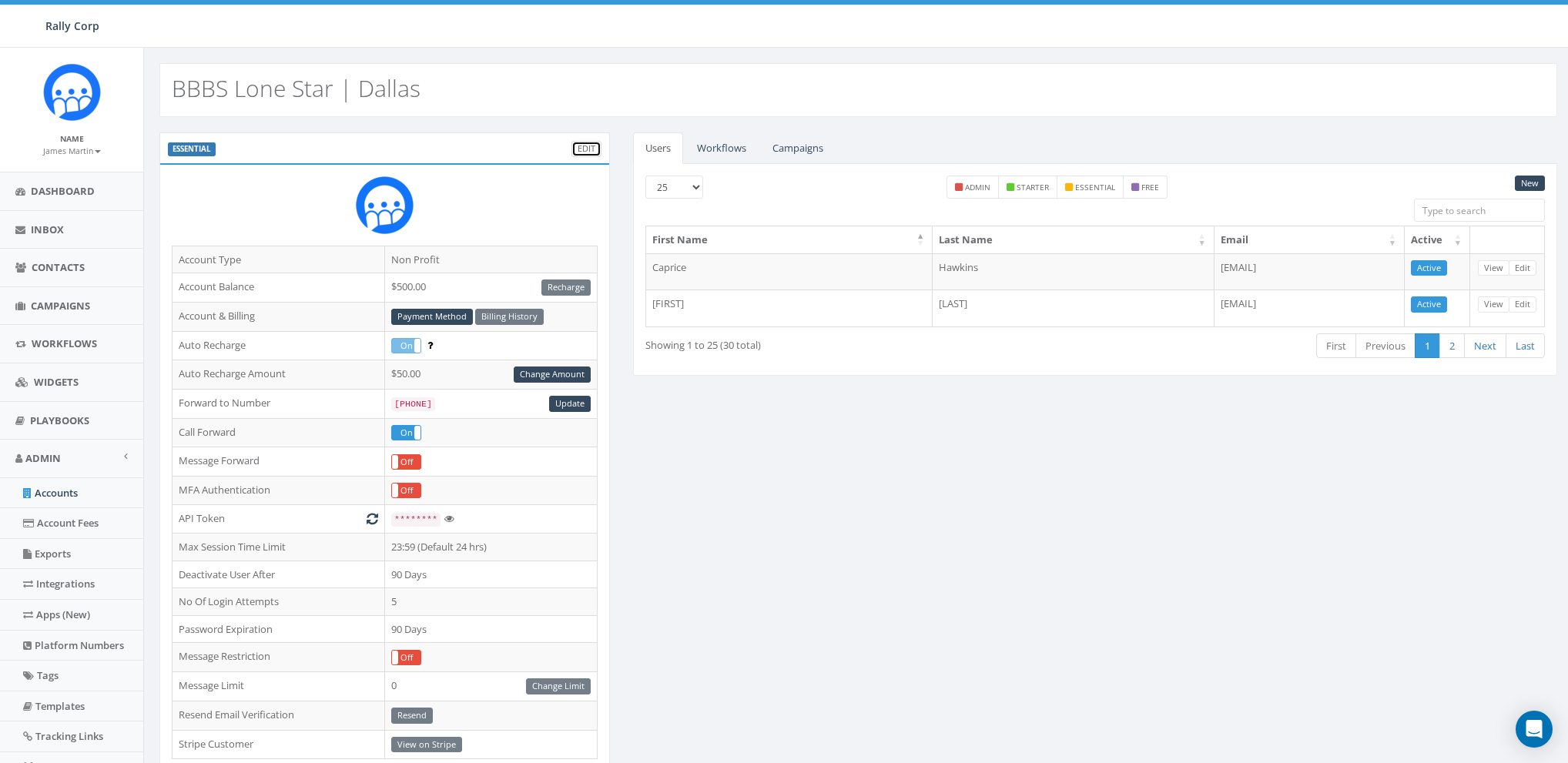click on "Edit" at bounding box center (586, 149) 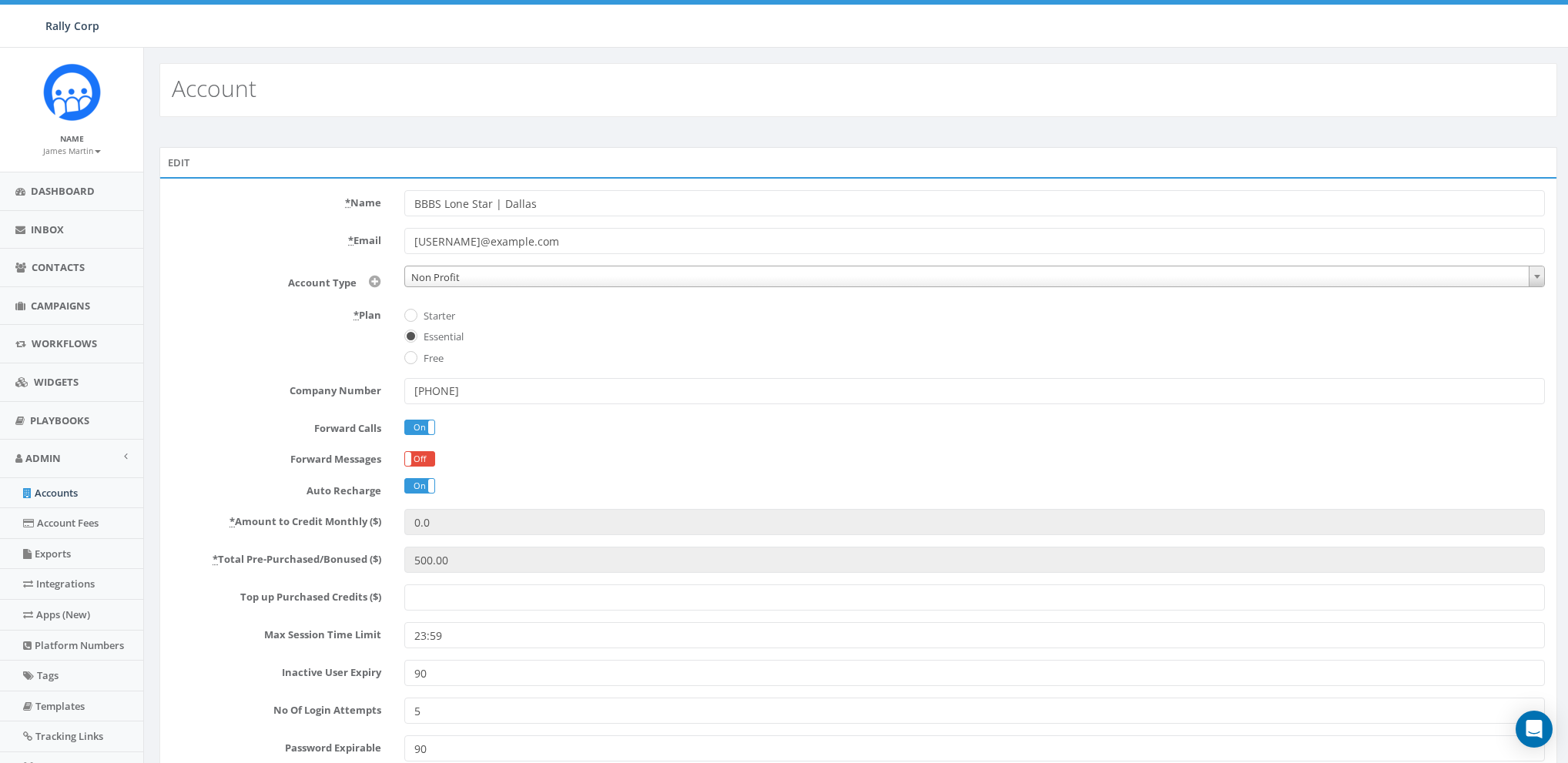 scroll, scrollTop: 0, scrollLeft: 0, axis: both 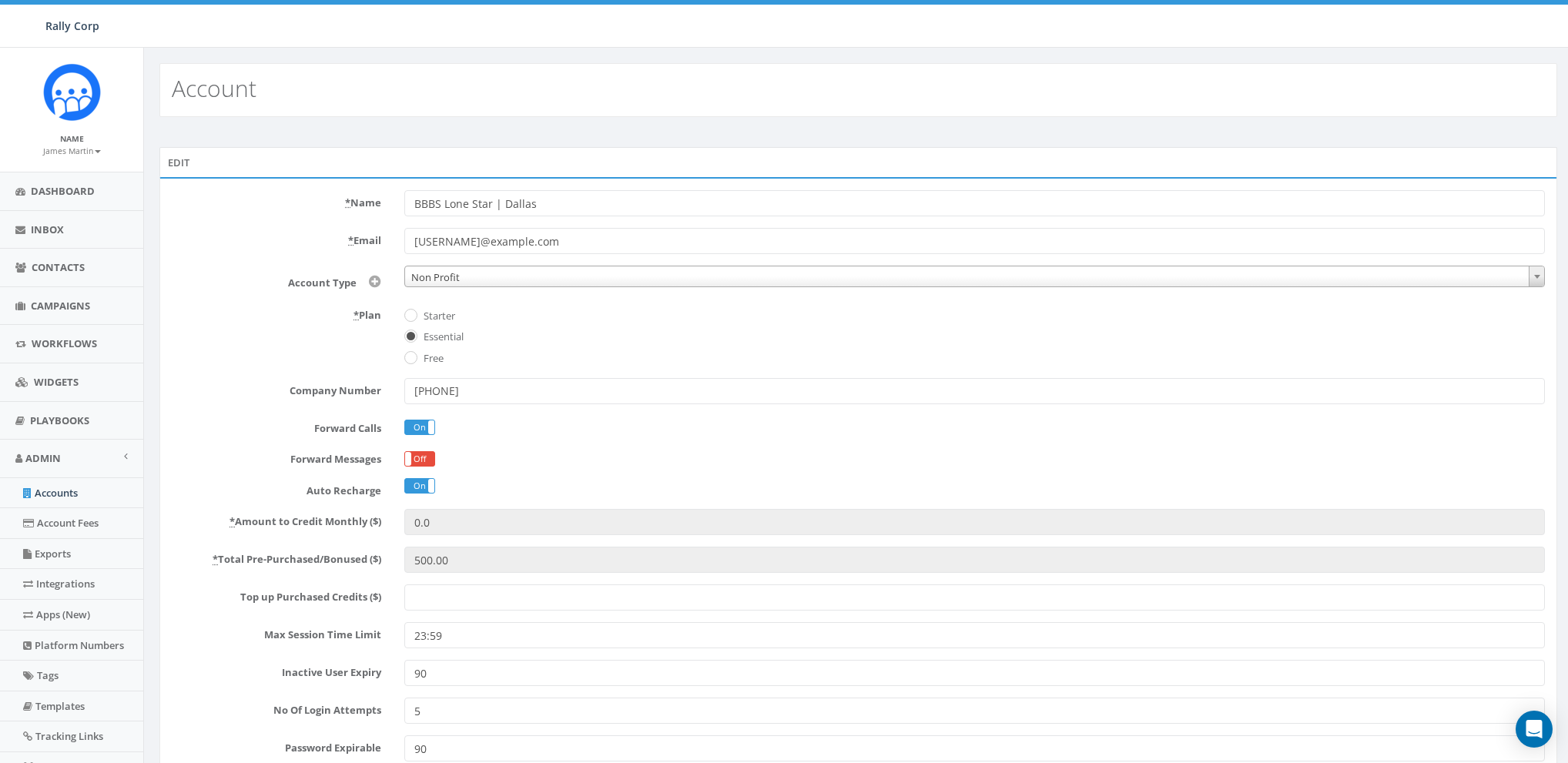click on "Top up Purchased Credits ($)" at bounding box center [974, 597] 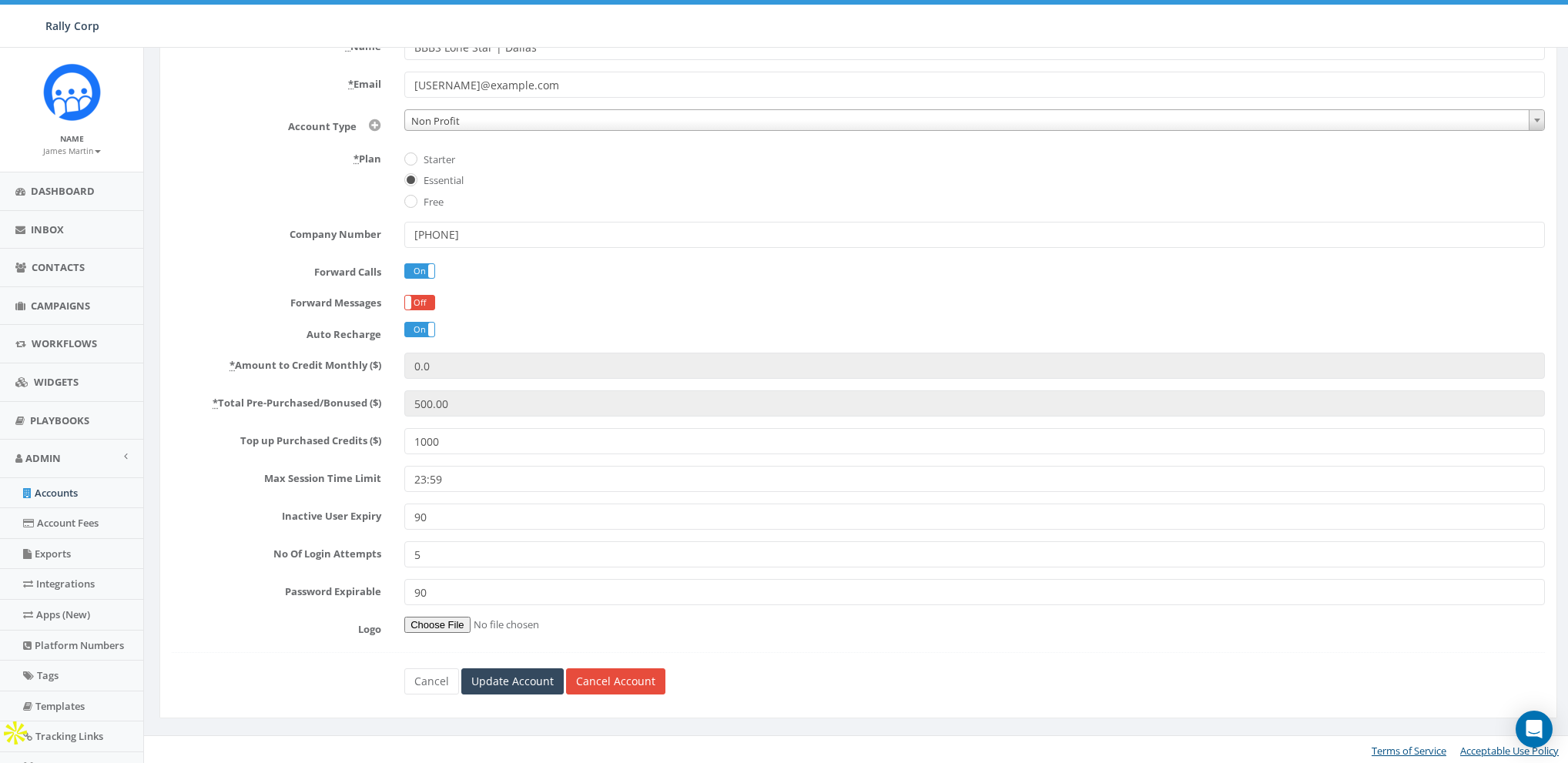 scroll, scrollTop: 159, scrollLeft: 0, axis: vertical 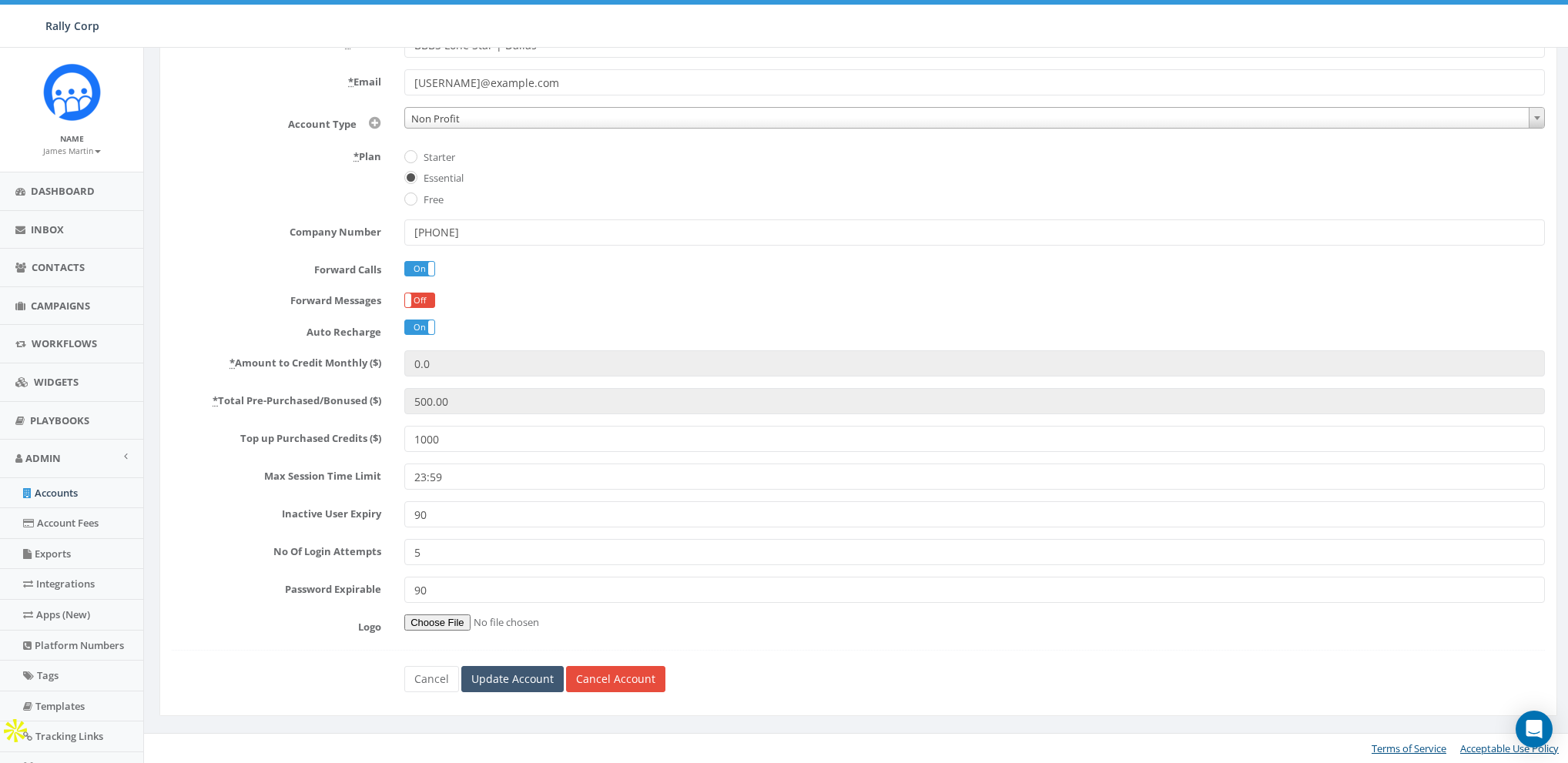 type on "1000" 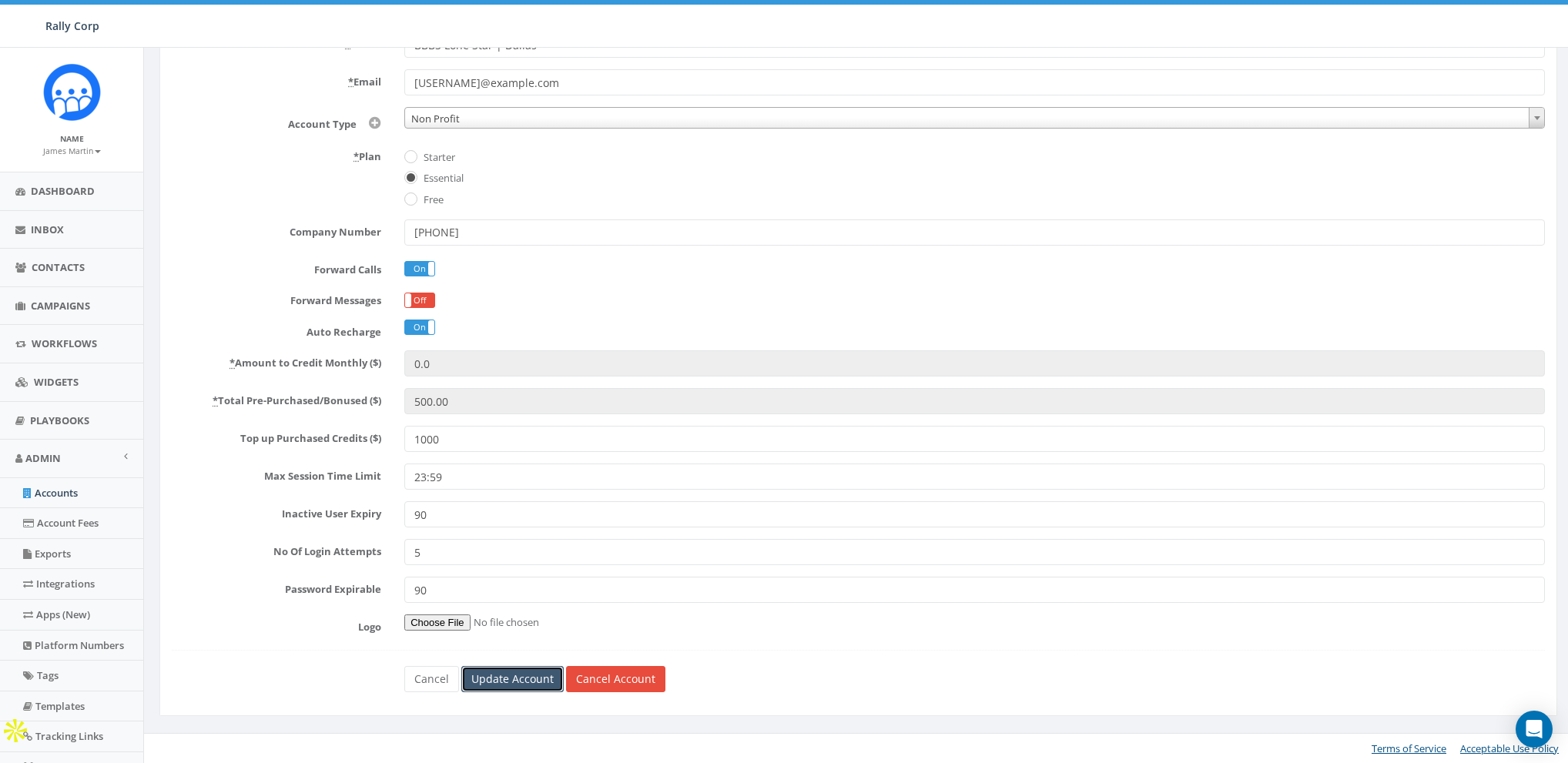 click on "Update Account" at bounding box center (512, 679) 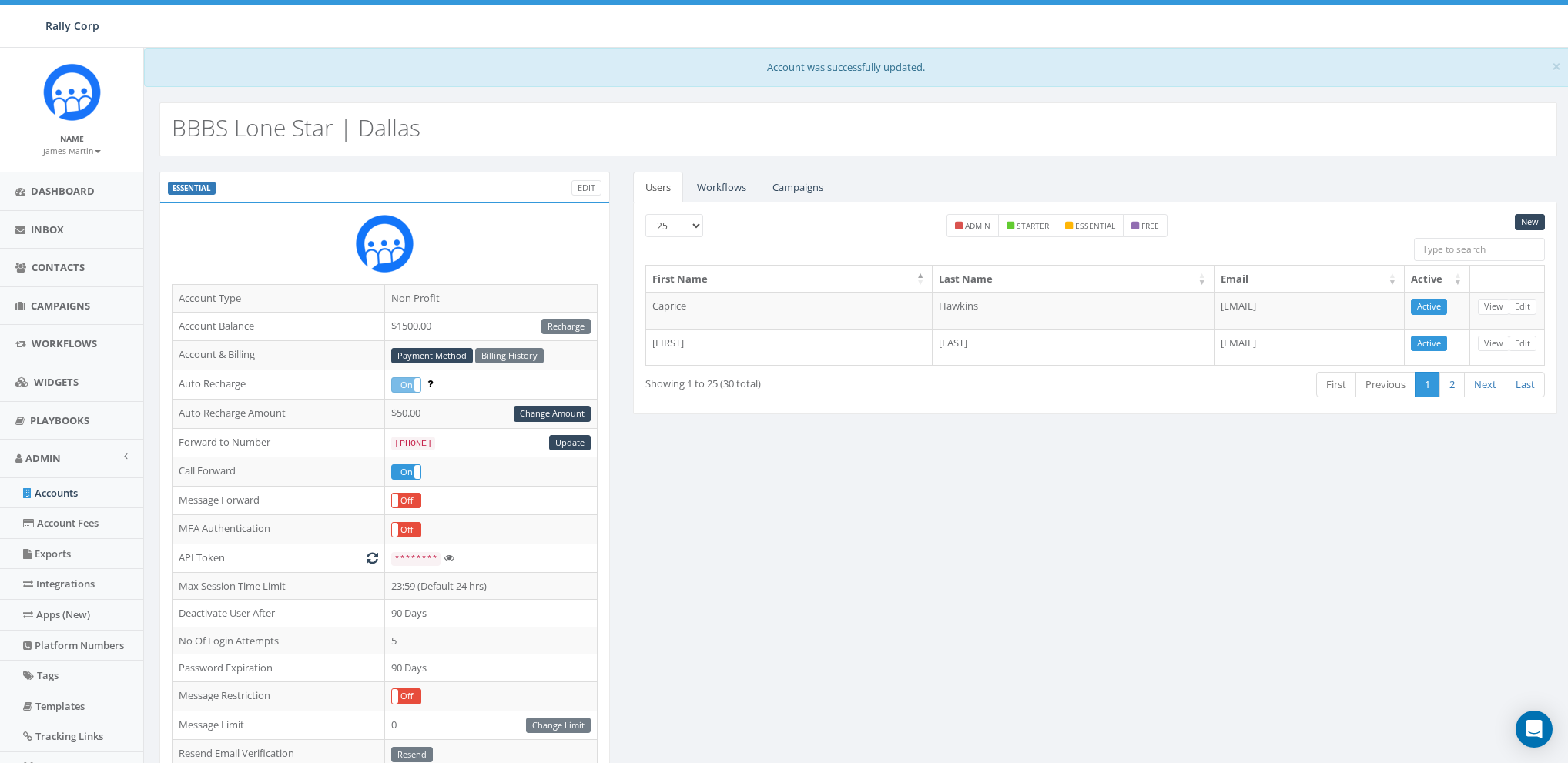 scroll, scrollTop: 0, scrollLeft: 0, axis: both 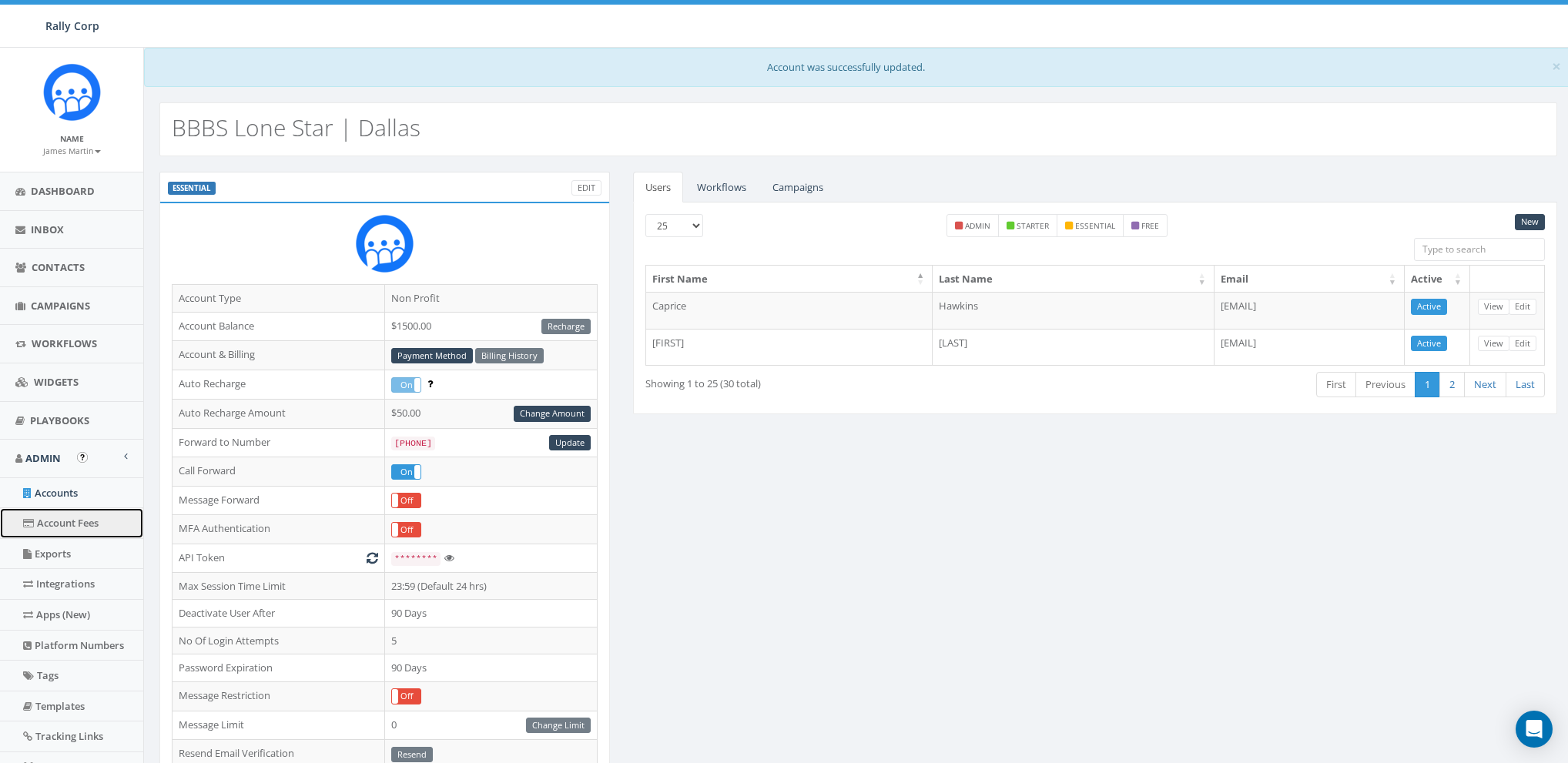 click on "Account Fees" at bounding box center (72, 523) 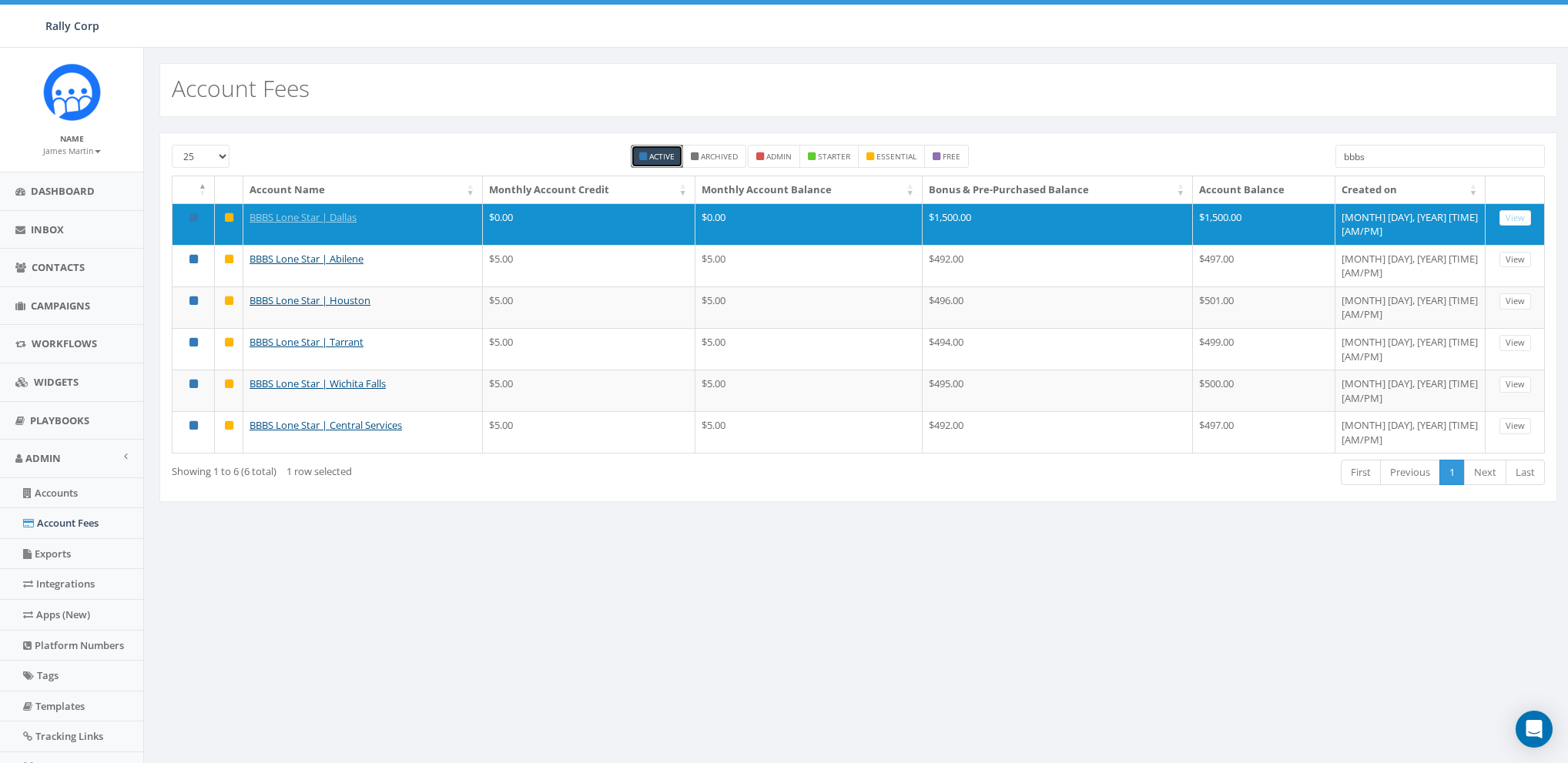 scroll, scrollTop: 0, scrollLeft: 0, axis: both 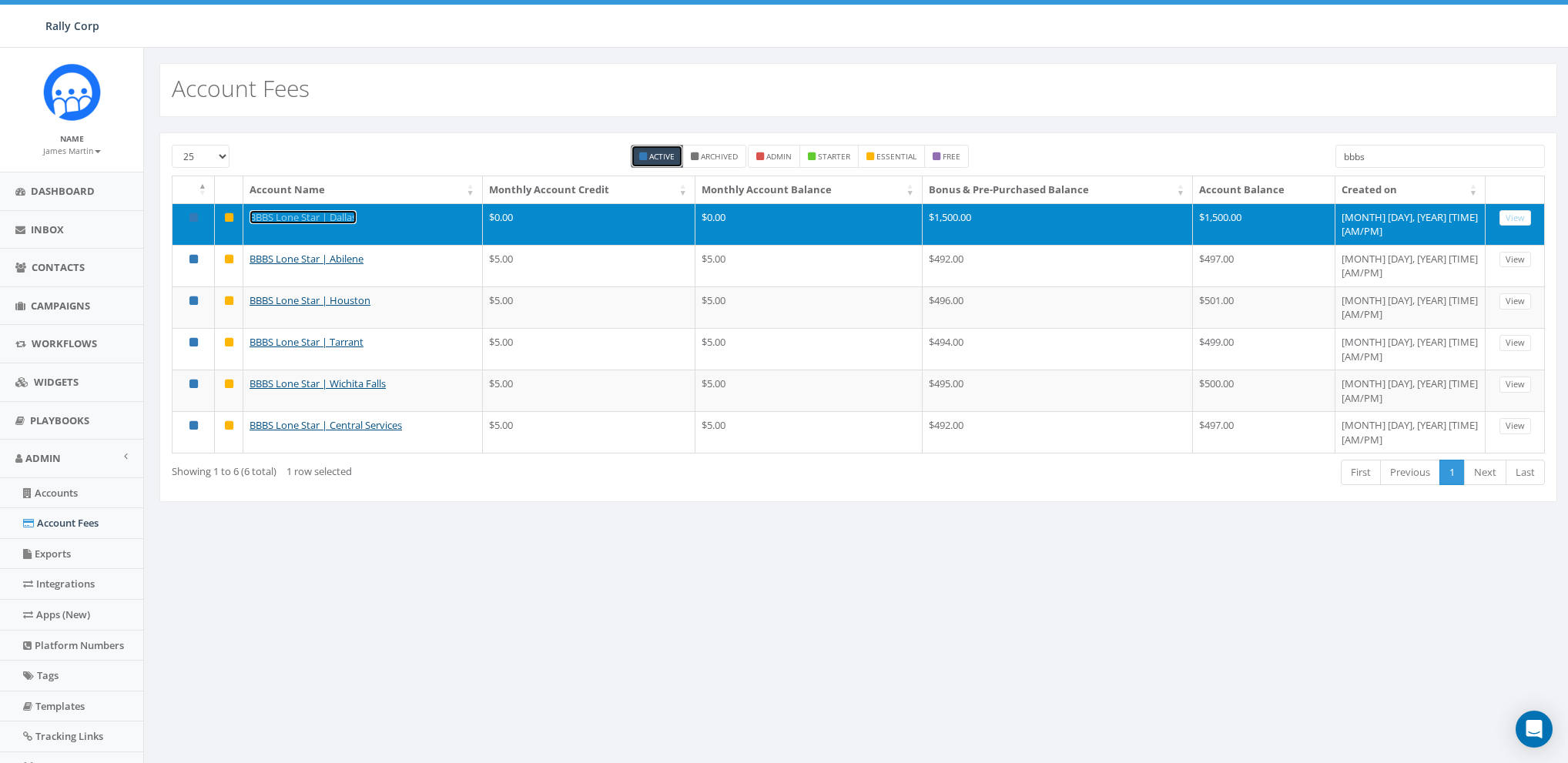 click on "BBBS Lone Star | Dallas" at bounding box center (303, 217) 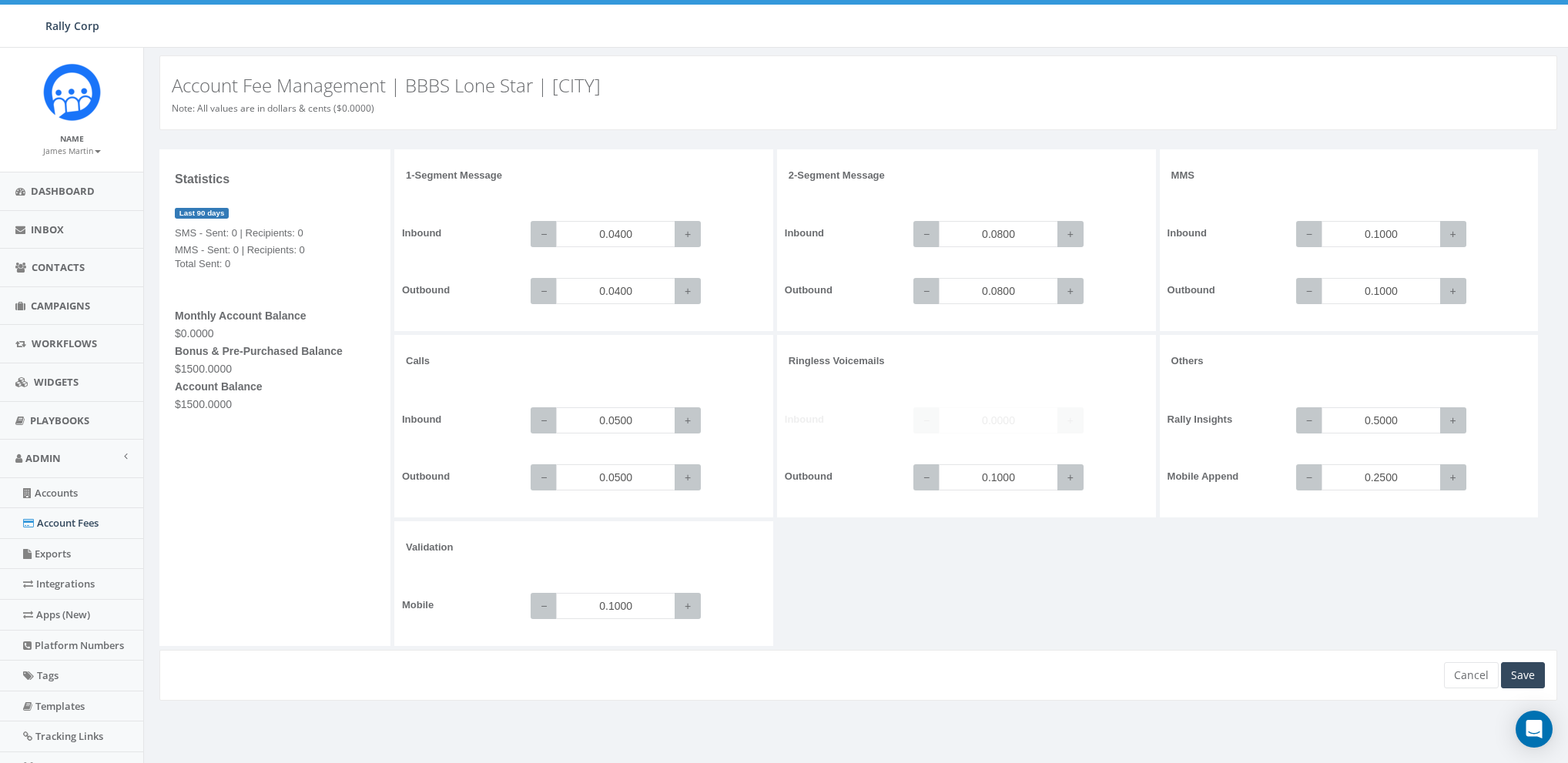 scroll, scrollTop: 0, scrollLeft: 0, axis: both 